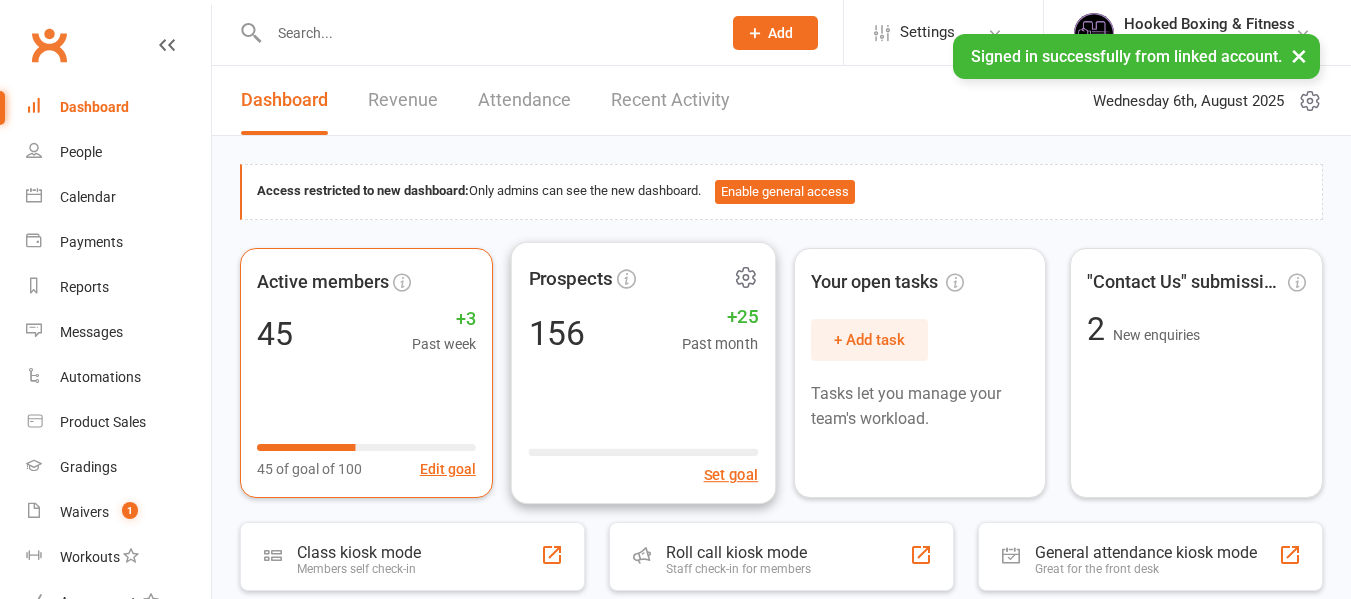 scroll, scrollTop: 0, scrollLeft: 0, axis: both 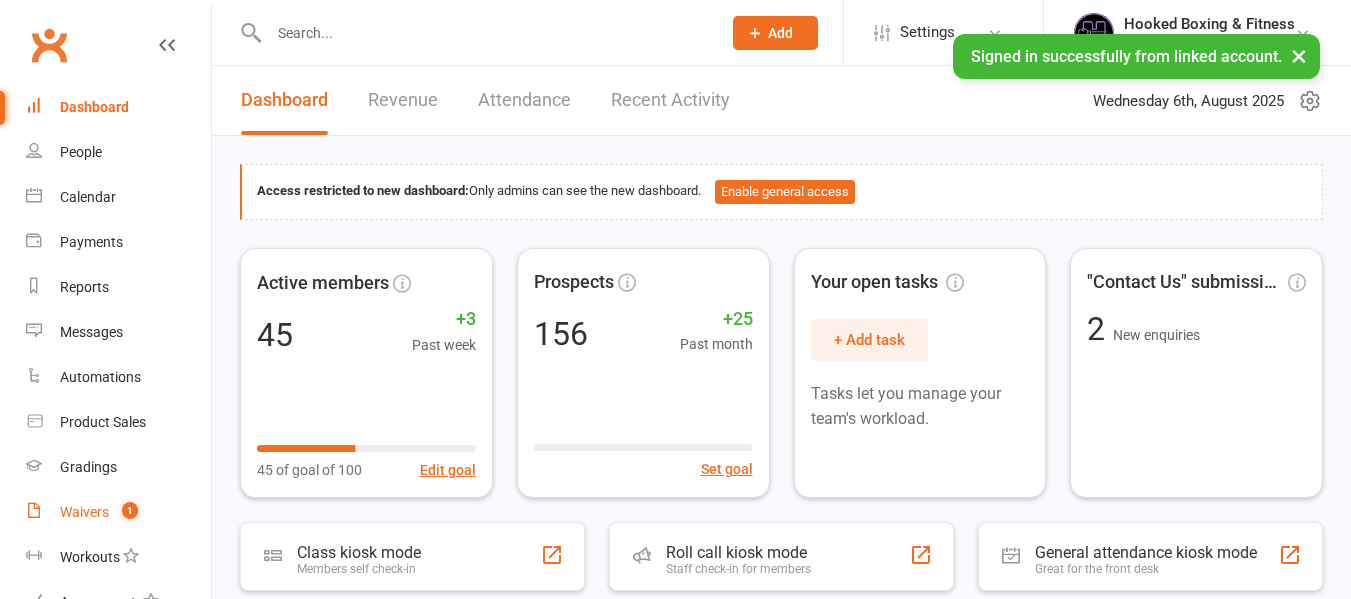 click on "1" at bounding box center [130, 510] 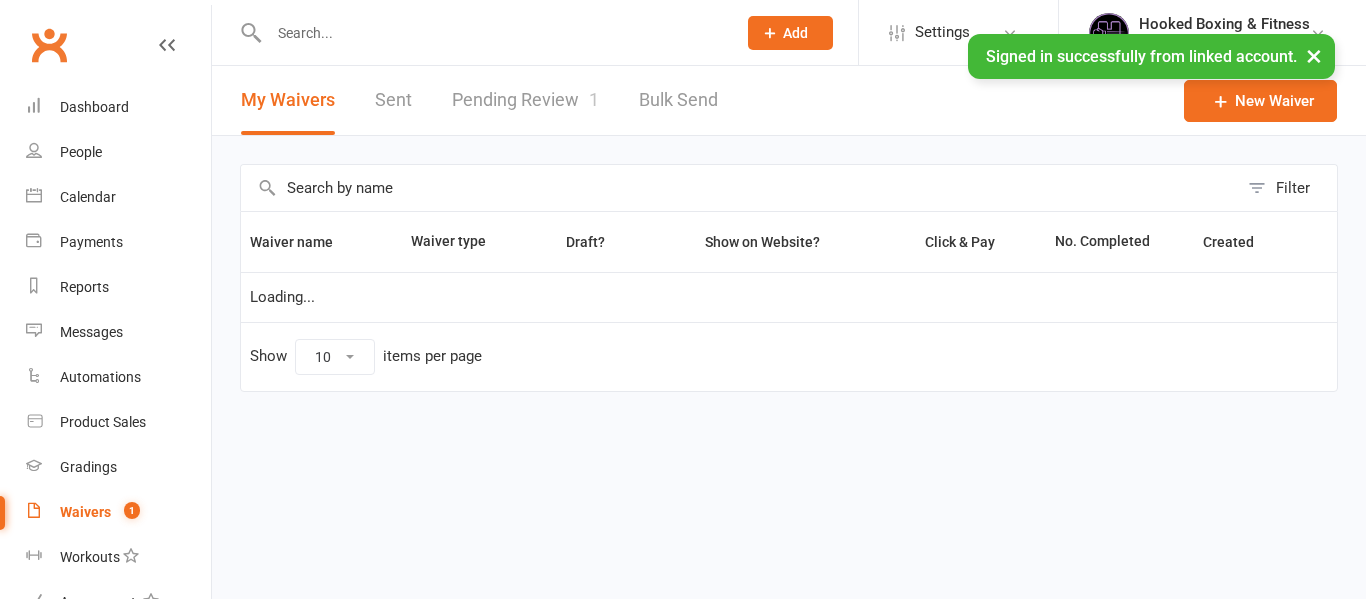 select on "100" 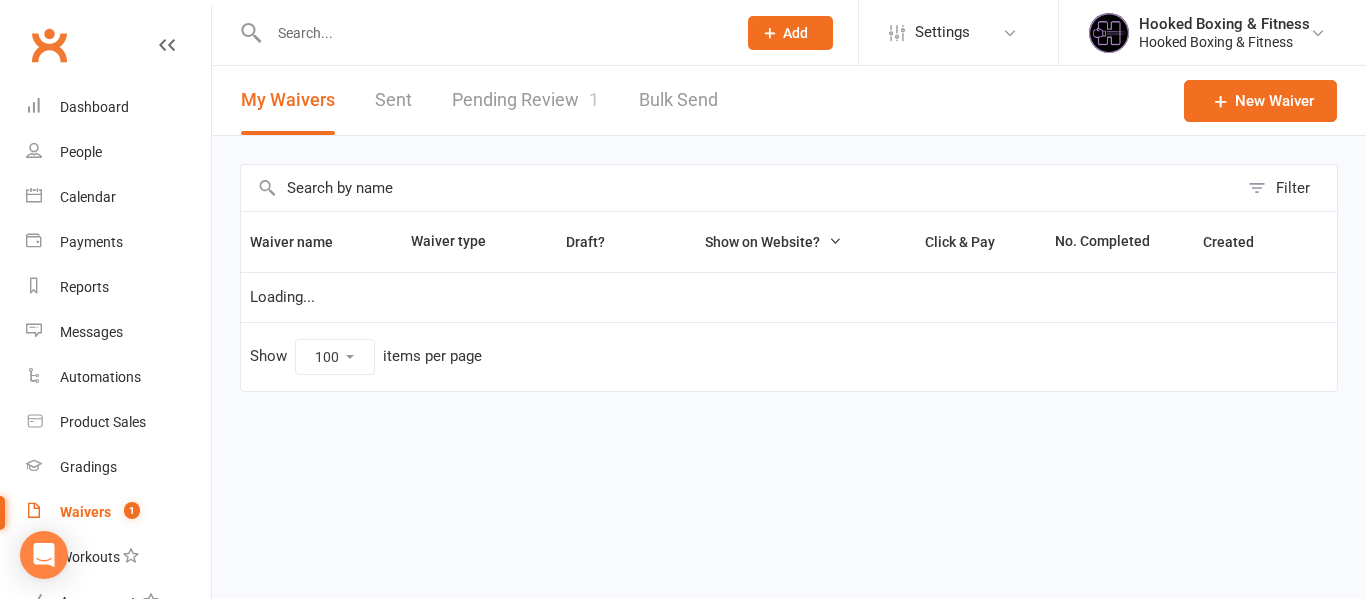 click on "Pending Review 1" at bounding box center [525, 100] 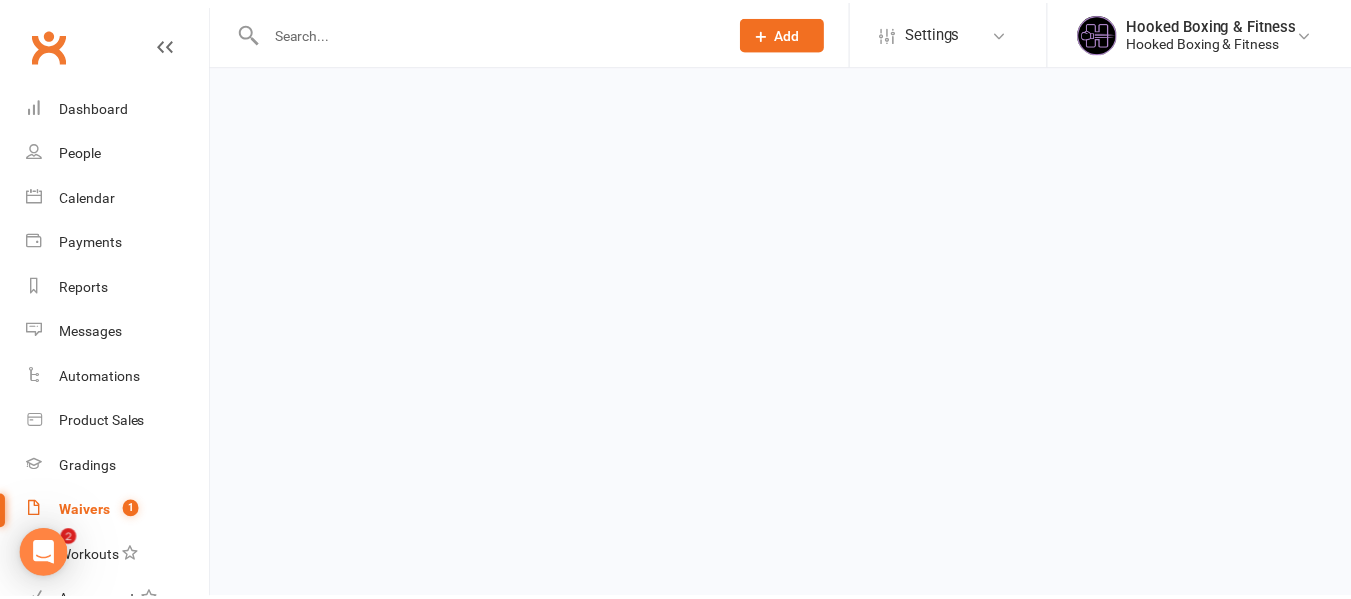 scroll, scrollTop: 0, scrollLeft: 0, axis: both 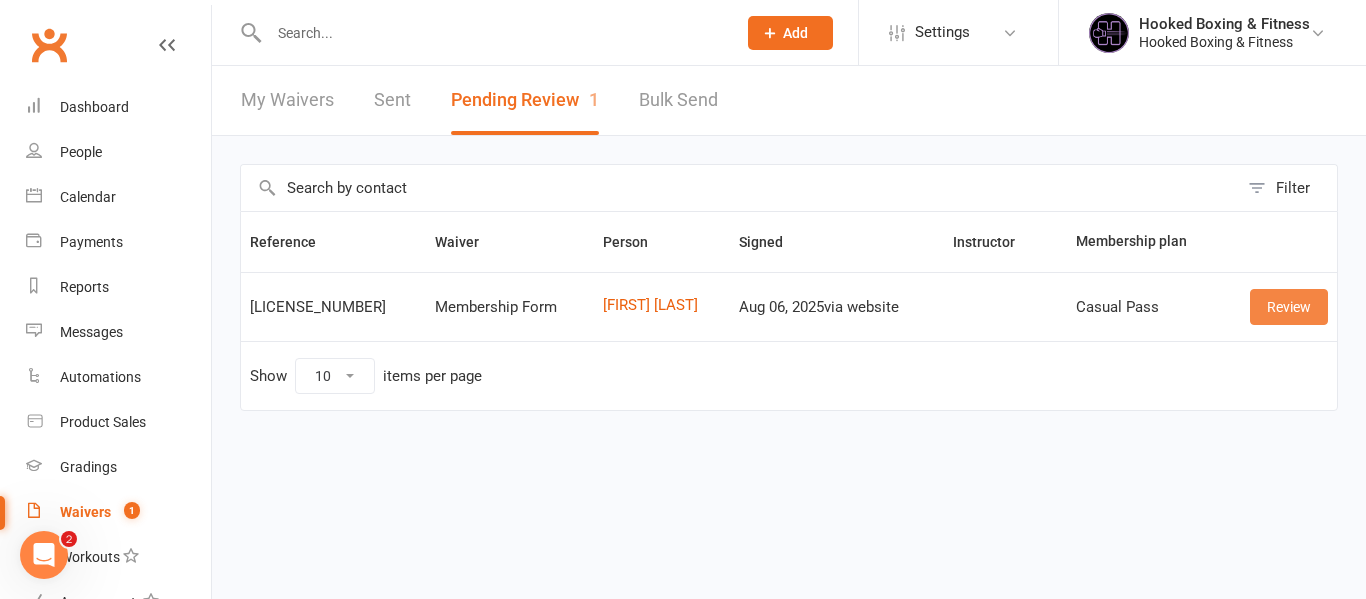 click on "Review" at bounding box center (1289, 307) 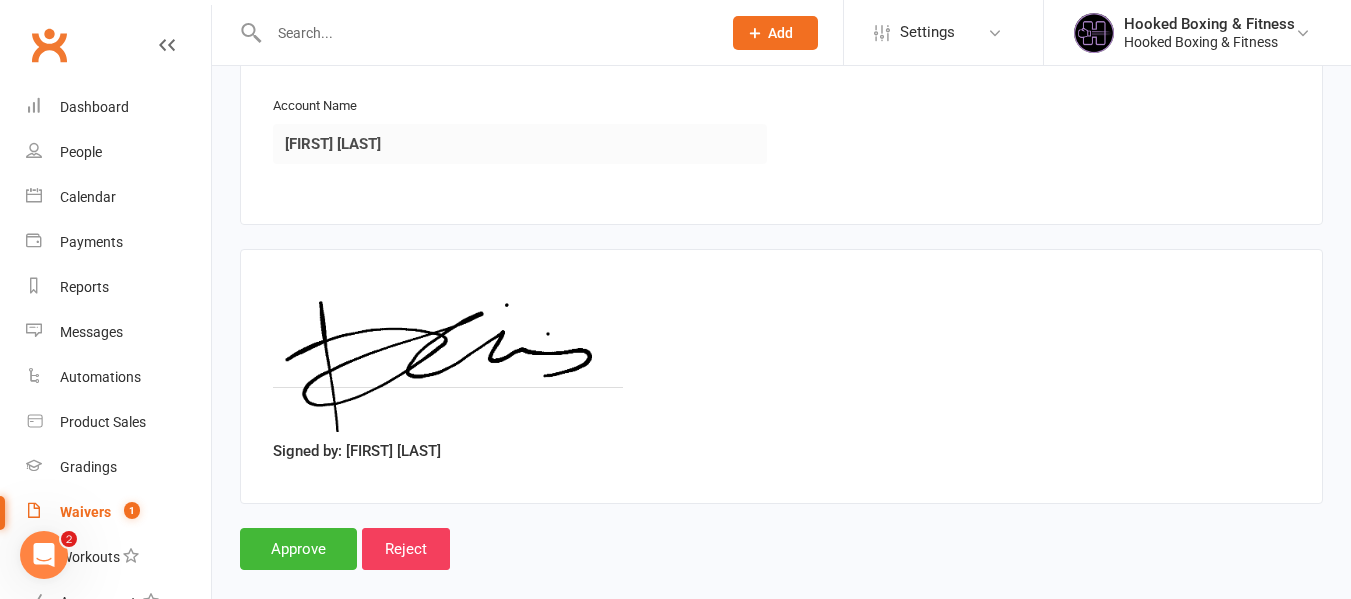scroll, scrollTop: 1268, scrollLeft: 0, axis: vertical 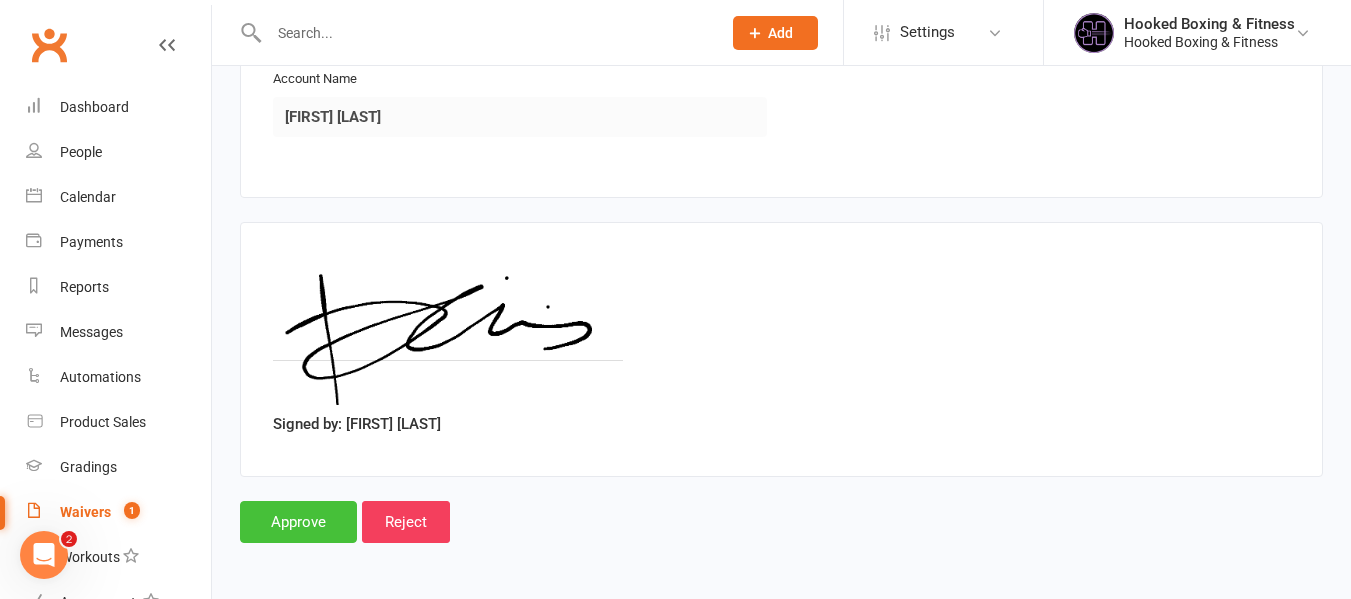 click on "Approve" at bounding box center [298, 522] 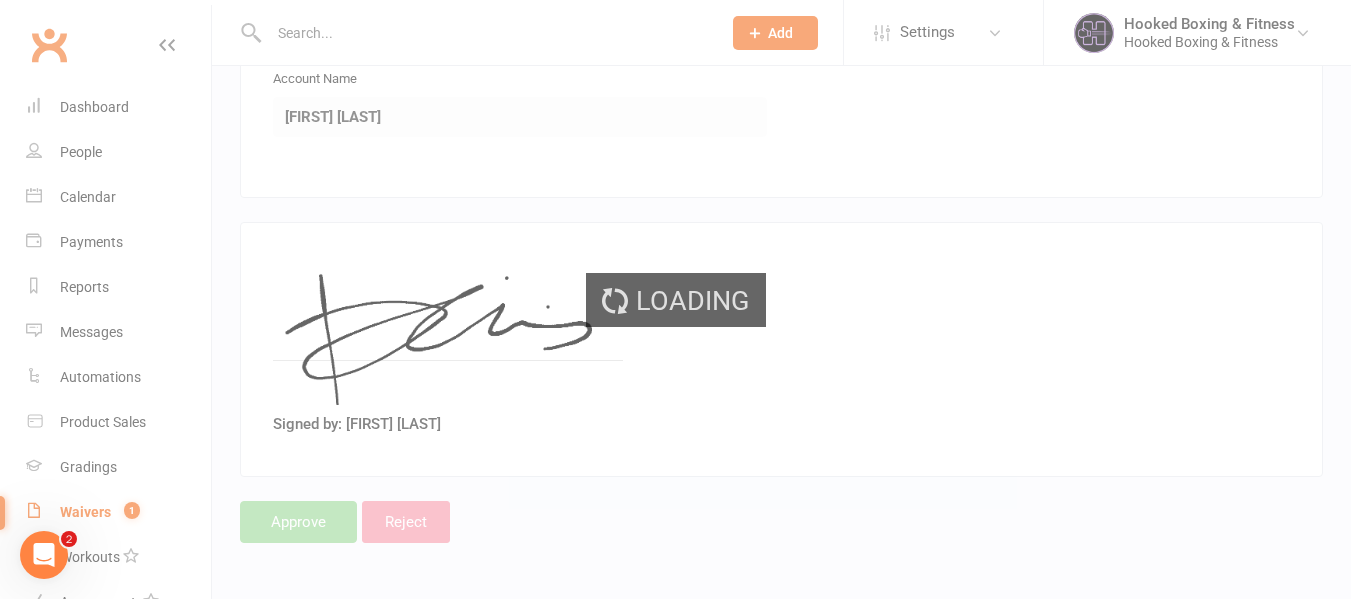 scroll, scrollTop: 0, scrollLeft: 0, axis: both 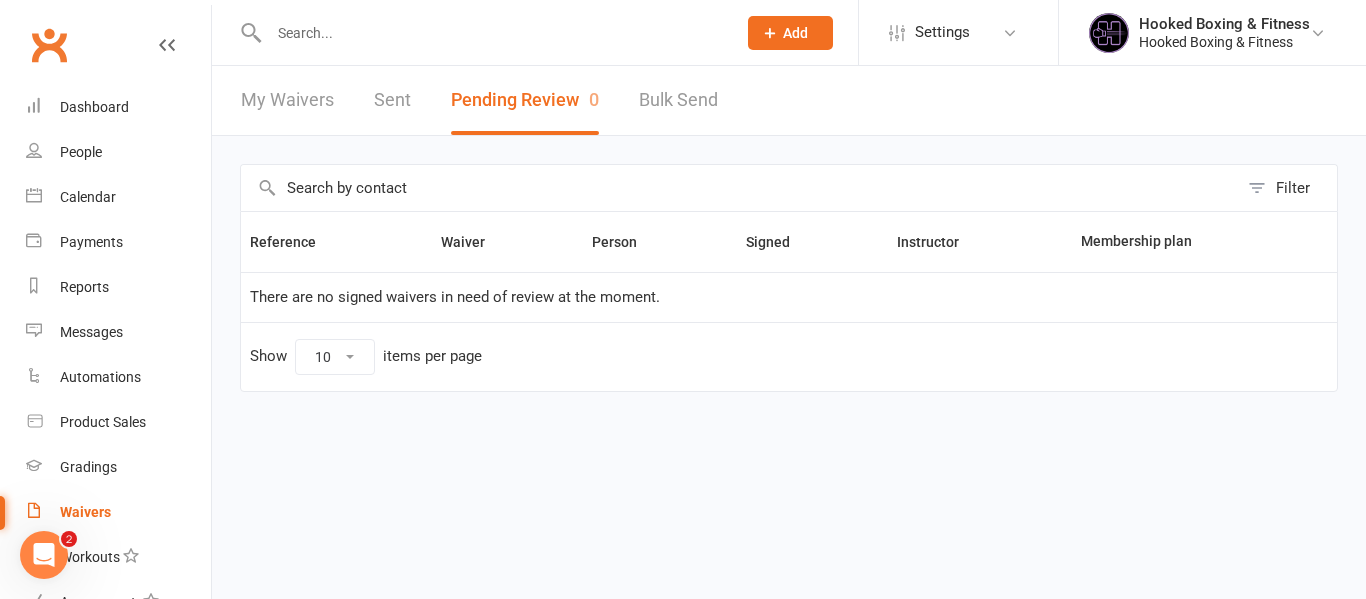 click at bounding box center [492, 33] 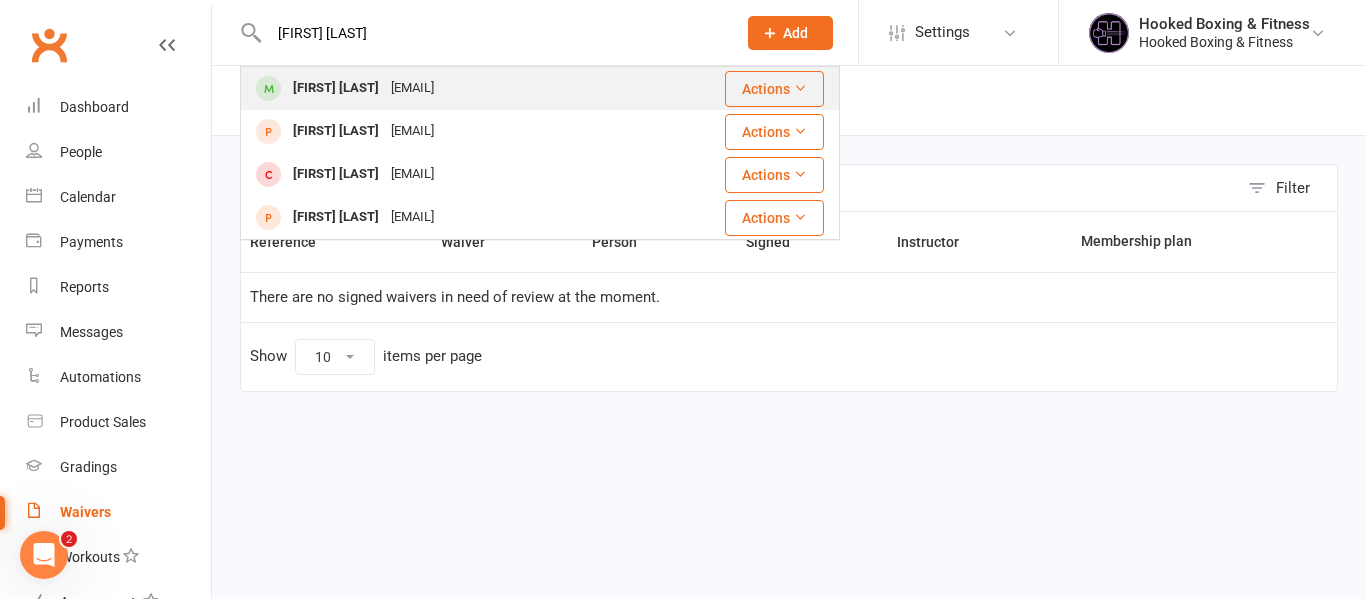 type on "Giles Field" 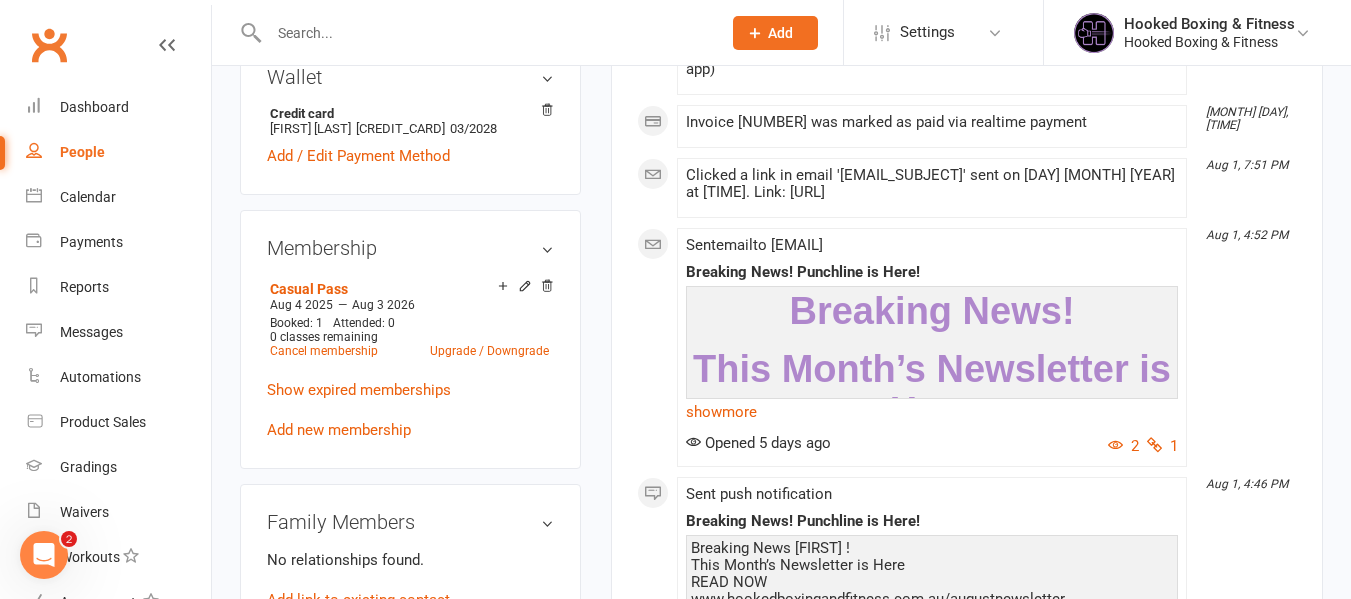 scroll, scrollTop: 700, scrollLeft: 0, axis: vertical 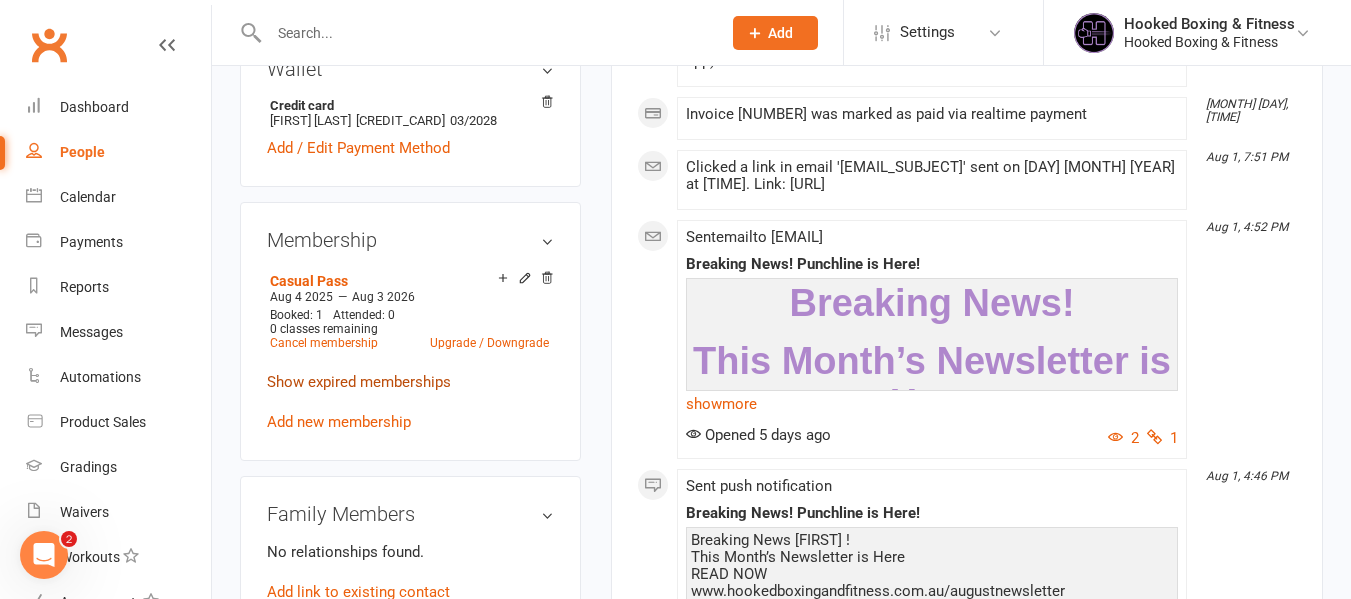 click on "Show expired memberships" at bounding box center (359, 382) 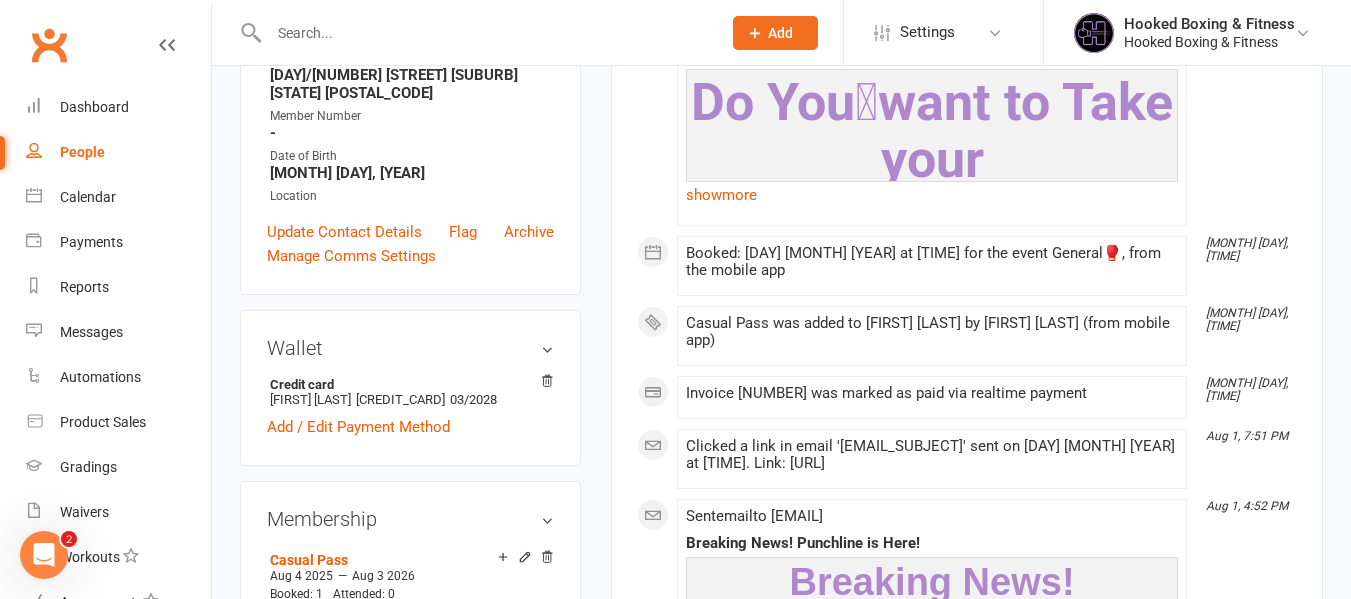 scroll, scrollTop: 100, scrollLeft: 0, axis: vertical 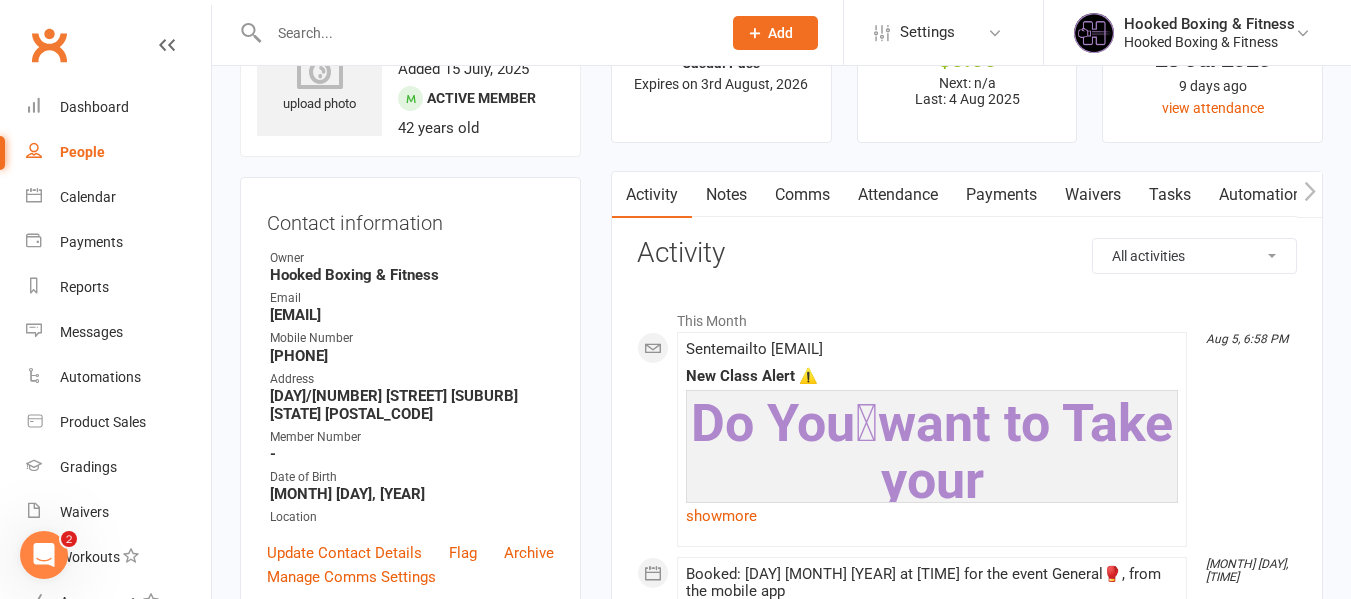click on "Payments" at bounding box center [1001, 195] 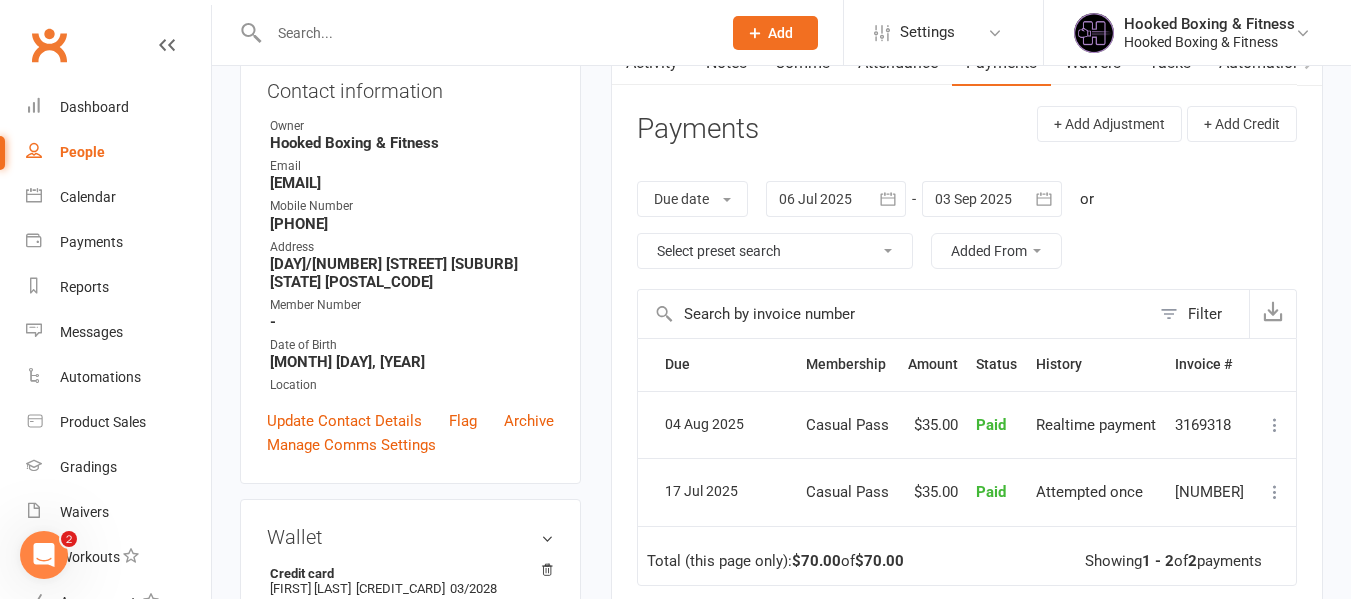 scroll, scrollTop: 500, scrollLeft: 0, axis: vertical 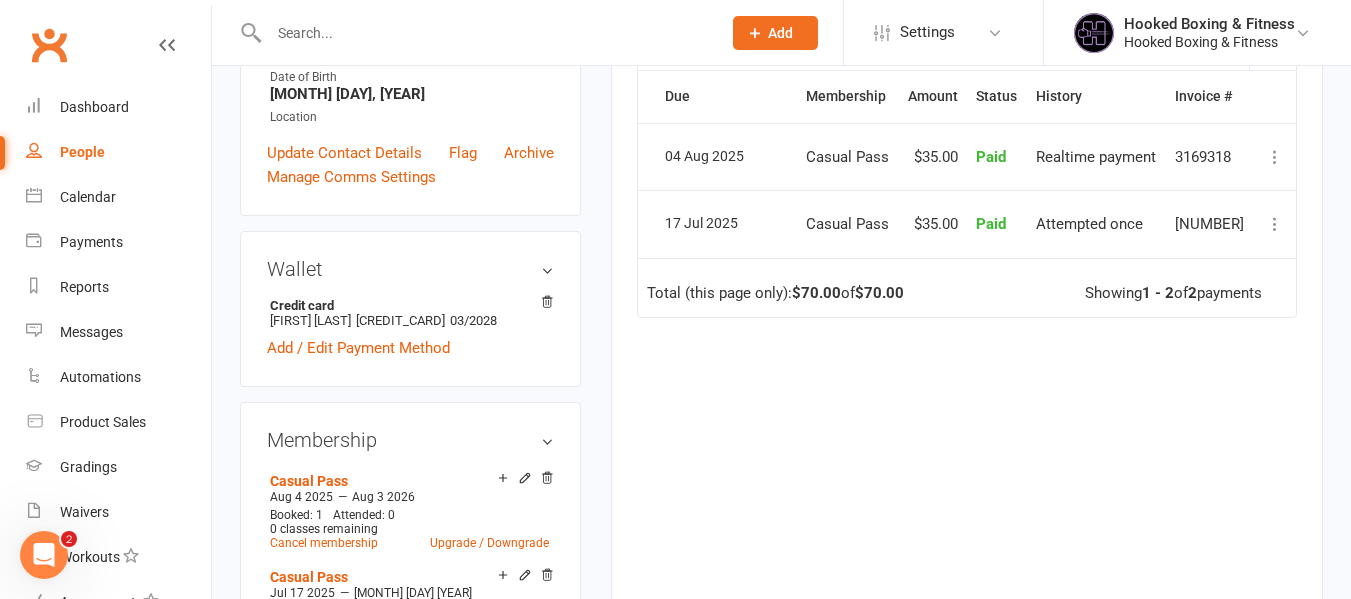 click at bounding box center [485, 33] 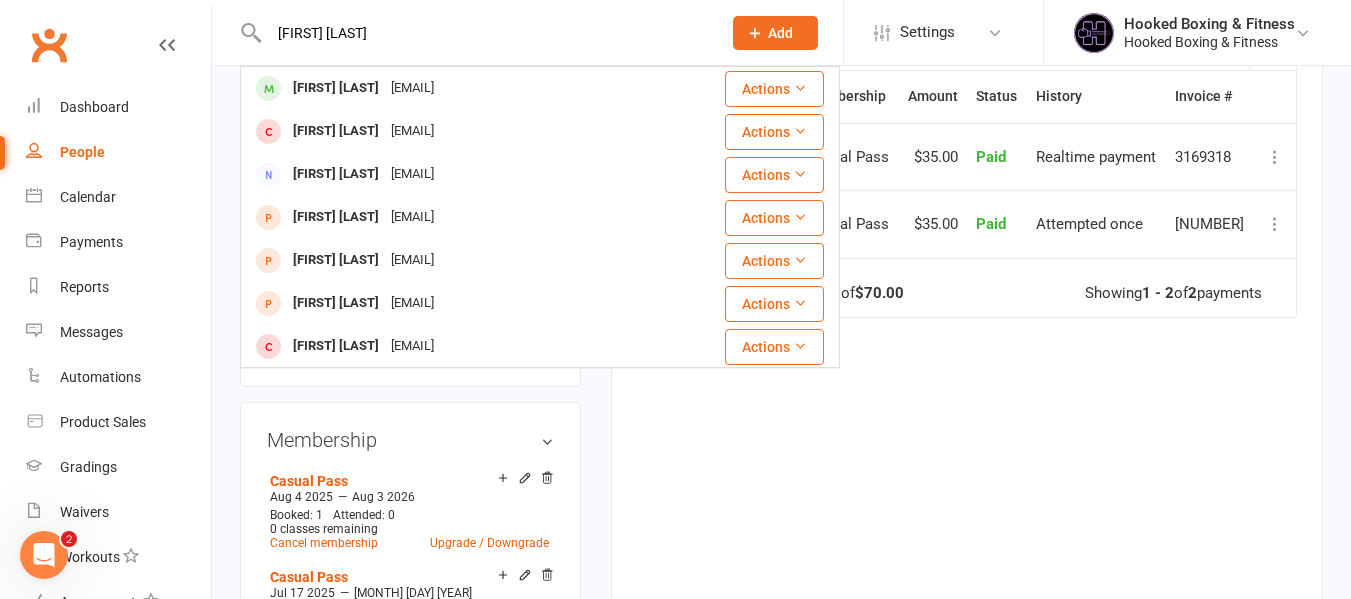 type on "Roxanne Corker" 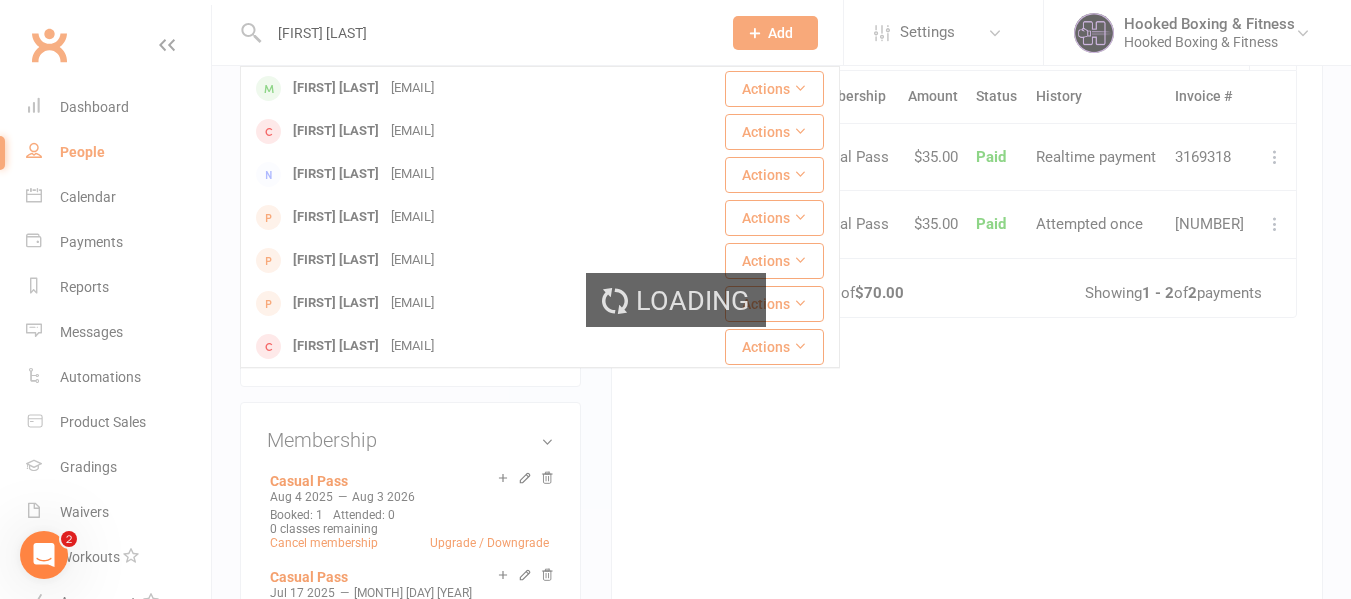 type 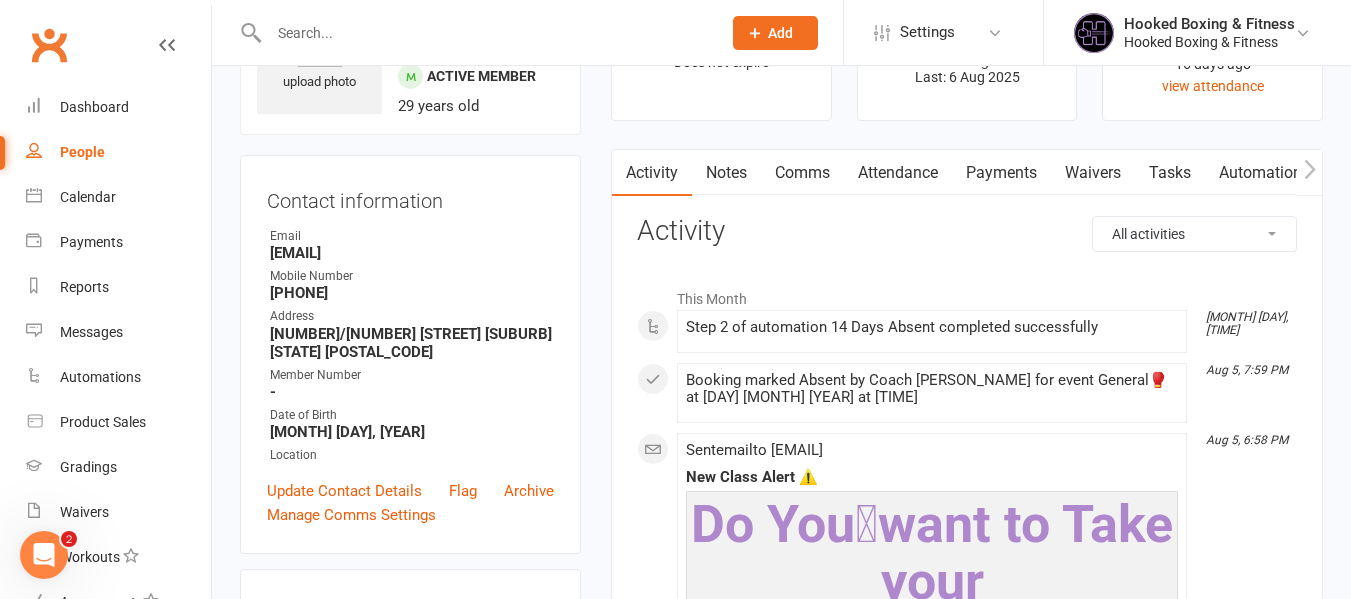 scroll, scrollTop: 0, scrollLeft: 0, axis: both 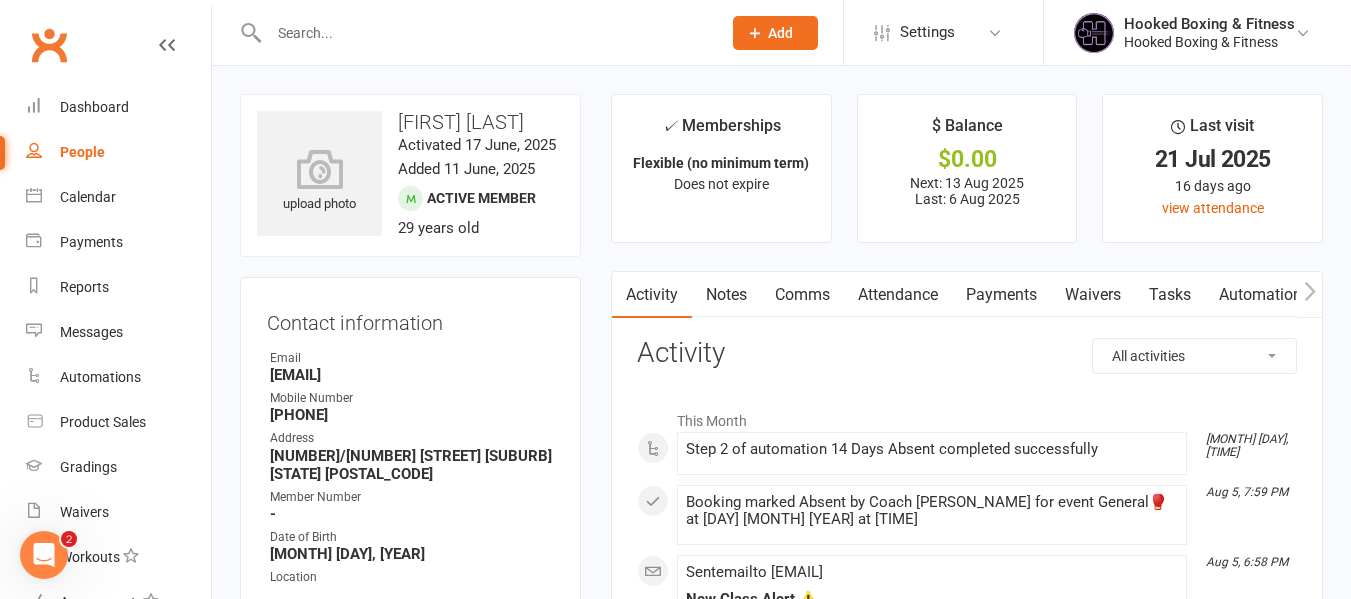 click on "Attendance" at bounding box center [898, 295] 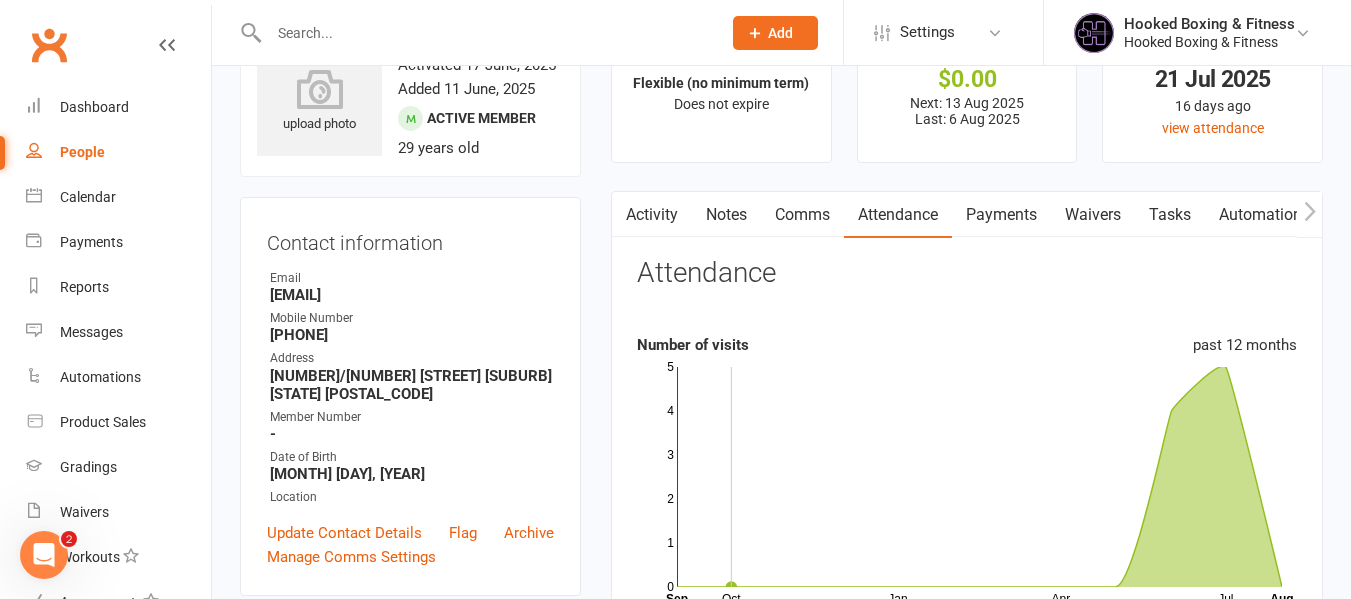 scroll, scrollTop: 0, scrollLeft: 0, axis: both 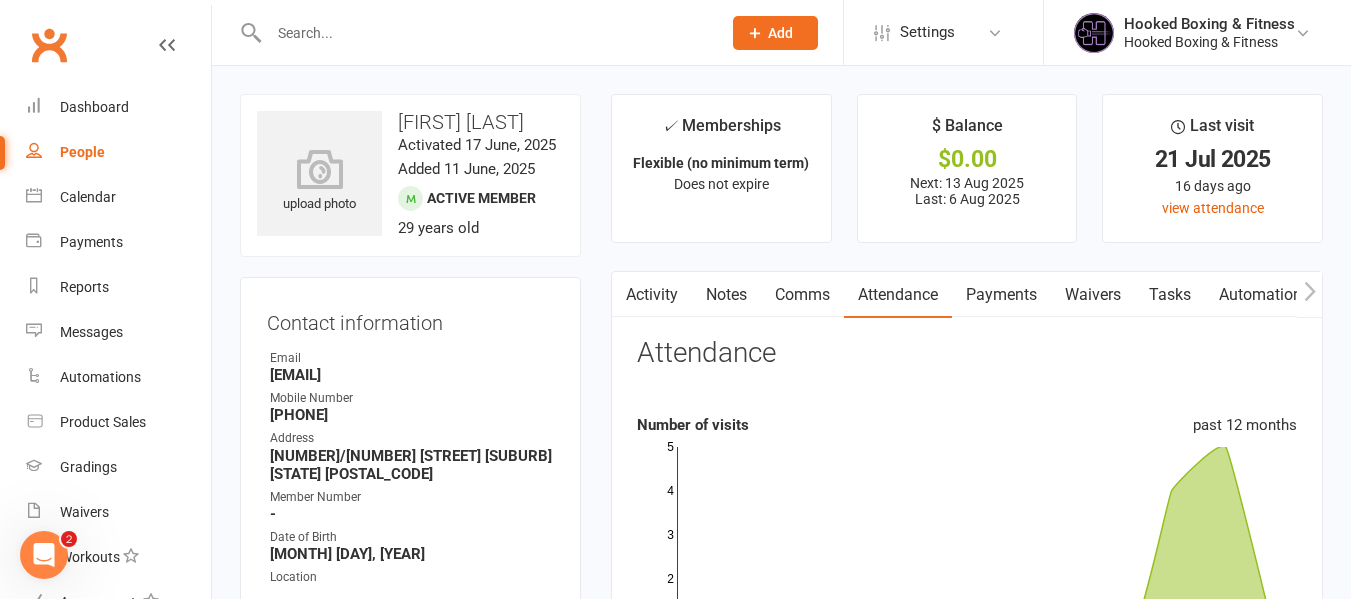 click on "Notes" at bounding box center [726, 295] 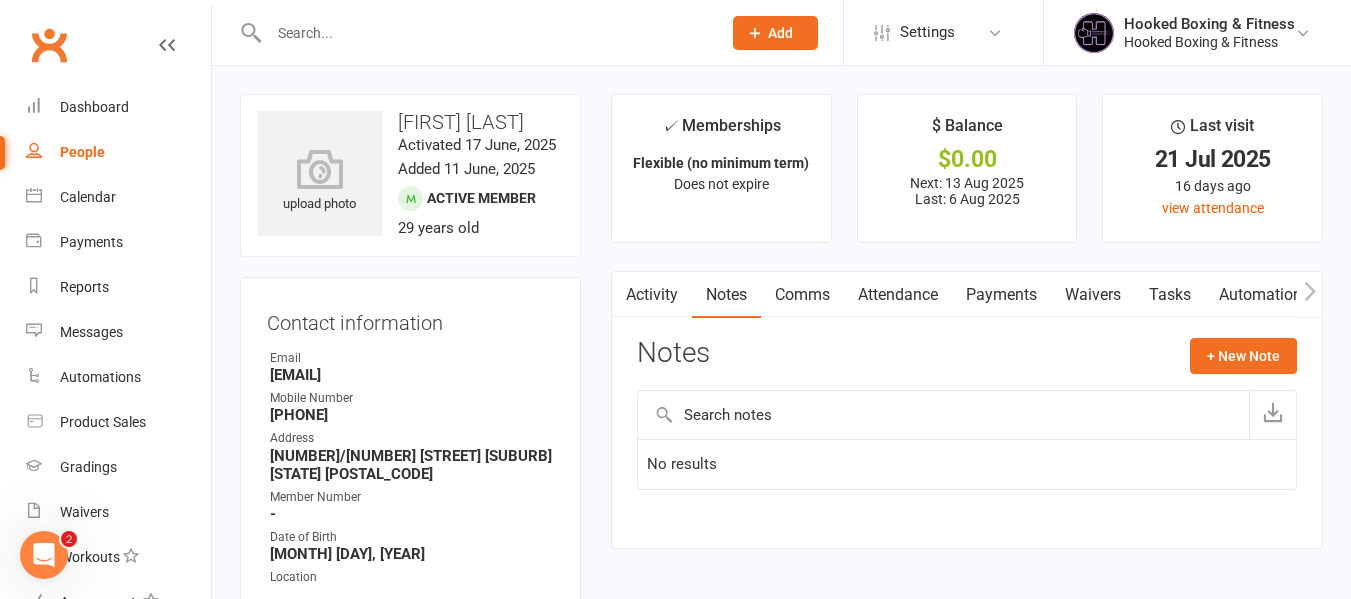click on "Activity Notes Comms Attendance Payments Waivers Tasks Automations Gradings / Promotions Mobile App Credit balance
Notes + New Note No results Attendance Number of visits past 12 months Oct Jan Apr Jul Month Sep Aug  0  1  2  3  4  5 Export CSV Total visits since joining:  9 Last seen:  21 Jul 2025 Bookings Recurring Gen. Attendance Make-ups + Add Book Event Add Appointment Book a Friend Classes / Bookings
August 2025
Sun Mon Tue Wed Thu Fri Sat
31
27
28
29
30
31
01
02
32
03
04
05
06
07
08
09
33
10
11
12
13
14
15 16" at bounding box center (967, 409) 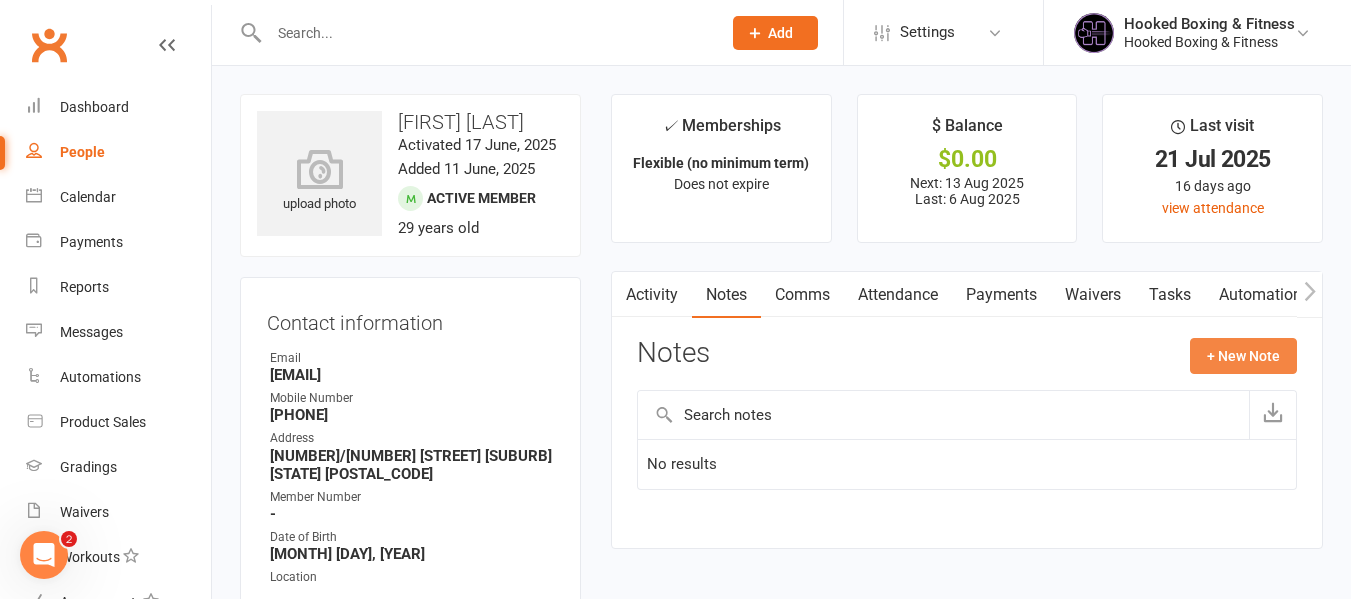 click on "+ New Note" at bounding box center (1243, 356) 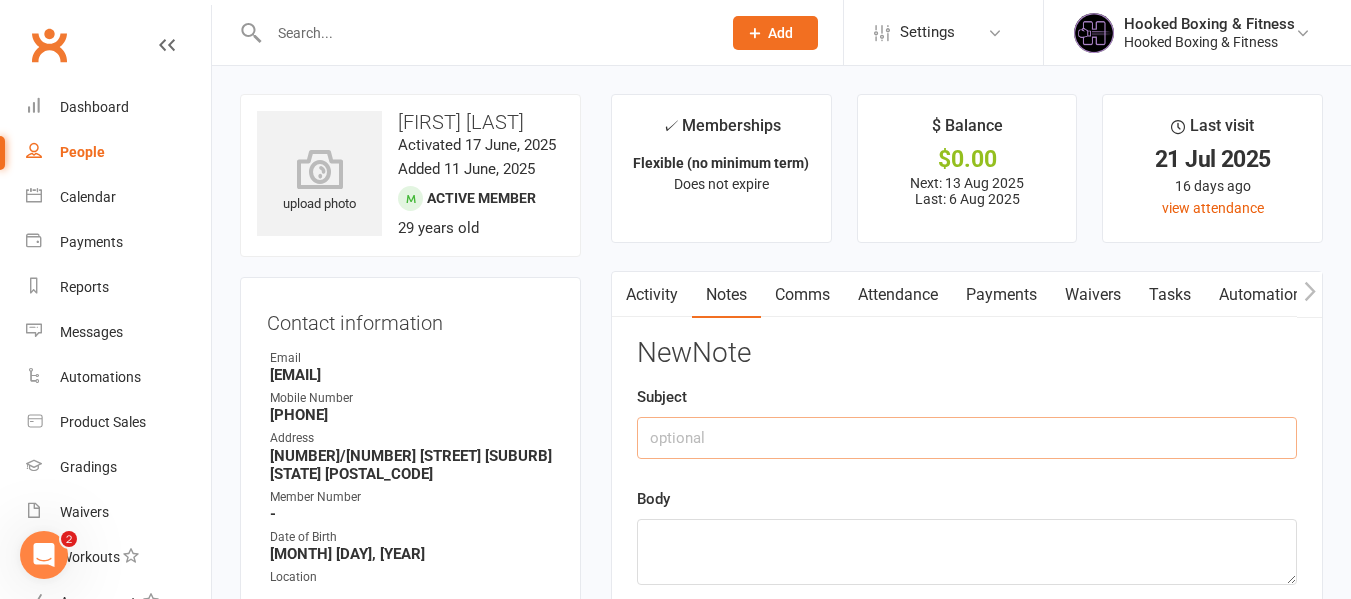 click at bounding box center [967, 438] 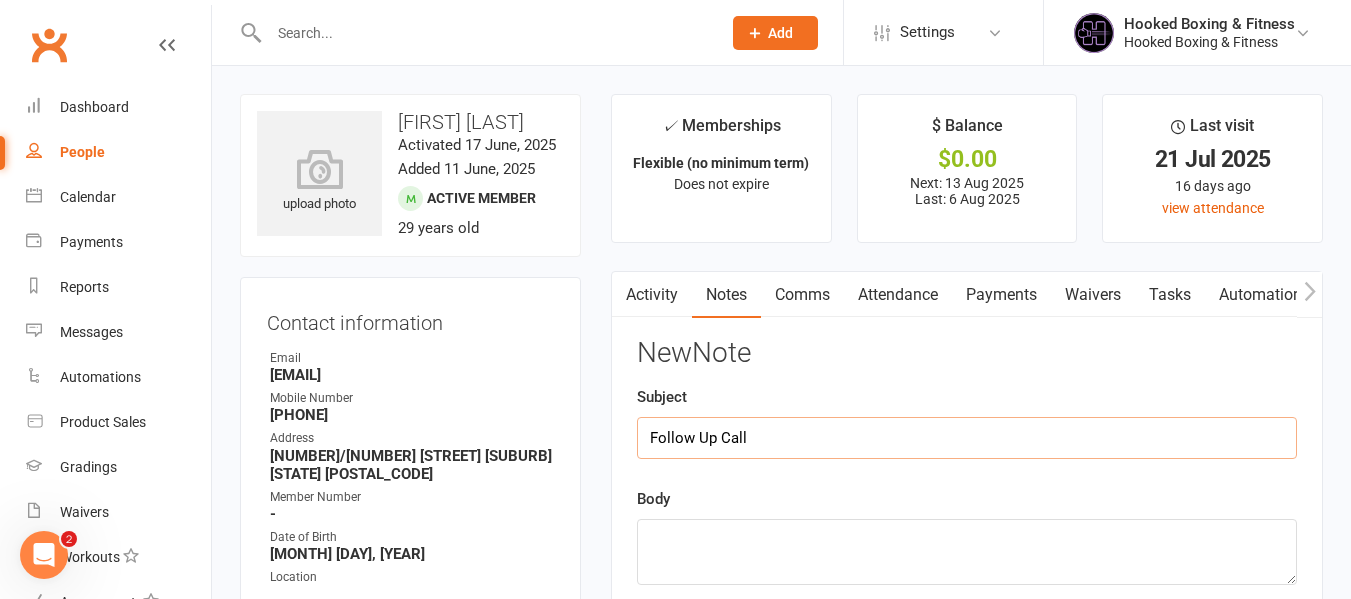 type on "Follow Up Call" 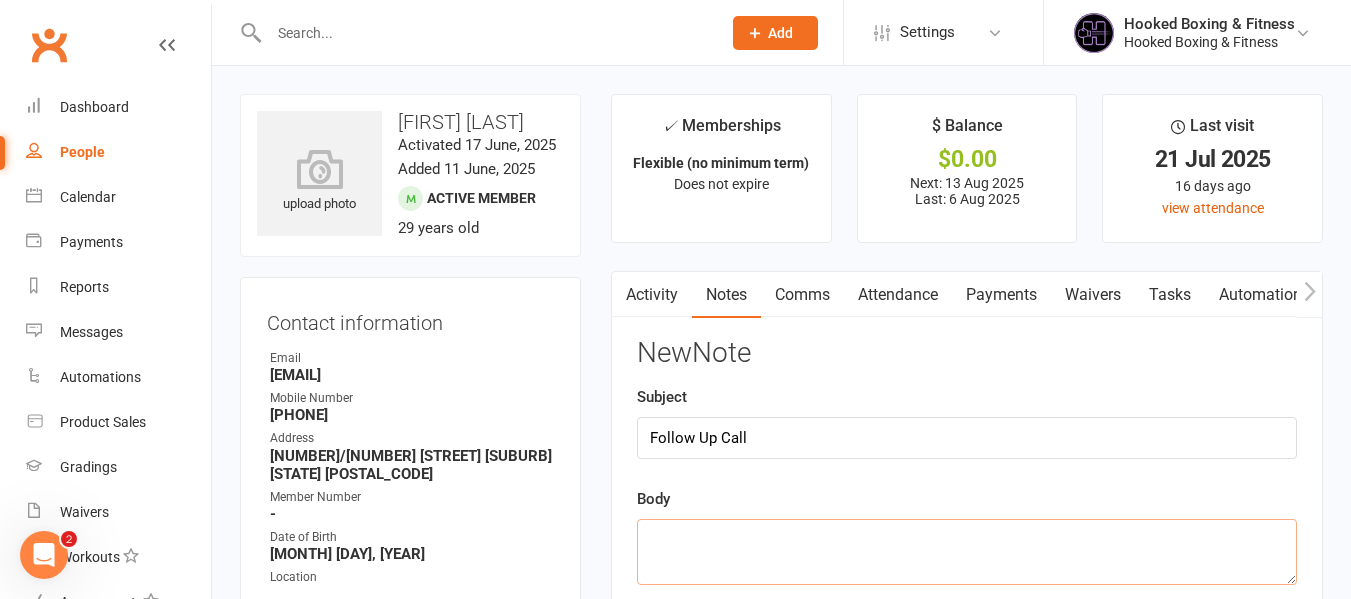type on "H" 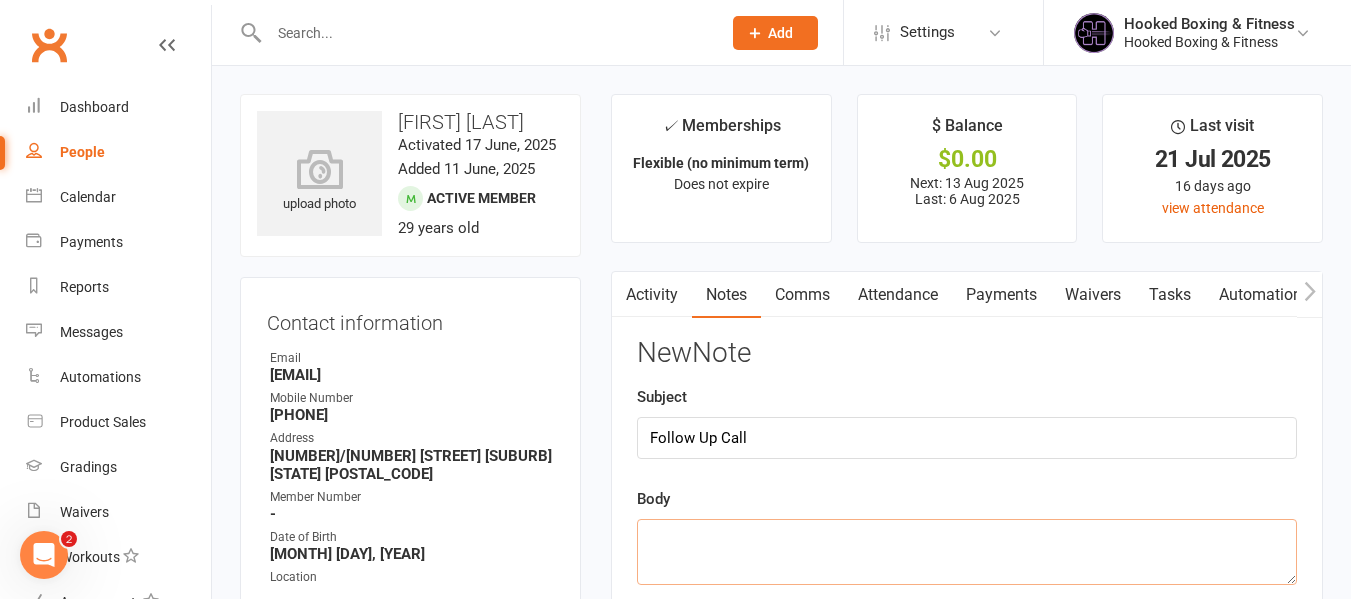 type on "T" 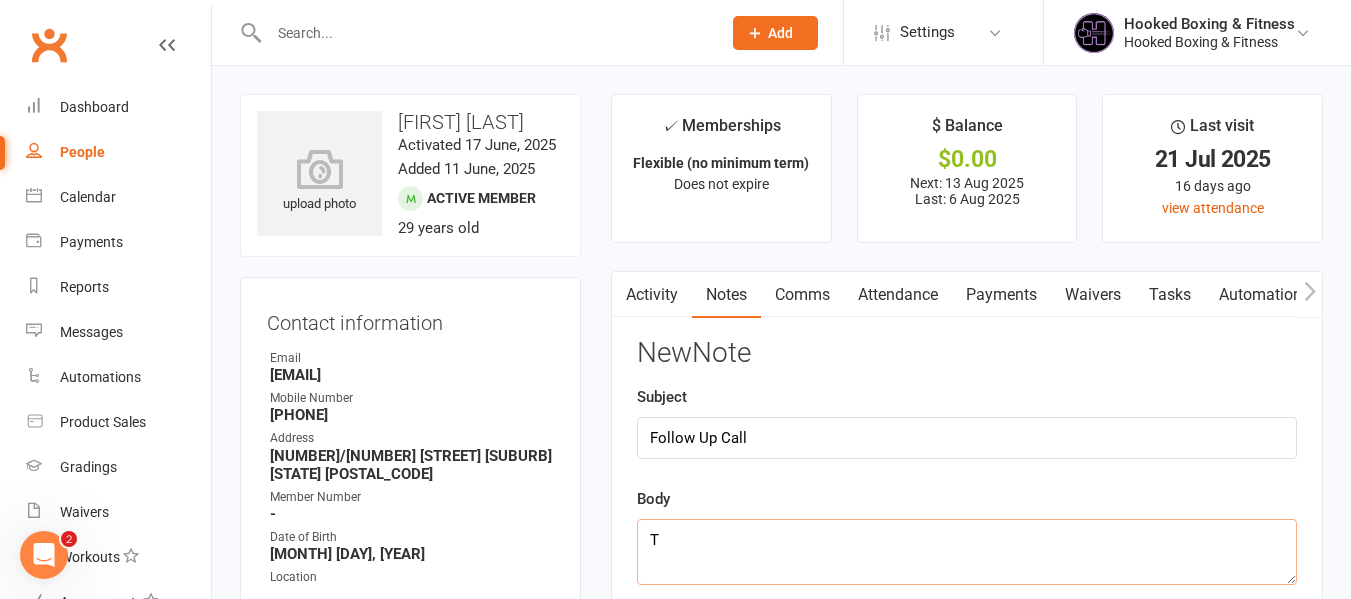 type 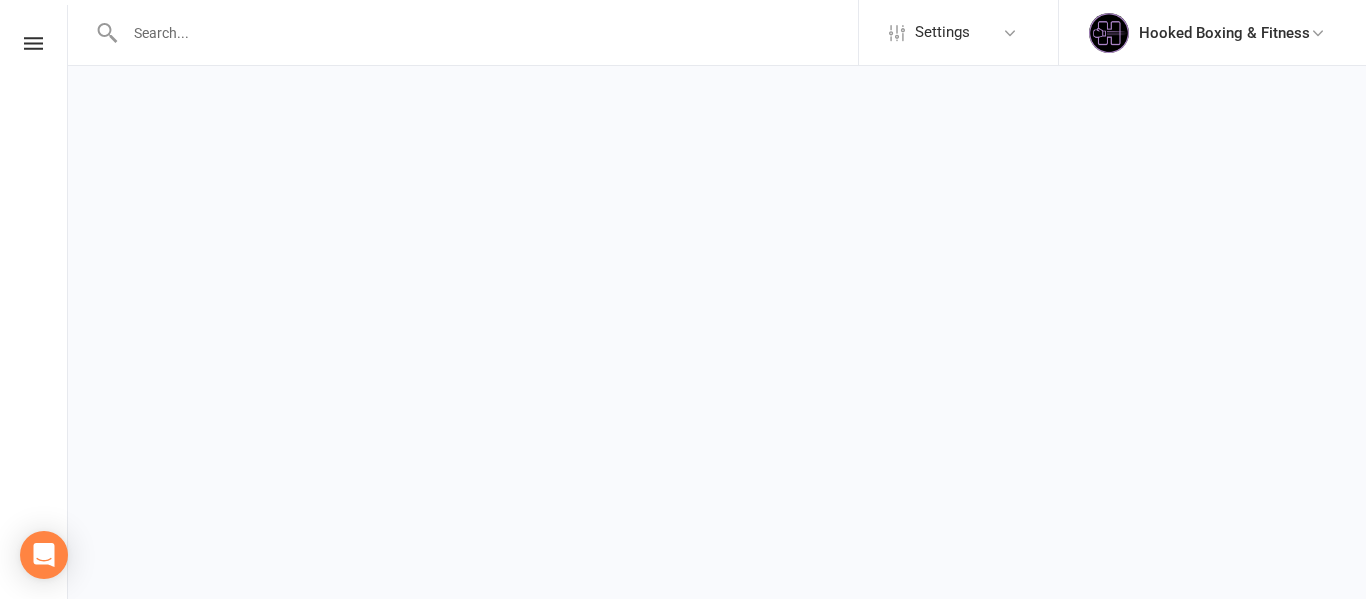 scroll, scrollTop: 0, scrollLeft: 0, axis: both 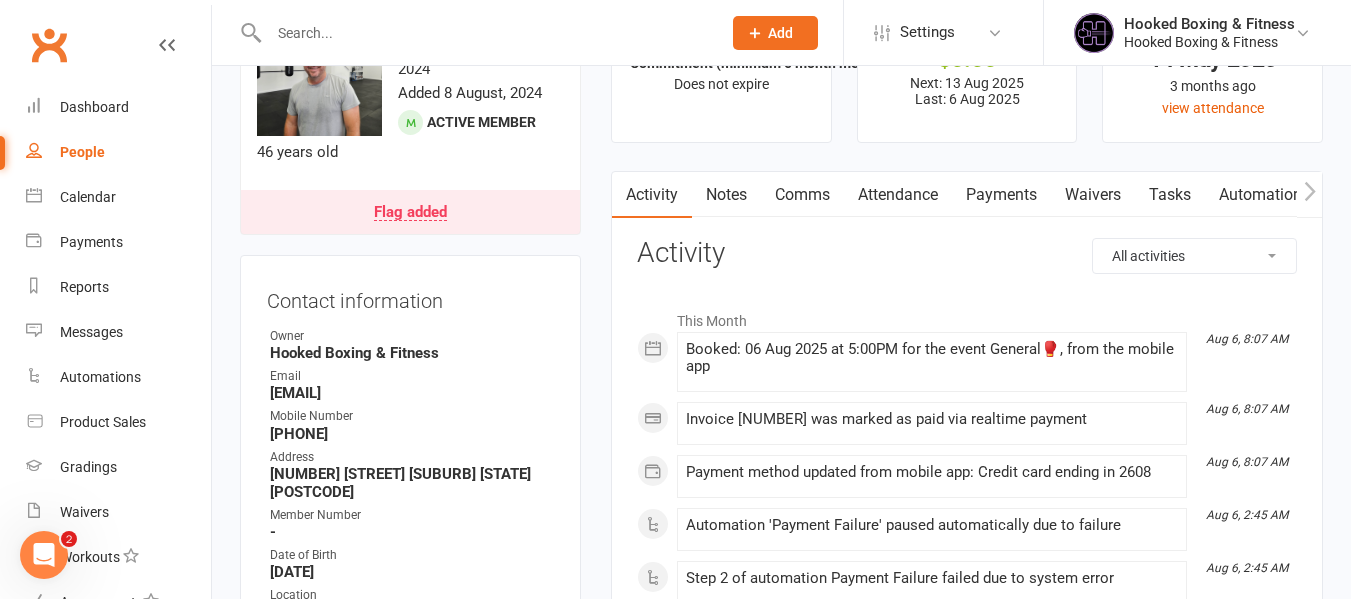 click on "Payments" at bounding box center [1001, 195] 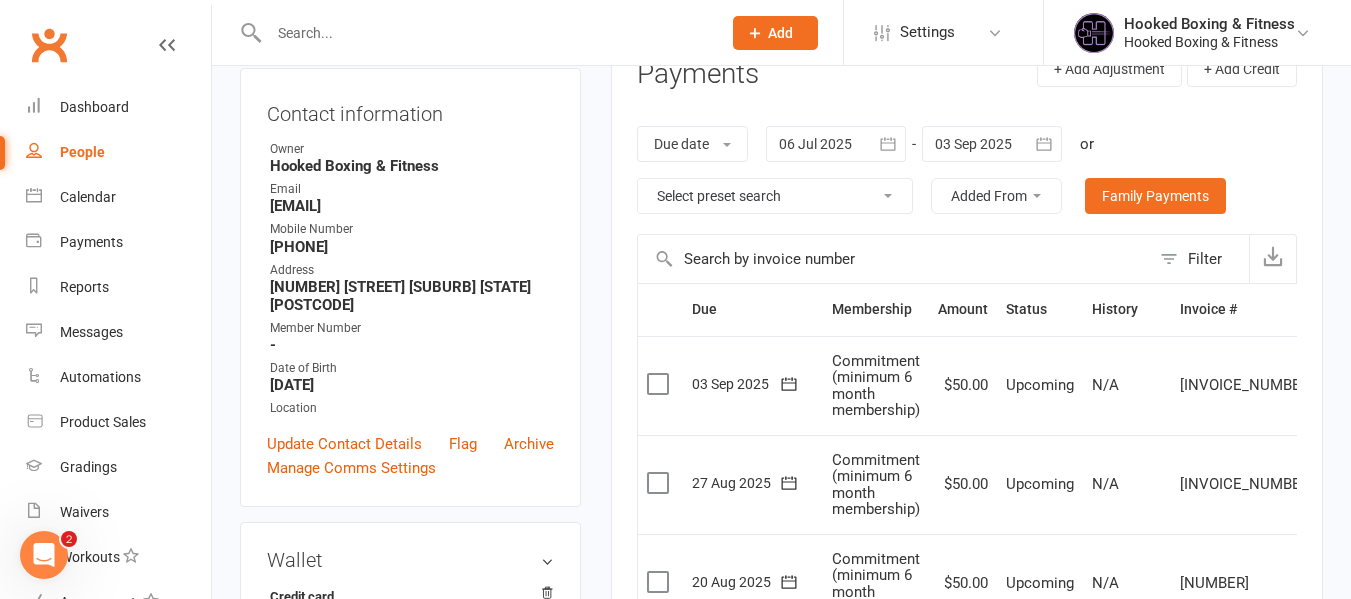 scroll, scrollTop: 100, scrollLeft: 0, axis: vertical 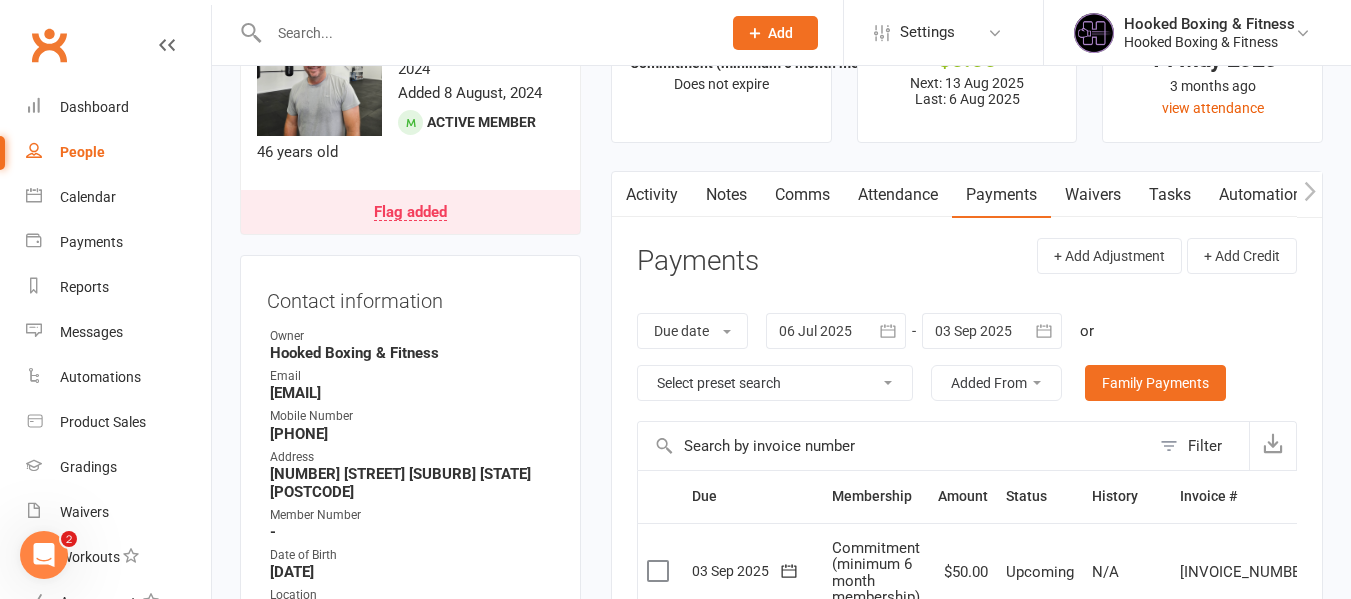 click at bounding box center [485, 33] 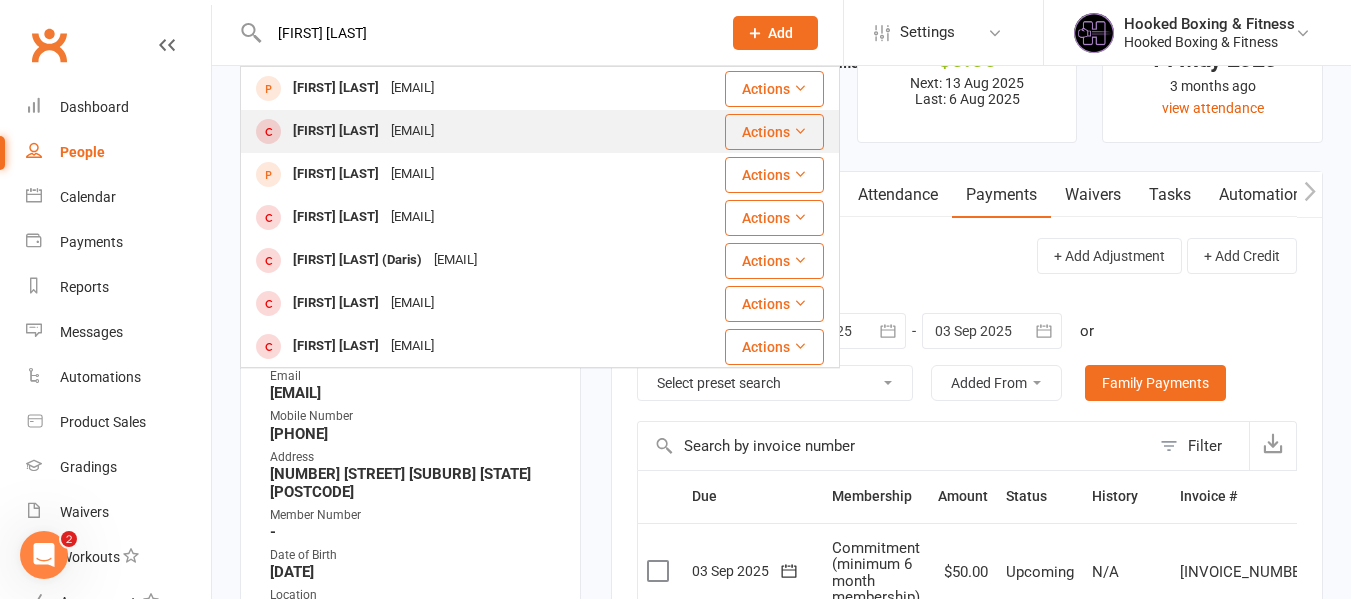type on "[FIRST] [LAST]" 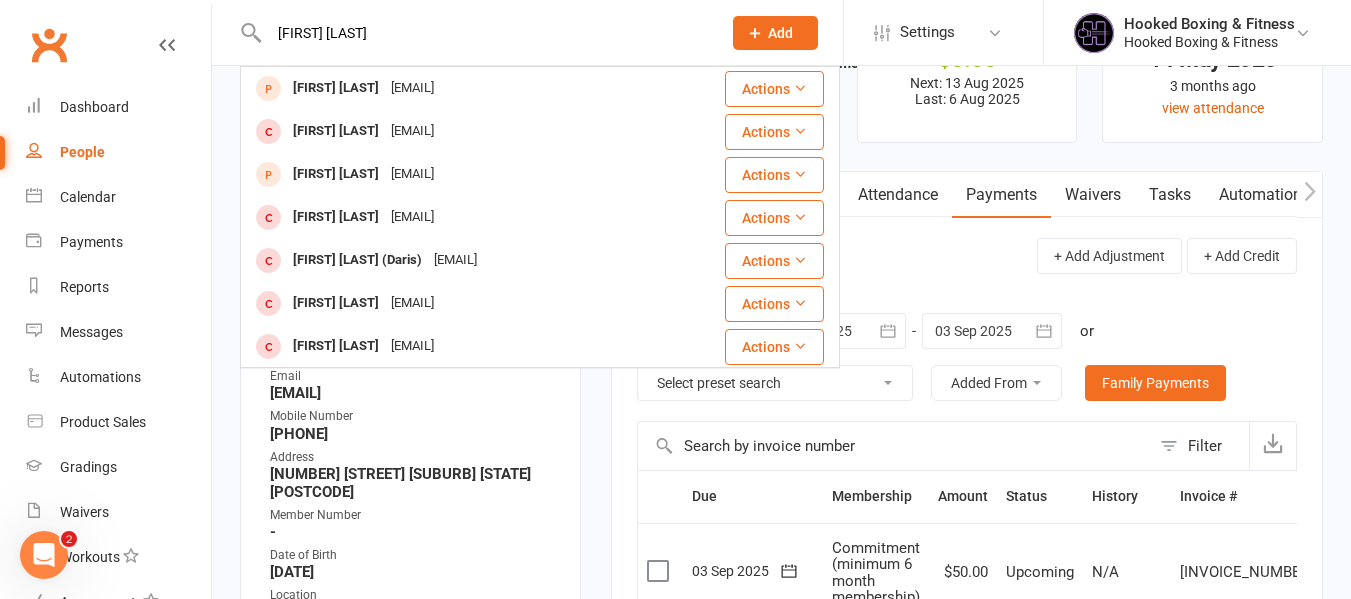 drag, startPoint x: 597, startPoint y: 127, endPoint x: 504, endPoint y: 86, distance: 101.636604 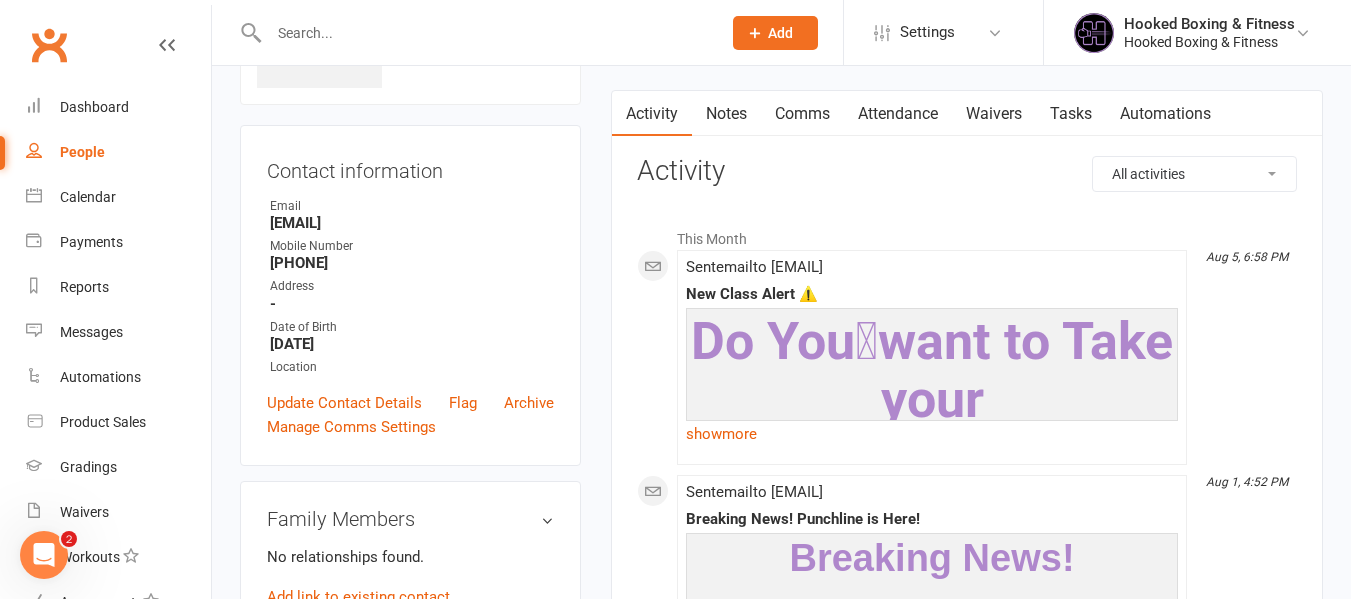 scroll, scrollTop: 0, scrollLeft: 0, axis: both 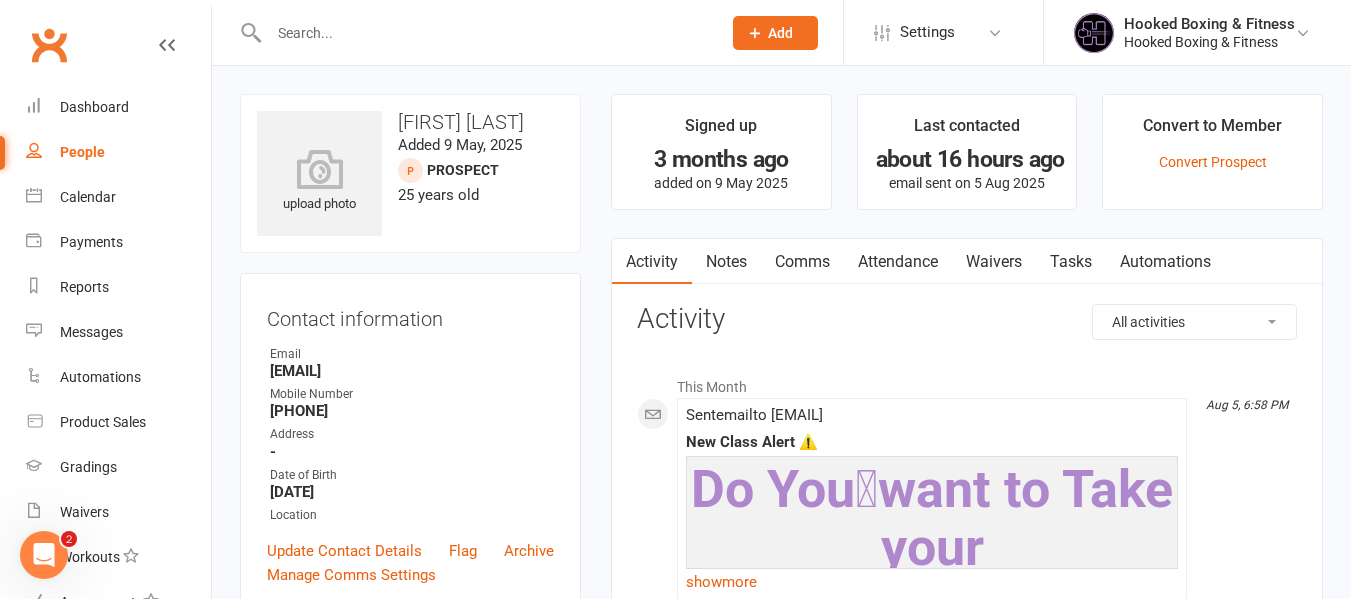 click on "Attendance" at bounding box center (898, 262) 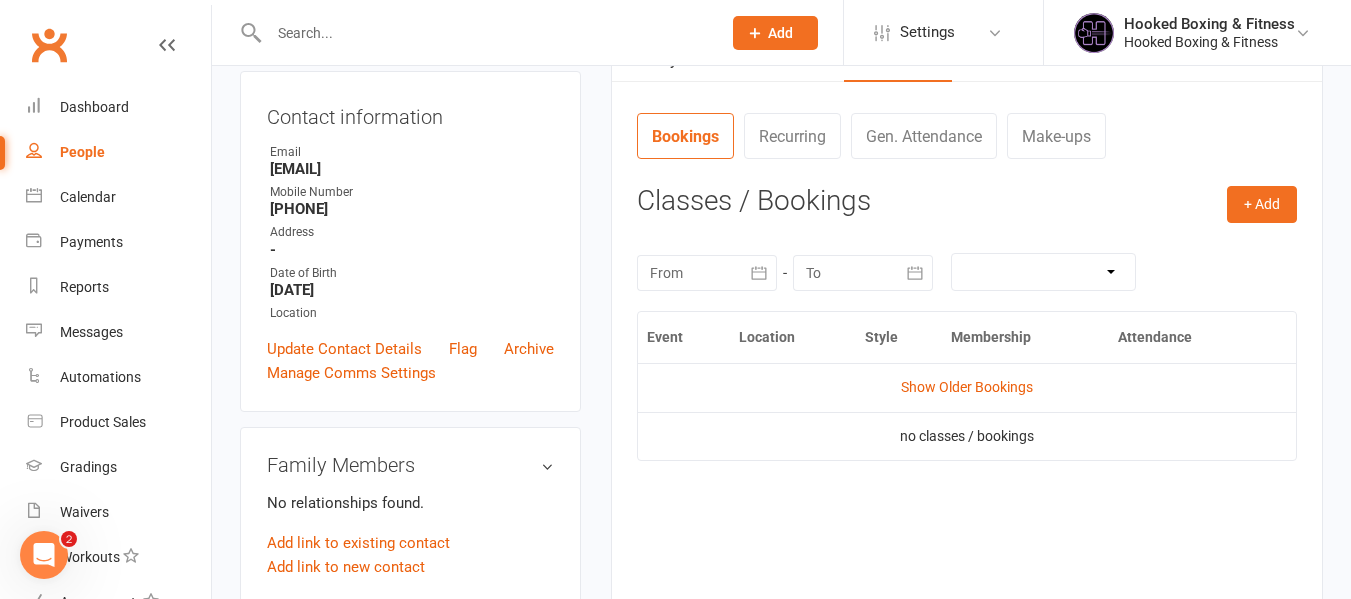 scroll, scrollTop: 200, scrollLeft: 0, axis: vertical 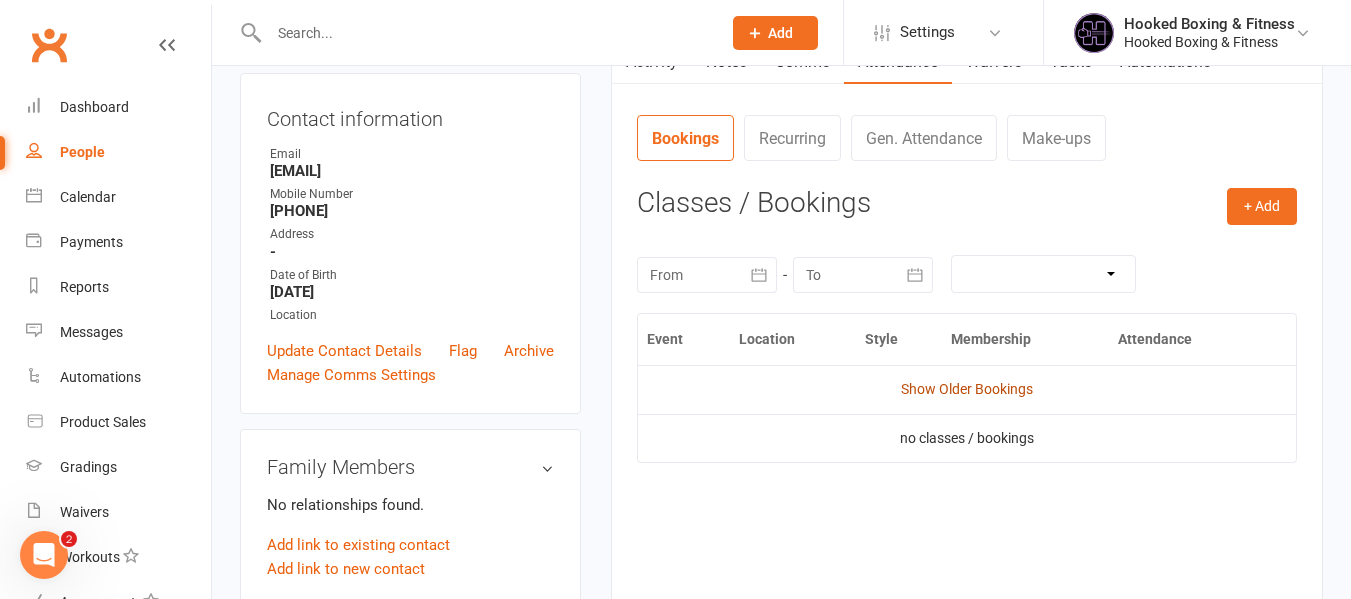 click on "Show Older Bookings" at bounding box center (967, 389) 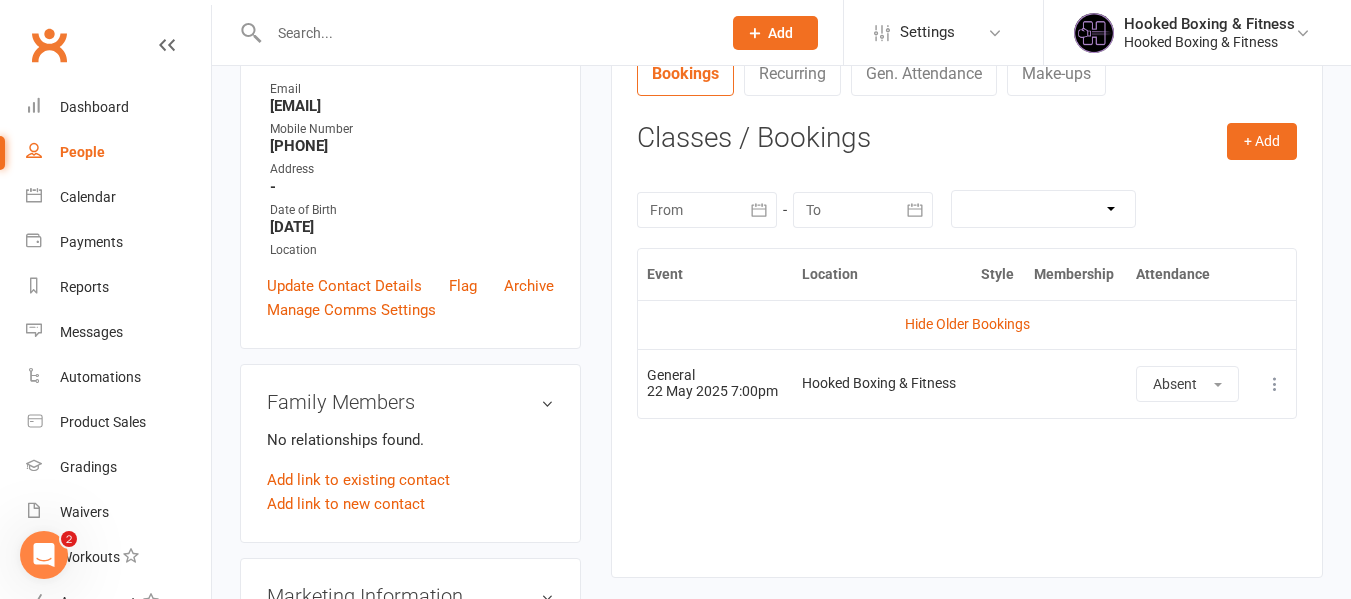 scroll, scrollTop: 300, scrollLeft: 0, axis: vertical 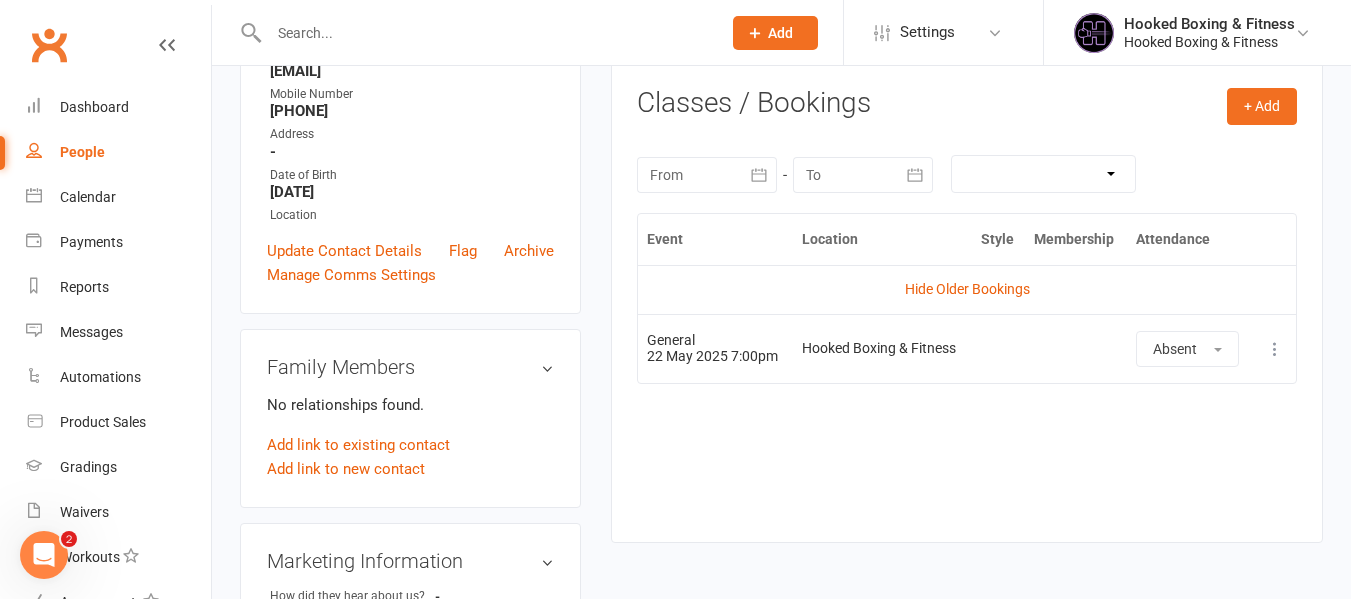 click at bounding box center [485, 33] 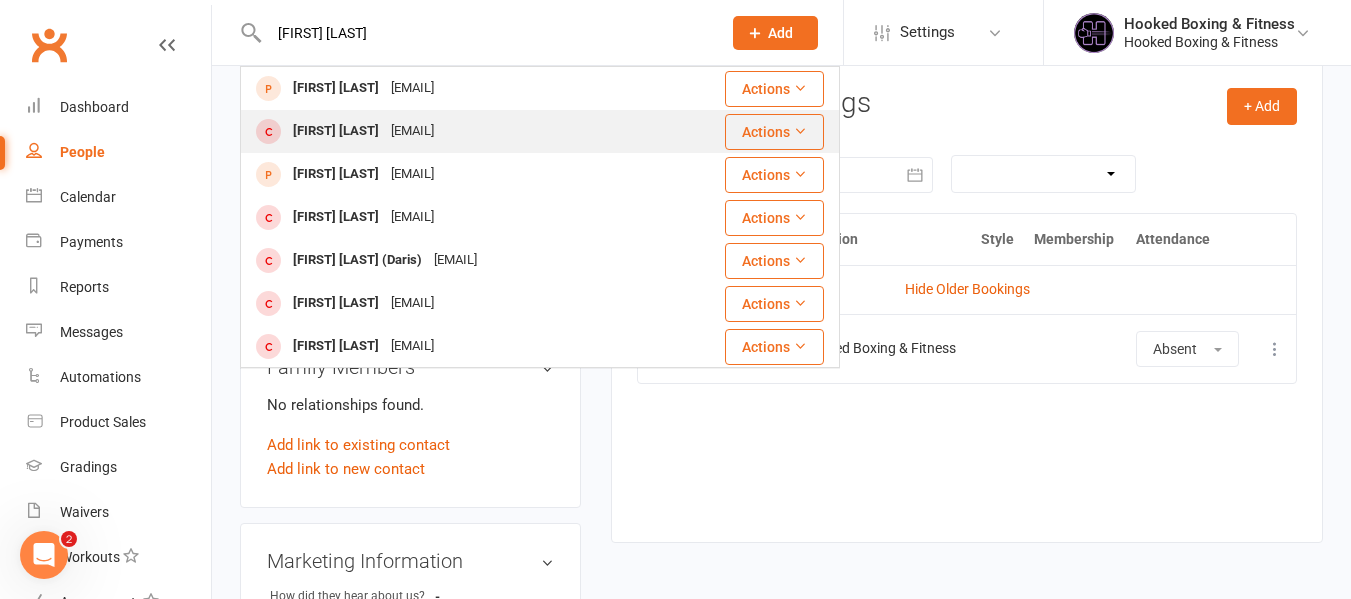 type on "Daryl Castillejos" 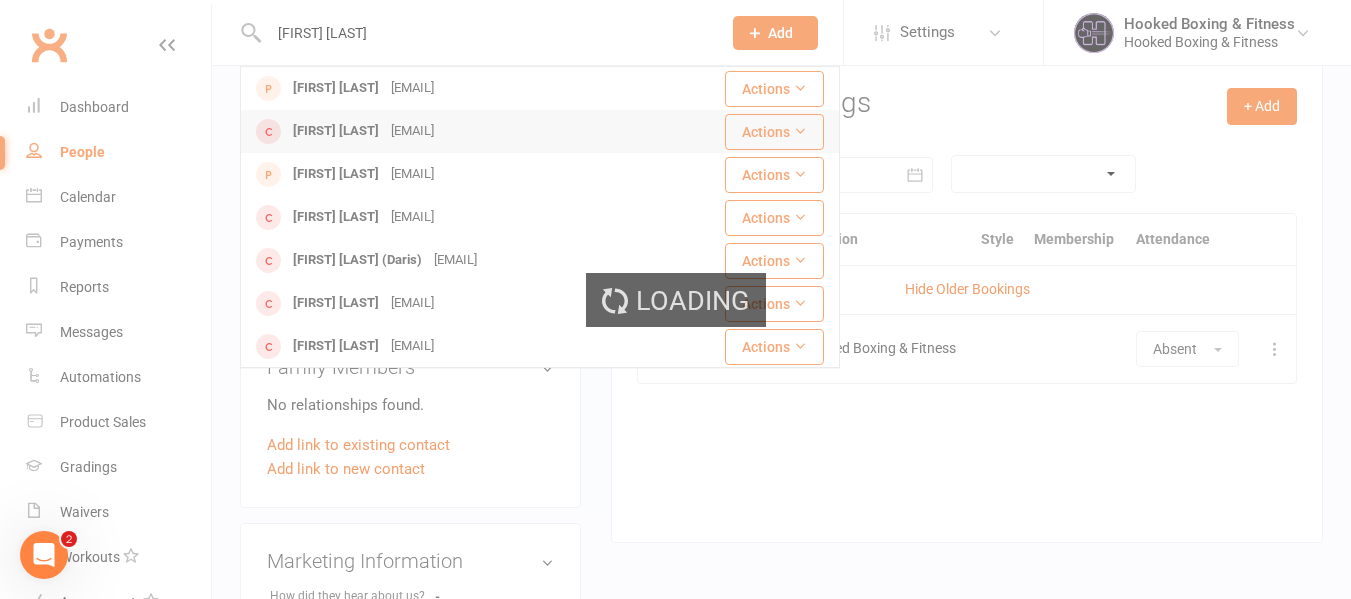 type 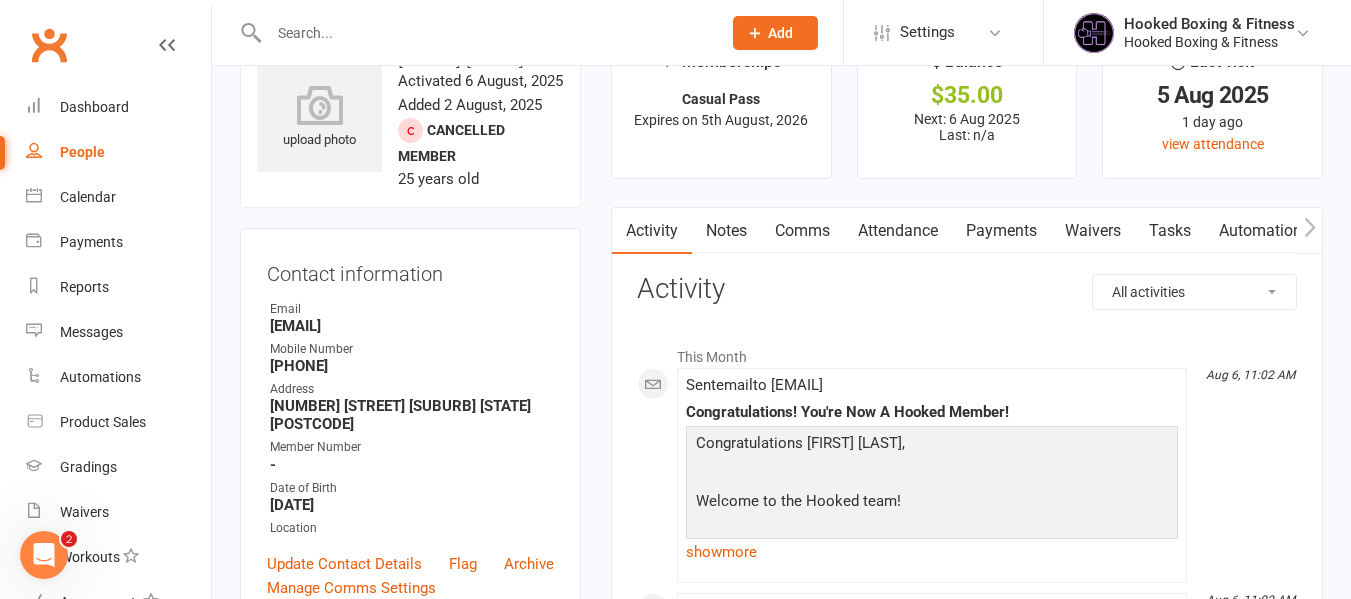 scroll, scrollTop: 300, scrollLeft: 0, axis: vertical 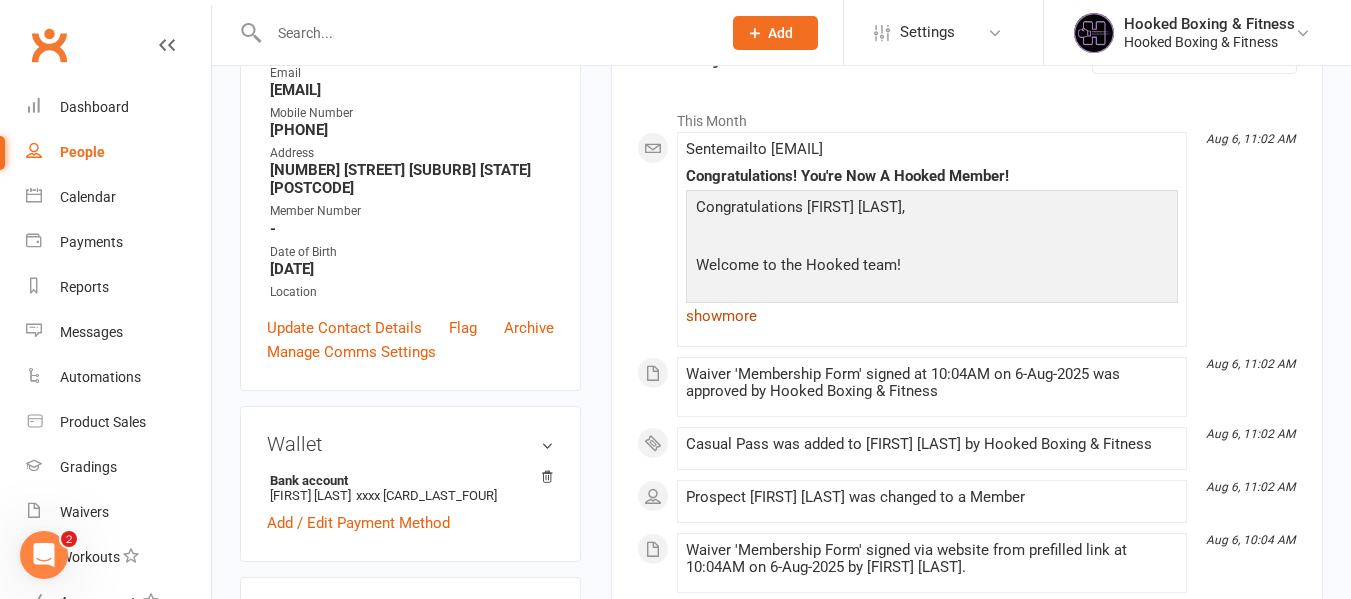 click on "show  more" at bounding box center (932, 316) 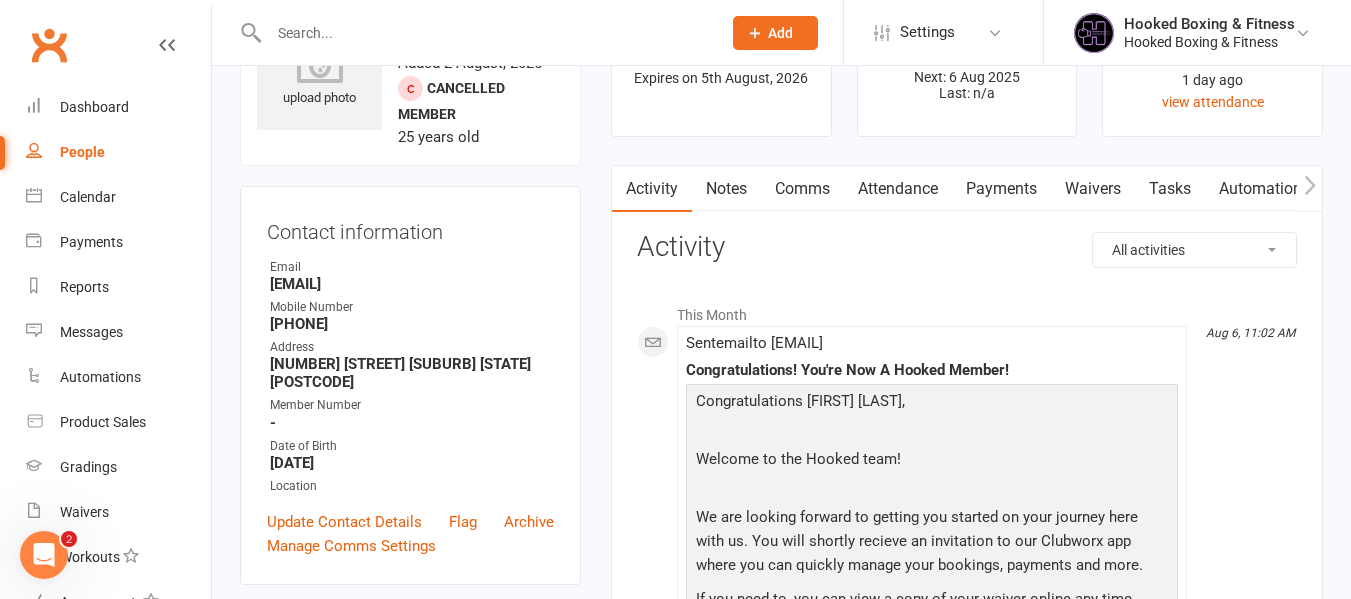 scroll, scrollTop: 100, scrollLeft: 0, axis: vertical 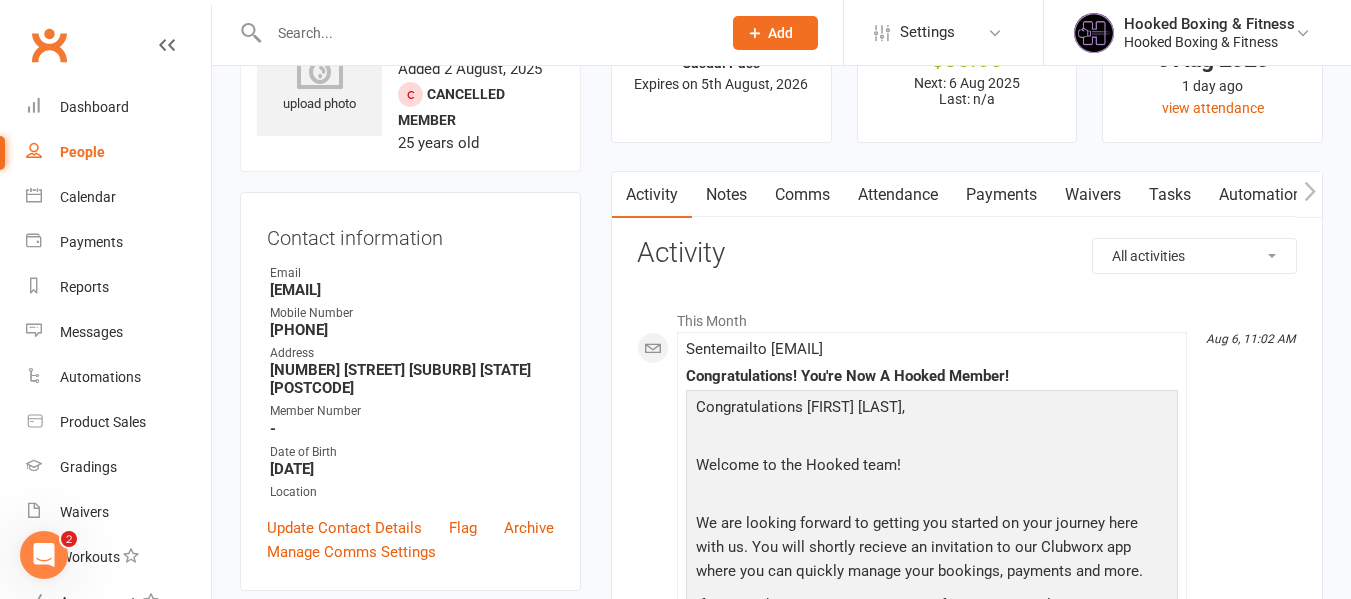click on "Attendance" at bounding box center (898, 195) 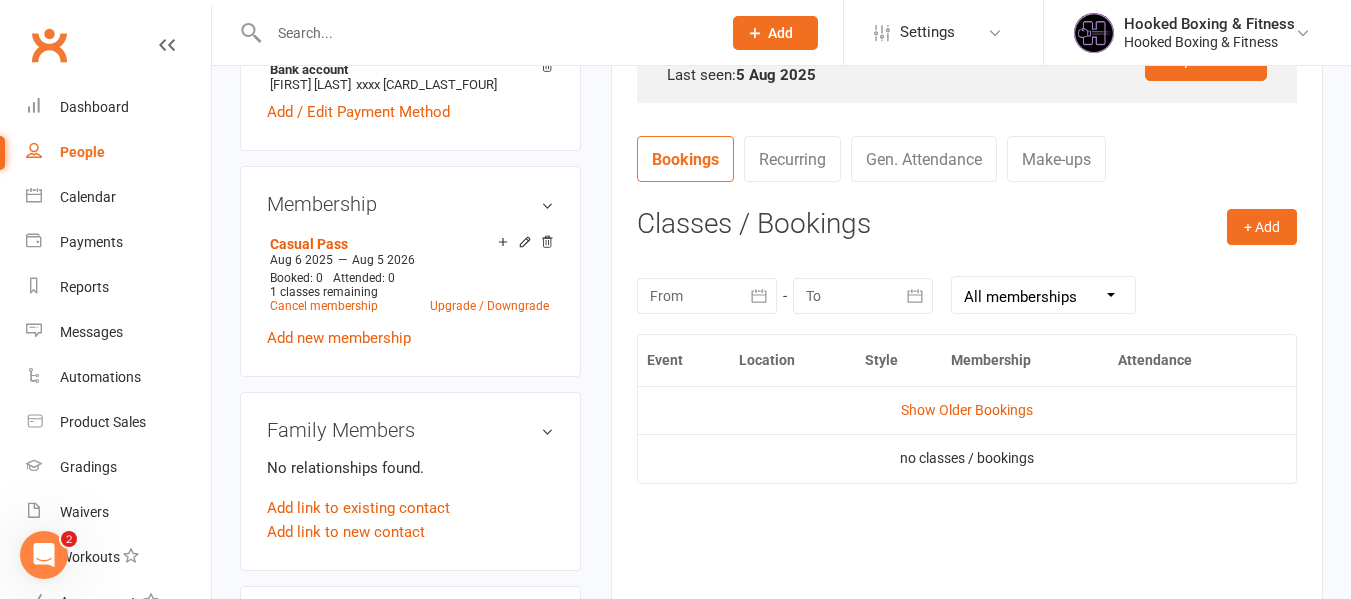 scroll, scrollTop: 700, scrollLeft: 0, axis: vertical 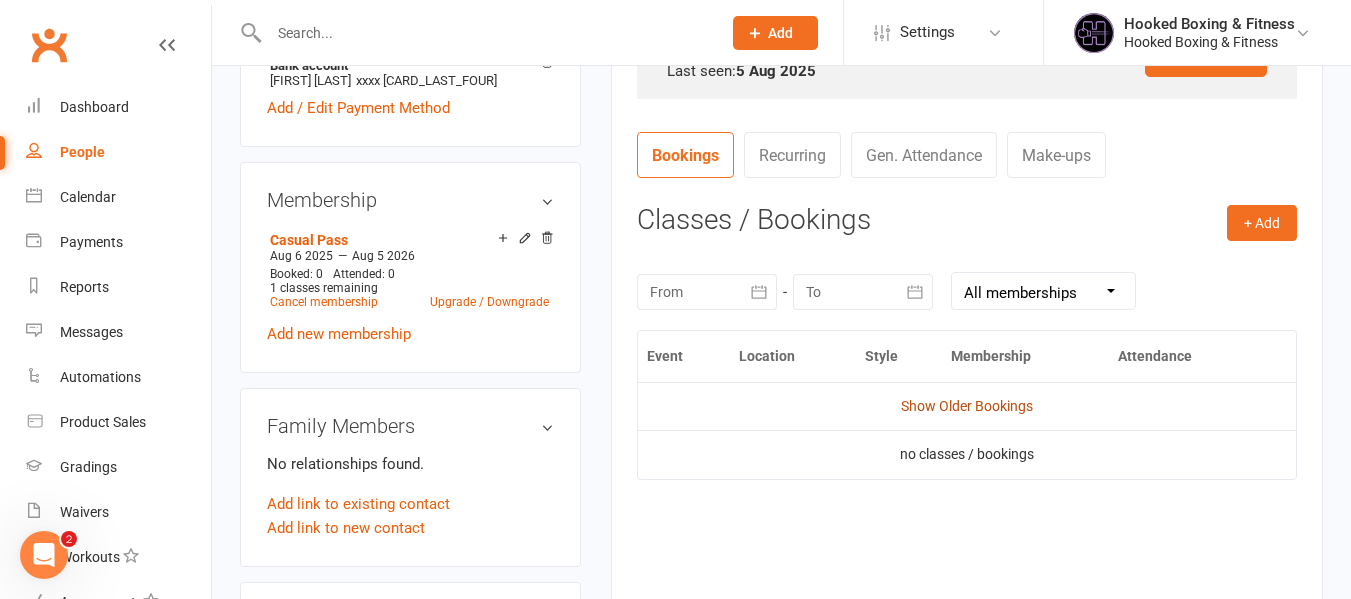 click on "Show Older Bookings" at bounding box center (967, 406) 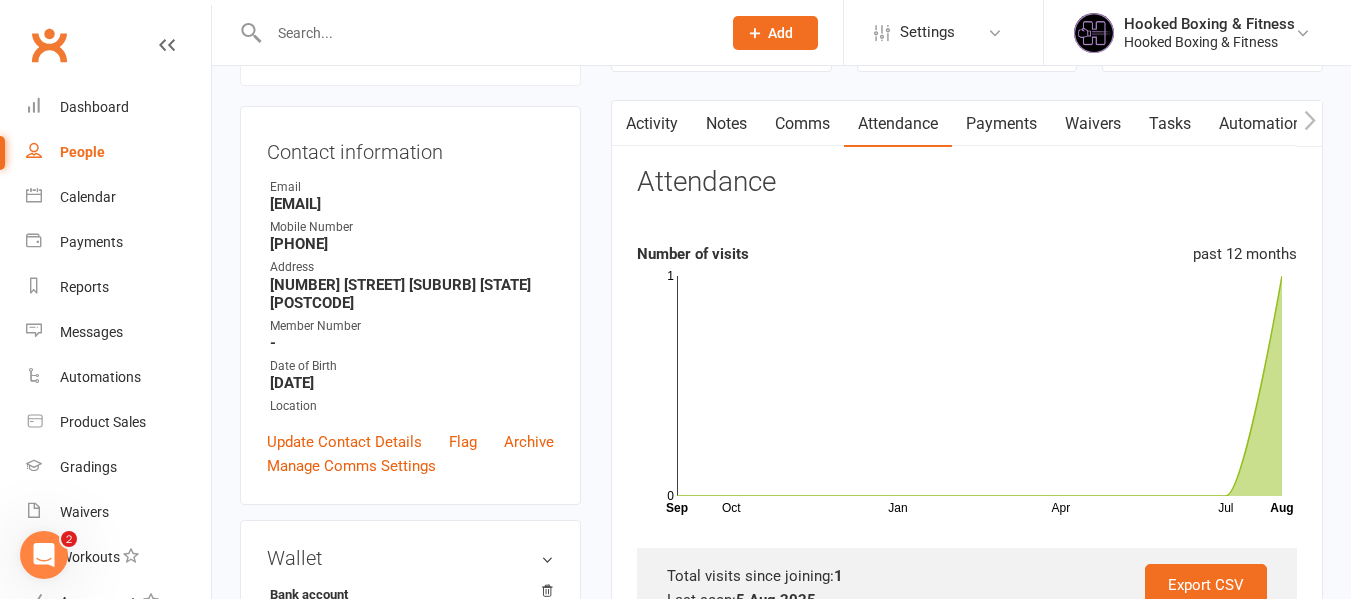 scroll, scrollTop: 100, scrollLeft: 0, axis: vertical 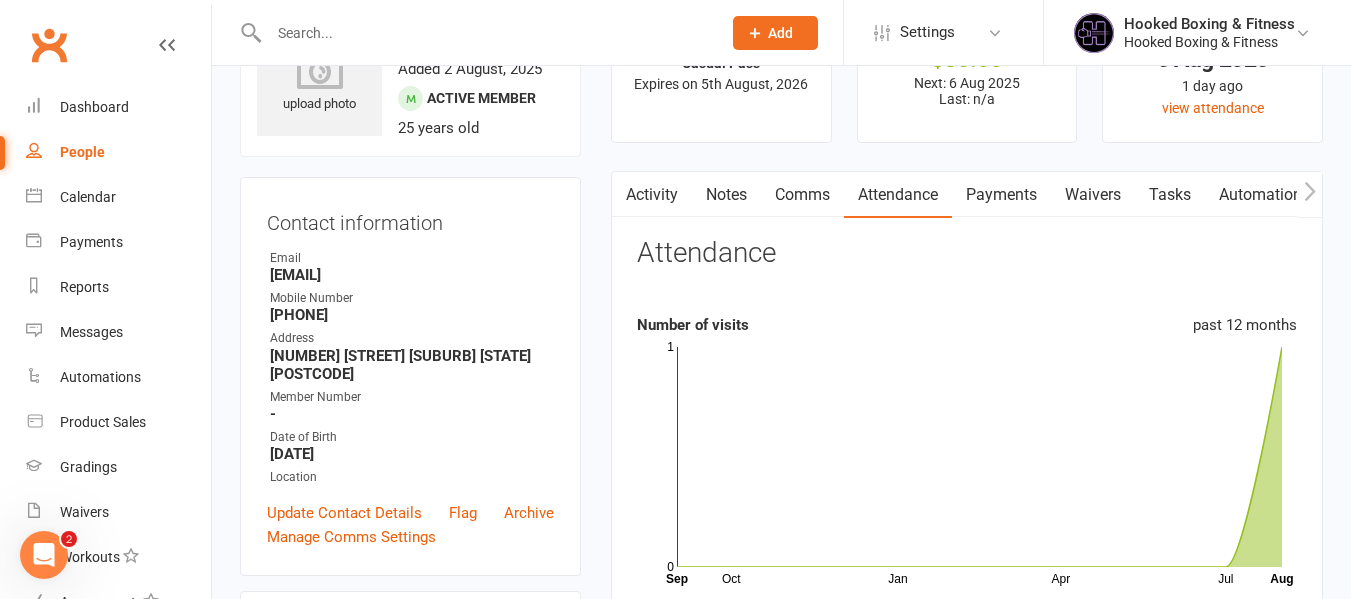 click on "Notes" at bounding box center [726, 195] 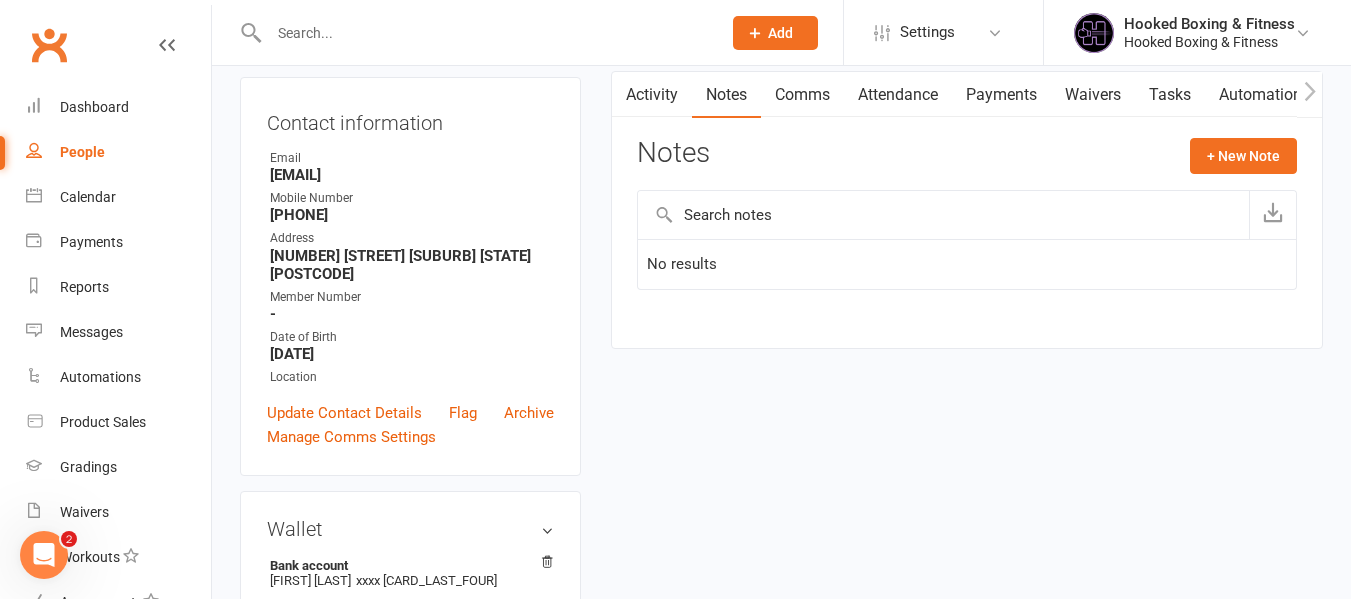 scroll, scrollTop: 0, scrollLeft: 0, axis: both 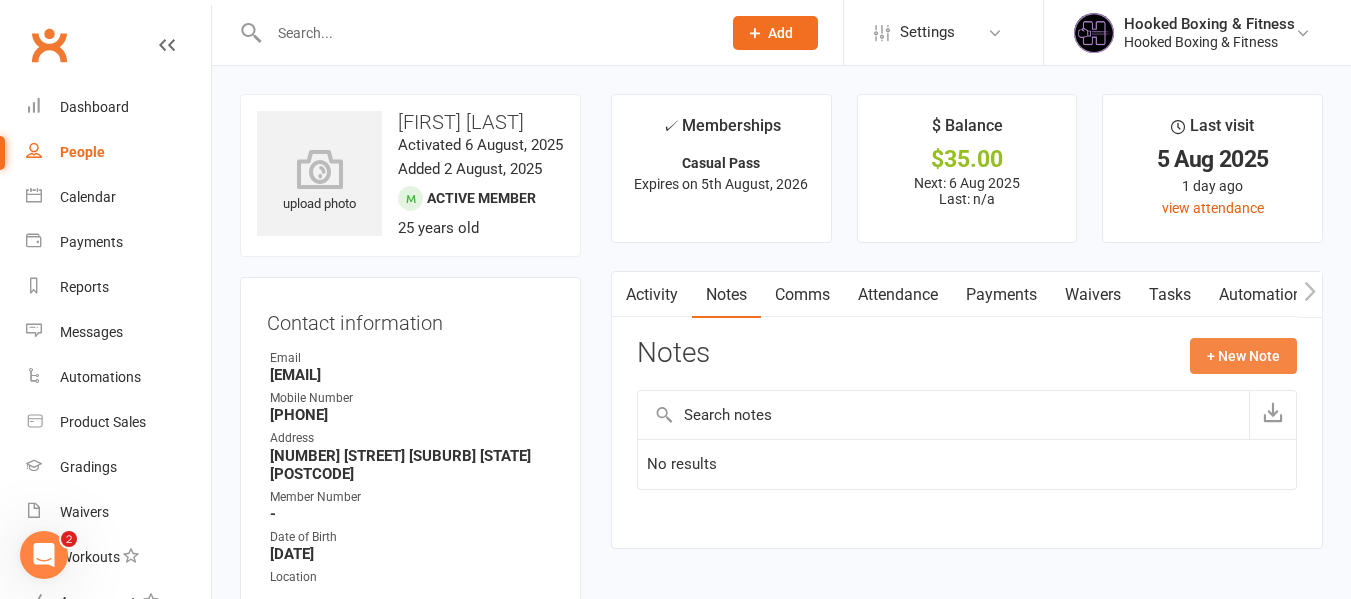 click on "+ New Note" at bounding box center (1243, 356) 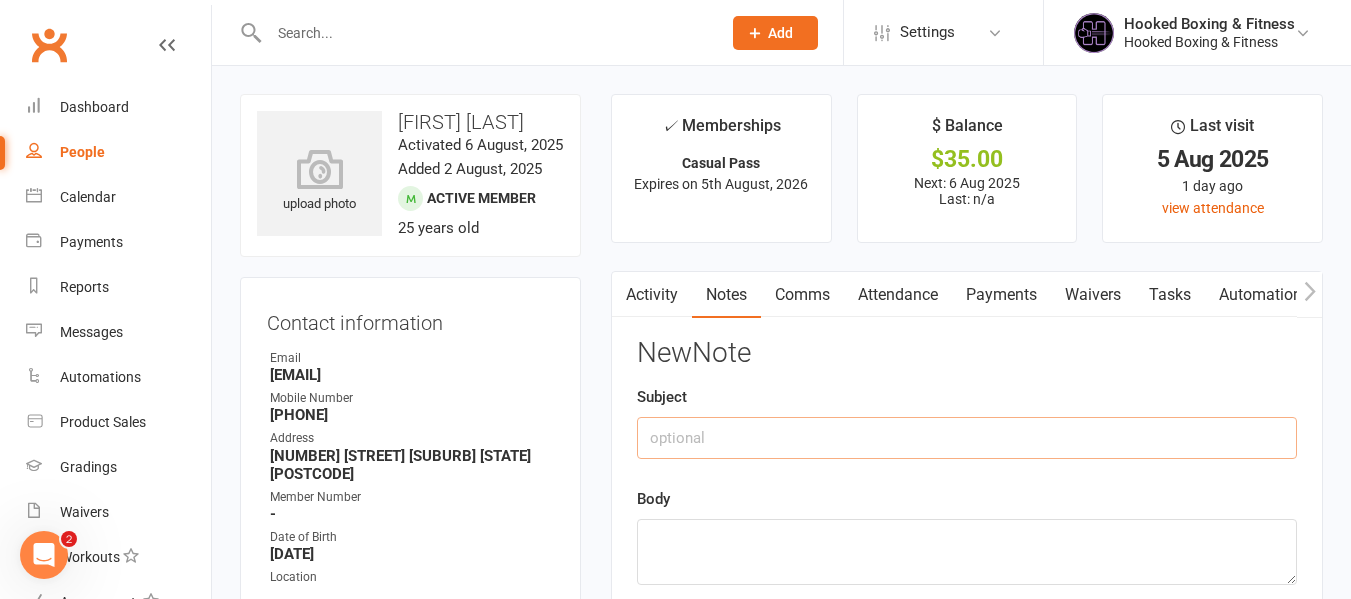 click at bounding box center (967, 438) 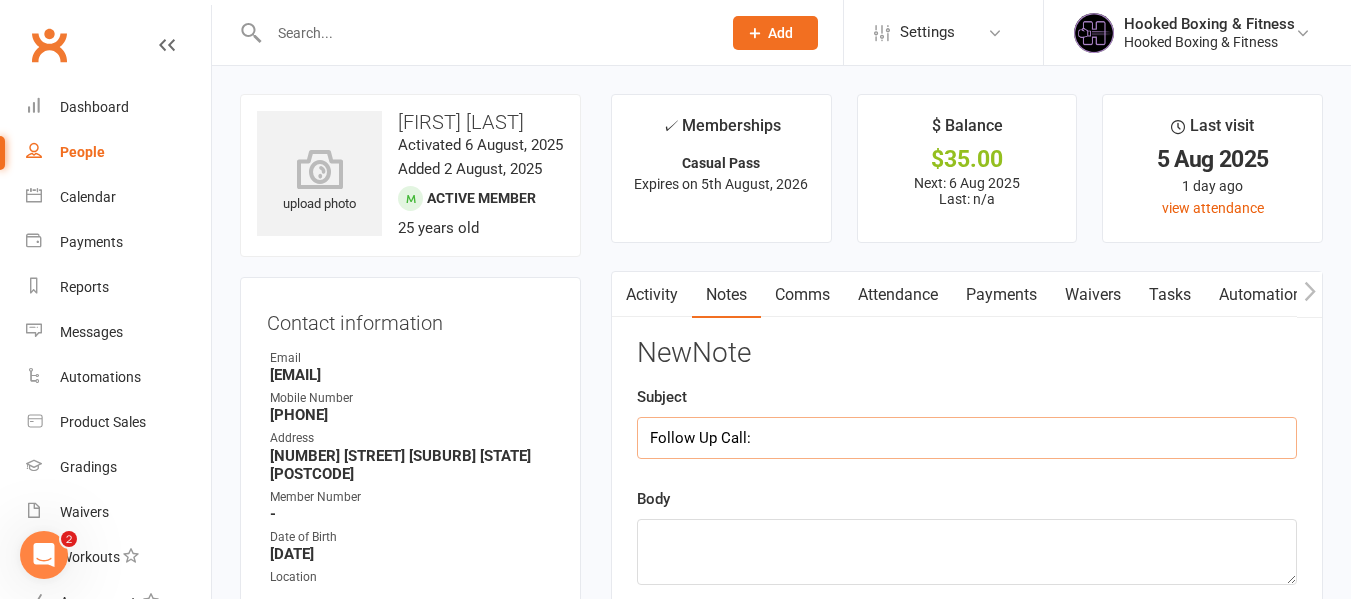 type on "Follow Up Call:" 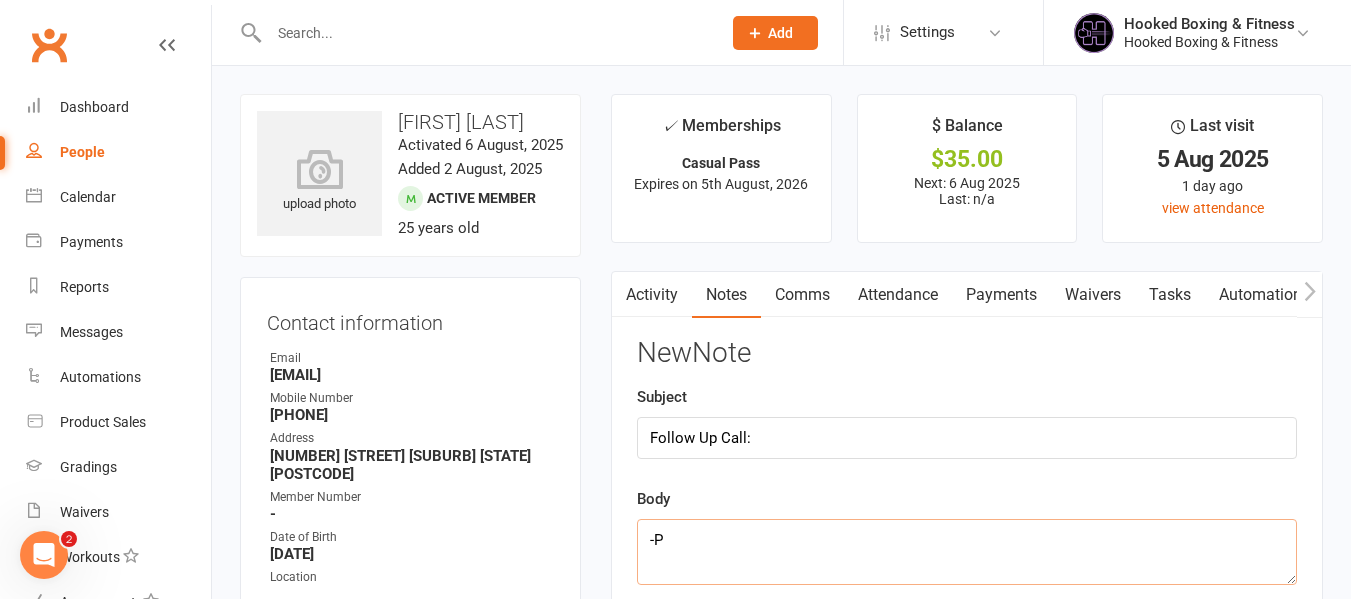 type on "-" 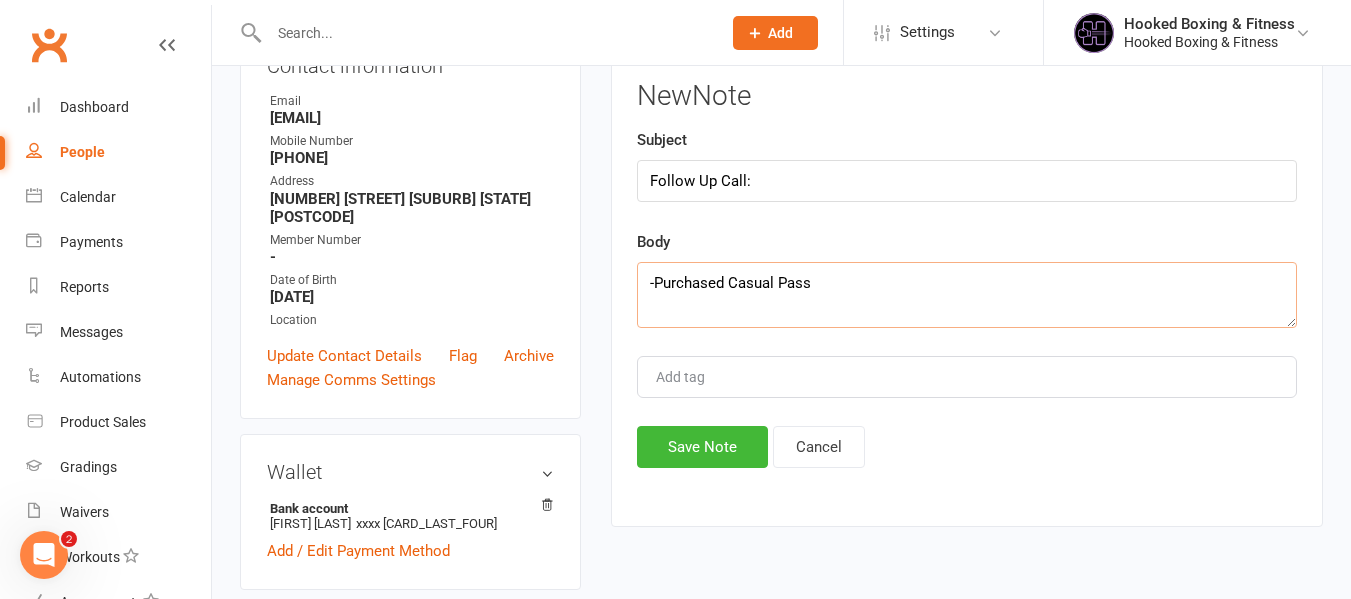 scroll, scrollTop: 252, scrollLeft: 0, axis: vertical 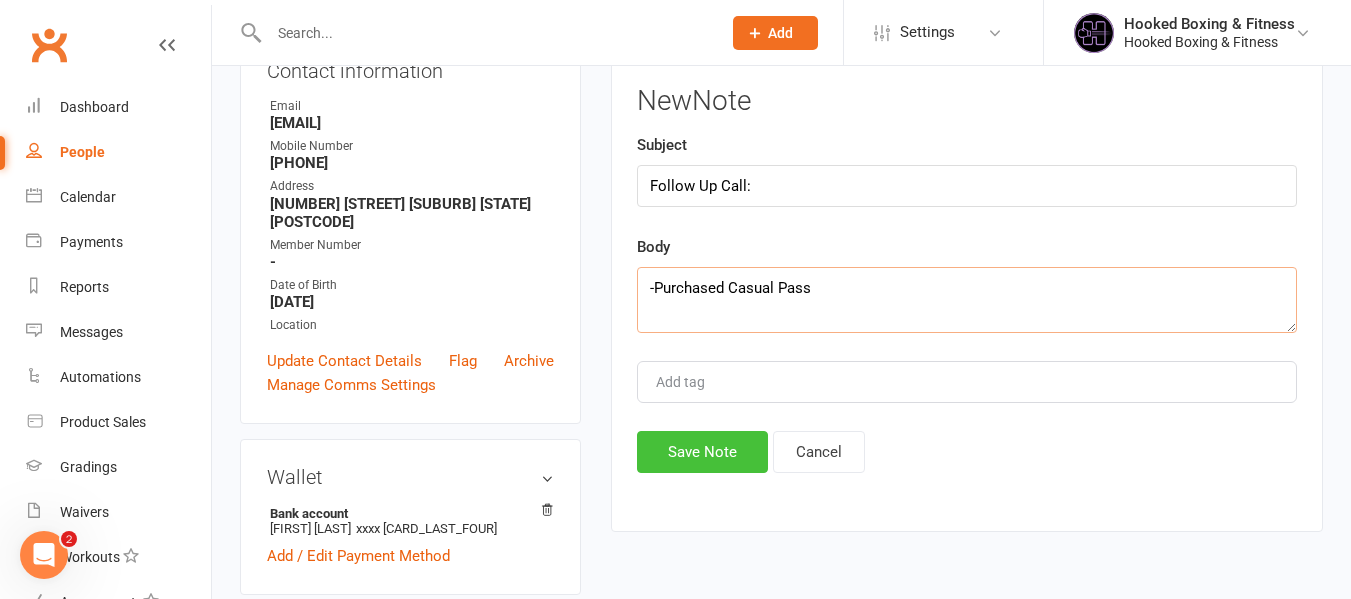 type on "-Purchased Casual Pass" 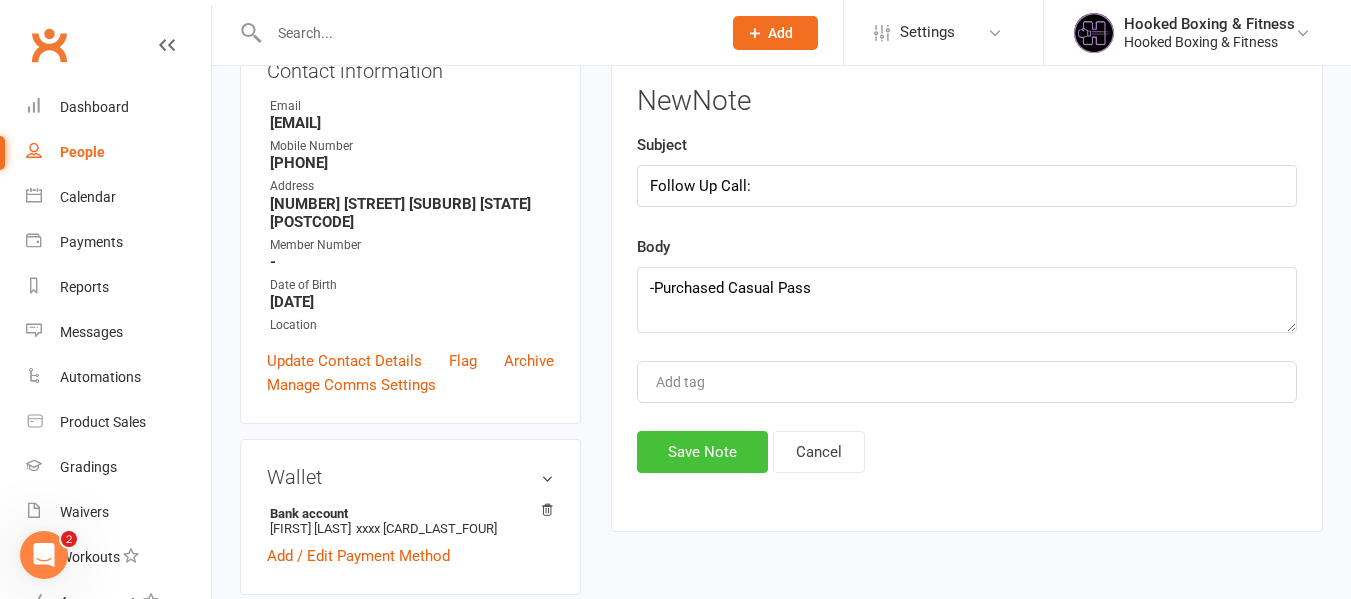click on "Save Note" at bounding box center [702, 452] 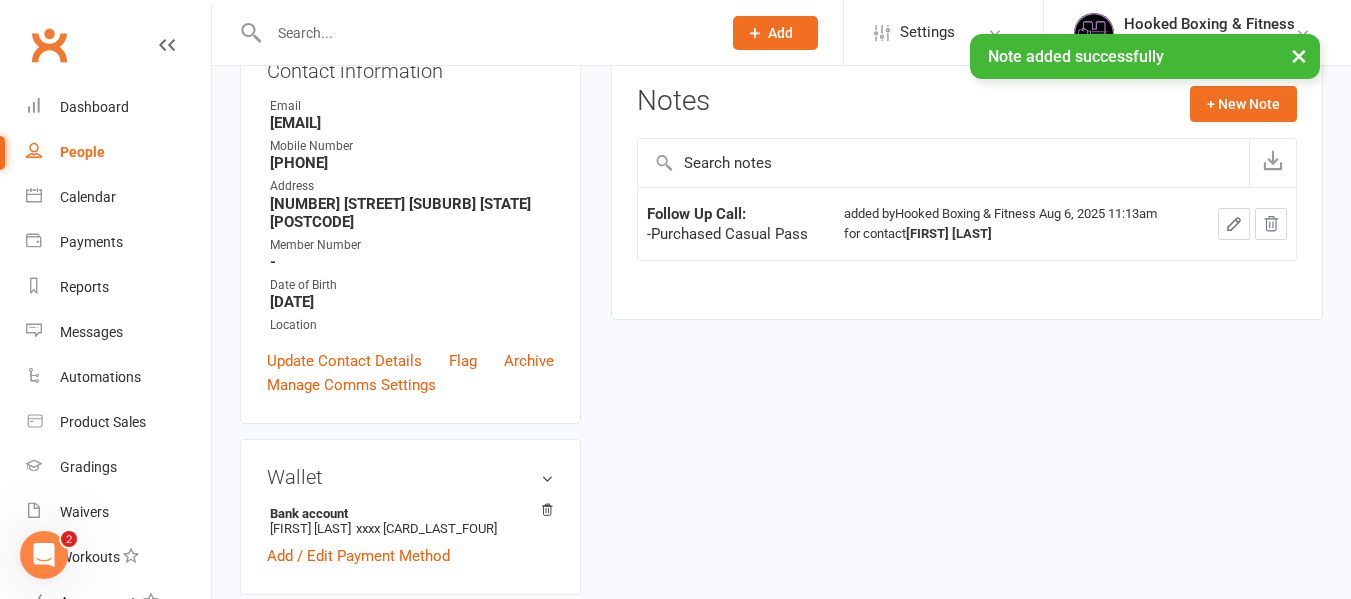 scroll, scrollTop: 0, scrollLeft: 0, axis: both 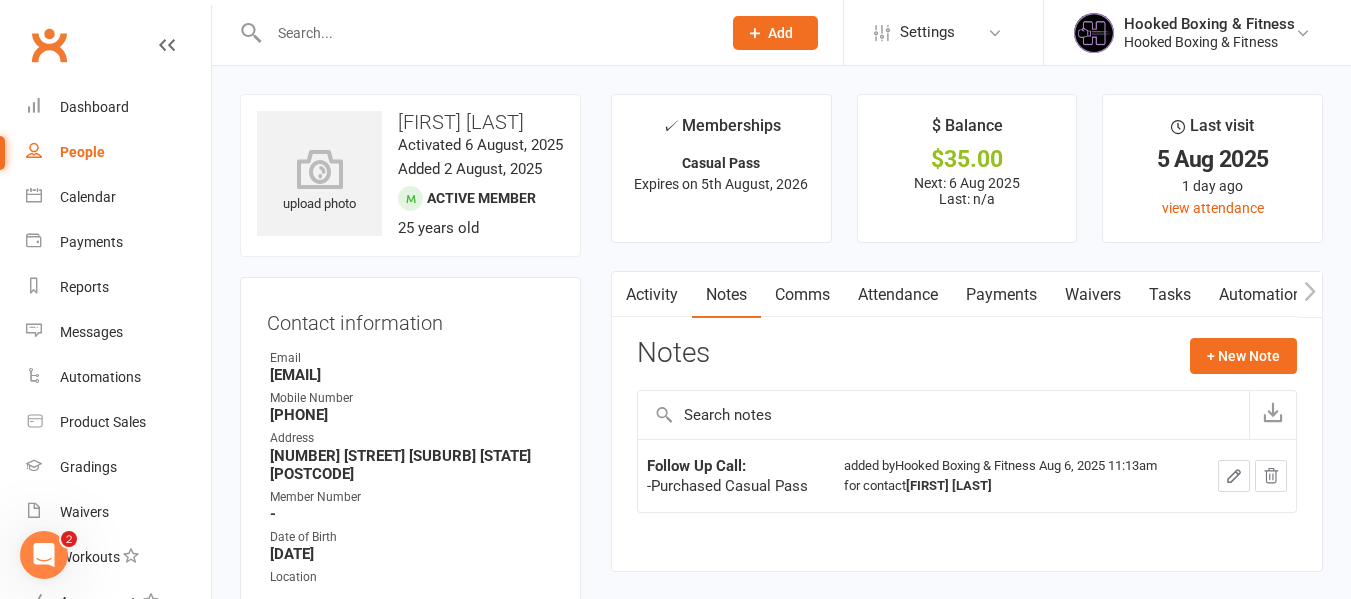 click on "Activity" at bounding box center [652, 295] 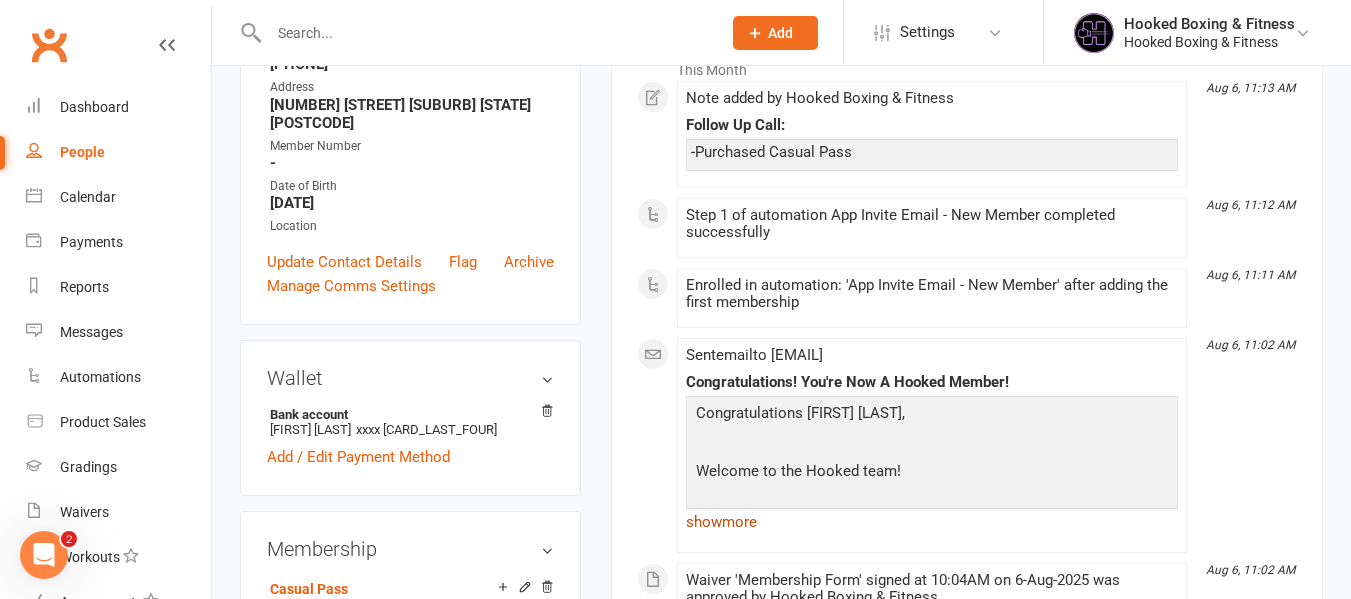scroll, scrollTop: 400, scrollLeft: 0, axis: vertical 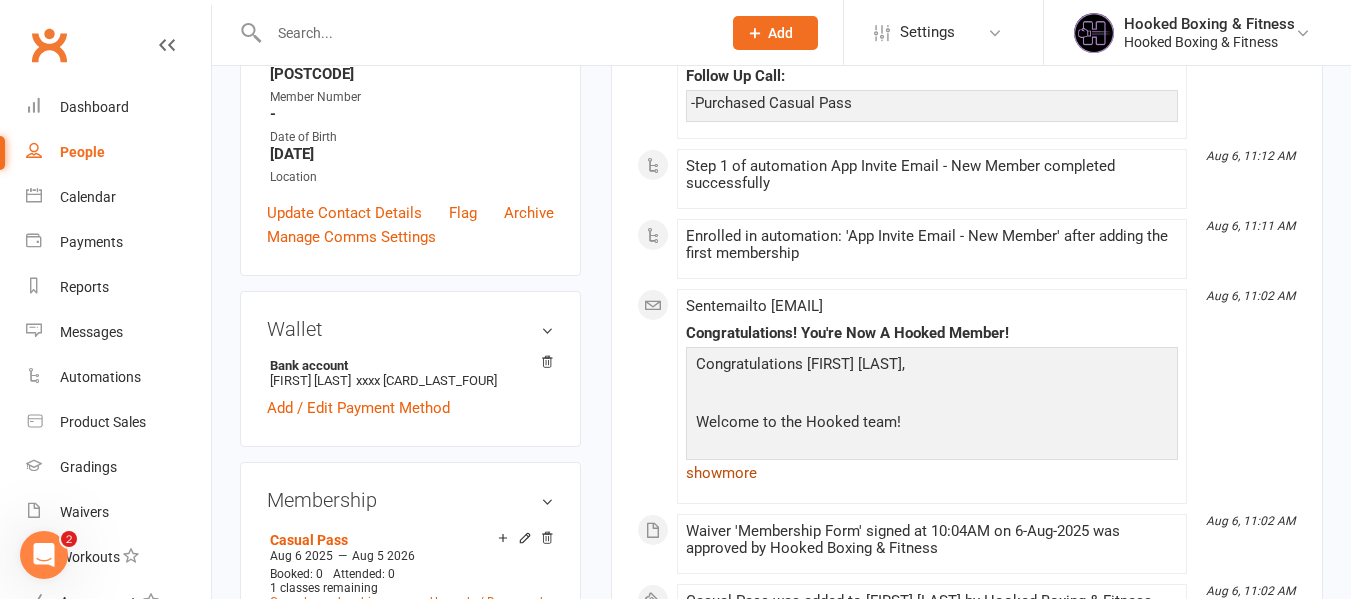 click on "show  more" at bounding box center (932, 473) 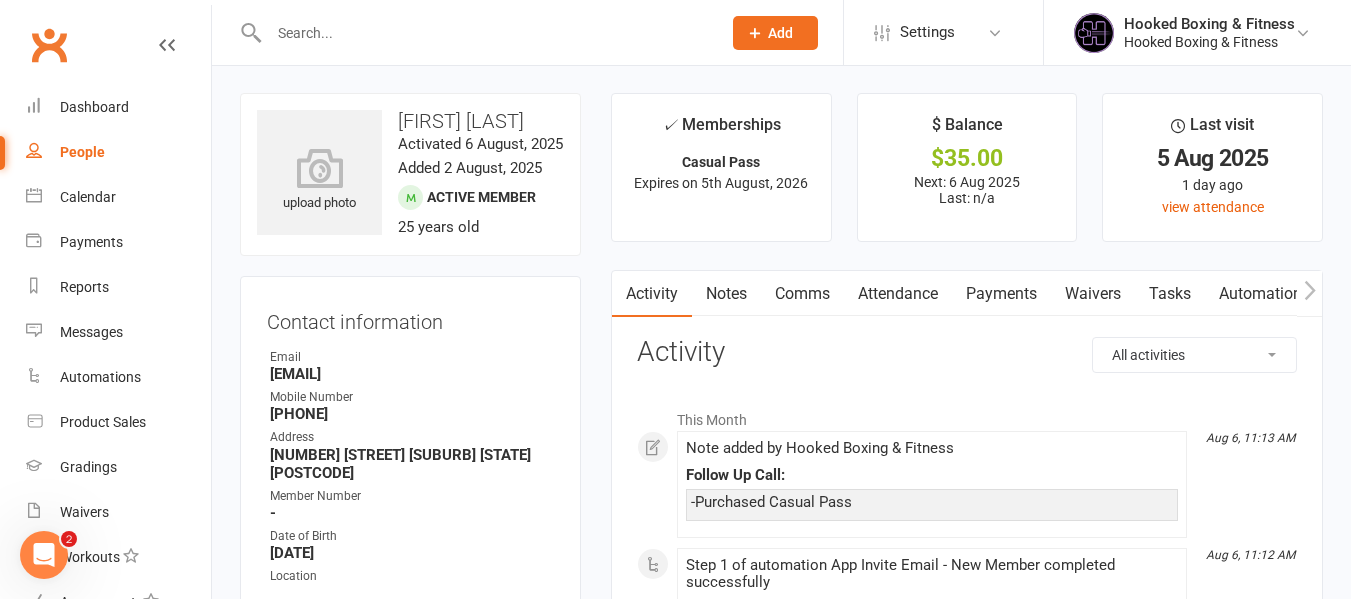 scroll, scrollTop: 0, scrollLeft: 0, axis: both 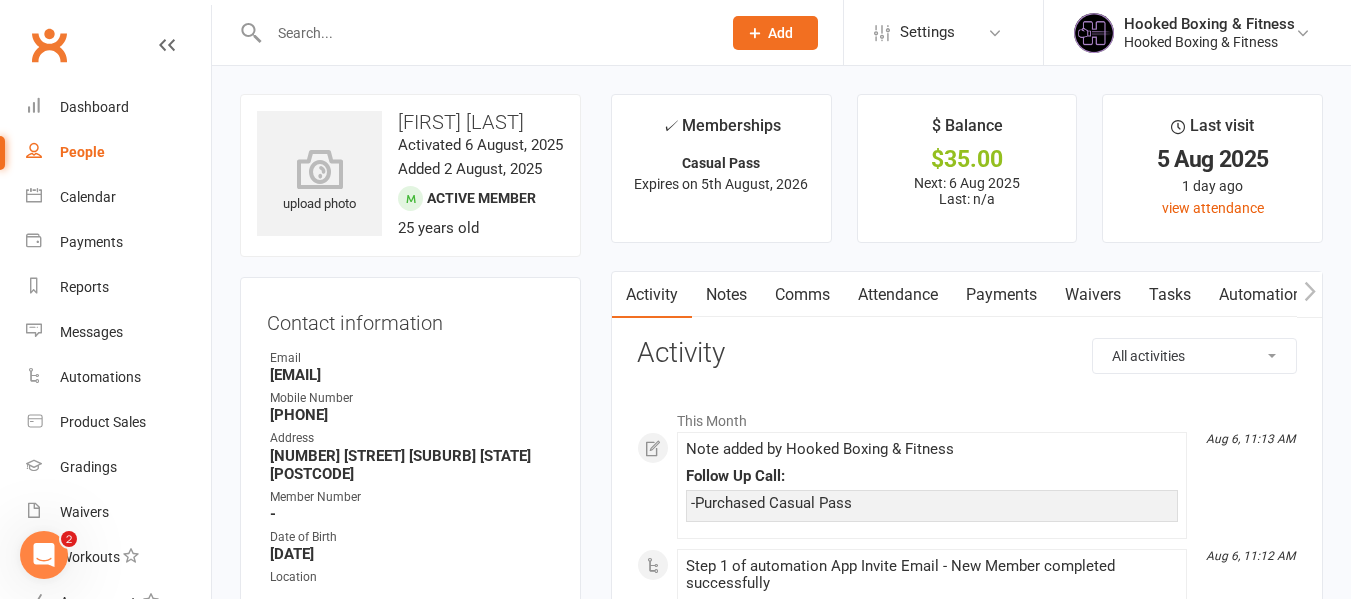 click on "Automations" at bounding box center [1264, 295] 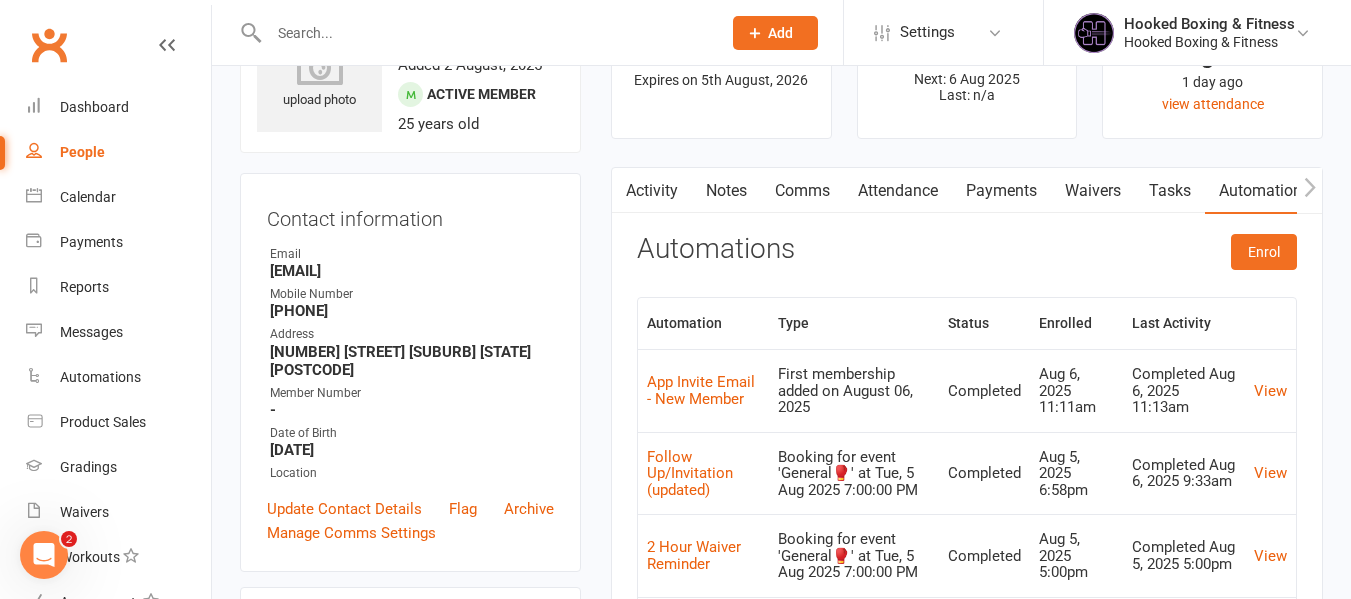 scroll, scrollTop: 200, scrollLeft: 0, axis: vertical 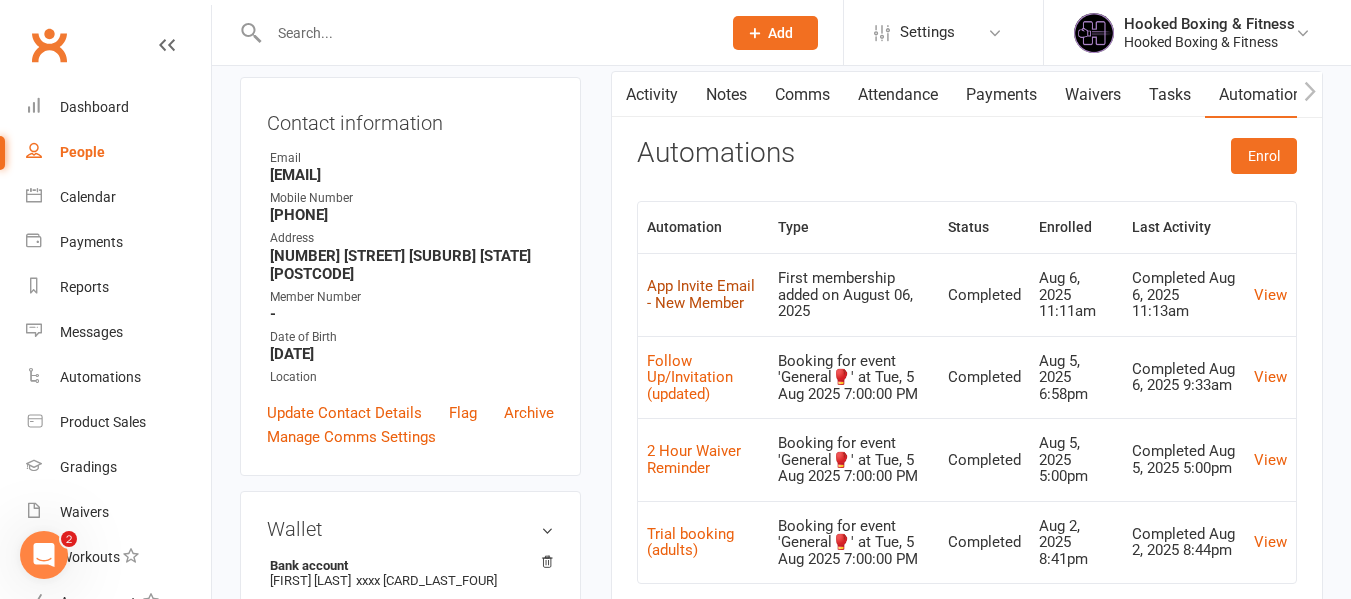click on "App Invite Email - New Member" at bounding box center [701, 294] 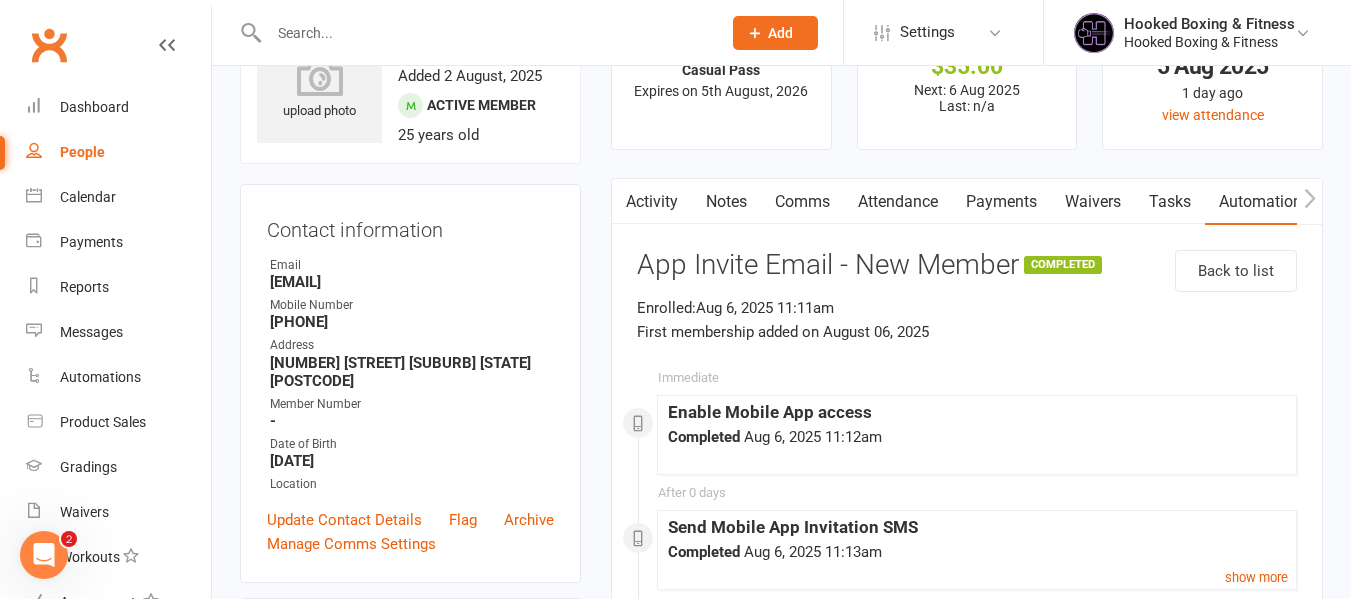scroll, scrollTop: 0, scrollLeft: 0, axis: both 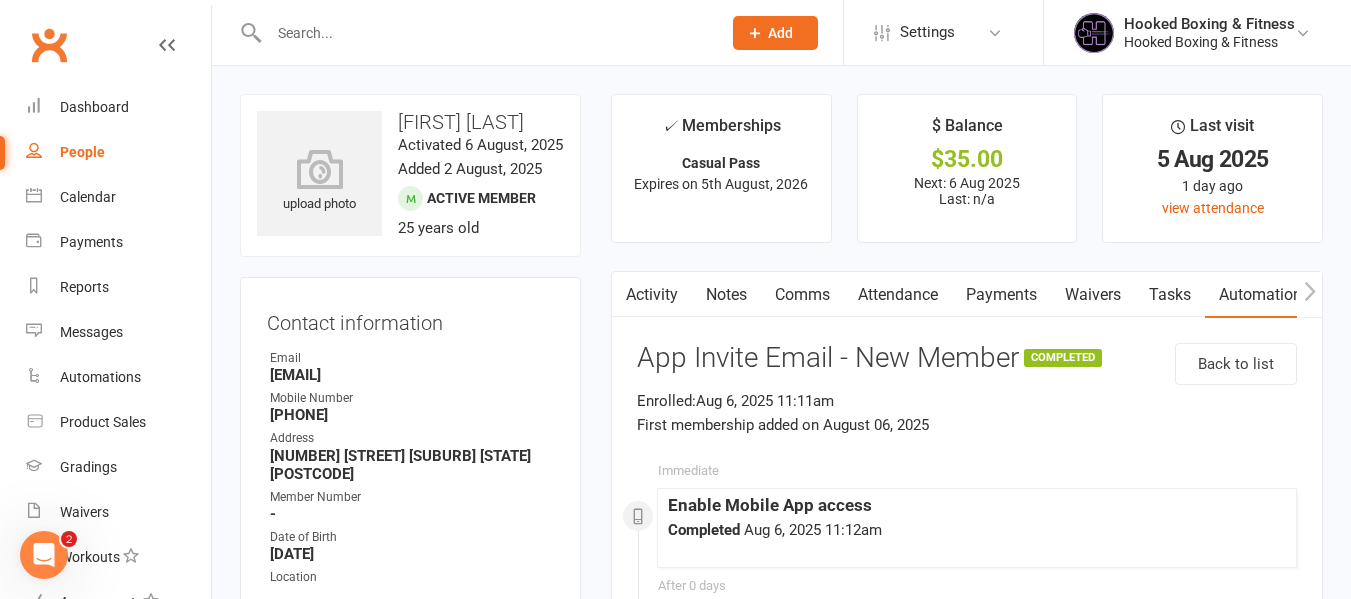 click on "Activity" at bounding box center (652, 295) 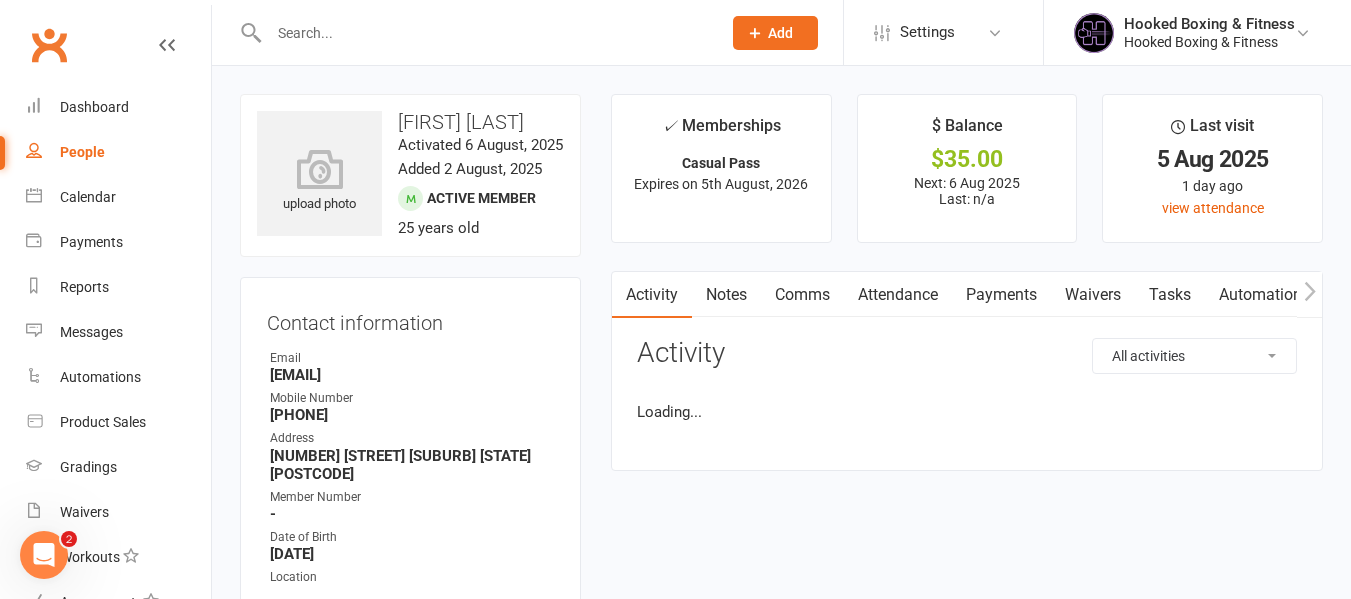scroll, scrollTop: 300, scrollLeft: 0, axis: vertical 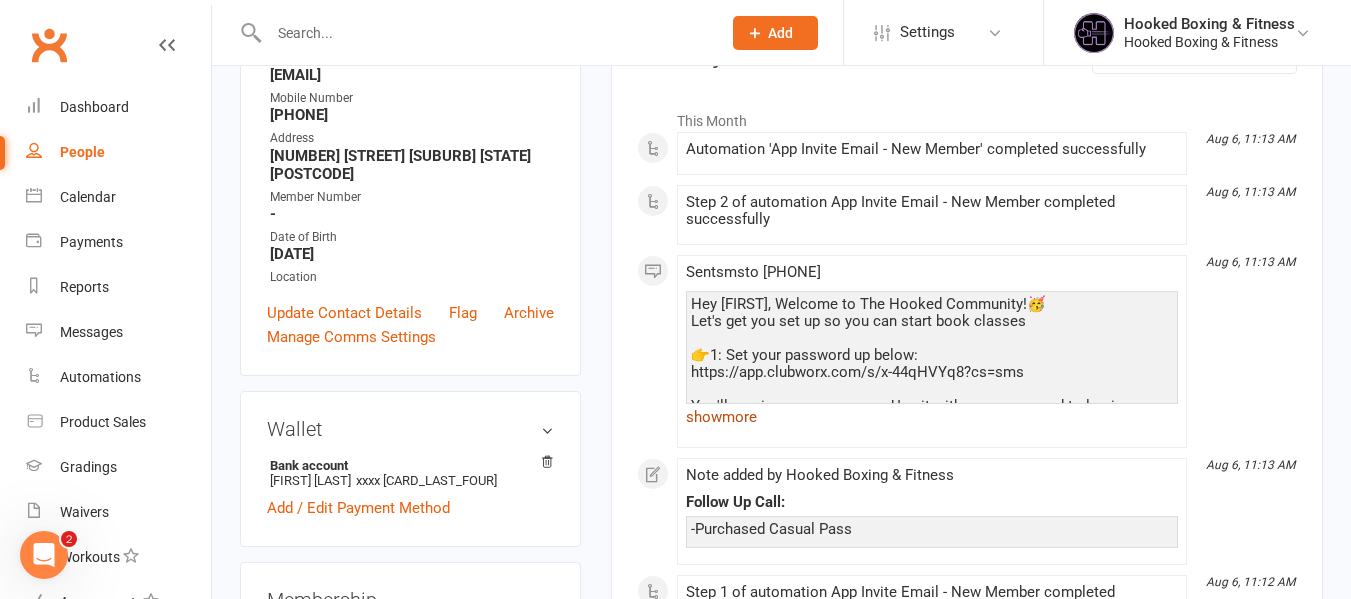 click on "show  more" at bounding box center [932, 417] 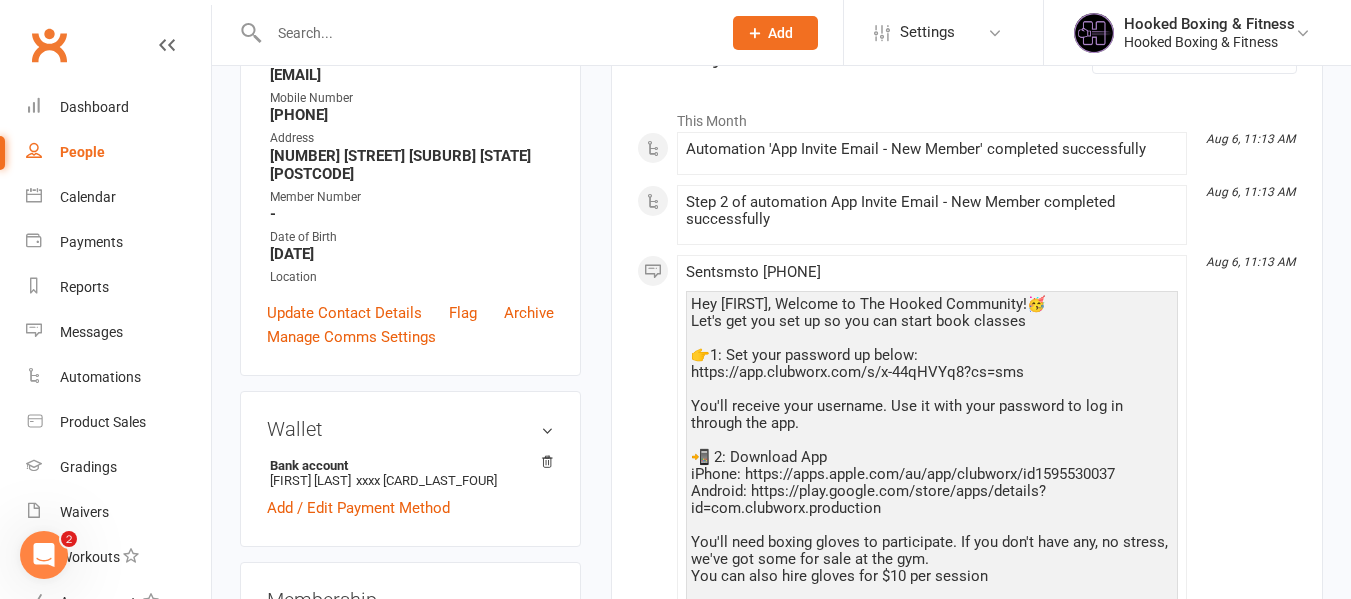 scroll, scrollTop: 500, scrollLeft: 0, axis: vertical 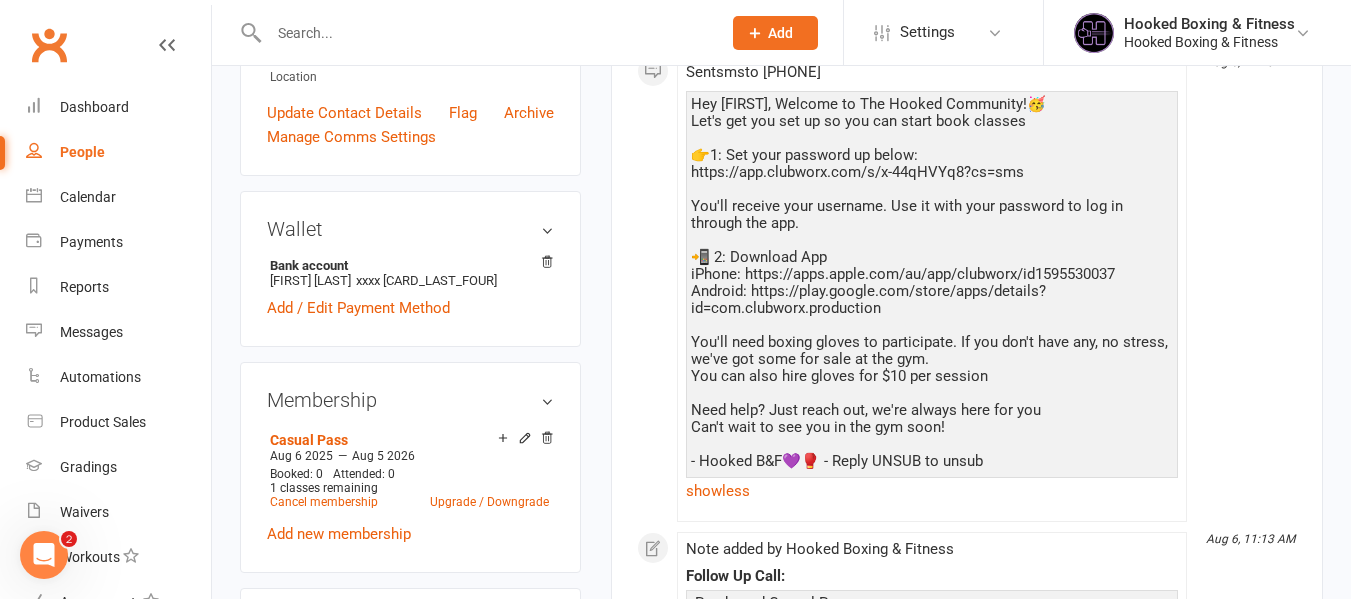 click at bounding box center [485, 33] 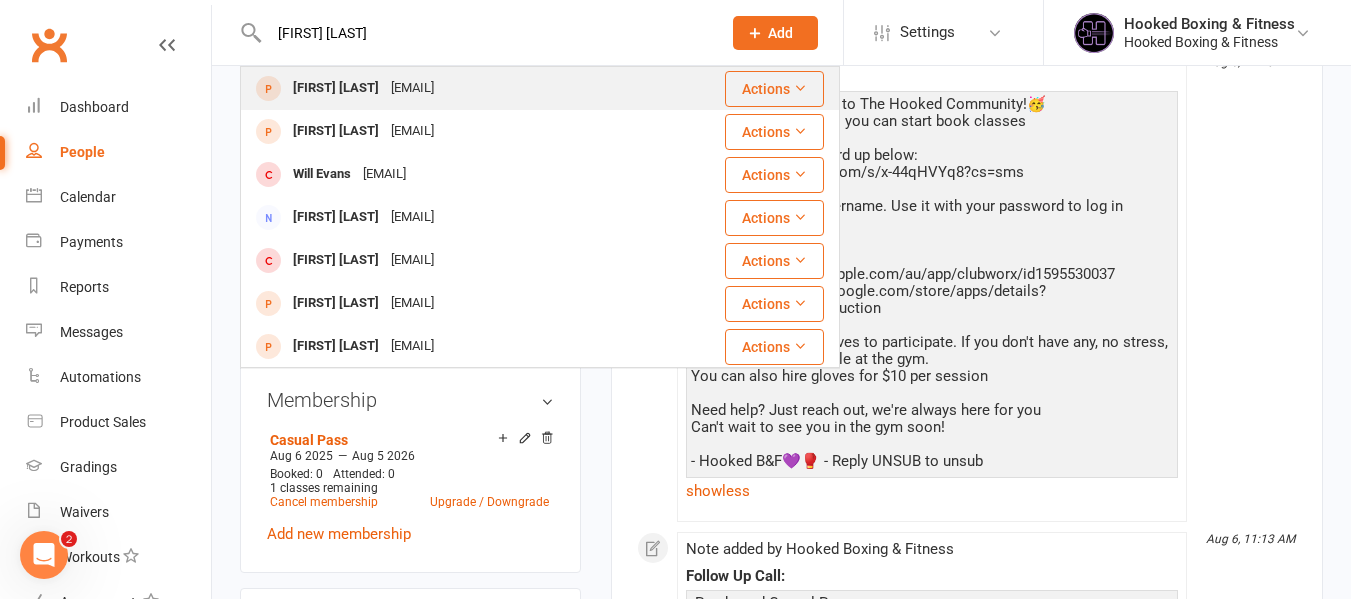 type on "Ethan Marshall" 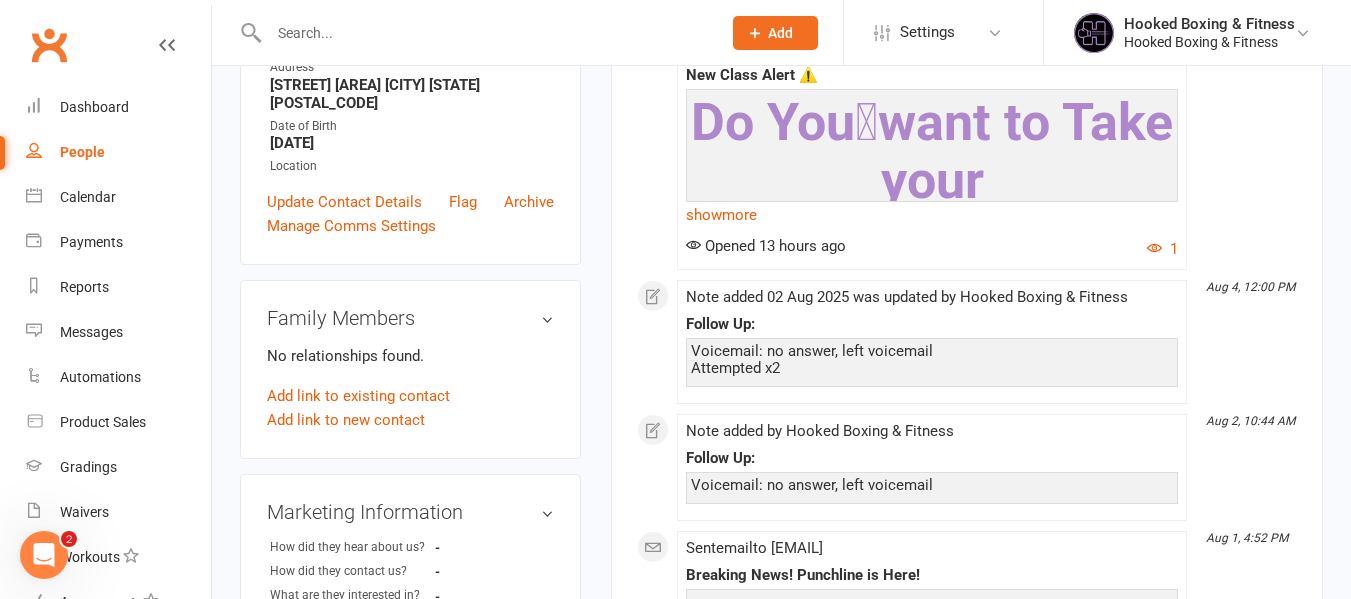 scroll, scrollTop: 100, scrollLeft: 0, axis: vertical 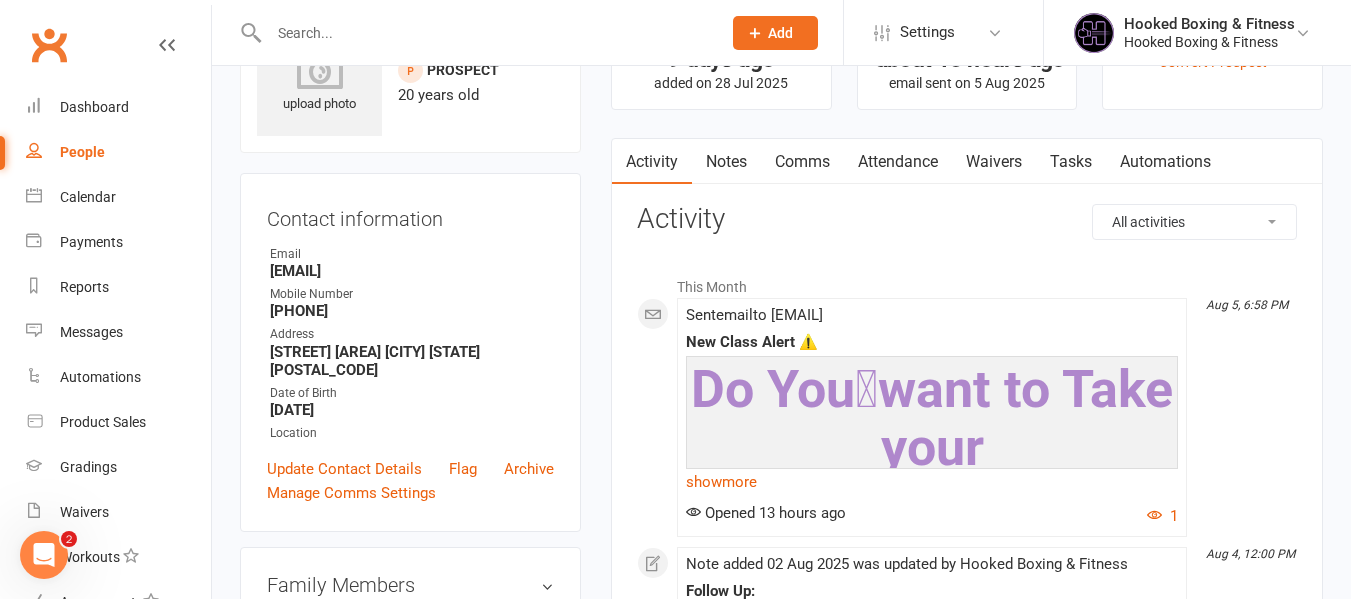 click on "Notes" at bounding box center [726, 162] 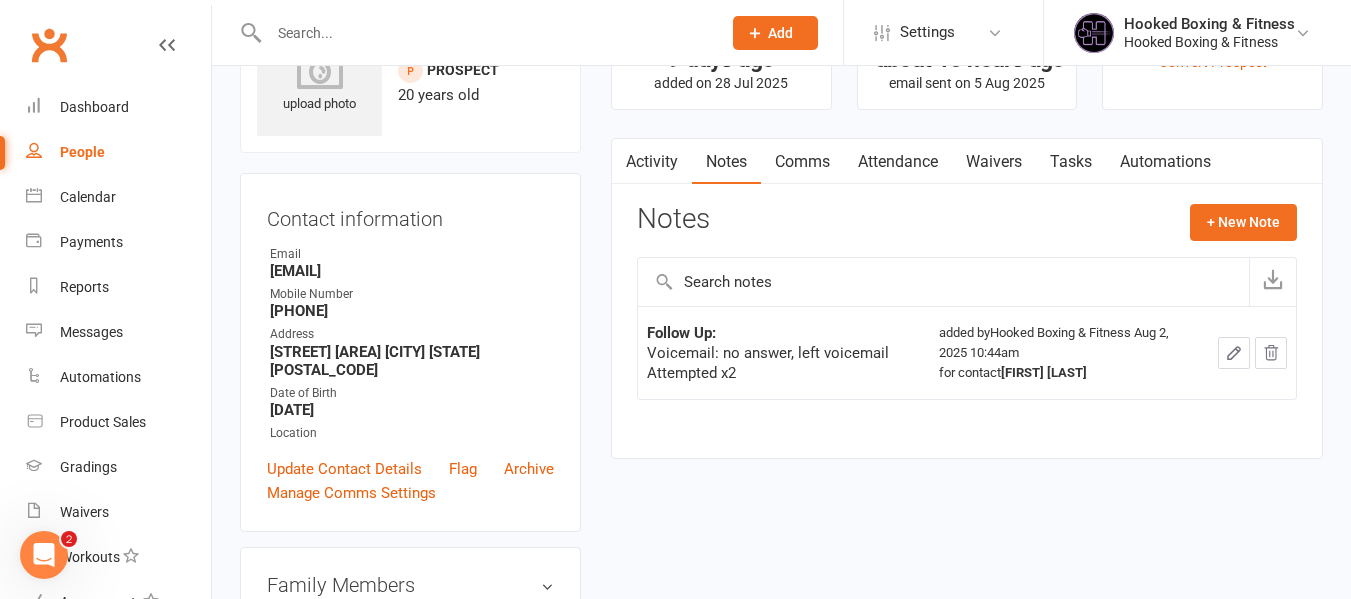 click 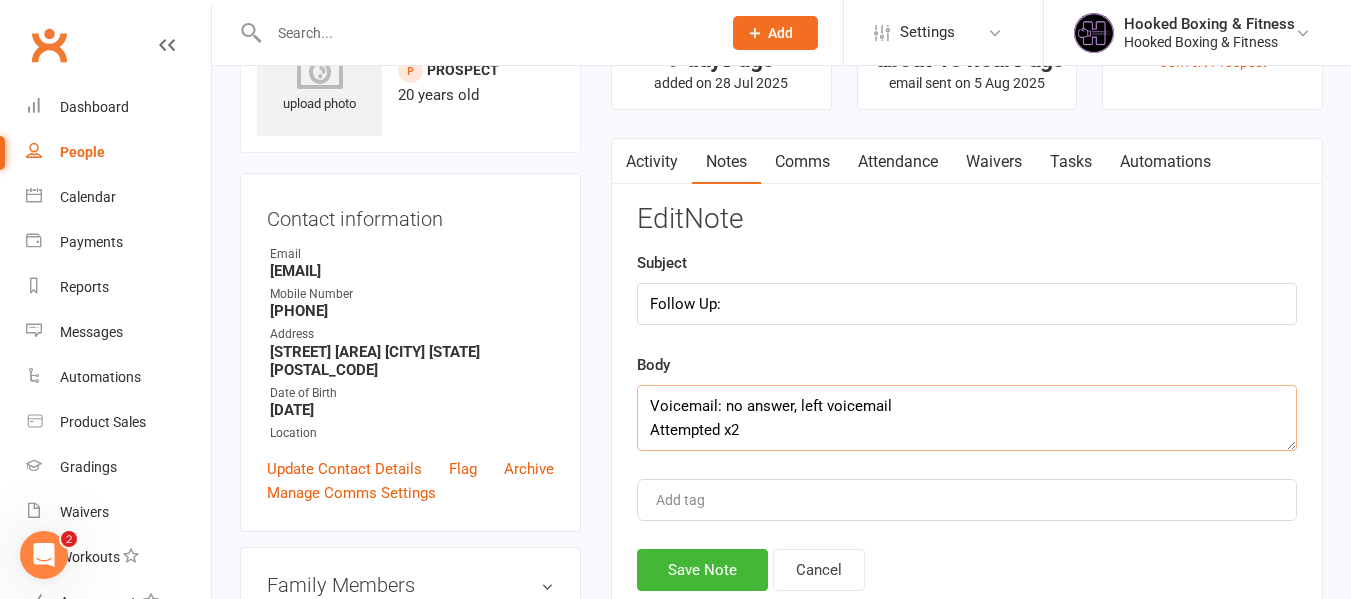 click on "Voicemail: no answer, left voicemail
Attempted x2" at bounding box center [967, 418] 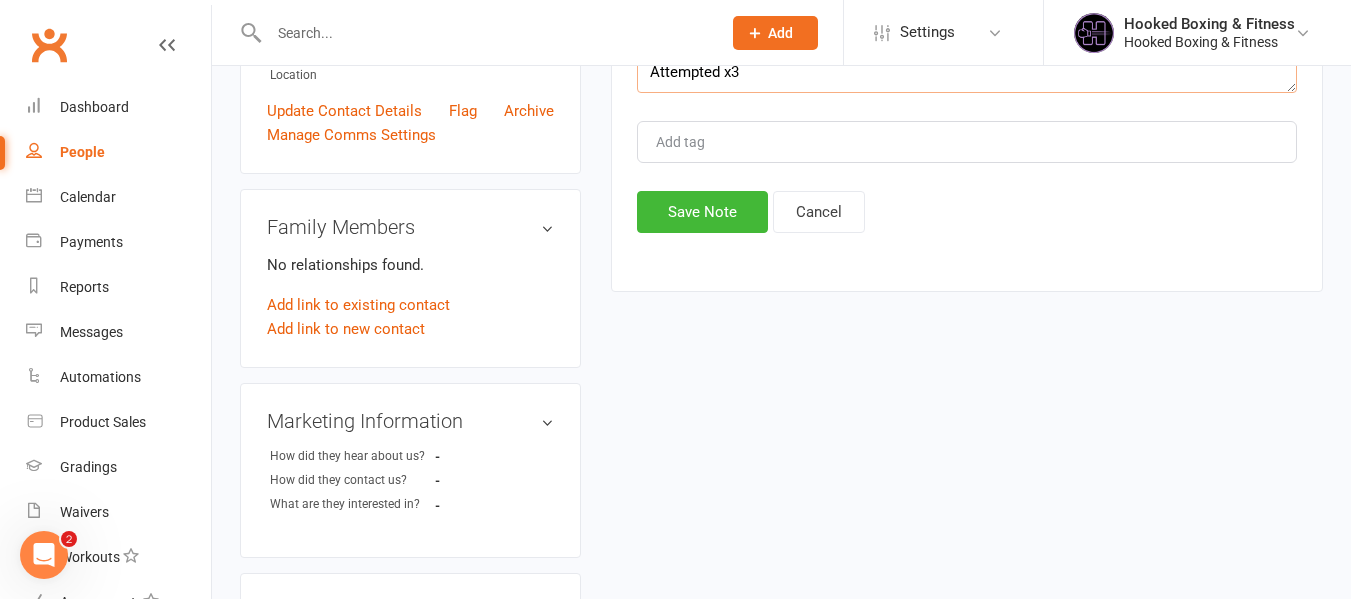 scroll, scrollTop: 500, scrollLeft: 0, axis: vertical 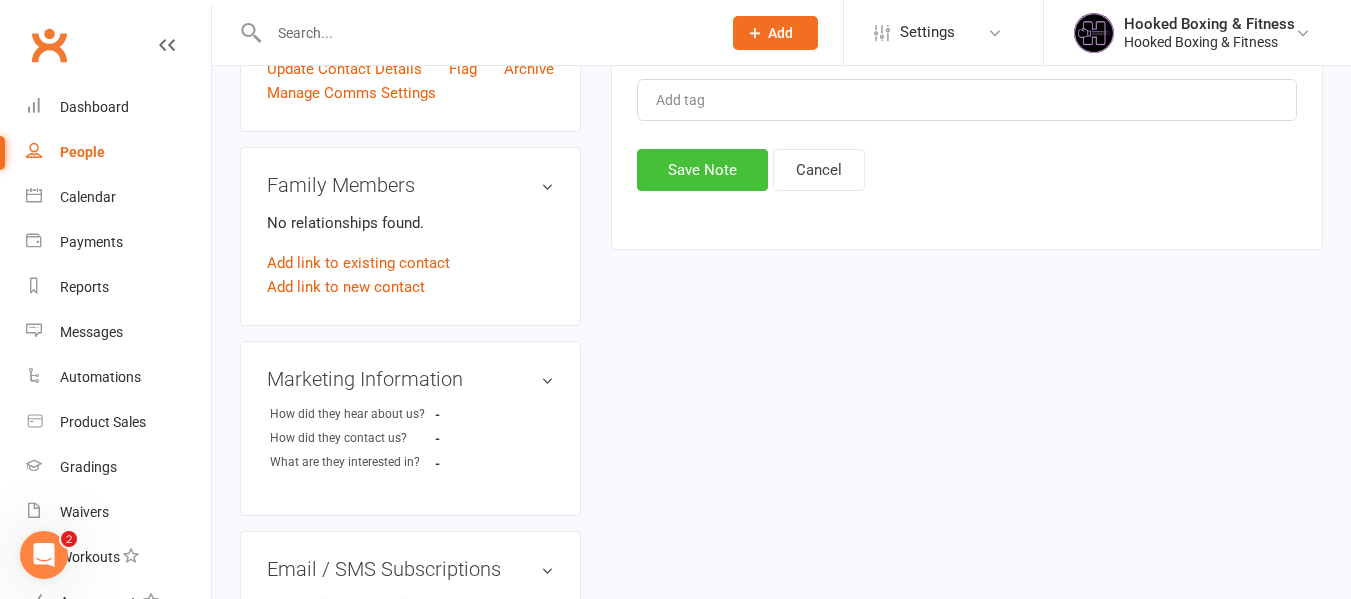 type on "Voicemail: no answer, left voicemail
Attempted x3" 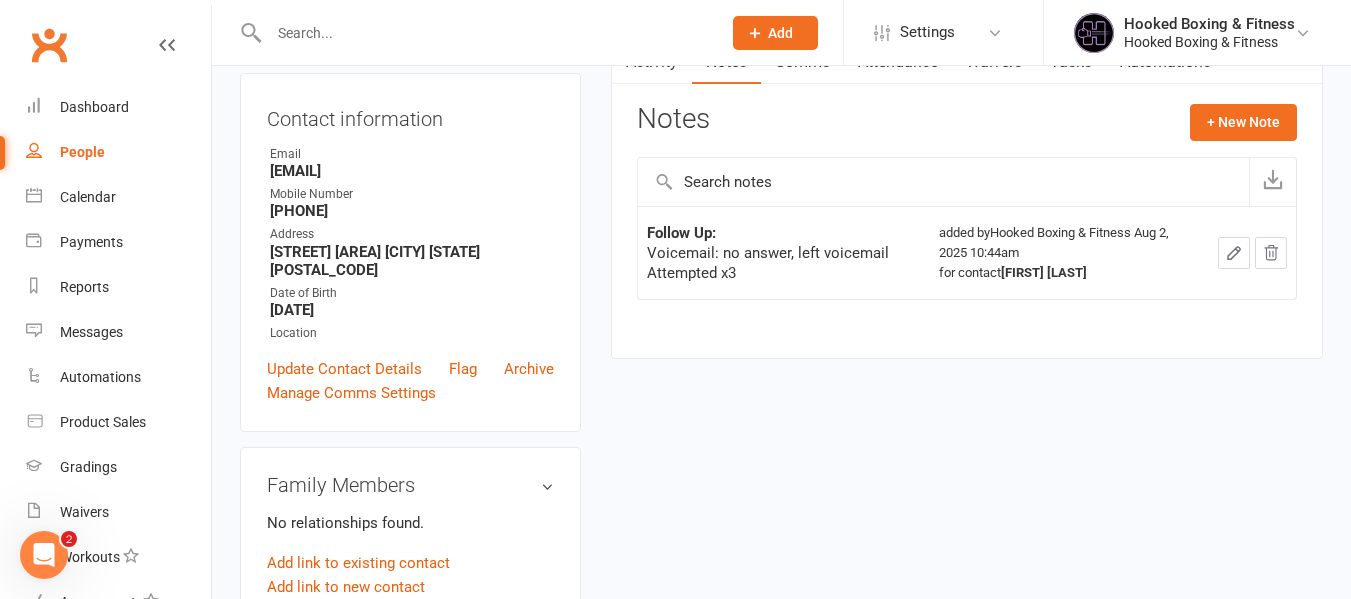 scroll, scrollTop: 0, scrollLeft: 0, axis: both 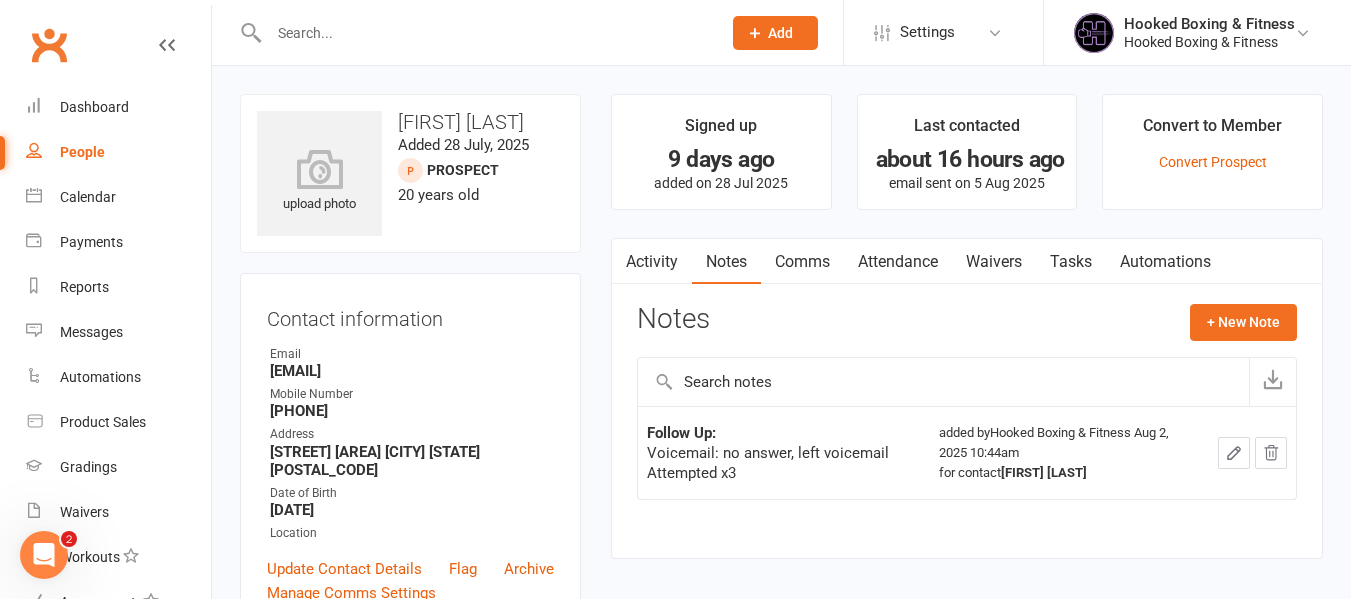 click on "Activity" at bounding box center (652, 262) 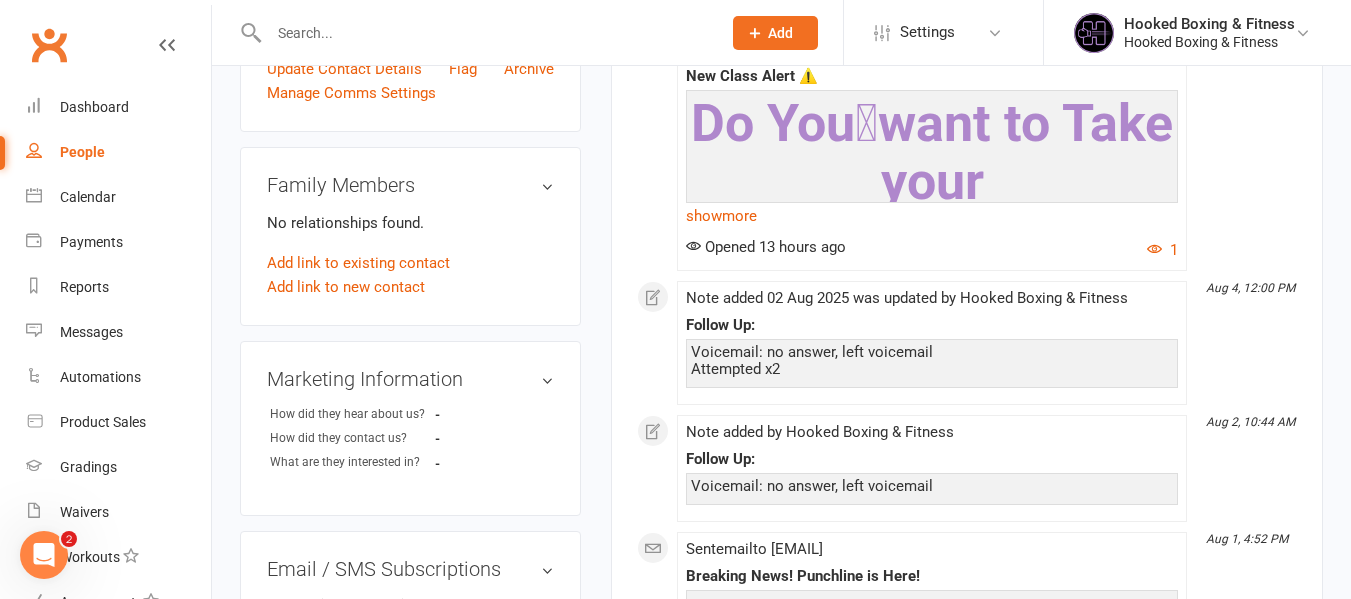 scroll, scrollTop: 100, scrollLeft: 0, axis: vertical 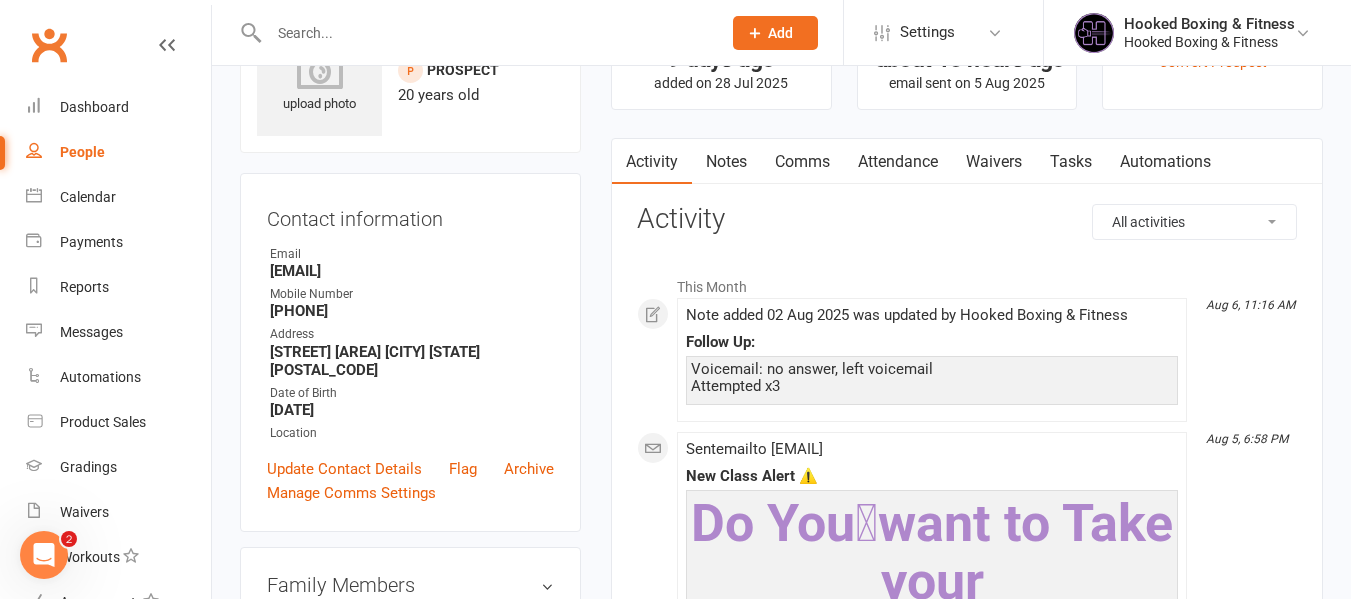 click on "Comms" at bounding box center [802, 162] 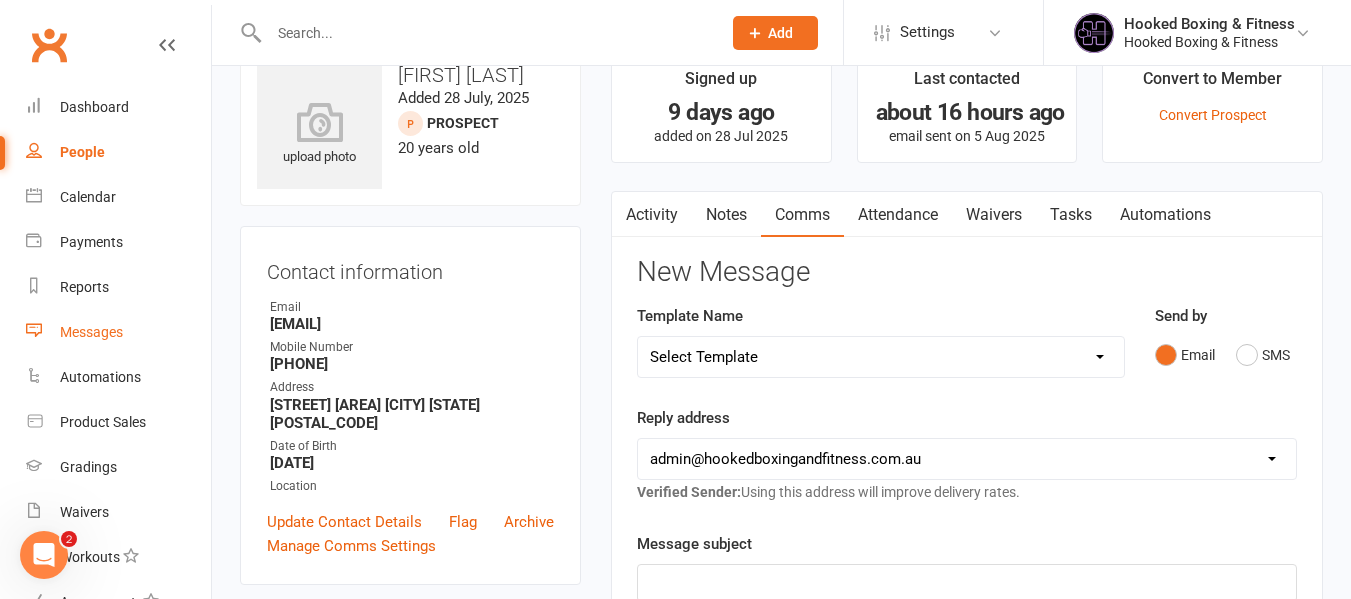 scroll, scrollTop: 0, scrollLeft: 0, axis: both 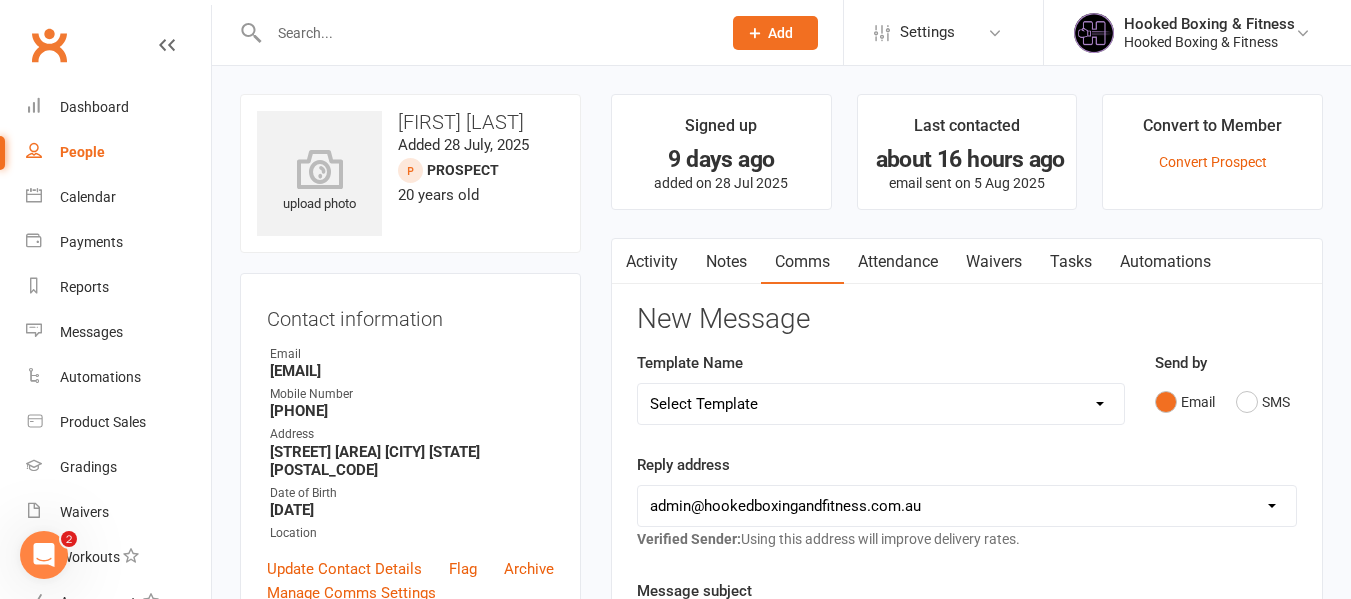 click on "Select Template [Push Notification] Anzac Day Closure [Email] Anzac Day Closure [Email] Christmas Party Invite [Email] Holiday Closure [Email] Hooked Boxing Holiday Gift Cards [Email] Valentines Deal [Push Notification] Valentines Deal [Push Notification] Class Cancellation: Open Mat Session Tonight Due to Extreme Heat [Email] New Class: Sparring 101 [Email] Open Mat Session Tonight Due to Heat [Email] Public Holiday [Push Notification] Saturday Classes  [Email] Half Zips [Push Notification] Half Zips: Notification [Push Notification] Newsletter [Email] Newsletter Email [Email] Punchline August [Push Notification] Punchline August (notification) [Email] Book your Free Trial Class [Email] Follow up/Mobile App Invitation (PRE-LAUNCH) [Email] Launch date [Email] Pre-Launch discount [Email] Pre-Launch Discount expiry final warning [Email] Pre-launch Mailing list [Email] 100 Class Email [Push Notification] 100 Class Notification [Email] 50 Class Email [Push Notification] 50 Class Notification [SMS] Easter Special" at bounding box center (881, 404) 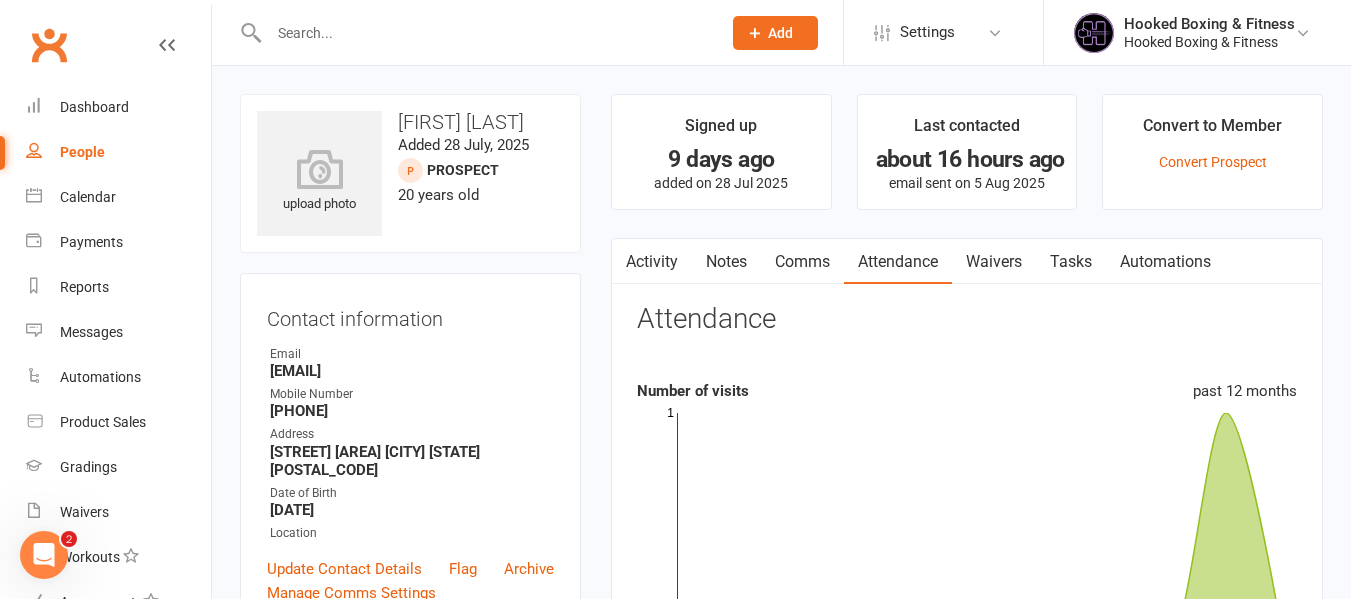 click on "Comms" at bounding box center (802, 262) 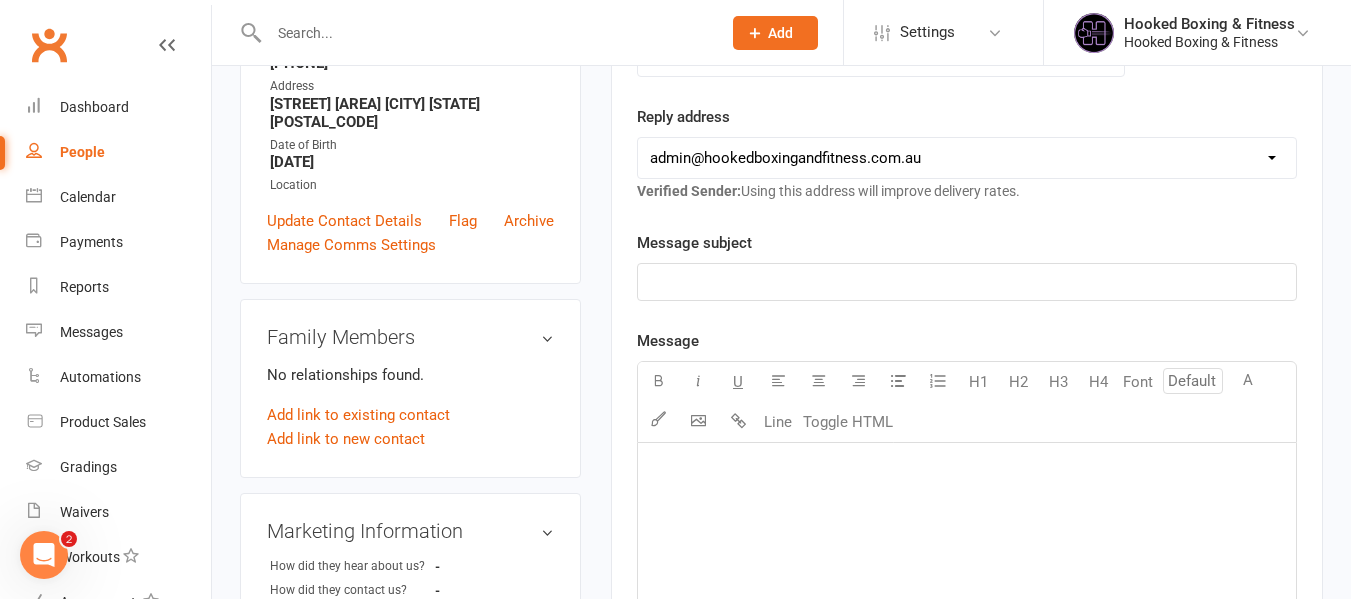 scroll, scrollTop: 300, scrollLeft: 0, axis: vertical 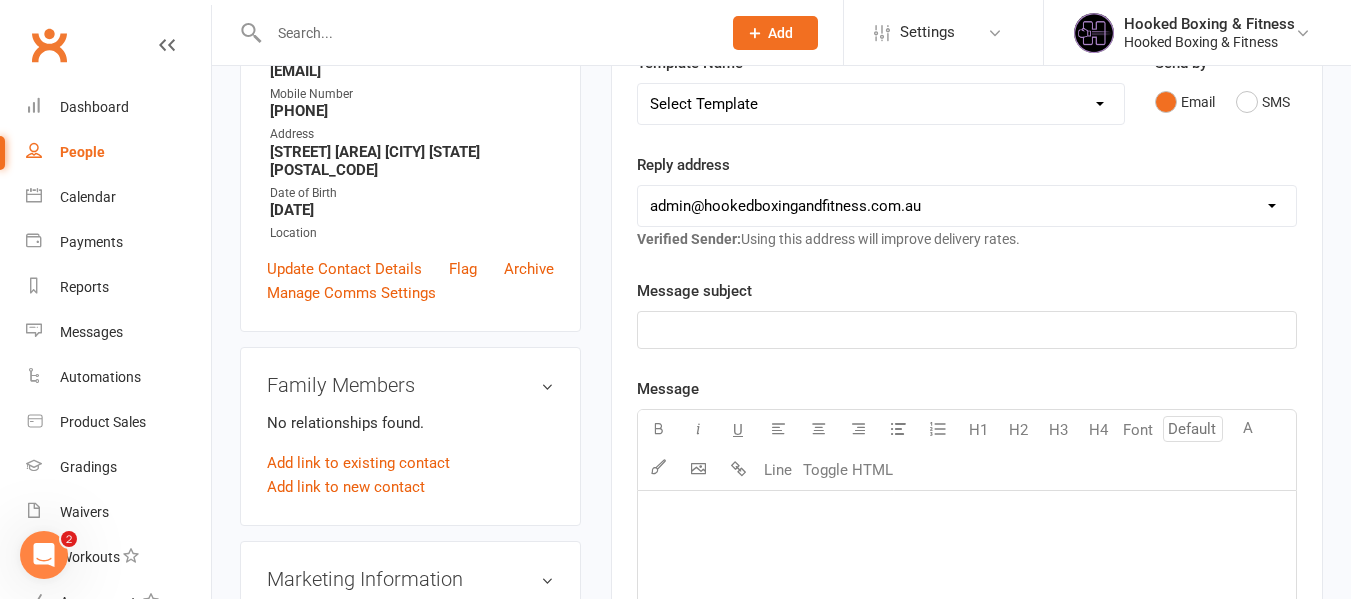 click on "Select Template [Push Notification] Anzac Day Closure [Email] Anzac Day Closure [Email] Christmas Party Invite [Email] Holiday Closure [Email] Hooked Boxing Holiday Gift Cards [Email] Valentines Deal [Push Notification] Valentines Deal [Push Notification] Class Cancellation: Open Mat Session Tonight Due to Extreme Heat [Email] New Class: Sparring 101 [Email] Open Mat Session Tonight Due to Heat [Email] Public Holiday [Push Notification] Saturday Classes  [Email] Half Zips [Push Notification] Half Zips: Notification [Push Notification] Newsletter [Email] Newsletter Email [Email] Punchline August [Push Notification] Punchline August (notification) [Email] Book your Free Trial Class [Email] Follow up/Mobile App Invitation (PRE-LAUNCH) [Email] Launch date [Email] Pre-Launch discount [Email] Pre-Launch Discount expiry final warning [Email] Pre-launch Mailing list [Email] 100 Class Email [Push Notification] 100 Class Notification [Email] 50 Class Email [Push Notification] 50 Class Notification [SMS] Easter Special" at bounding box center [881, 104] 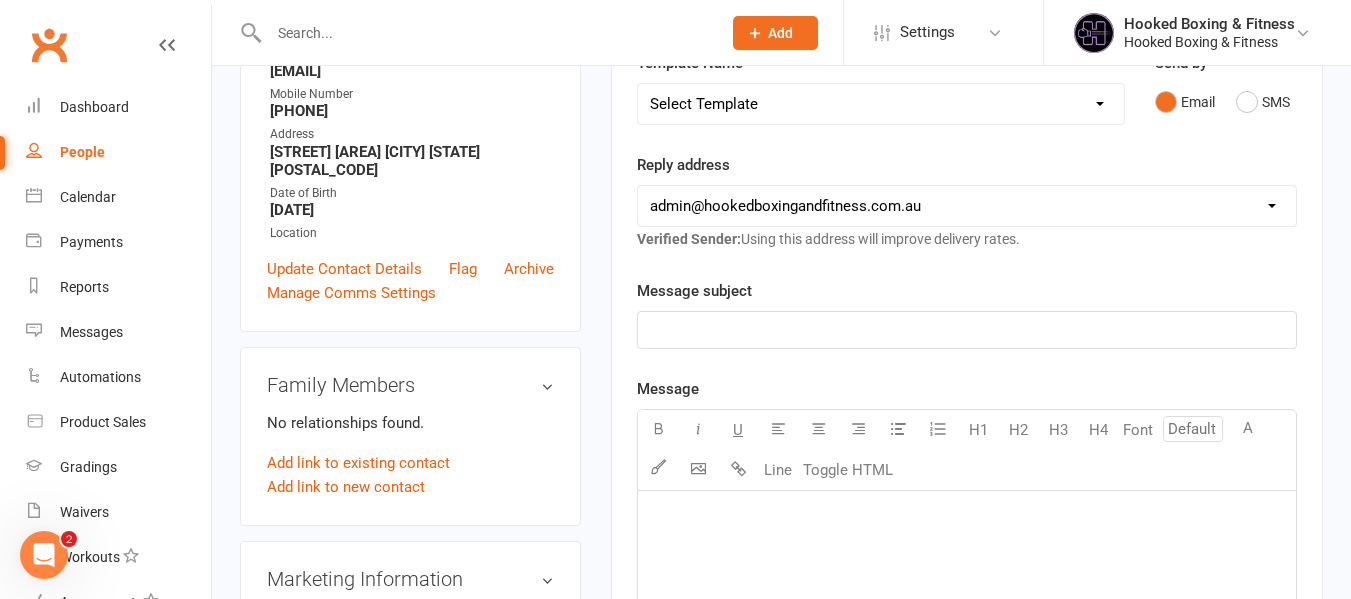 click on "upload photo Ethan Marshall Added 28 July, 2025   prospect 20 years old  Contact information Owner   Email  Ethan.marshall405@gmail.com
Mobile Number  0468775635
Address  Walters Avenue airport west Melbourne Victoria 3042
Date of Birth  April 4, 2005
Location
Update Contact Details Flag Archive Manage Comms Settings
Family Members  No relationships found. Add link to existing contact  Add link to new contact
Marketing Information  edit How did they hear about us? -
How did they contact us? -
What are they interested in? -
Email / SMS Subscriptions  edit Unsubscribed from Emails No
Unsubscribed from SMSes No
Emergency Contact Details  edit Name -
Relationship to Member -
Phone -
Waiver Answers  edit Add sections & fields Convert to NAC" at bounding box center (410, 536) 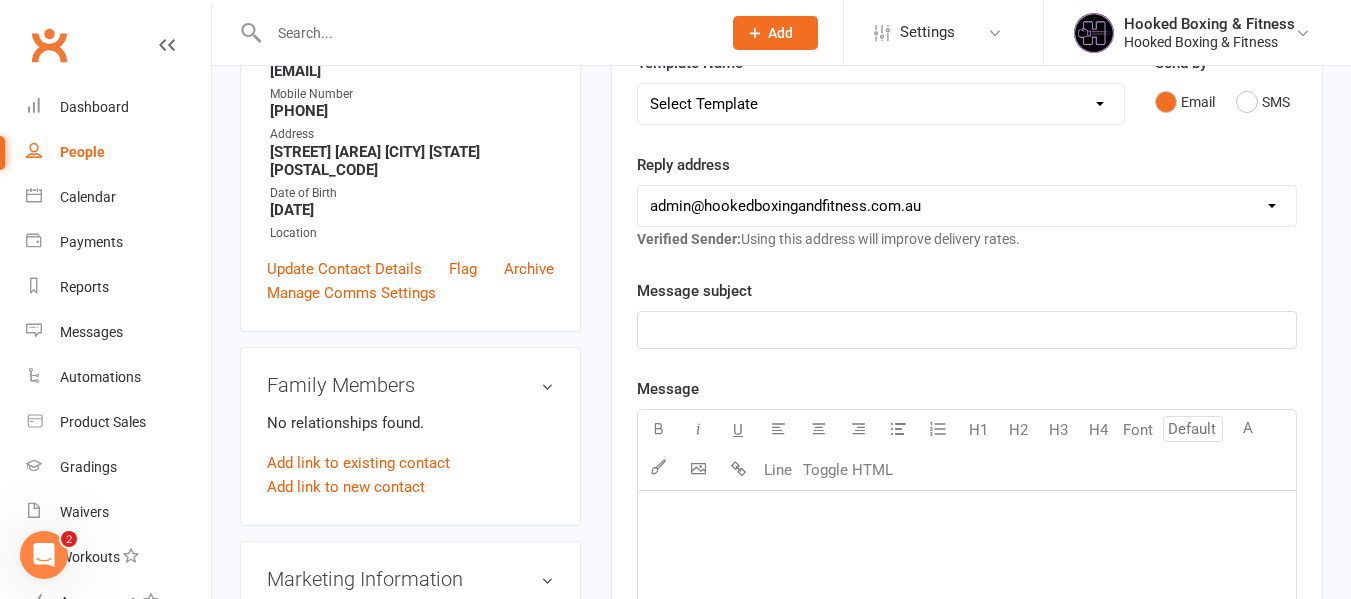 select on "36" 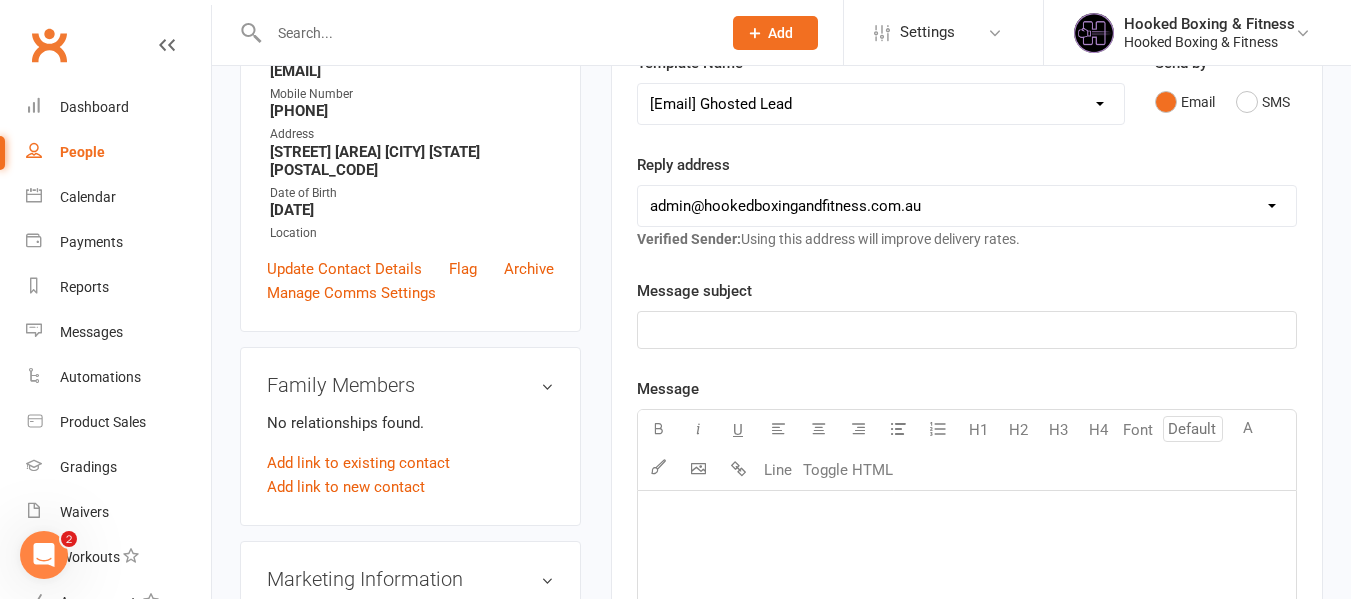 click on "Select Template [Push Notification] Anzac Day Closure [Email] Anzac Day Closure [Email] Christmas Party Invite [Email] Holiday Closure [Email] Hooked Boxing Holiday Gift Cards [Email] Valentines Deal [Push Notification] Valentines Deal [Push Notification] Class Cancellation: Open Mat Session Tonight Due to Extreme Heat [Email] New Class: Sparring 101 [Email] Open Mat Session Tonight Due to Heat [Email] Public Holiday [Push Notification] Saturday Classes  [Email] Half Zips [Push Notification] Half Zips: Notification [Push Notification] Newsletter [Email] Newsletter Email [Email] Punchline August [Push Notification] Punchline August (notification) [Email] Book your Free Trial Class [Email] Follow up/Mobile App Invitation (PRE-LAUNCH) [Email] Launch date [Email] Pre-Launch discount [Email] Pre-Launch Discount expiry final warning [Email] Pre-launch Mailing list [Email] 100 Class Email [Push Notification] 100 Class Notification [Email] 50 Class Email [Push Notification] 50 Class Notification [SMS] Easter Special" at bounding box center [881, 104] 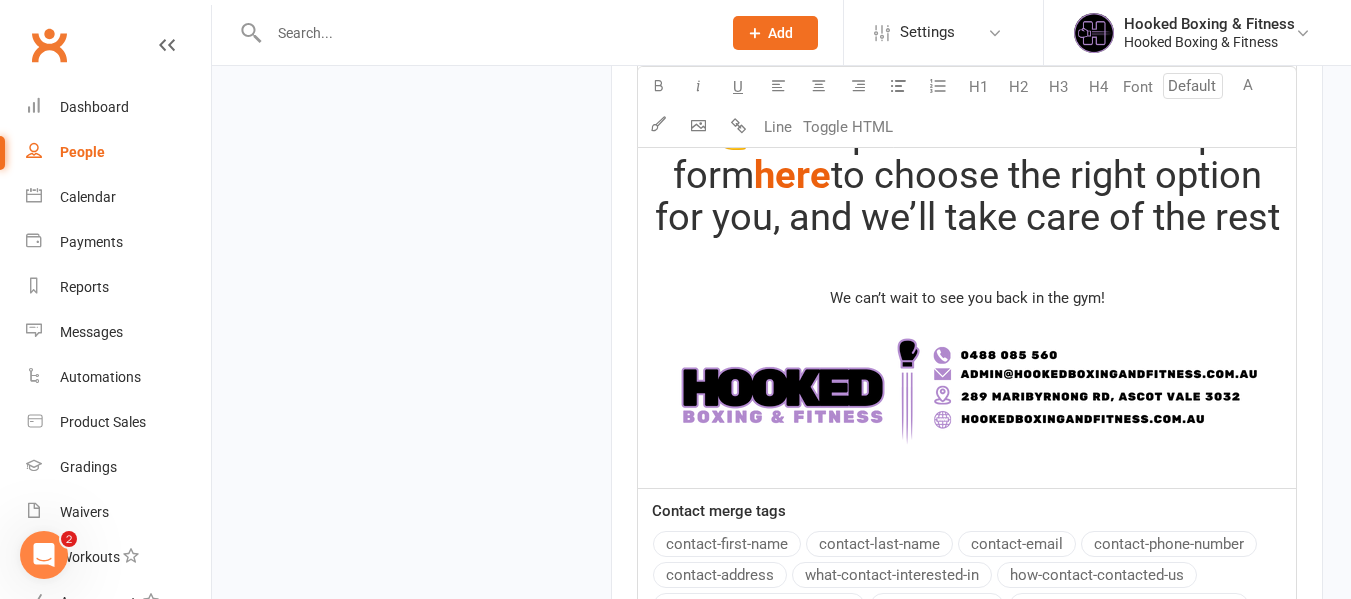 scroll, scrollTop: 2235, scrollLeft: 0, axis: vertical 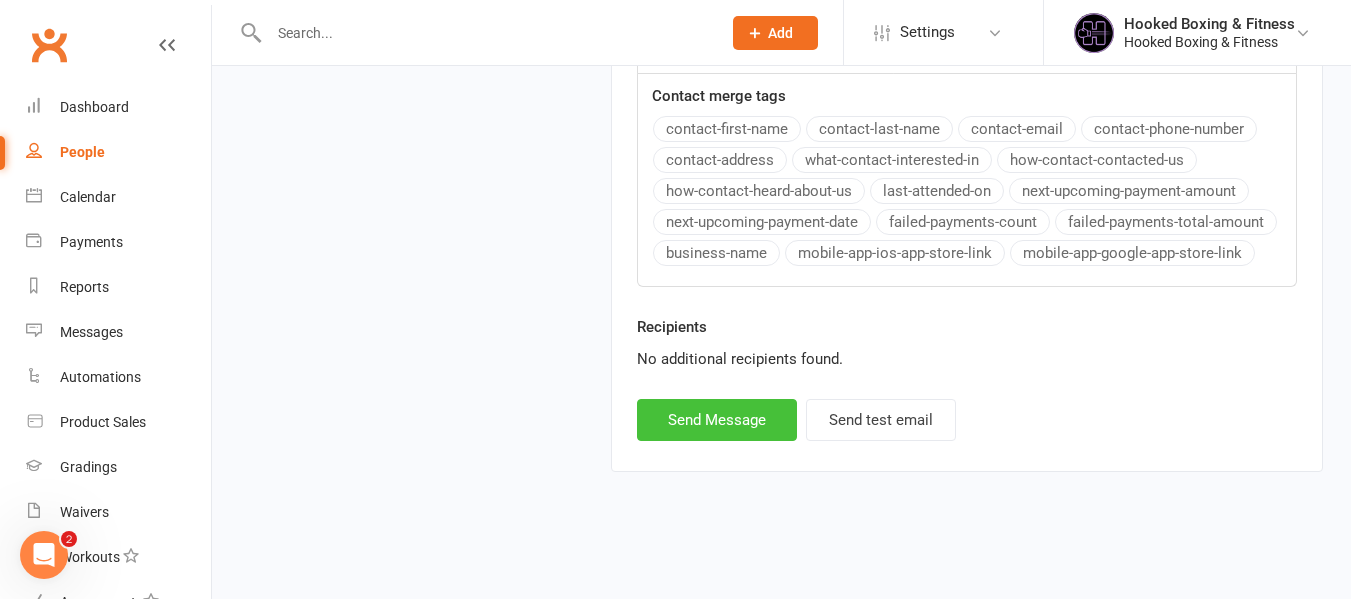 click on "Send Message" at bounding box center [717, 420] 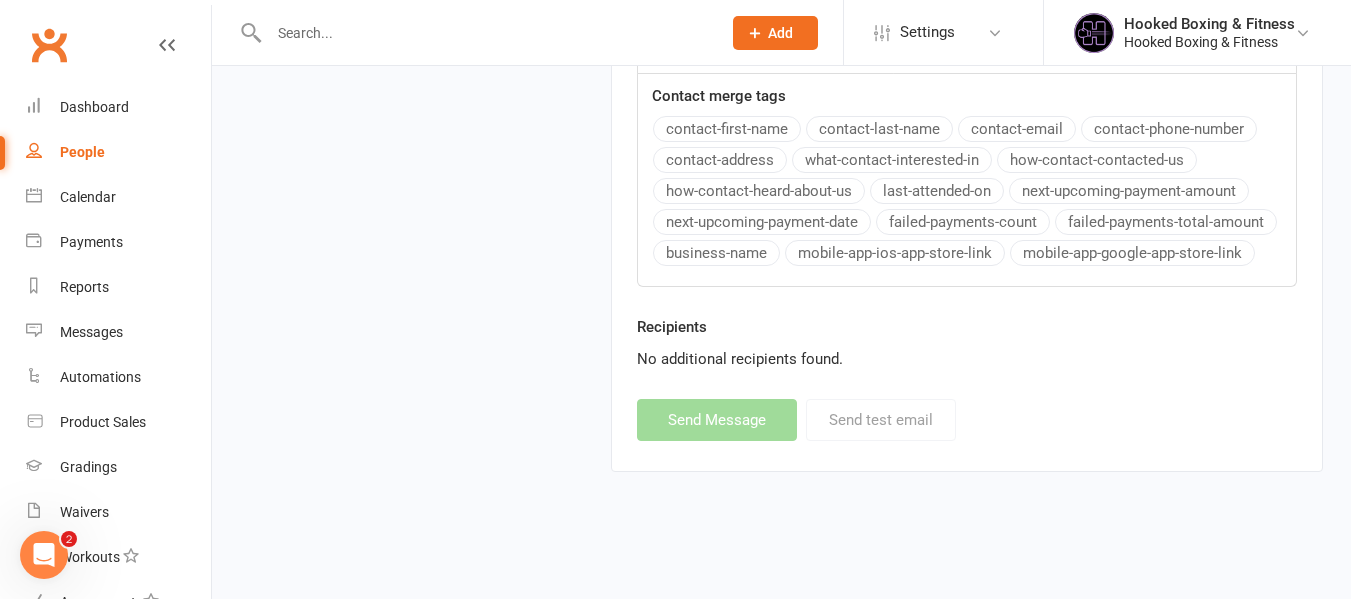 select 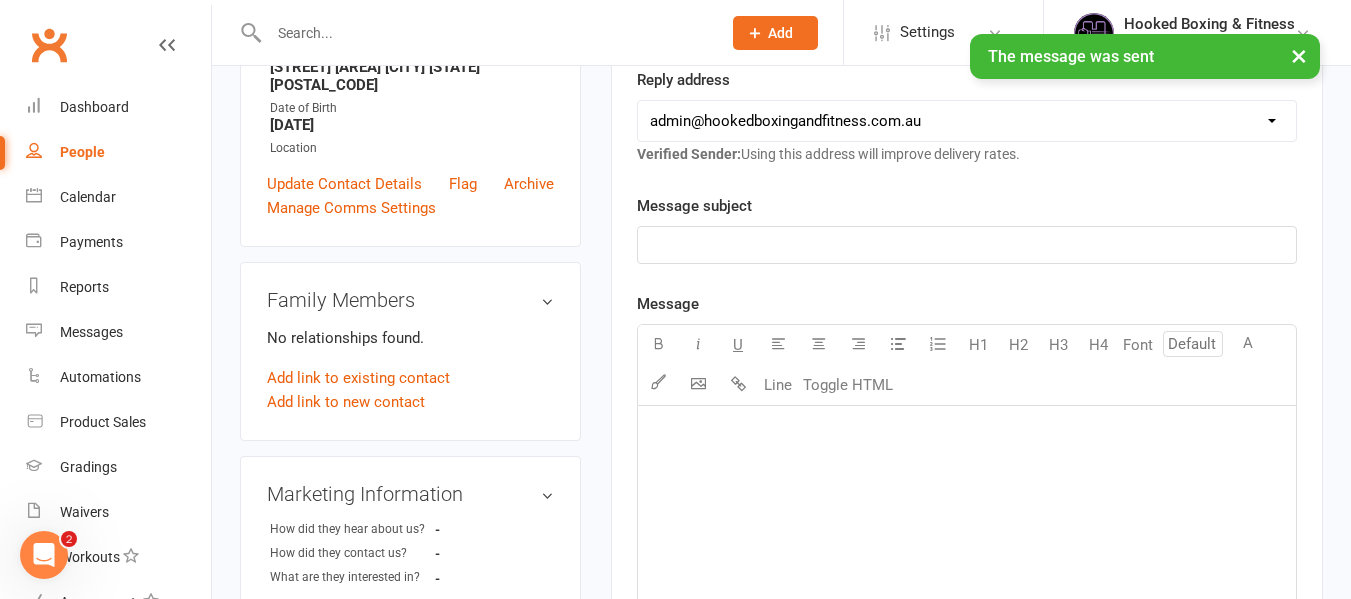 scroll, scrollTop: 0, scrollLeft: 0, axis: both 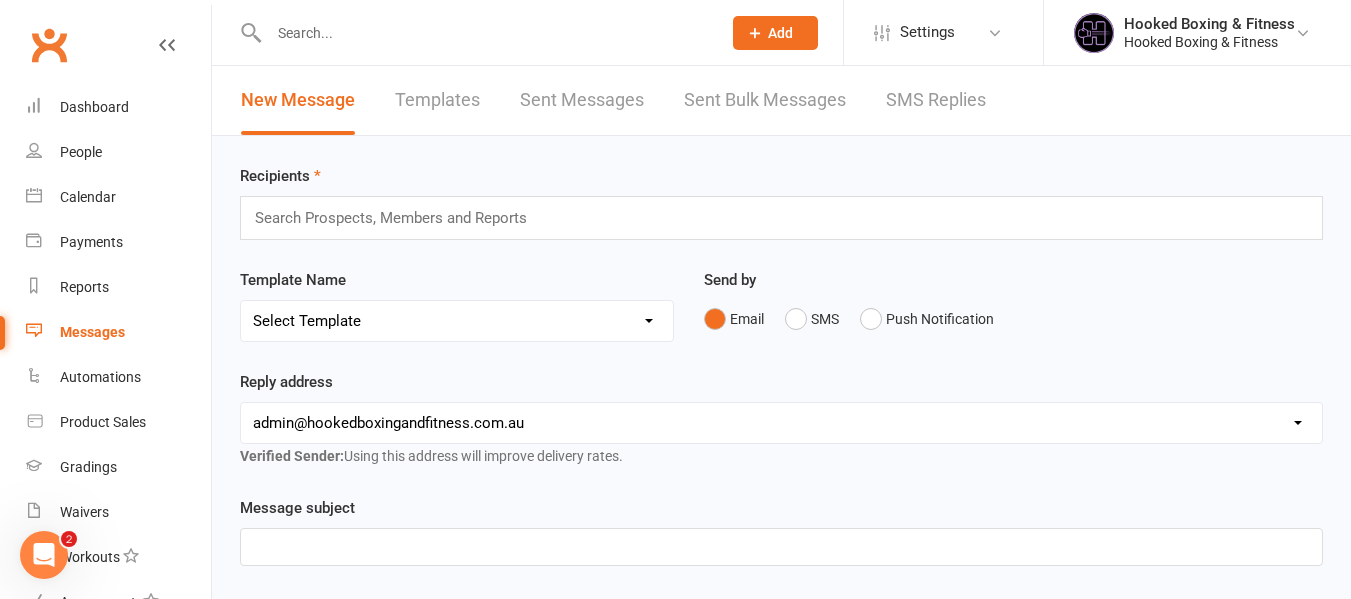 click at bounding box center [399, 218] 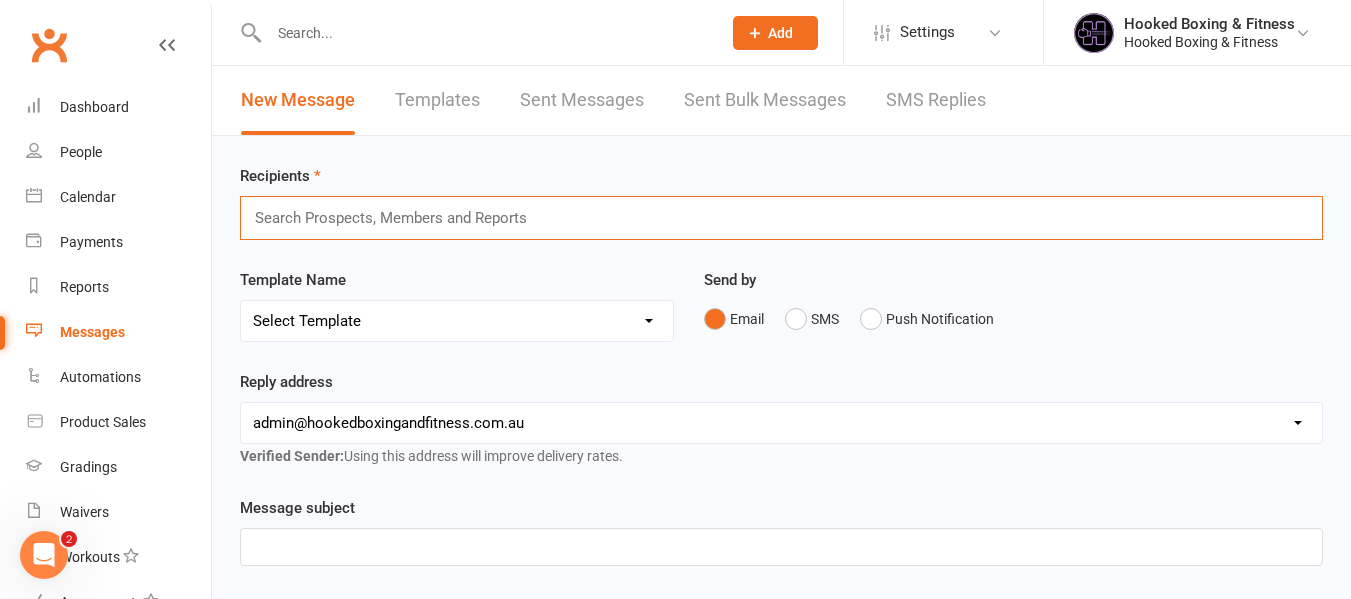 click on "Templates" at bounding box center (437, 100) 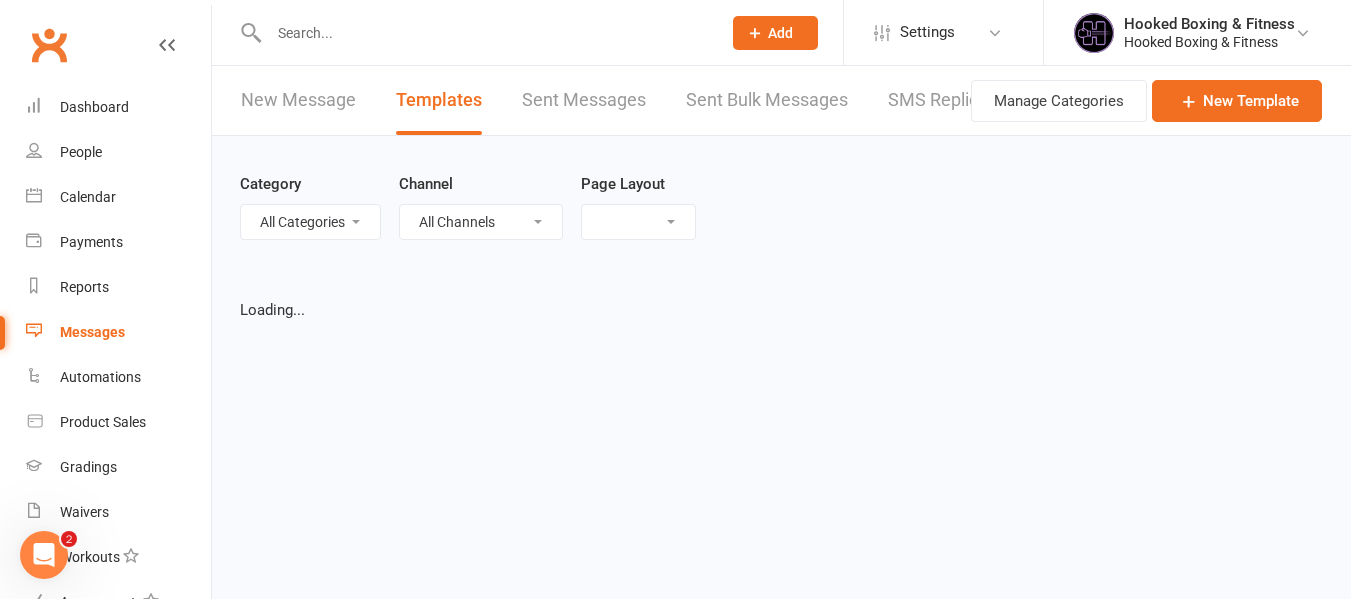 select on "list" 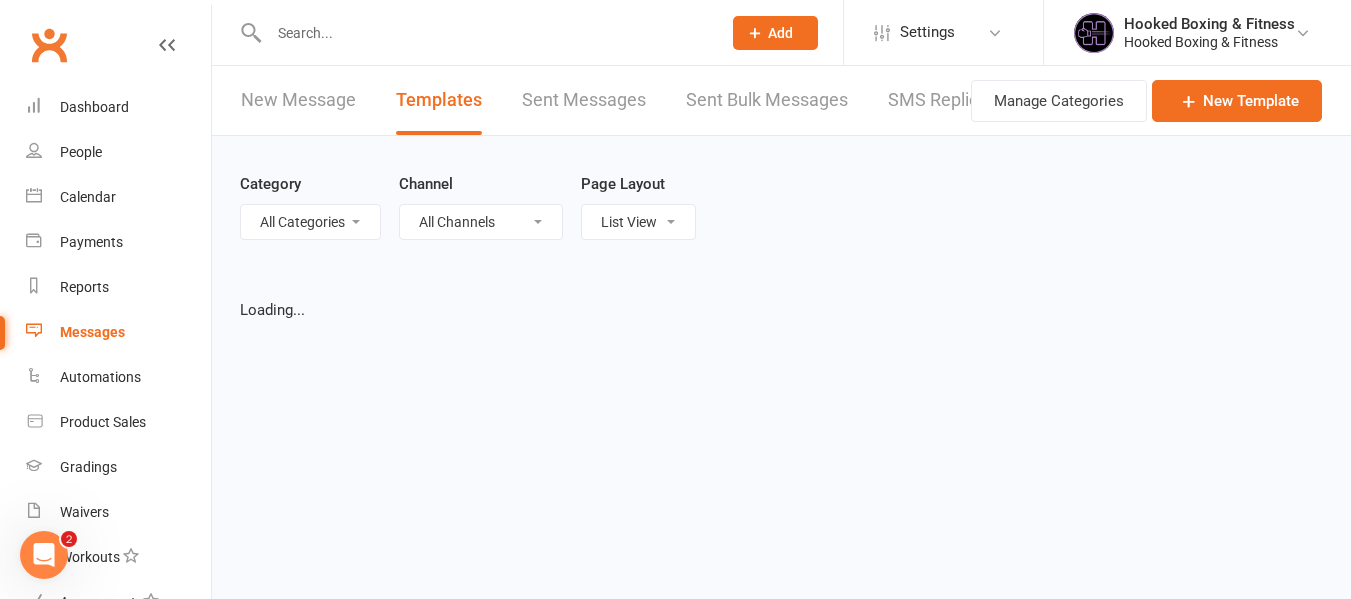 select on "100" 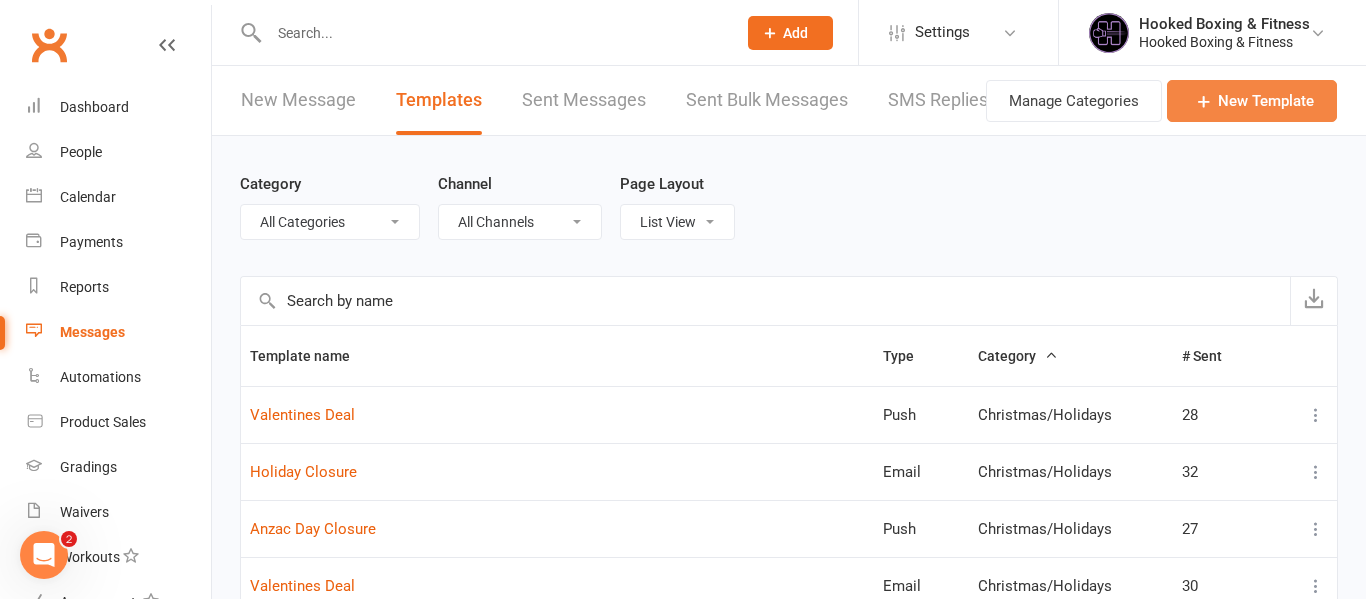 click on "New Template" at bounding box center [1252, 101] 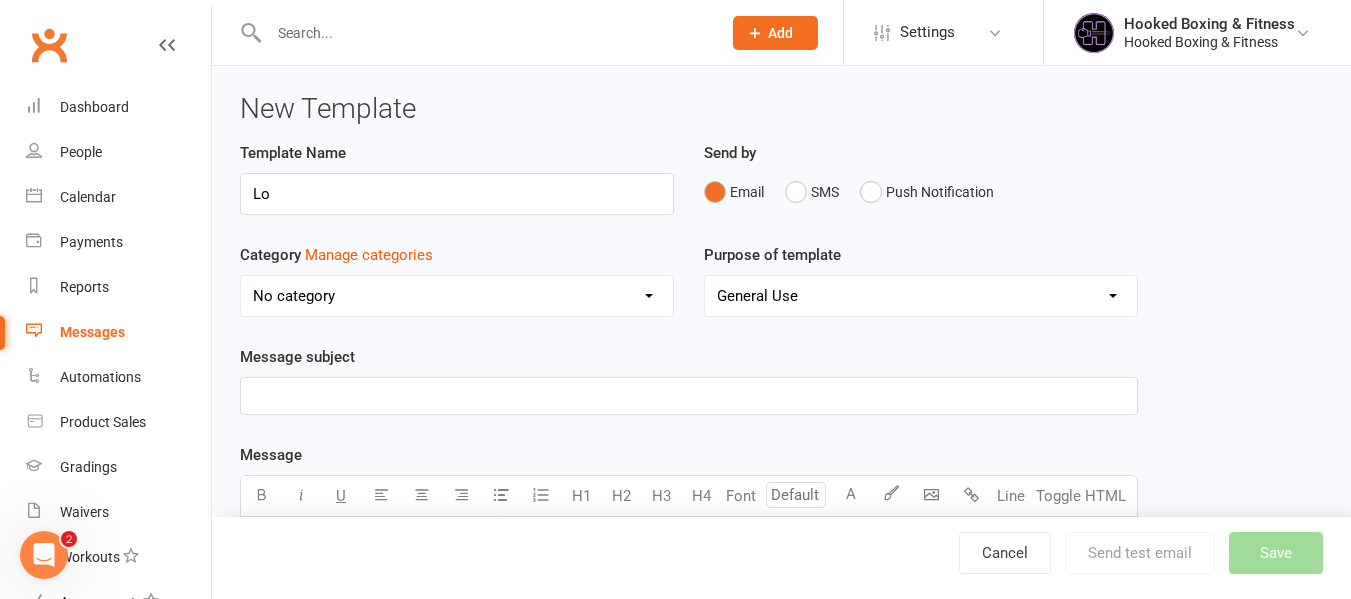 type on "L" 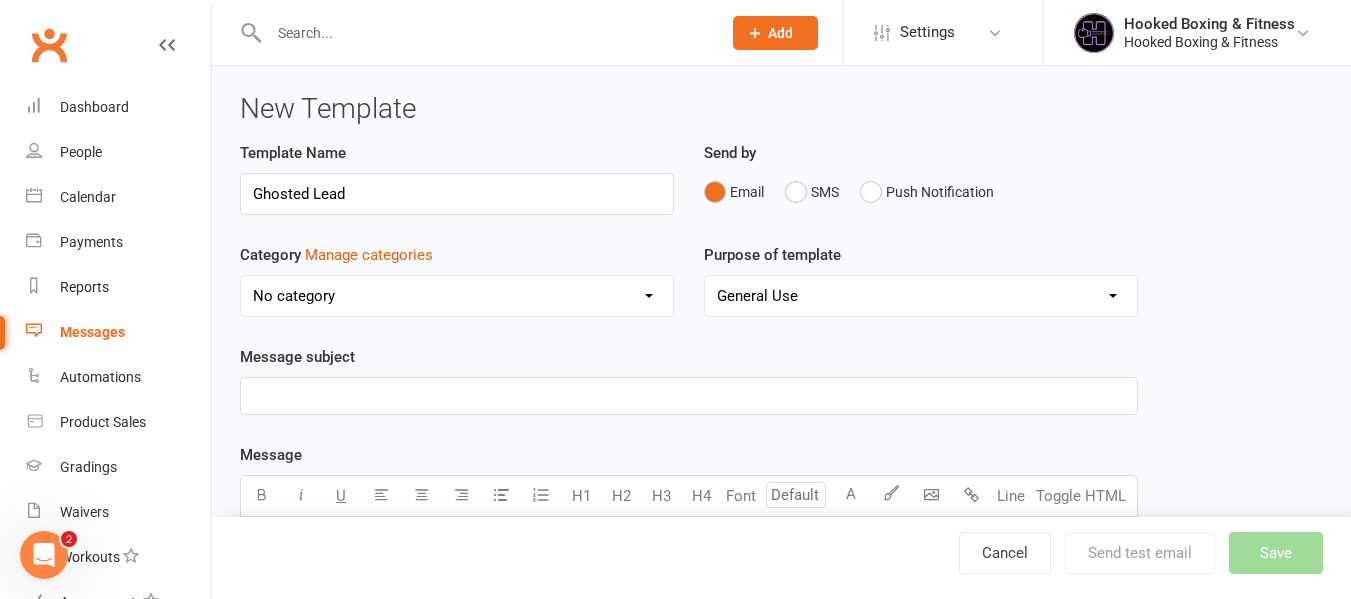 type on "Ghosted Lead" 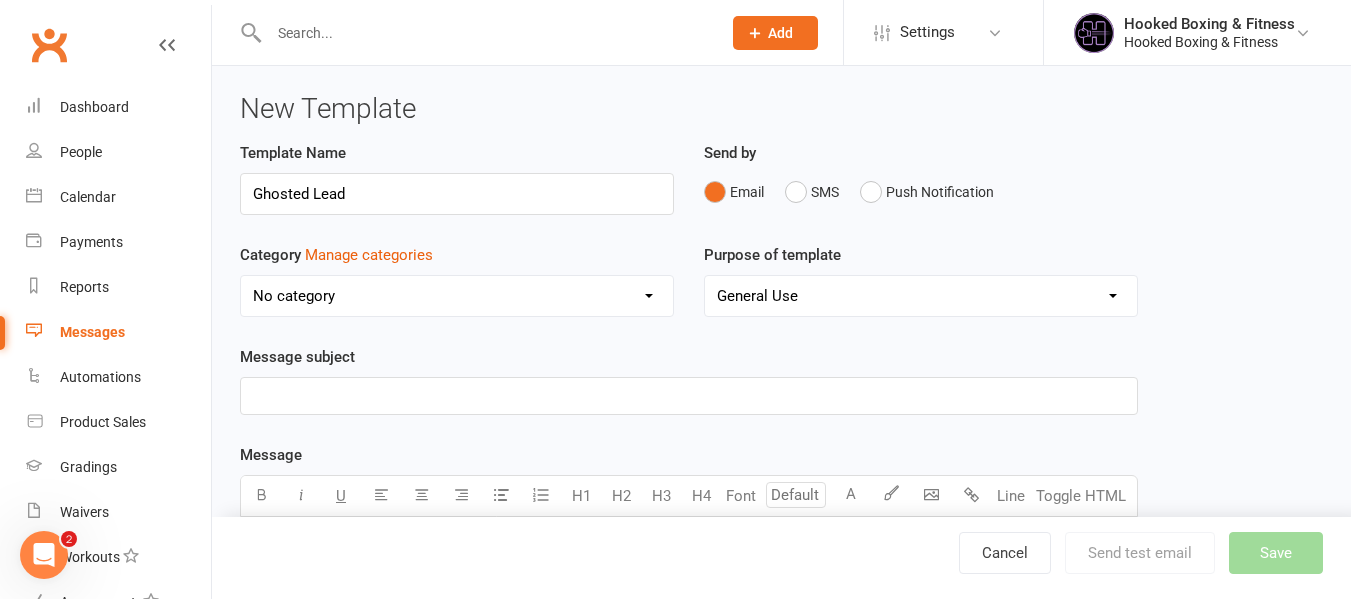 type 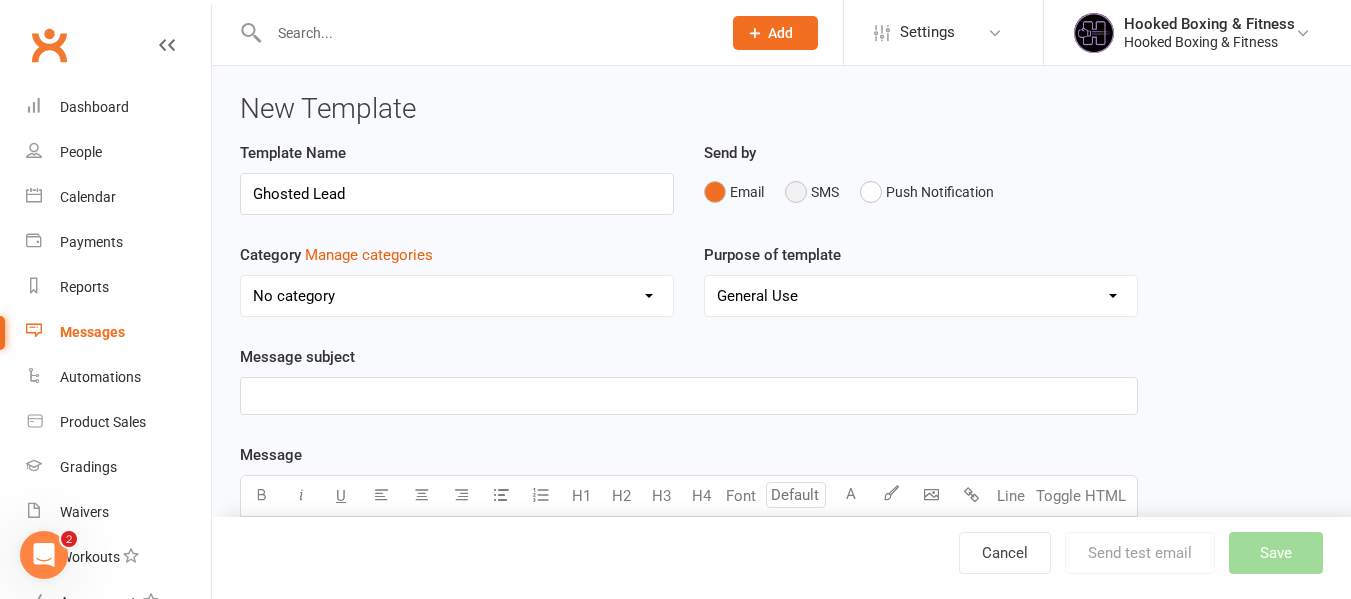 type 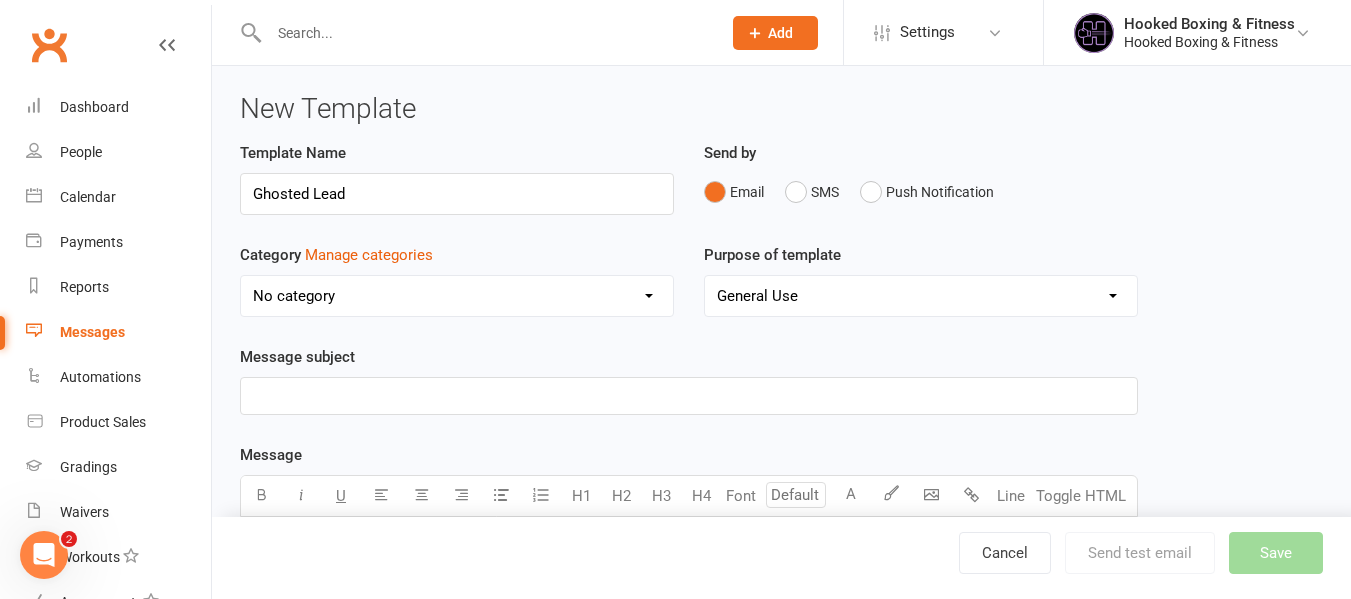 click on "No category Christmas/Holidays Default General Merch Newsletter Pre-launch Retention Specials Staff Trials" at bounding box center (457, 296) 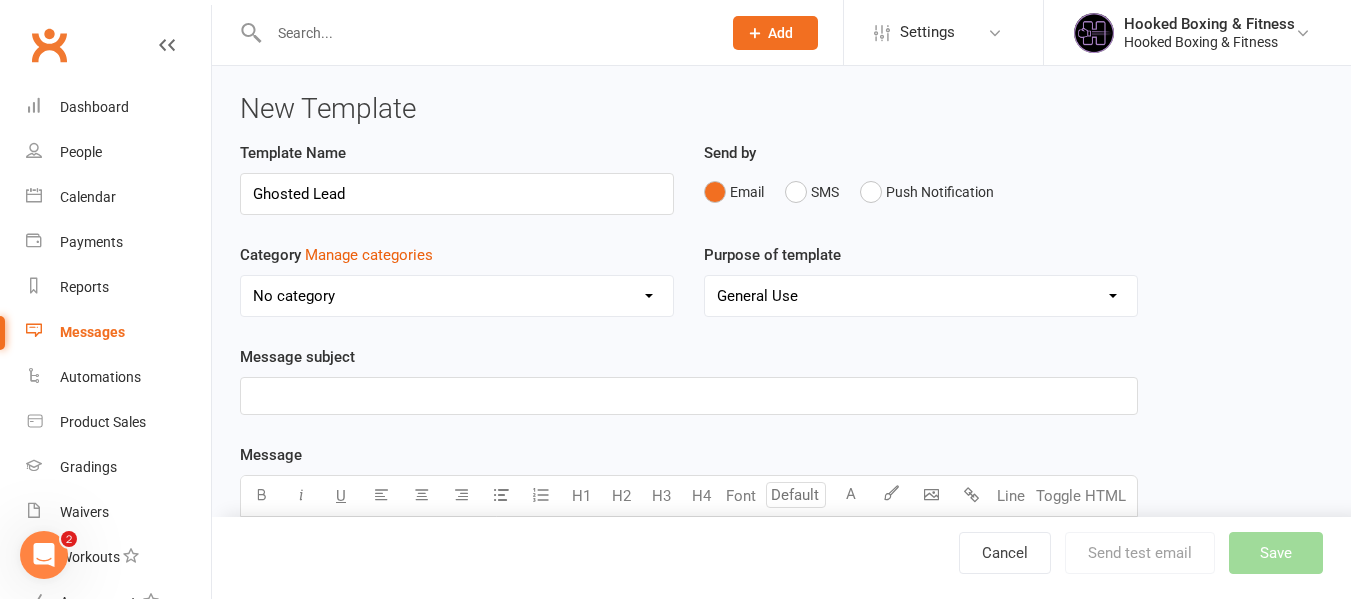 select on "[NUMERIC_ID]" 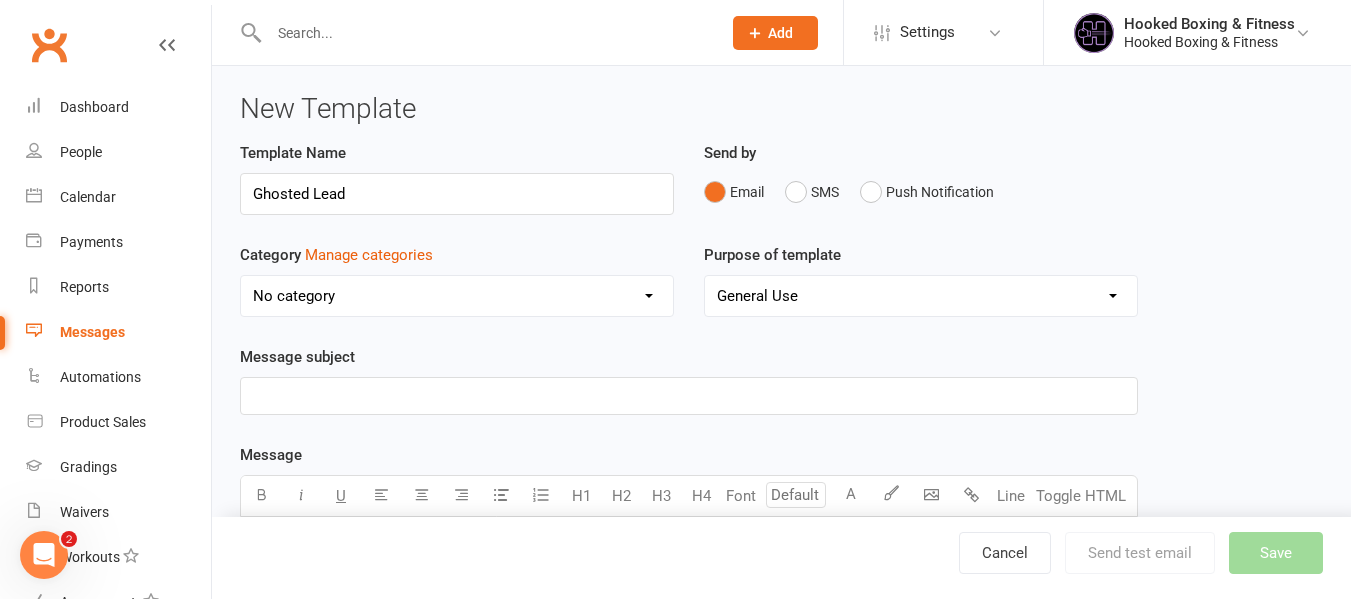 click on "No category Christmas/Holidays Default General Merch Newsletter Pre-launch Retention Specials Staff Trials" at bounding box center (457, 296) 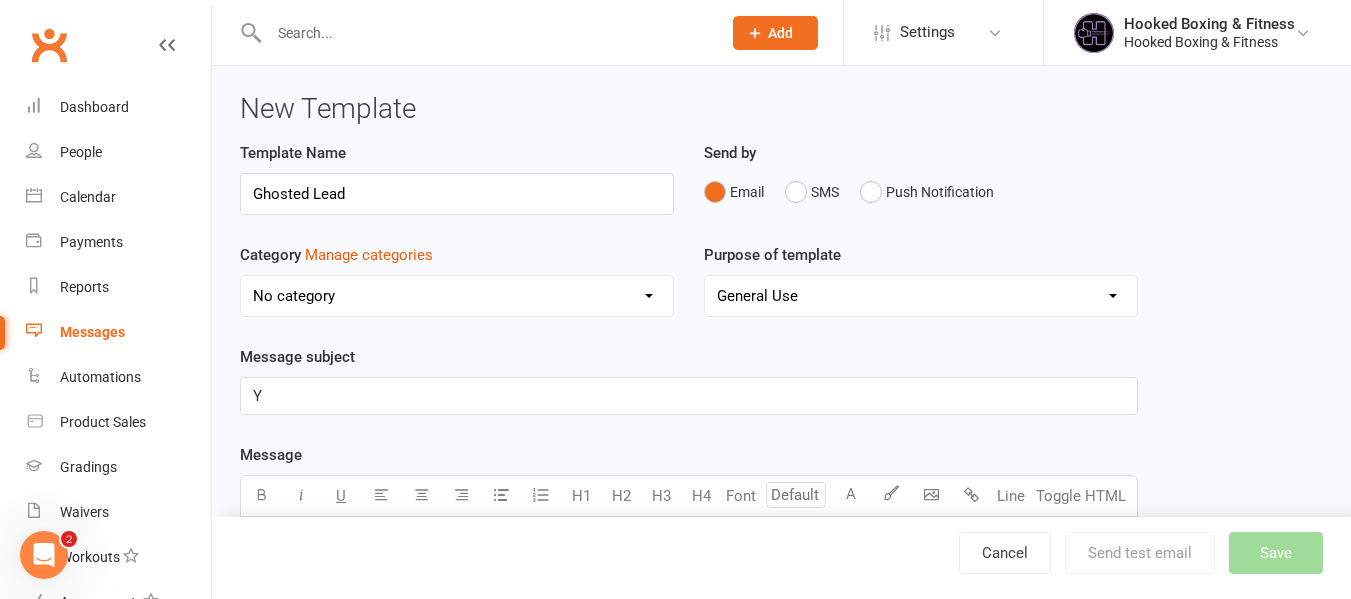 type 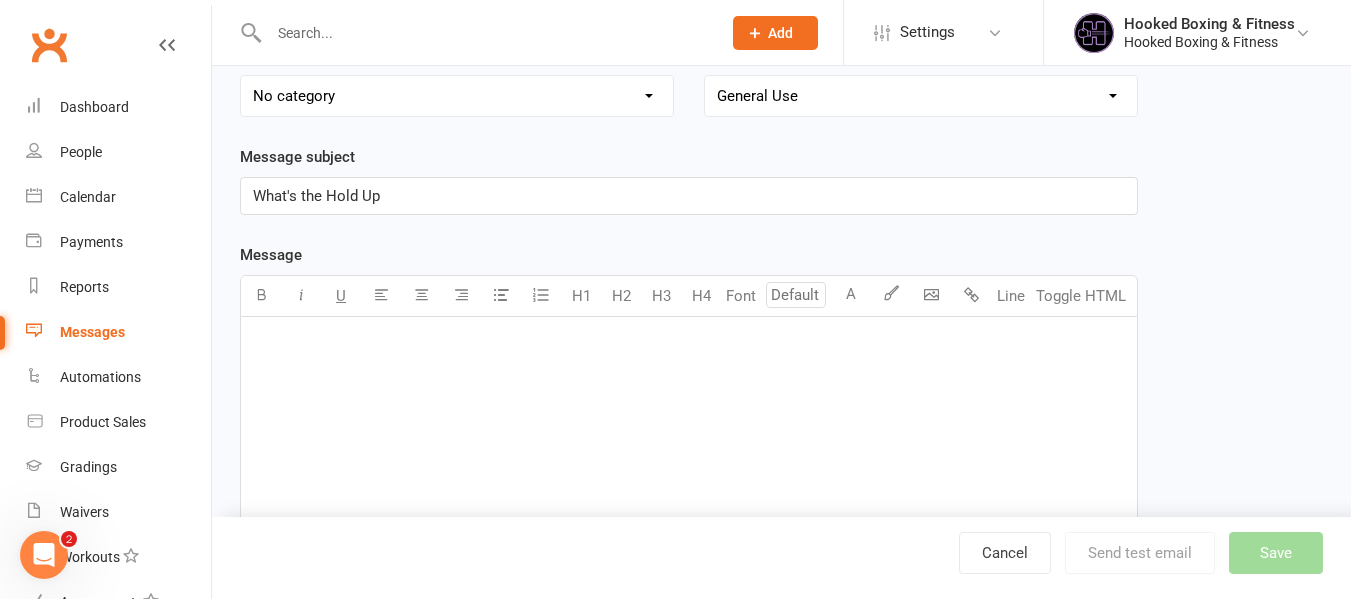 scroll, scrollTop: 400, scrollLeft: 0, axis: vertical 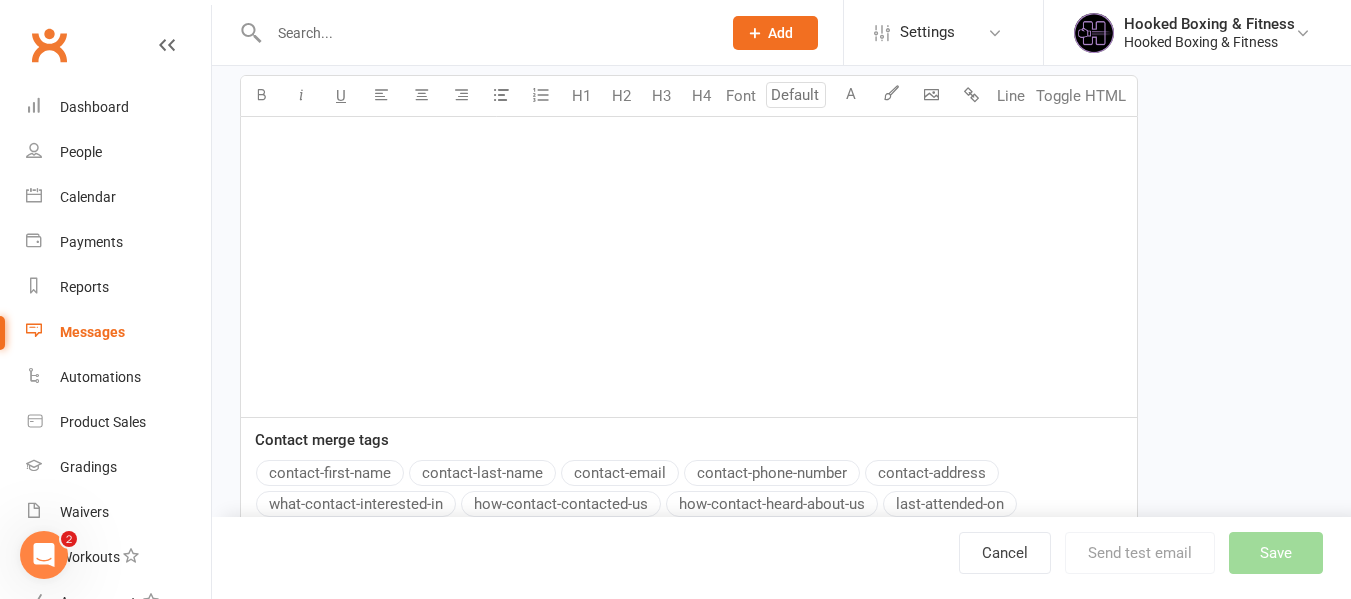 click on "Message U H1 H2 H3 H4 Font A Line Toggle HTML ﻿ Contact merge tags [FIRST] [LAST] [EMAIL] [PHONE] [ADDRESS] what-contact-interested-in how-contact-contacted-us how-contact-heard-about-us last-attended-on next-upcoming-payment-amount next-upcoming-payment-date failed-payments-count failed-payments-total-amount business-name mobile-app-ios-app-store-link mobile-app-google-app-store-link Additional merge tags: Select For Payment automations For Booking automations For Membership automations For Grading automations For Style automations For Suspension automations For Recurring Booking automations For Booking cancelled automations For Booking late-cancelled automations For Contact Added to Event Waitlist automations For Workout Performed automations" at bounding box center (689, 343) 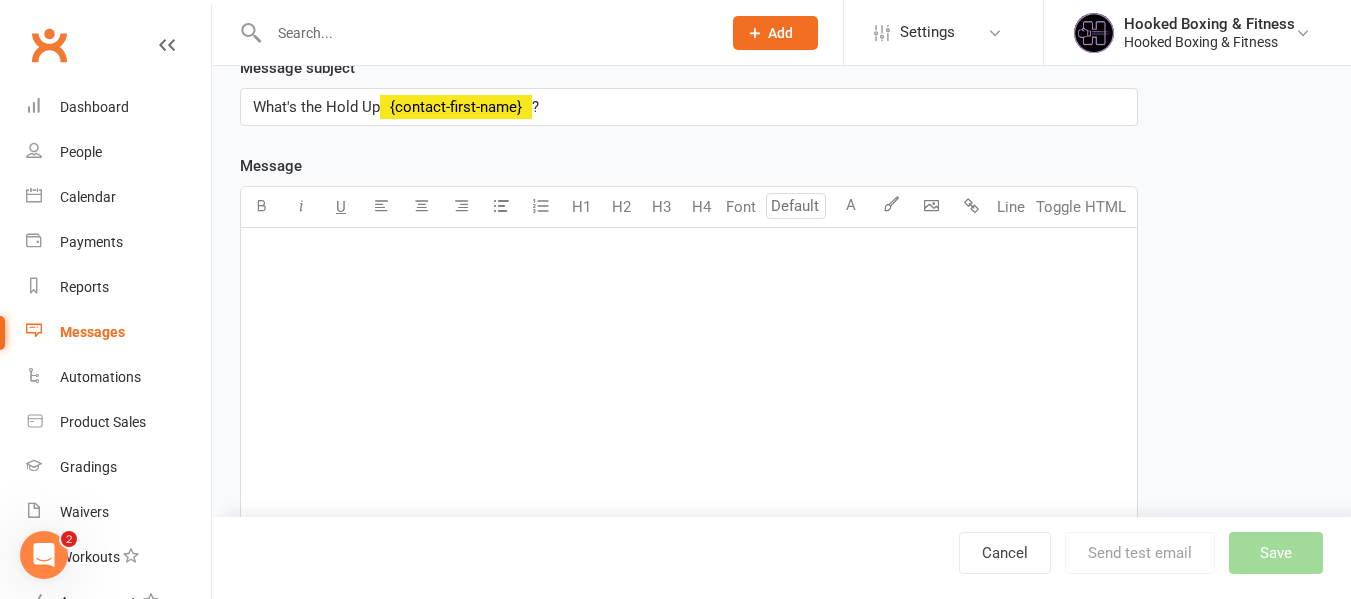 scroll, scrollTop: 300, scrollLeft: 0, axis: vertical 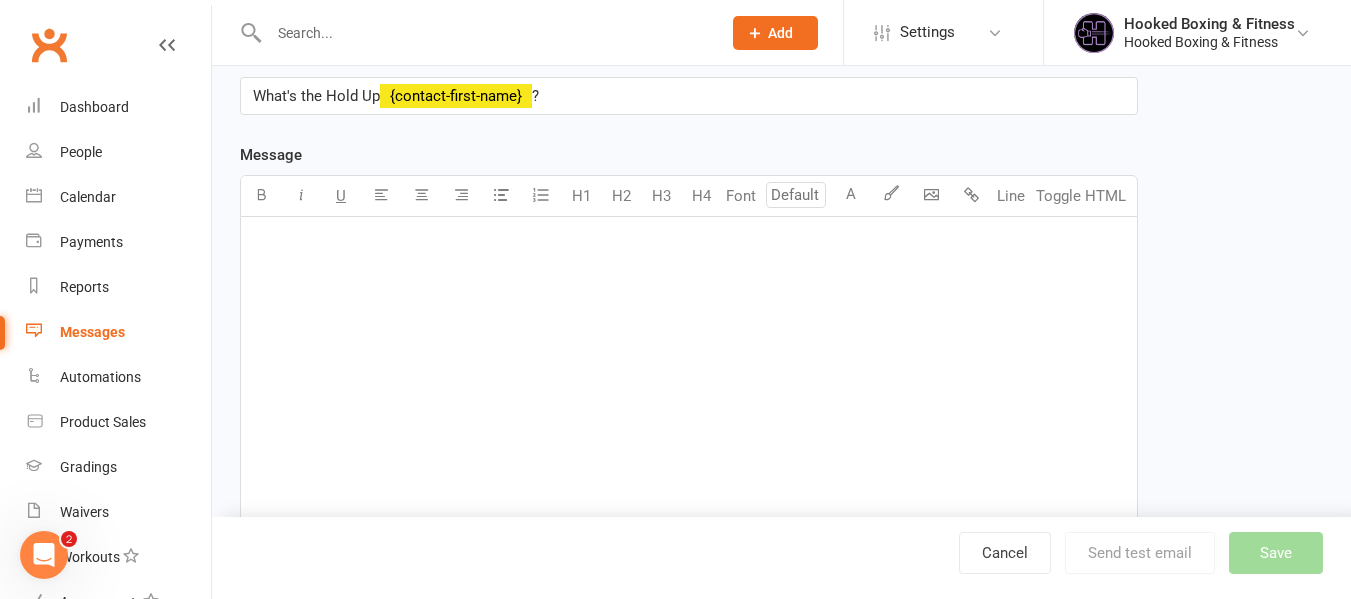 click on "﻿" at bounding box center [689, 367] 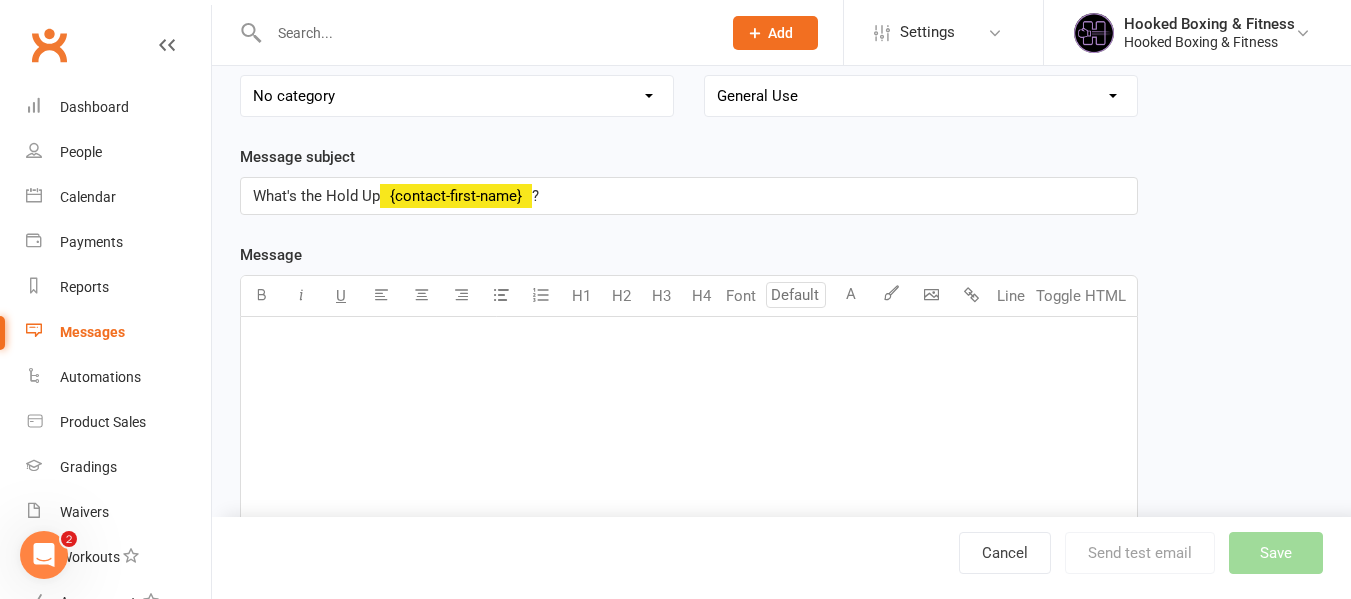 click on "What's the Hold Up  ﻿ {contact-first-name} ?" at bounding box center (689, 196) 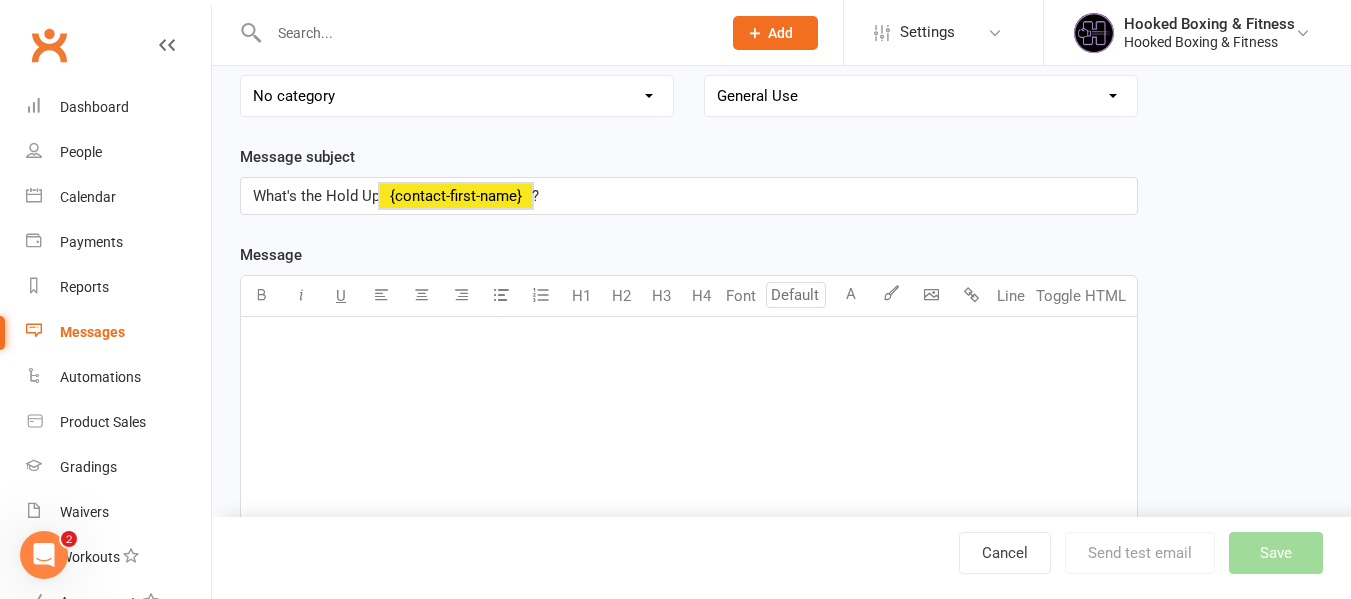 copy on "What's the Hold Up  ﻿ {contact-first-name} ?" 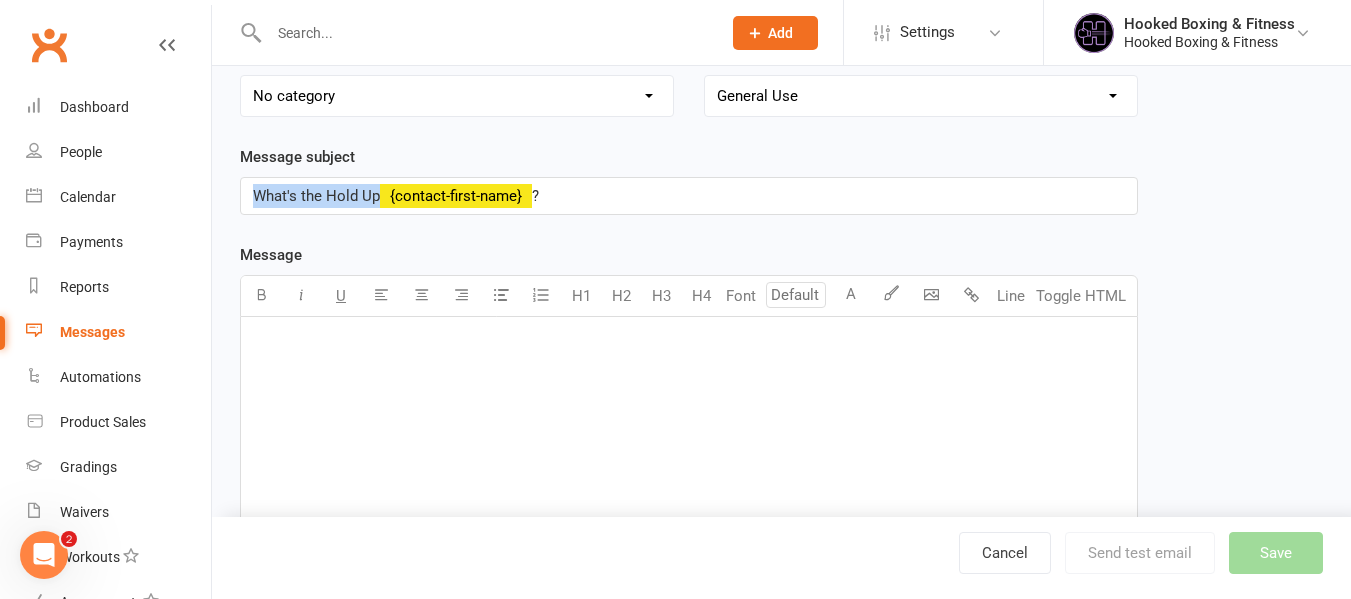 drag, startPoint x: 375, startPoint y: 195, endPoint x: 250, endPoint y: 184, distance: 125.48307 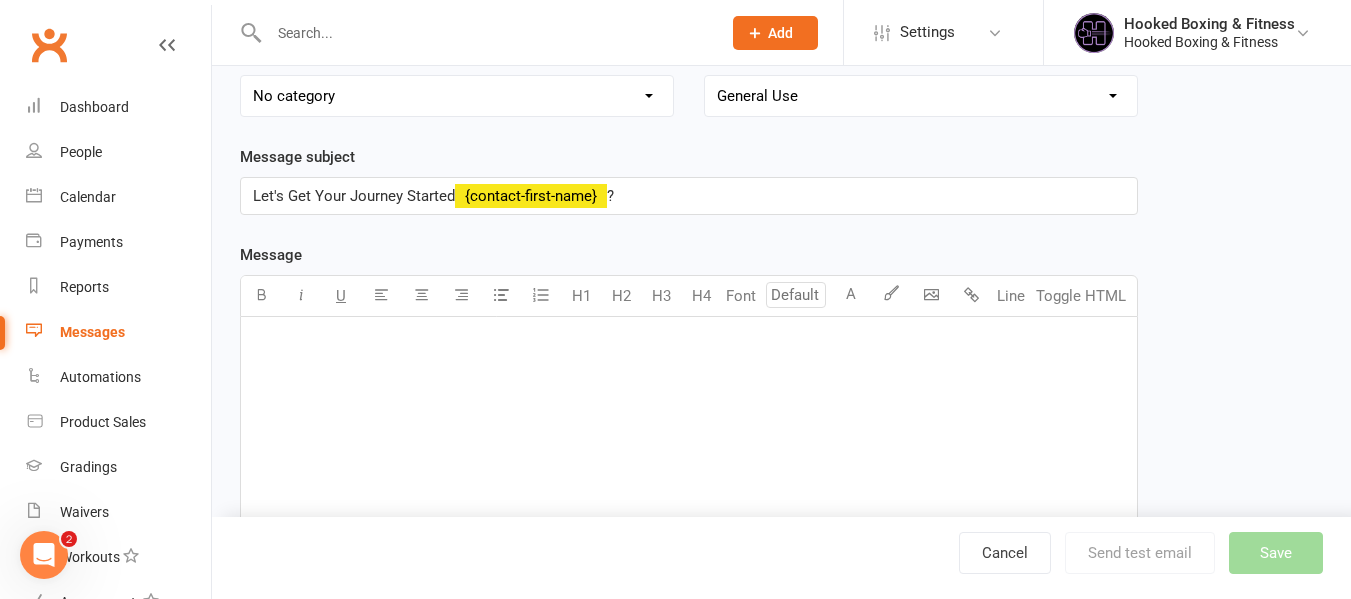 click on "Let's Get Your Journey Started  ﻿ [FIRST] ?" at bounding box center [689, 196] 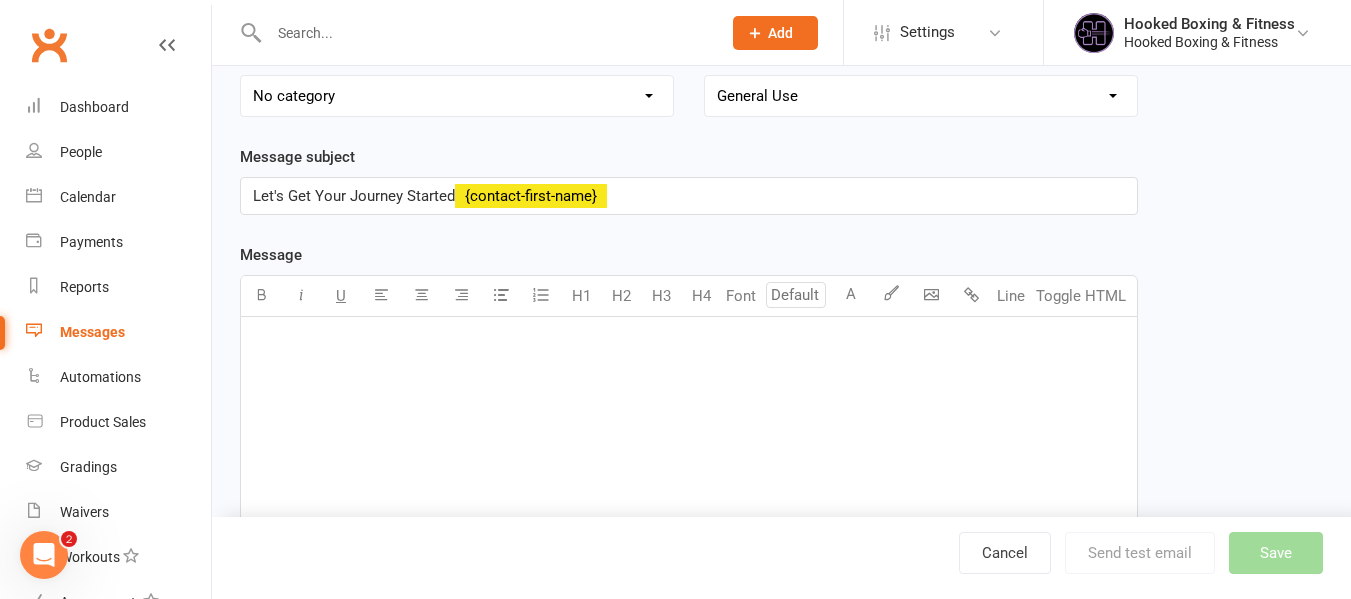 click on "﻿" at bounding box center [689, 467] 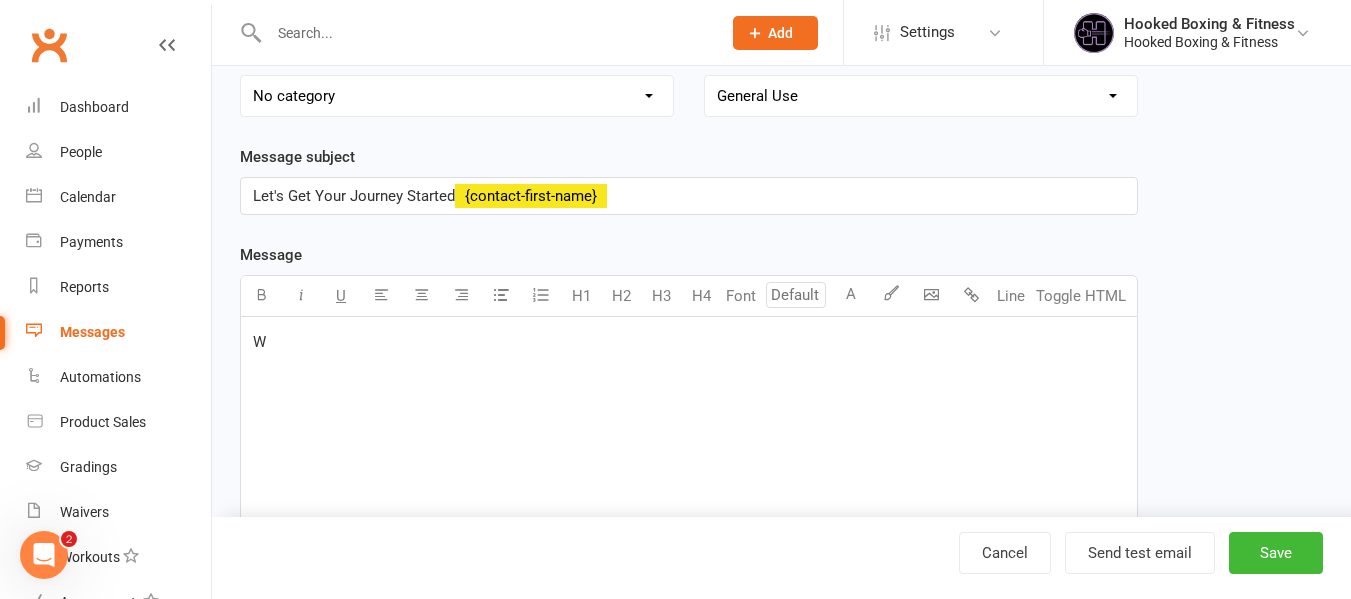 type 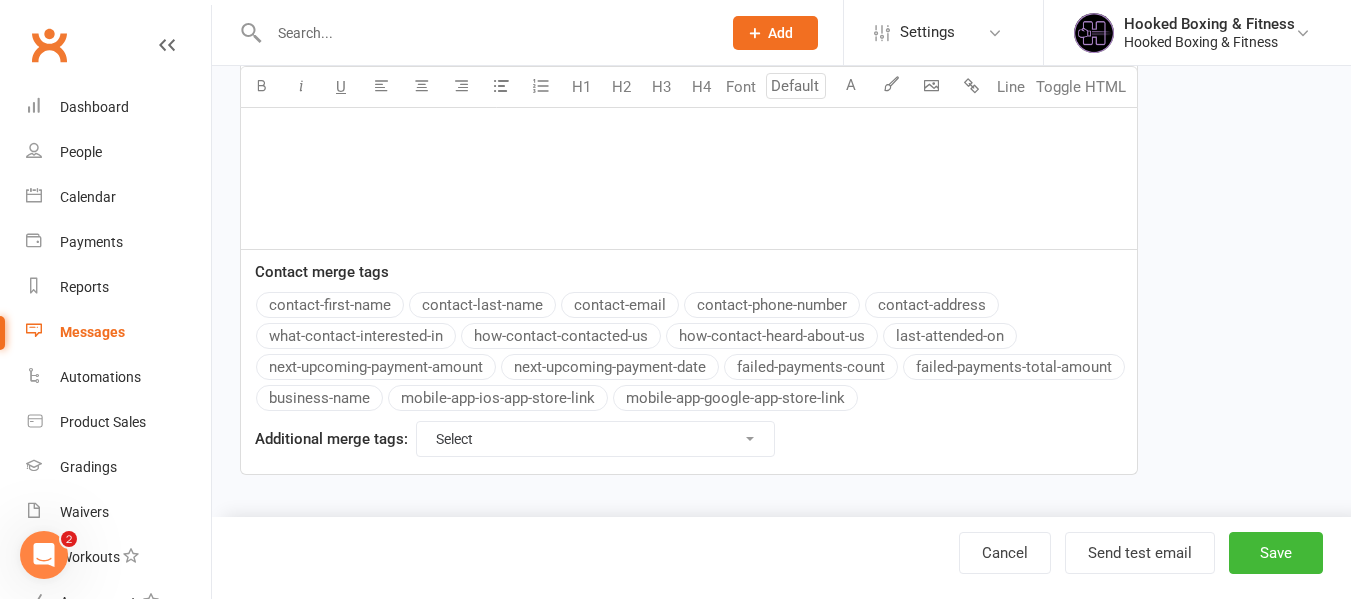 click on "Message Highlight colour U H1 H2 H3 H4 Font A Line Toggle HTML What's Holding You Back  Contact merge tags [FIRST] [LAST] [EMAIL] [PHONE] [ADDRESS] what-contact-interested-in how-contact-contacted-us how-contact-heard-about-us [DATE] [CURRENCY] [DATE] [NUMBER] [CURRENCY] business-name mobile-app-ios-app-store-link mobile-app-google-app-store-link Additional merge tags: Select For Payment automations For Booking automations For Membership automations For Grading automations For Style automations For Suspension automations For Recurring Booking automations For Booking cancelled automations For Booking late-cancelled automations For Contact Added to Event Waitlist automations For Workout Performed automations" at bounding box center [689, 175] 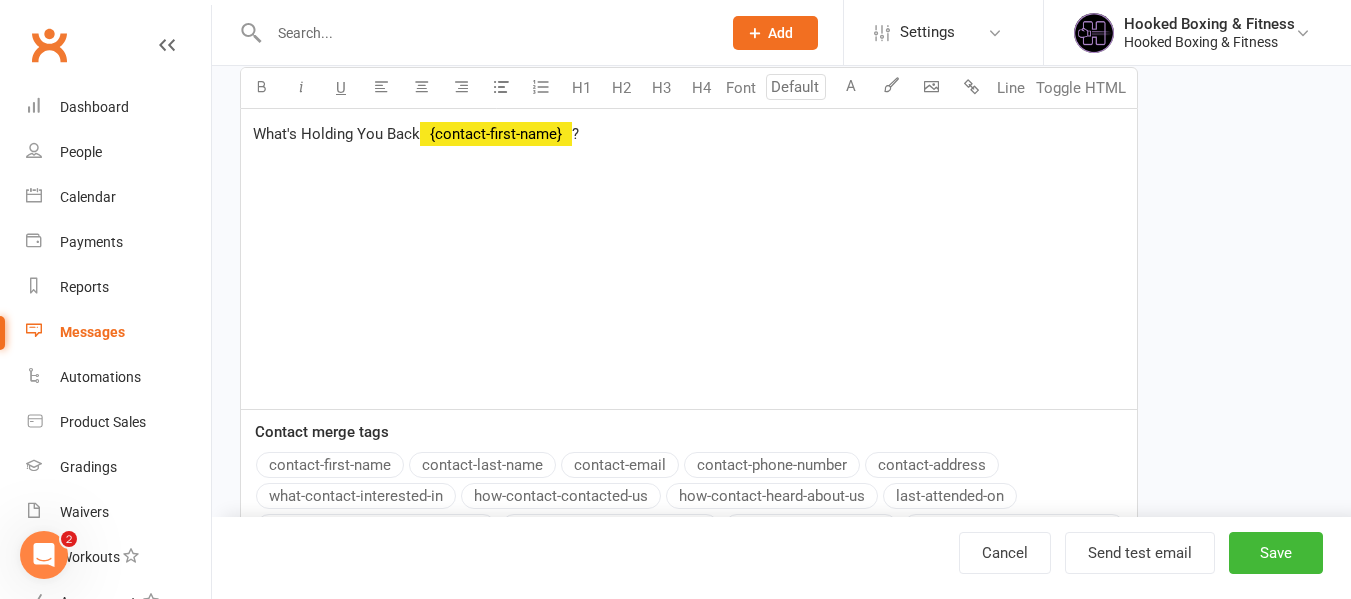 scroll, scrollTop: 443, scrollLeft: 0, axis: vertical 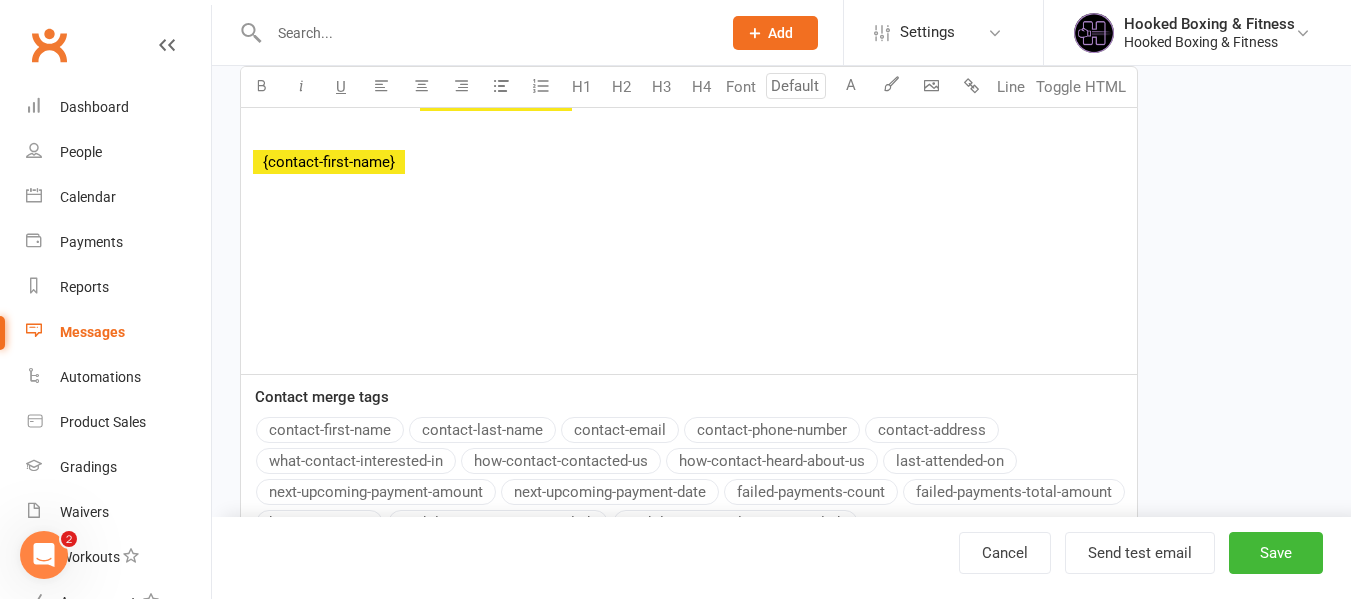 click on "contact-first-name" at bounding box center (330, 430) 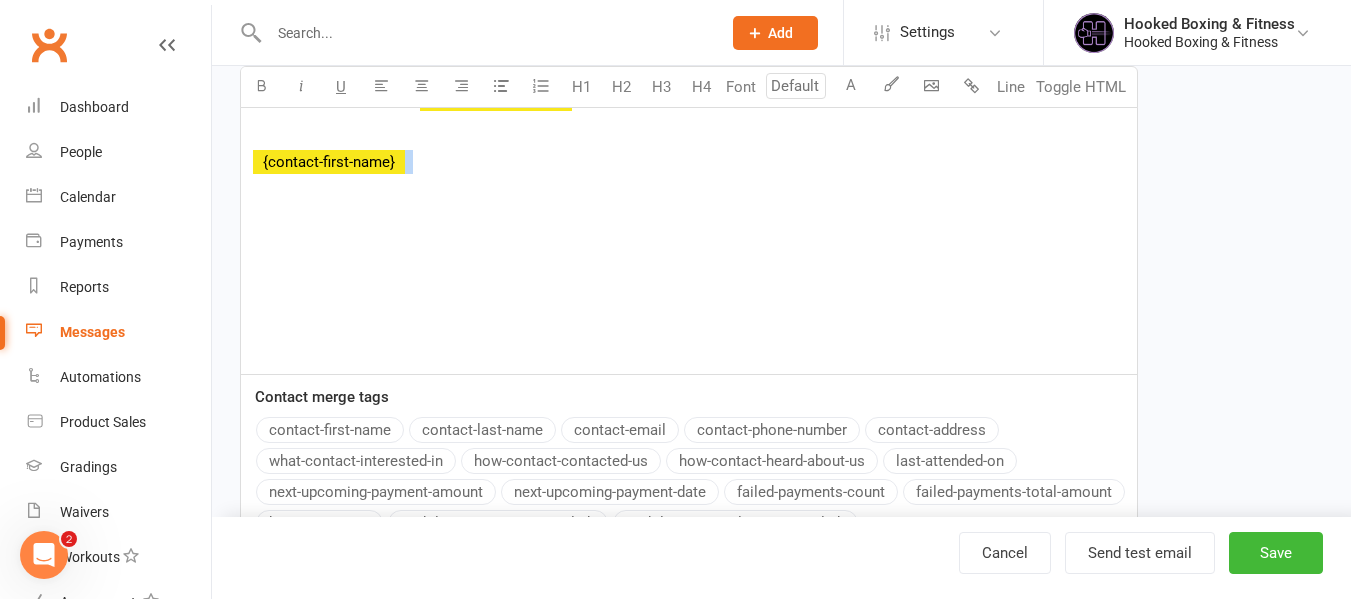 drag, startPoint x: 395, startPoint y: 176, endPoint x: 267, endPoint y: 183, distance: 128.19127 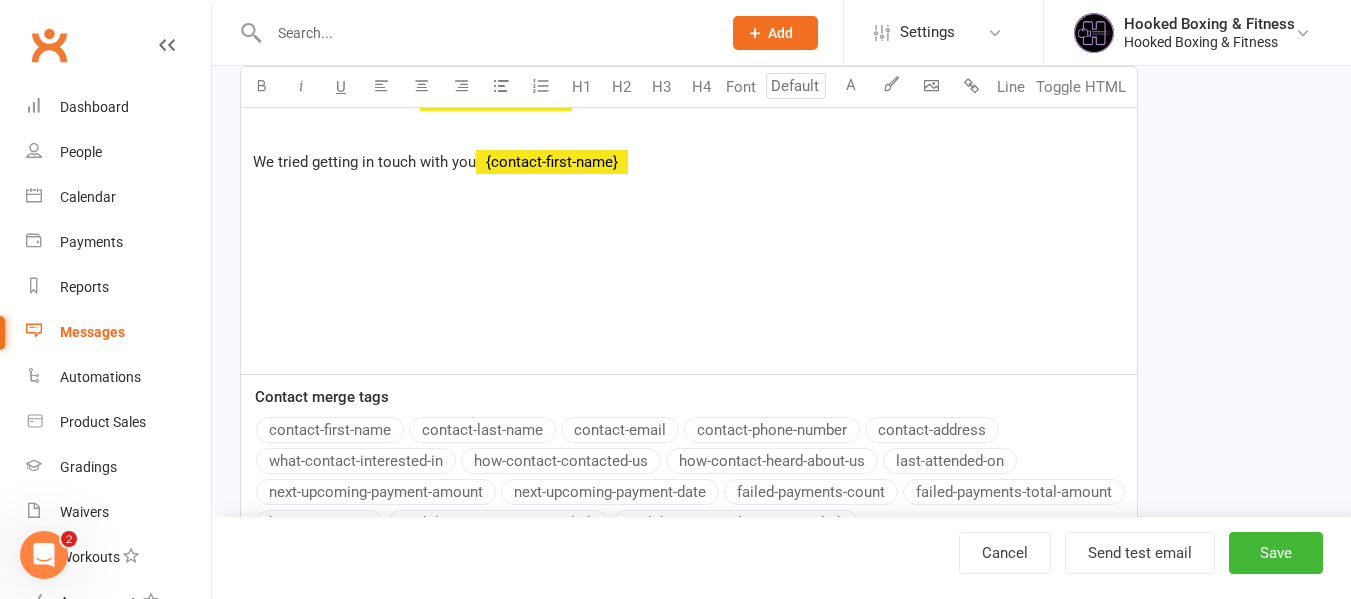click on "contact-first-name" at bounding box center (330, 430) 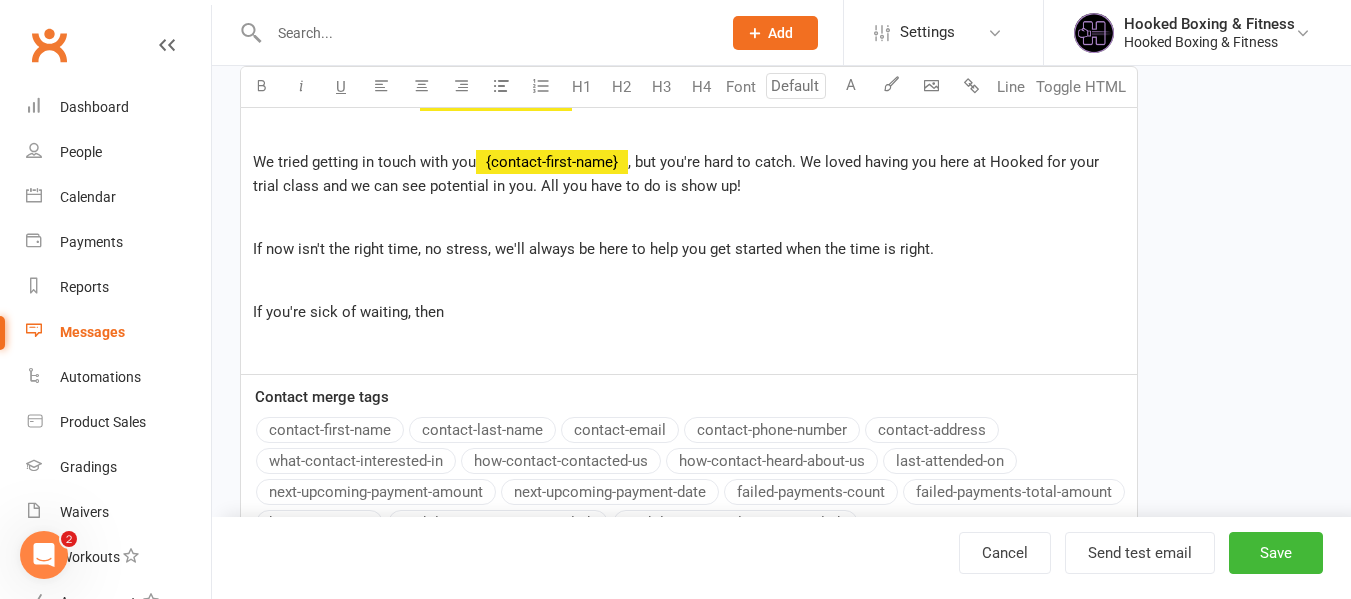 scroll, scrollTop: 343, scrollLeft: 0, axis: vertical 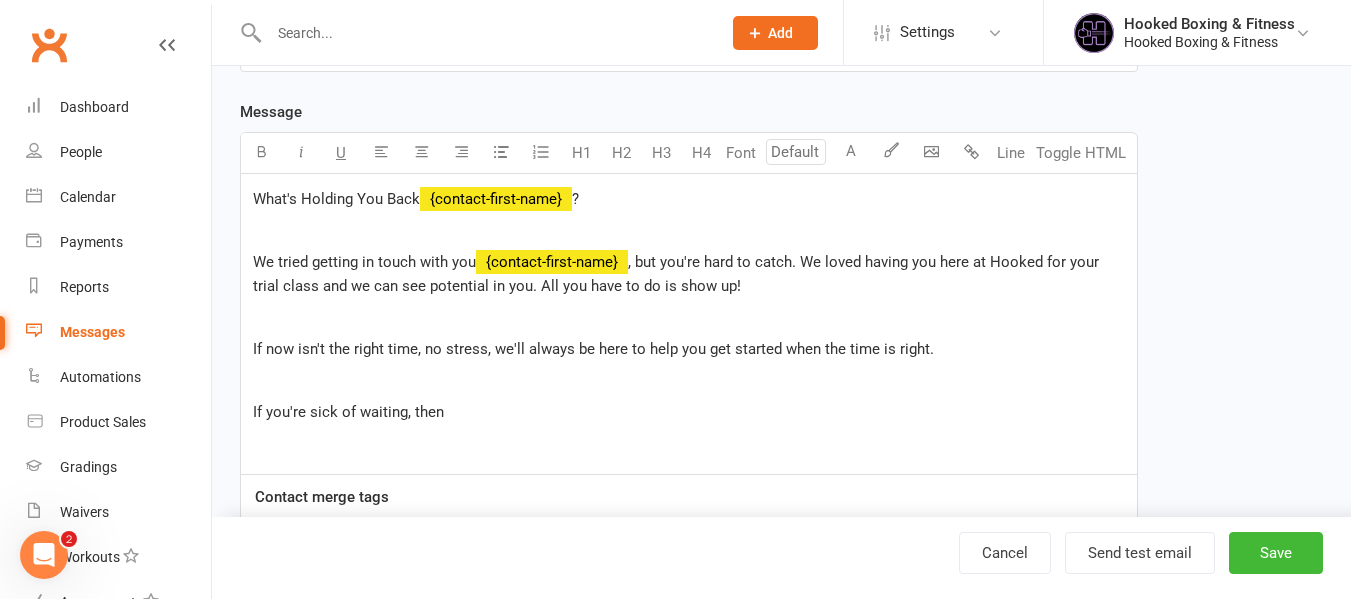 drag, startPoint x: 536, startPoint y: 290, endPoint x: 628, endPoint y: 291, distance: 92.00543 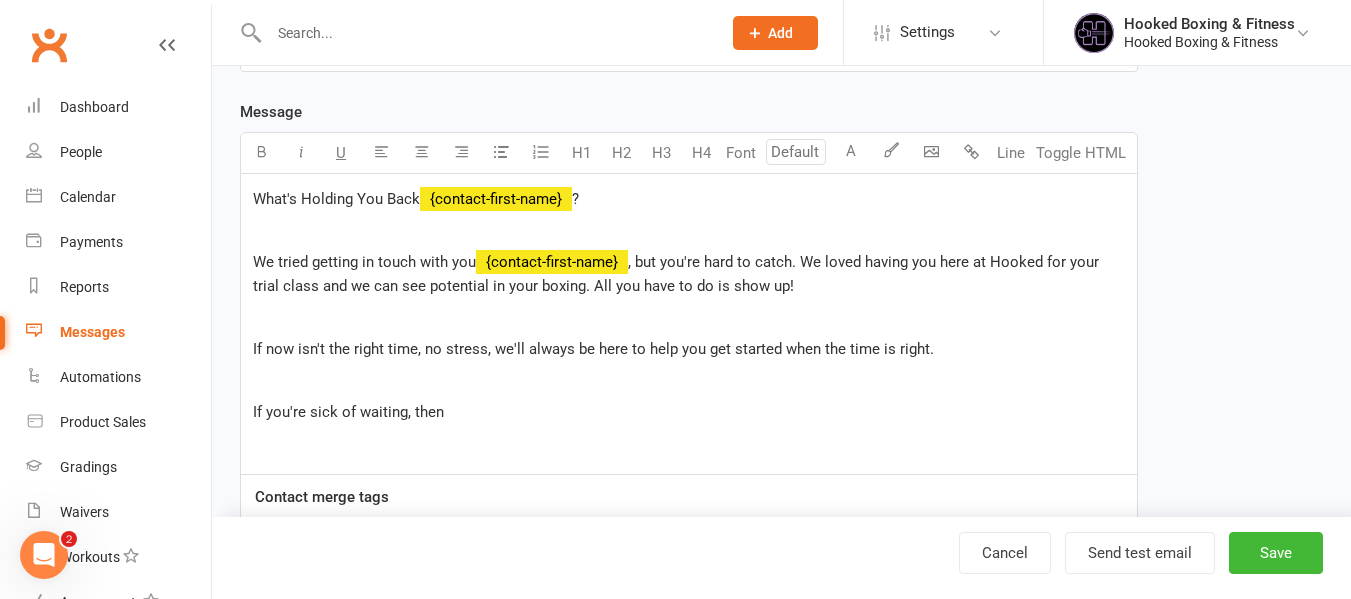 drag, startPoint x: 943, startPoint y: 342, endPoint x: 251, endPoint y: 351, distance: 692.05853 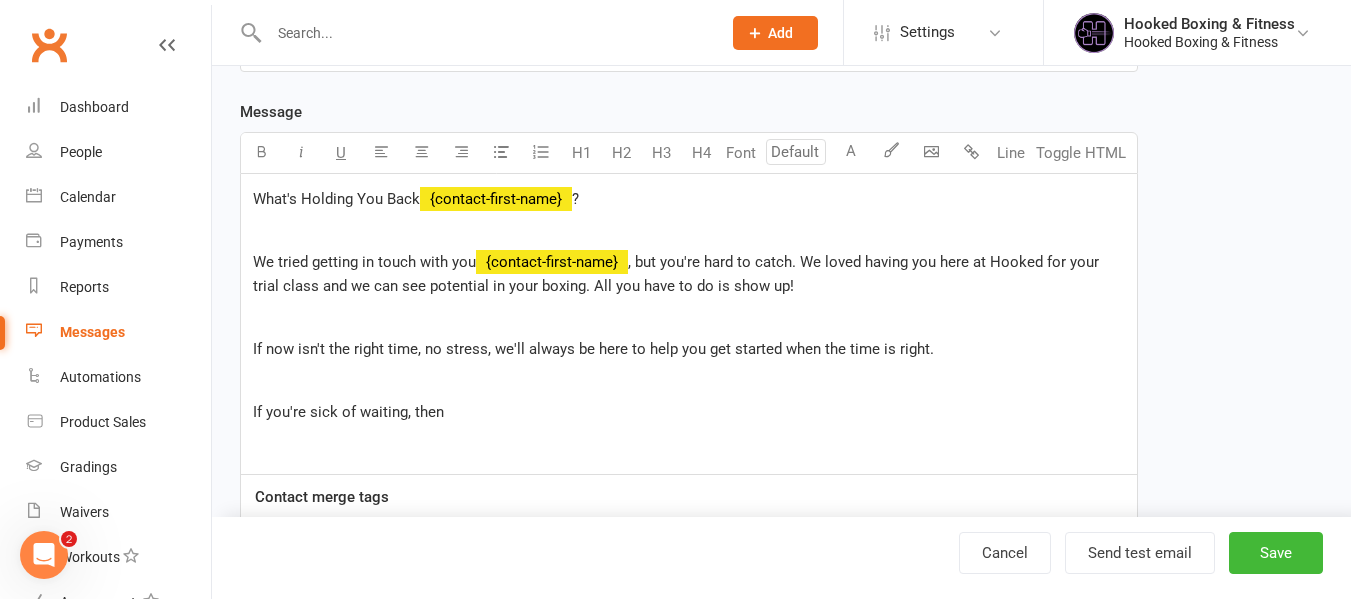 click on "What's Holding You Back  ﻿ [FIRST] ? ﻿ We tried getting in touch with you  ﻿ [FIRST] , but you're hard to catch. We loved having you here at Hooked for your trial class and we can see potential in your boxing. All you have to do is show up! ﻿ If now isn't the right time, no stress, we'll always be here to help you get started when the time is right.  ﻿ If you're sick of waiting, then" at bounding box center [689, 324] 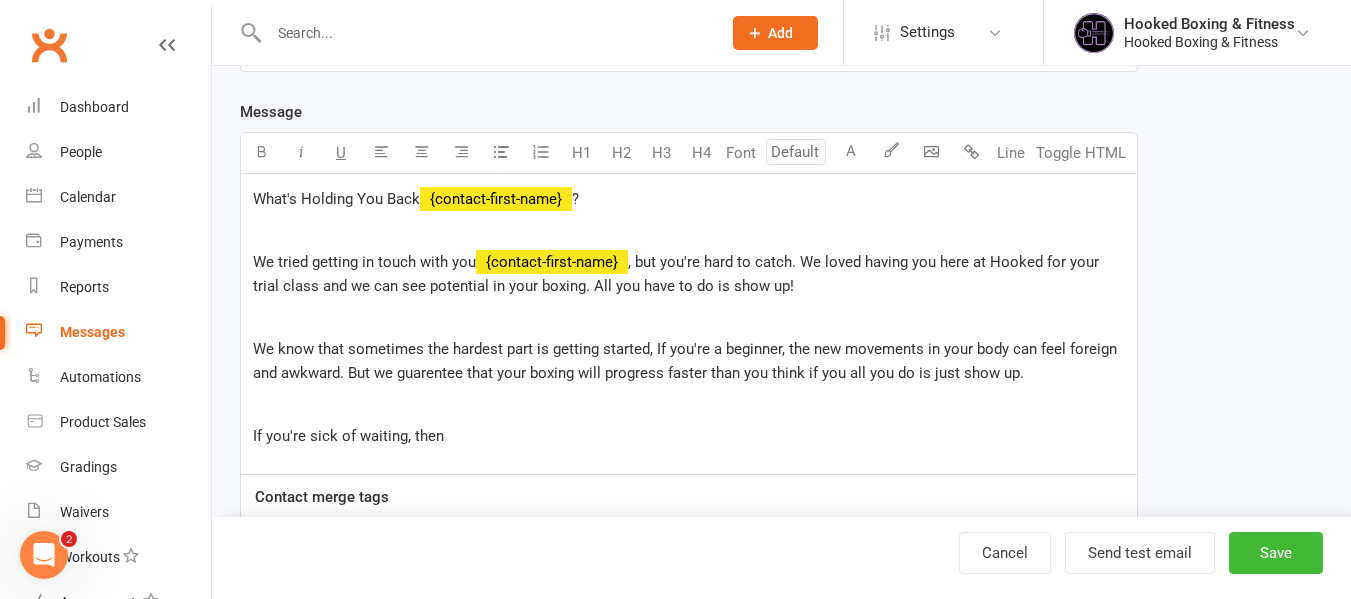 click on "What's Holding You Back  ﻿ [FIRST] ? ﻿ We tried getting in touch with you  ﻿ [FIRST] , but you're hard to catch. We loved having you here at Hooked for your trial class and we can see potential in your boxing. All you have to do is show up! ﻿ We know that sometimes the hardest part is getting started, If you're a beginner, the new movements in your body can feel foreign and awkward. But we guarentee that your boxing will progress faster than you think if you all you do is just show up. ﻿ If you're sick of waiting, then" at bounding box center (689, 324) 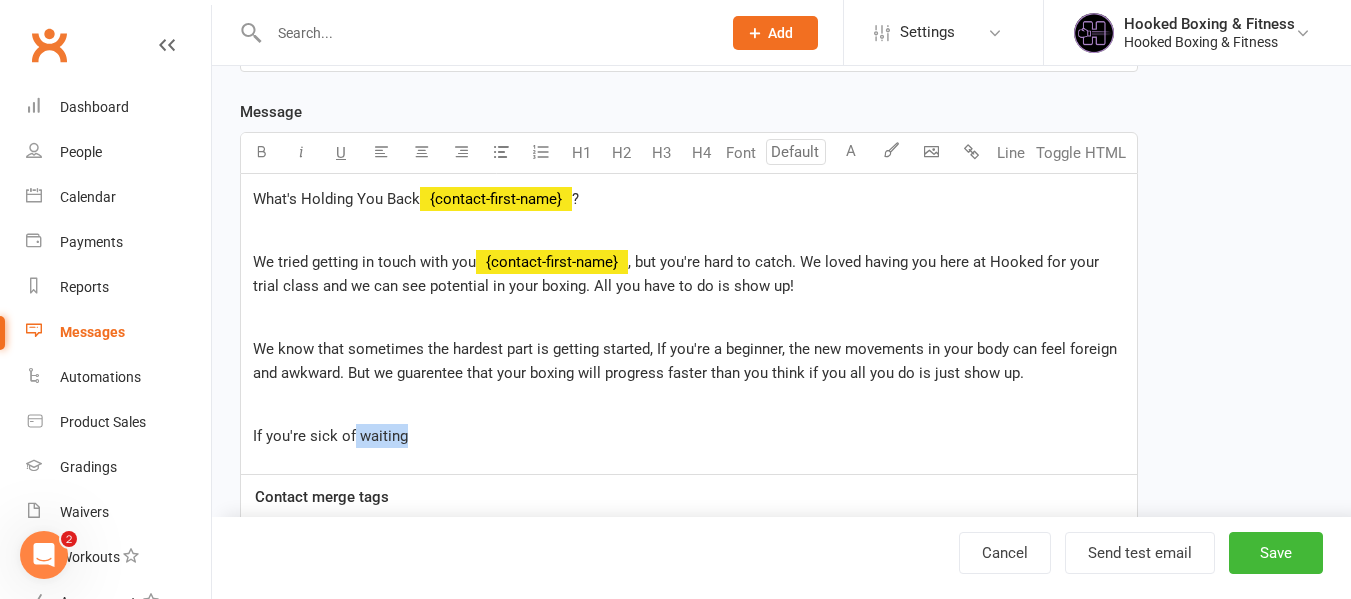 drag, startPoint x: 353, startPoint y: 455, endPoint x: 407, endPoint y: 442, distance: 55.542778 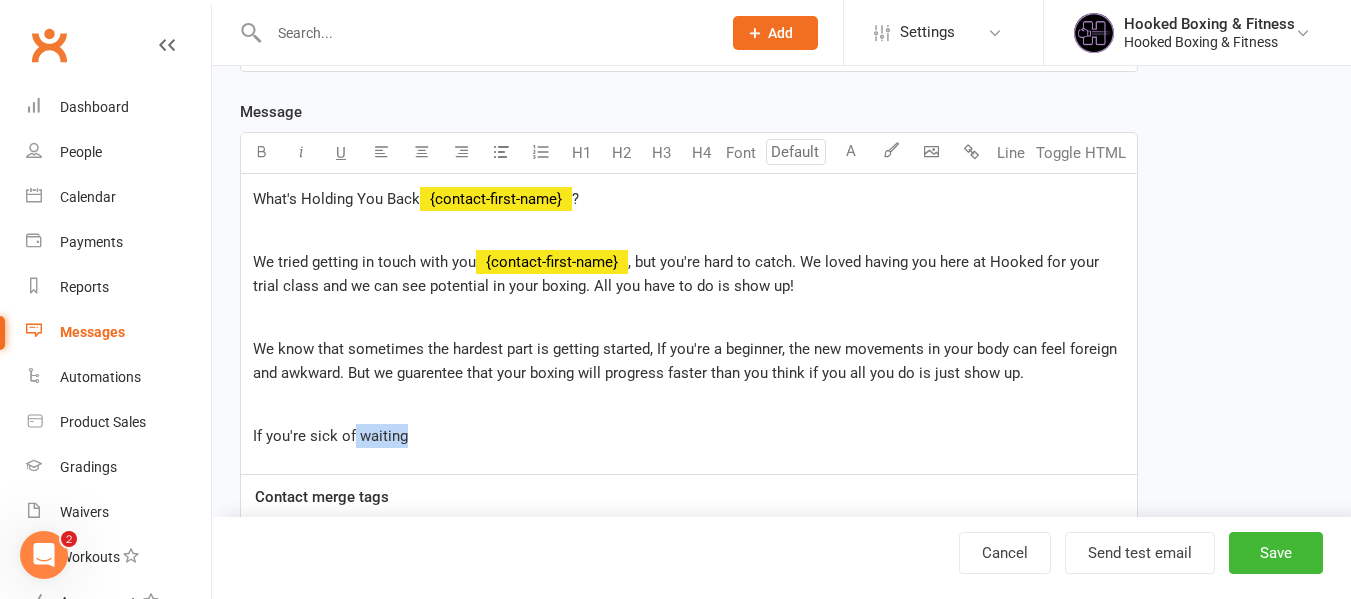 click on "If you're sick of waiting" at bounding box center (689, 436) 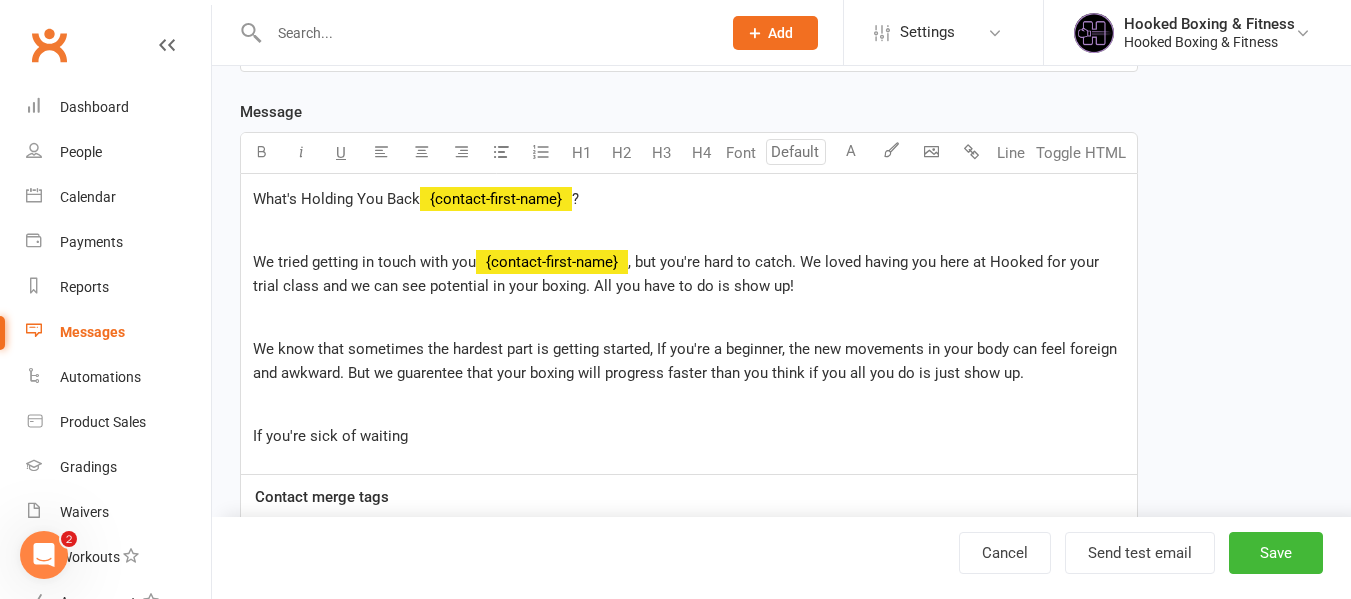 click on "If you're sick of waiting" at bounding box center (689, 436) 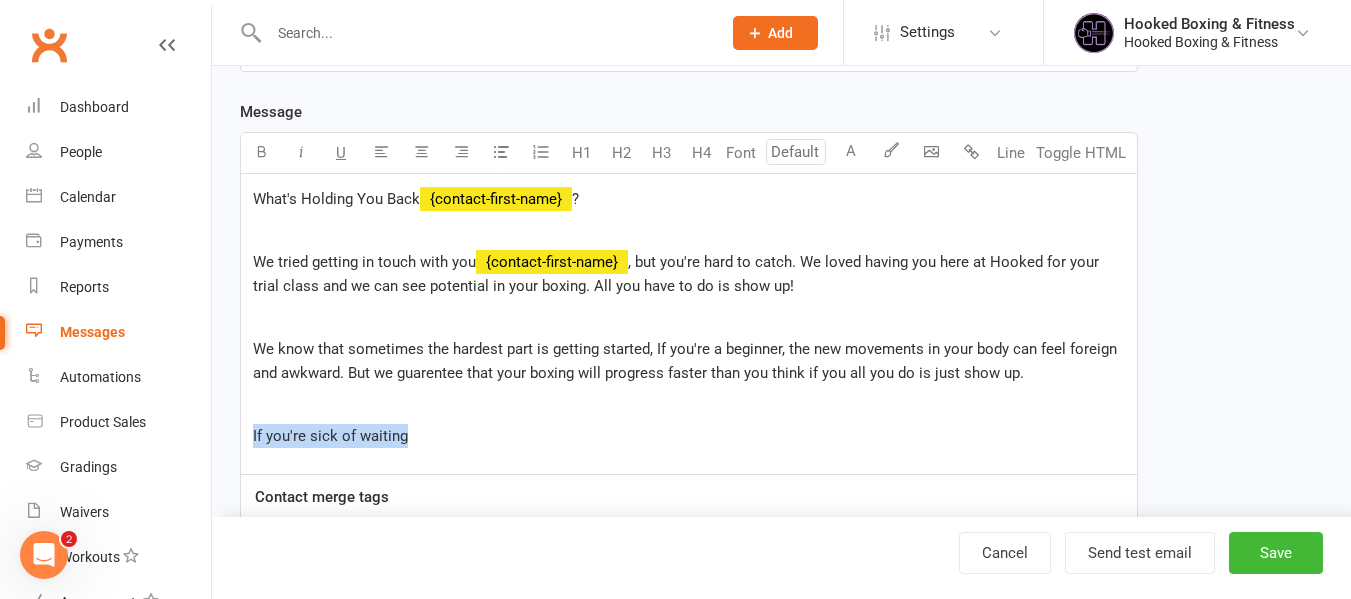 click on "If you're sick of waiting" at bounding box center (689, 436) 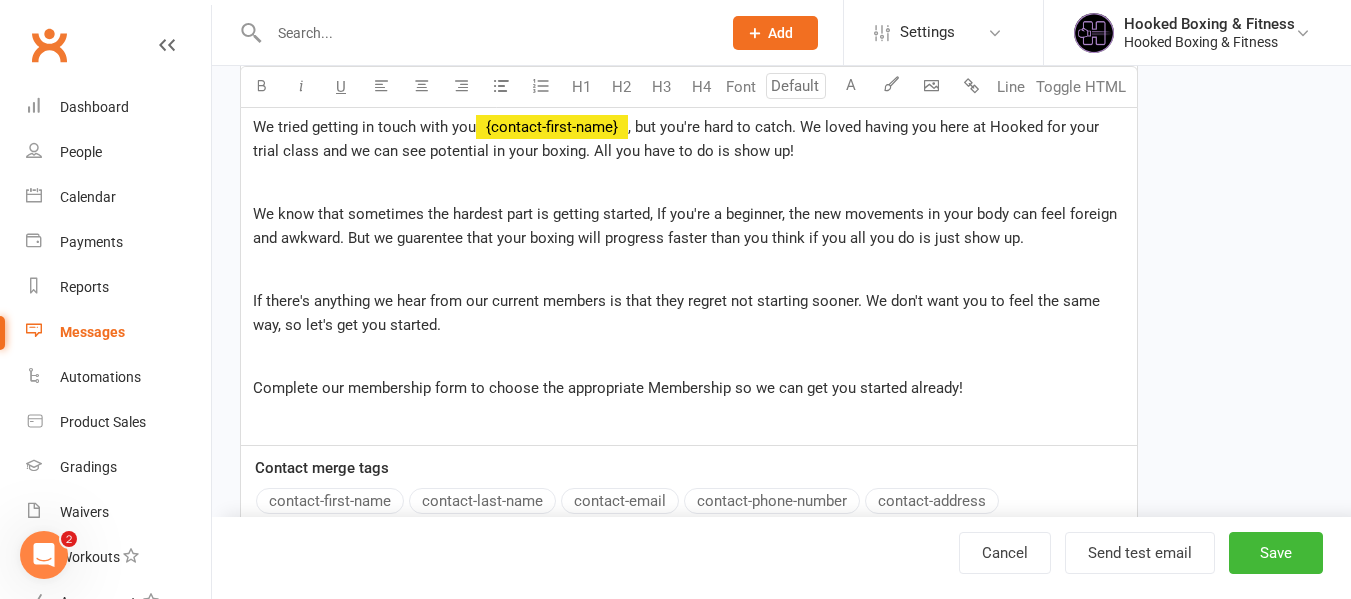 scroll, scrollTop: 443, scrollLeft: 0, axis: vertical 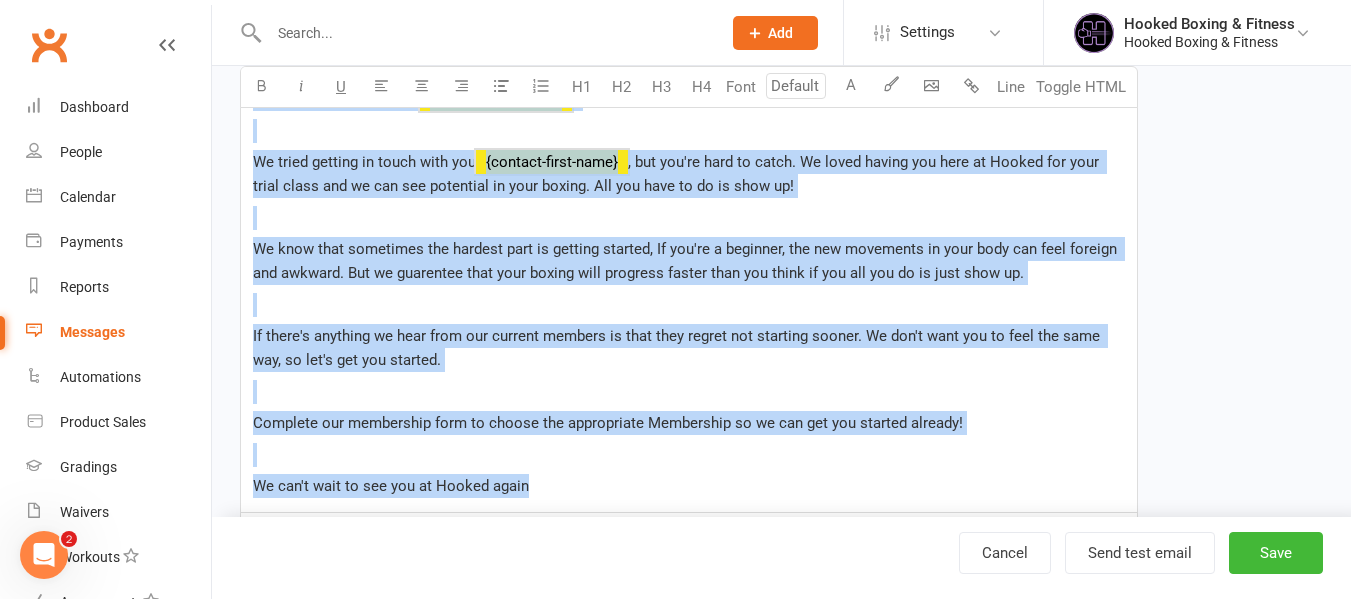 copy on "What's Holding You Back  ﻿ [FIRST] ? ﻿ We tried getting in touch with you  ﻿ [FIRST] , but you're hard to catch. We loved having you here at Hooked for your trial class and we can see potential in your boxing. All you have to do is show up! ﻿ We know that sometimes the hardest part is getting started, If you're a beginner, the new movements in your body can feel foreign and awkward. But we guarentee that your boxing will progress faster than you think if you all you do is just show up. ﻿ If there's anything we hear from our current members is that they regret not starting sooner. We don't want you to feel the same way, so let's get you started.  ﻿ Complete our membership form to choose the appropriate Membership so we can get you started already! ﻿ We can't wait to see you at Hooked again" 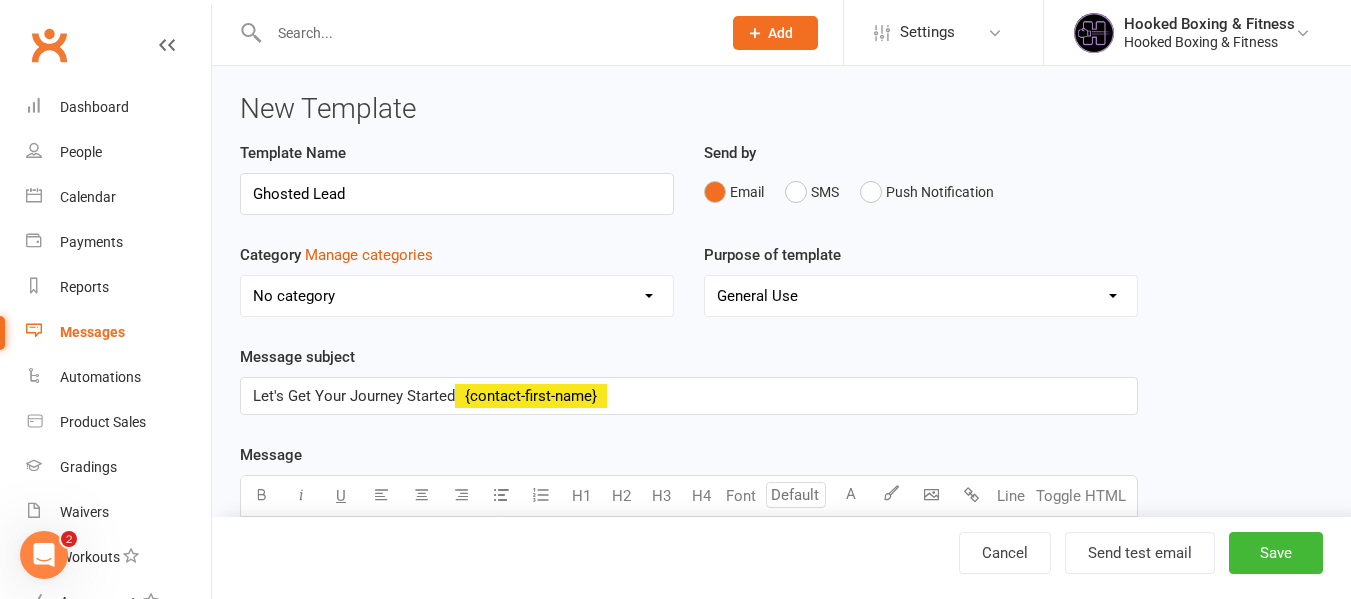 scroll, scrollTop: 300, scrollLeft: 0, axis: vertical 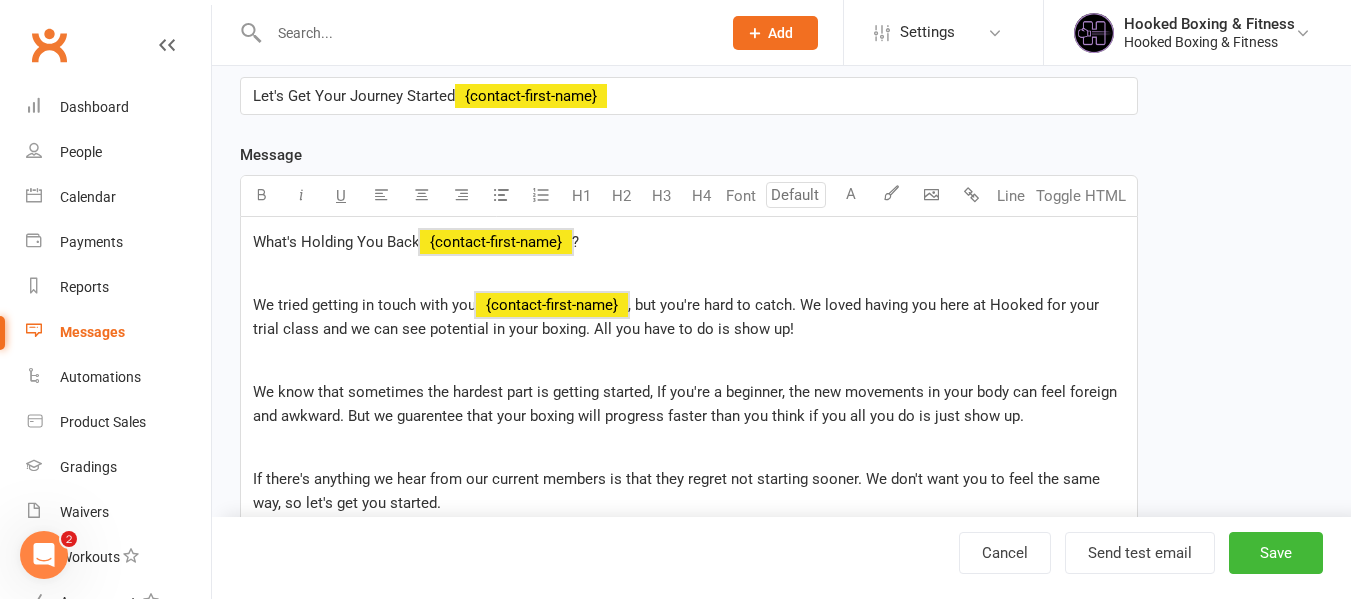click on "Let's Get Your Journey Started" at bounding box center (354, 96) 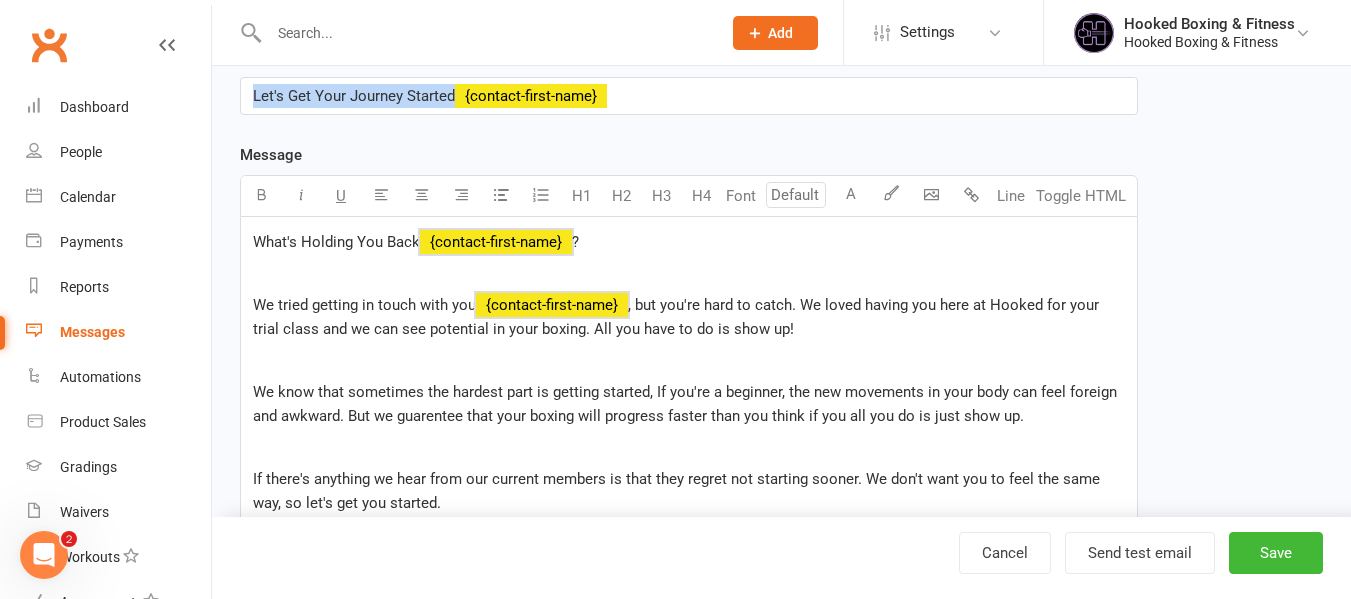 drag, startPoint x: 451, startPoint y: 93, endPoint x: 247, endPoint y: 80, distance: 204.4138 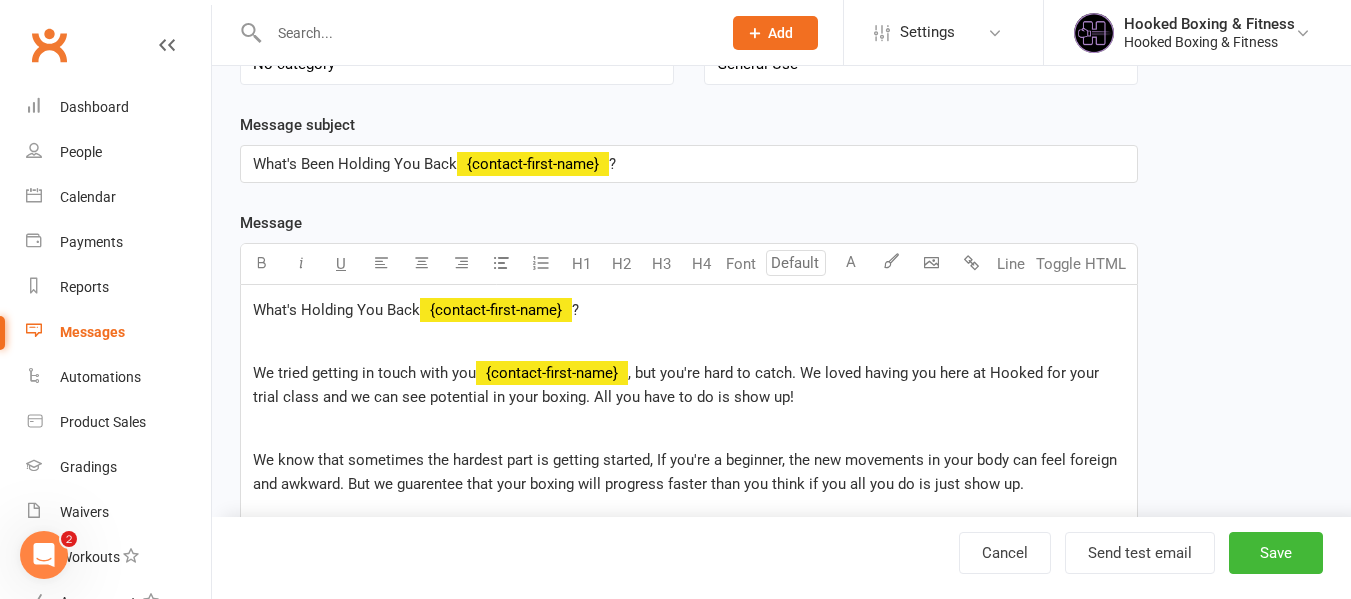 scroll, scrollTop: 230, scrollLeft: 0, axis: vertical 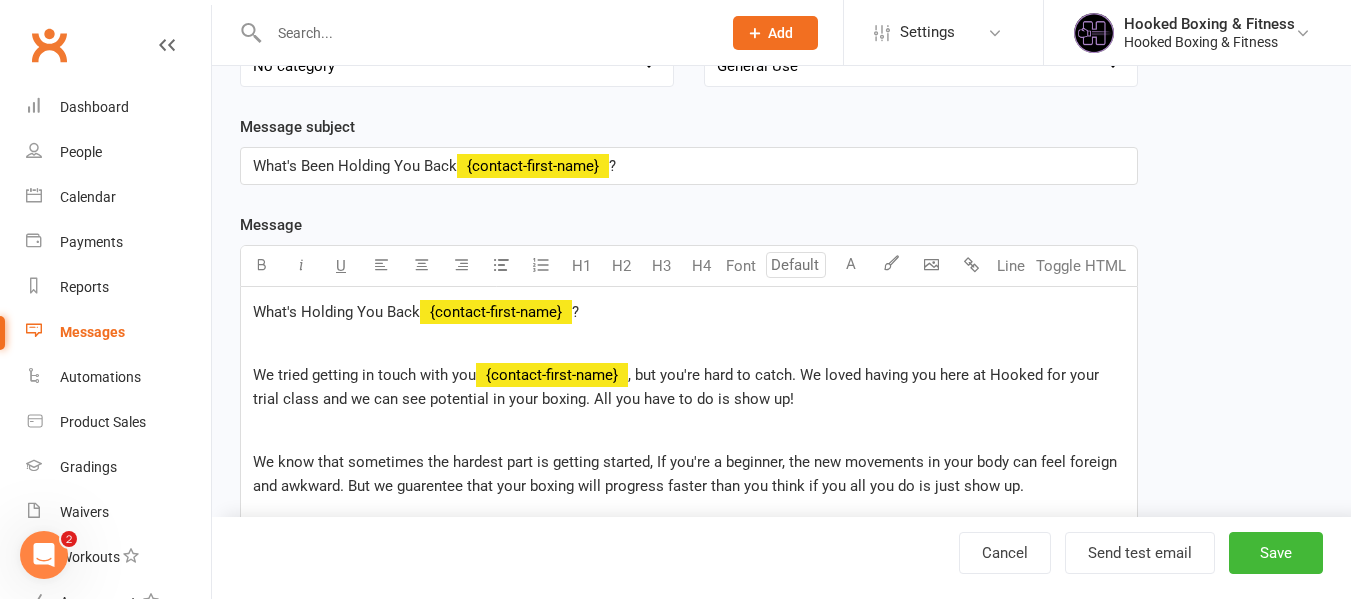 drag, startPoint x: 417, startPoint y: 382, endPoint x: 416, endPoint y: 330, distance: 52.009613 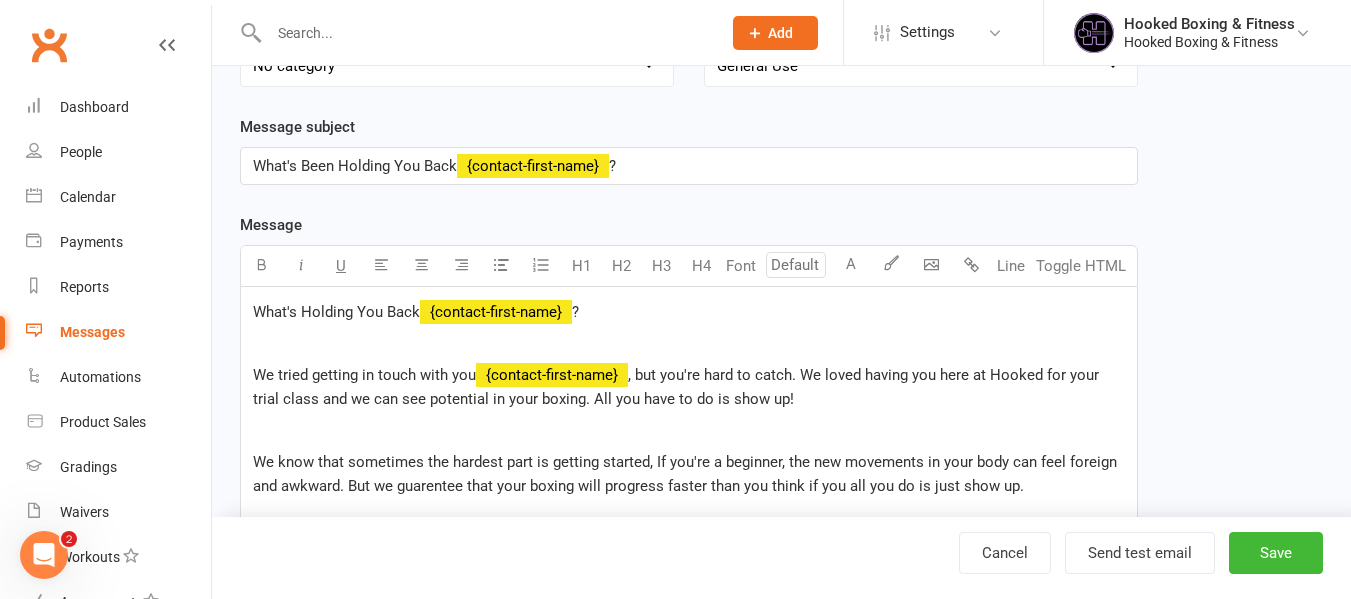 click on "We tried getting in touch with you" at bounding box center (364, 375) 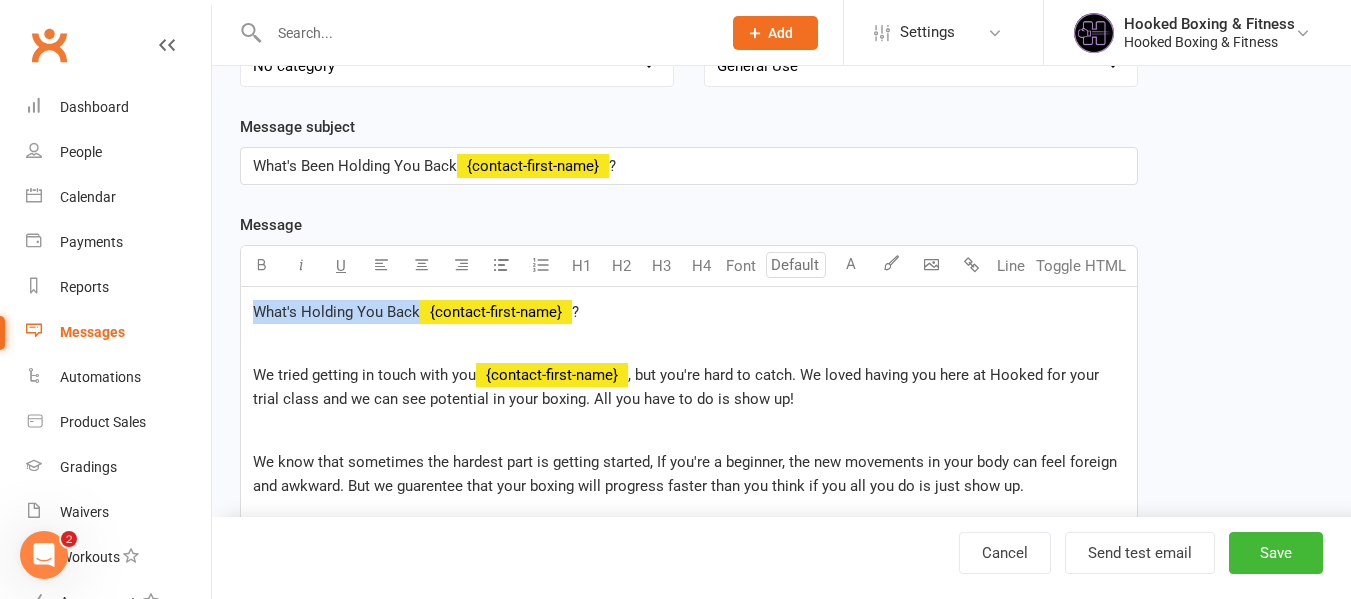 drag, startPoint x: 415, startPoint y: 314, endPoint x: 173, endPoint y: 312, distance: 242.00827 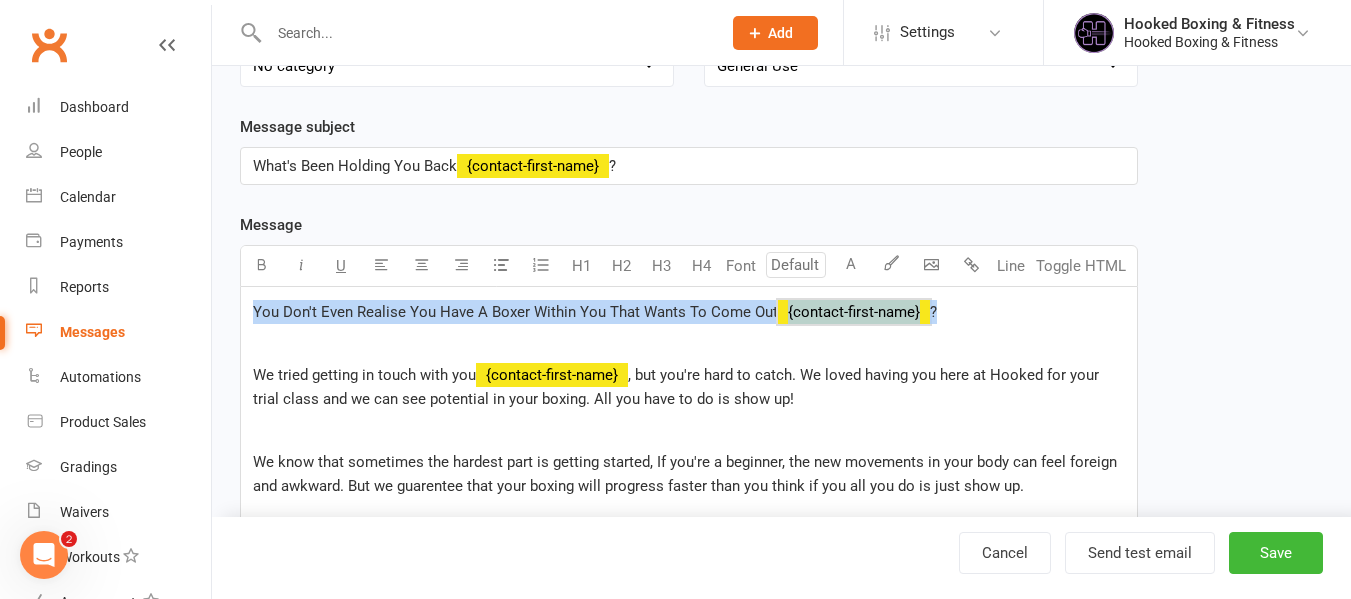 drag, startPoint x: 646, startPoint y: 300, endPoint x: 254, endPoint y: 315, distance: 392.2869 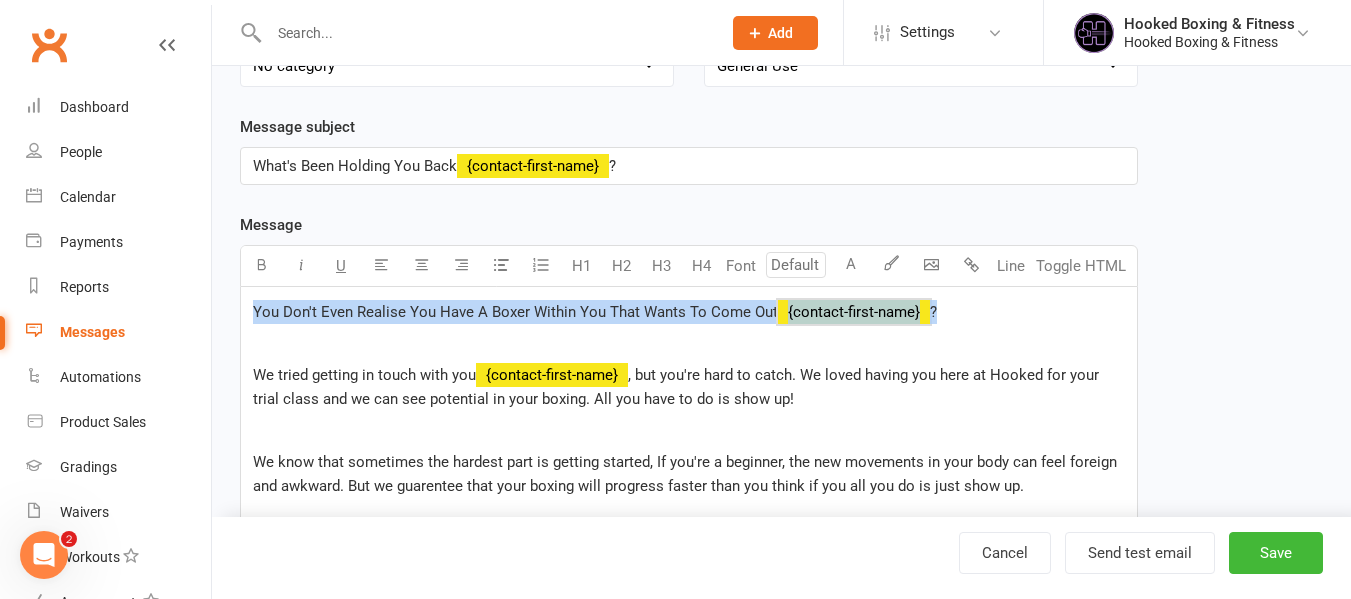 drag, startPoint x: 846, startPoint y: 314, endPoint x: 255, endPoint y: 315, distance: 591.00085 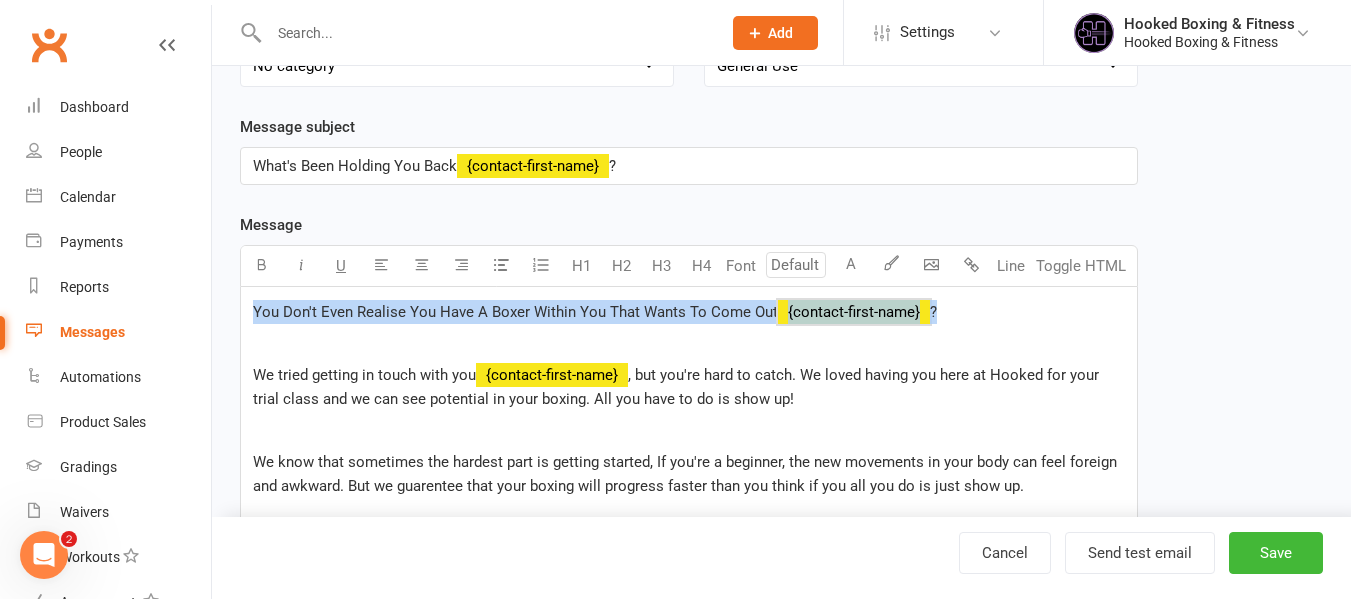 click on "You Don't Even Realise You Have A Boxer Within You That Wants To Come Out  ﻿ {contact-first-name} ?" at bounding box center [689, 312] 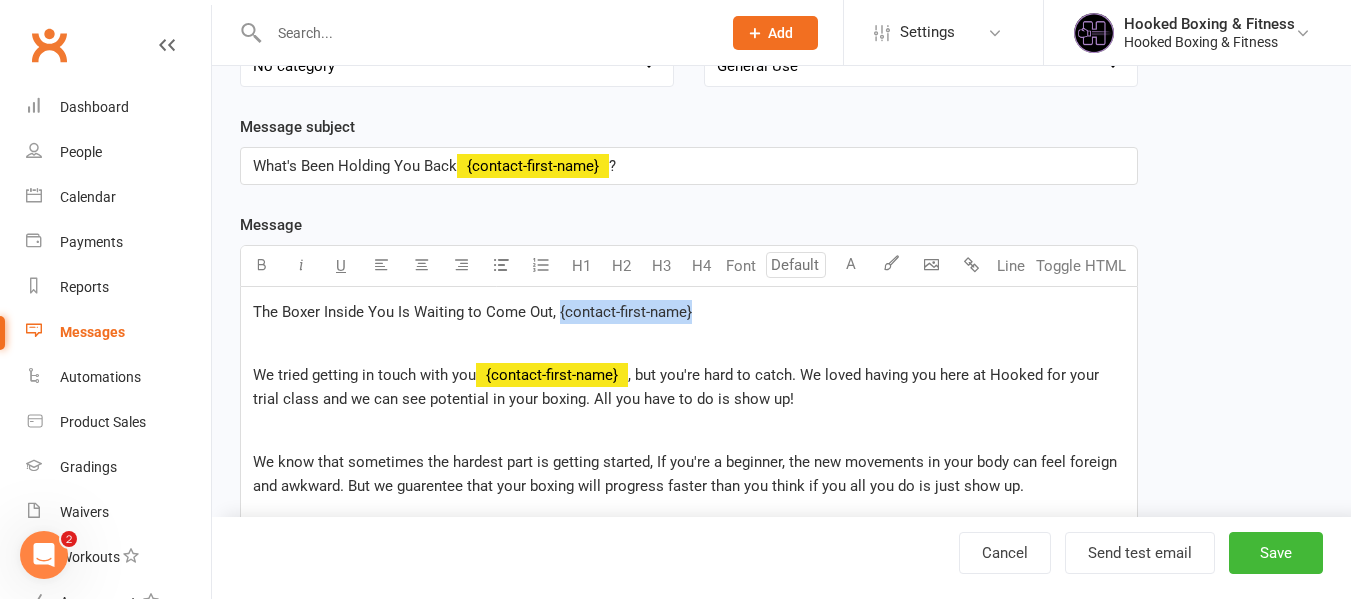 drag, startPoint x: 555, startPoint y: 310, endPoint x: 730, endPoint y: 316, distance: 175.10283 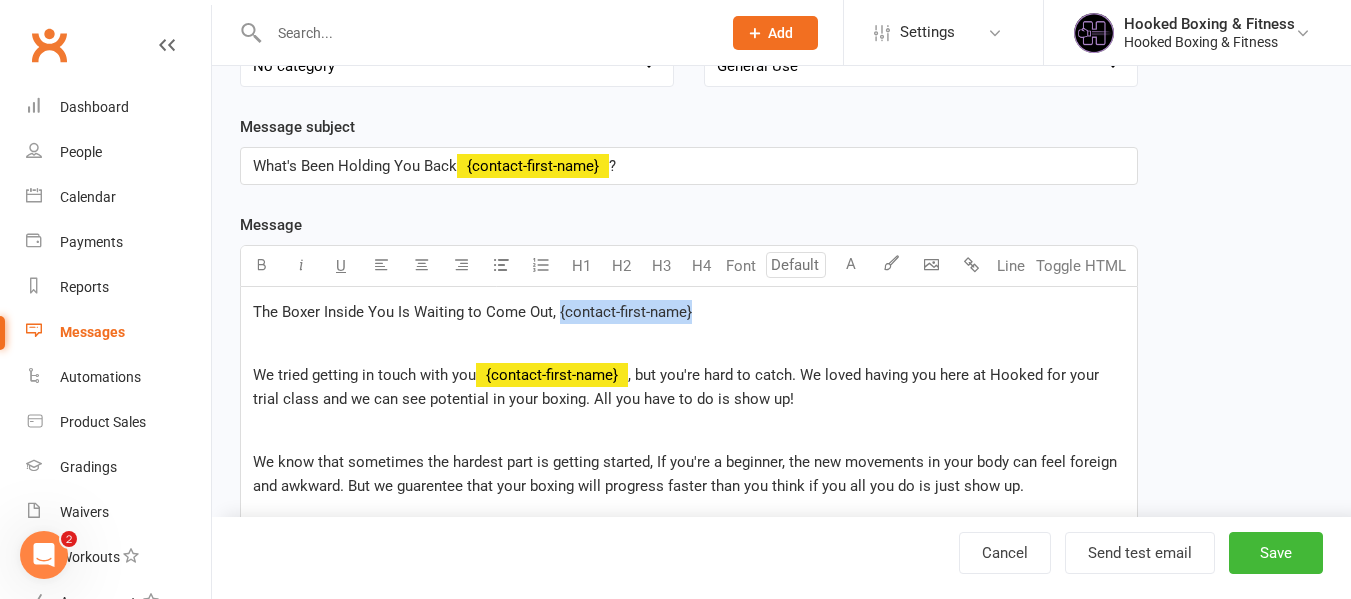 click on "The Boxer Inside You Is Waiting to Come Out, {contact-first-name}" at bounding box center [689, 312] 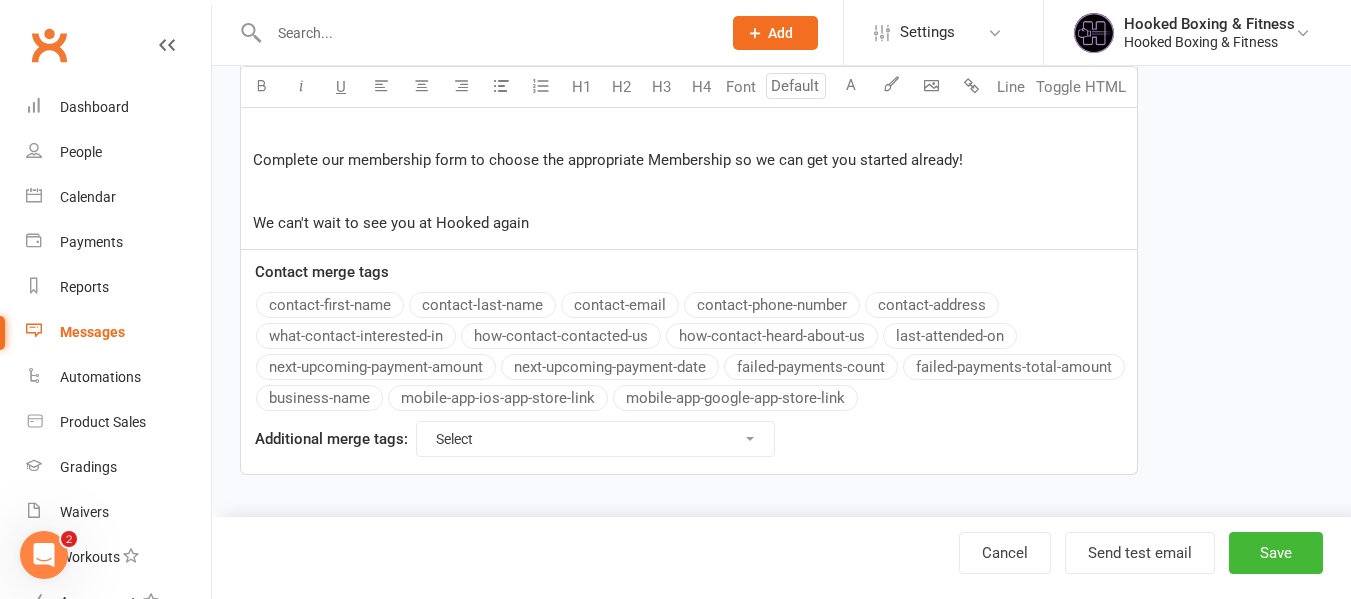 click on "Message Highlight colour U H1 H2 H3 H4 Font A Line Toggle HTML The Boxer Inside You Is Waiting to Come Out, [FIRST] ﻿ We tried getting in touch with you ﻿ [FIRST] , but you're hard to catch. We loved having you here at Hooked for your trial class and we can see potential in your boxing. All you have to do is show up! ﻿ We know that sometimes the hardest part is getting starting, If you're a beginner, the new movements in your body can feel foreign and awkward. But we guarentee that your boxing will progress faster than you think if you all you do is just show up. ﻿ If there's anything we hear from our current members is that they regret not starting sooner. We don't want you to feel the same way, so let's get you started. ﻿ Complete our membership form to choose the appropriate Membership so we can get you started already! ﻿ We can't wait to see you at Hooked again Contact merge tags [FIRST] [LAST] [EMAIL] [PHONE] [ADDRESS]" at bounding box center [689, 106] 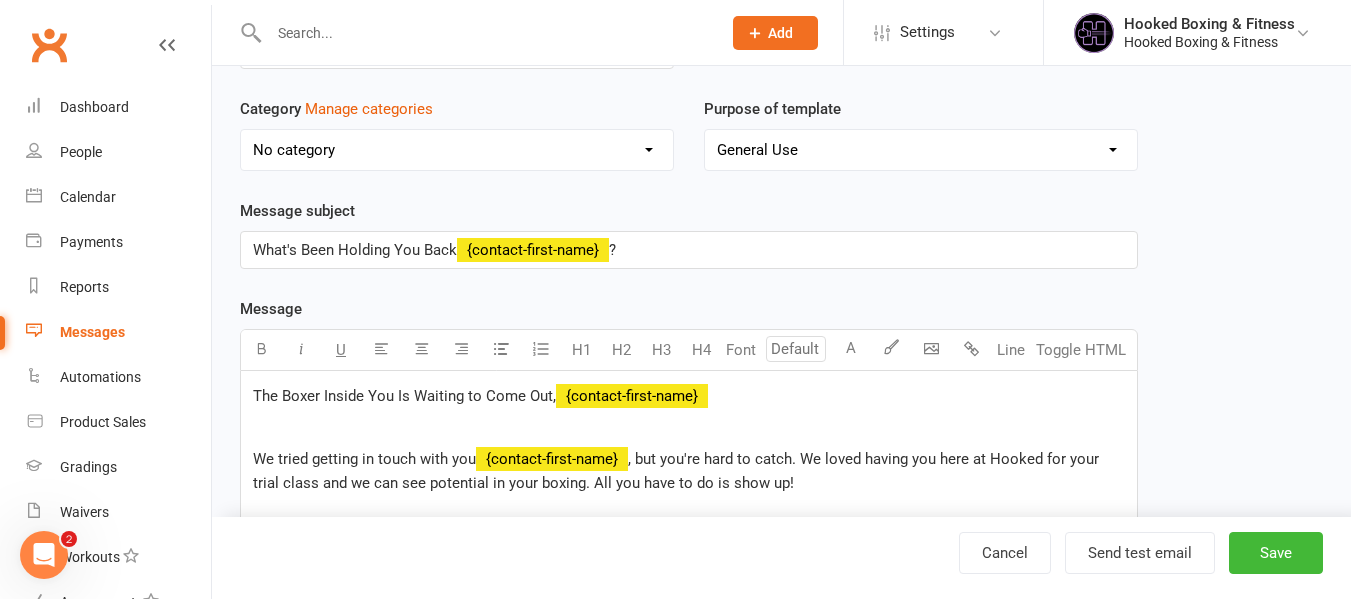 scroll, scrollTop: 143, scrollLeft: 0, axis: vertical 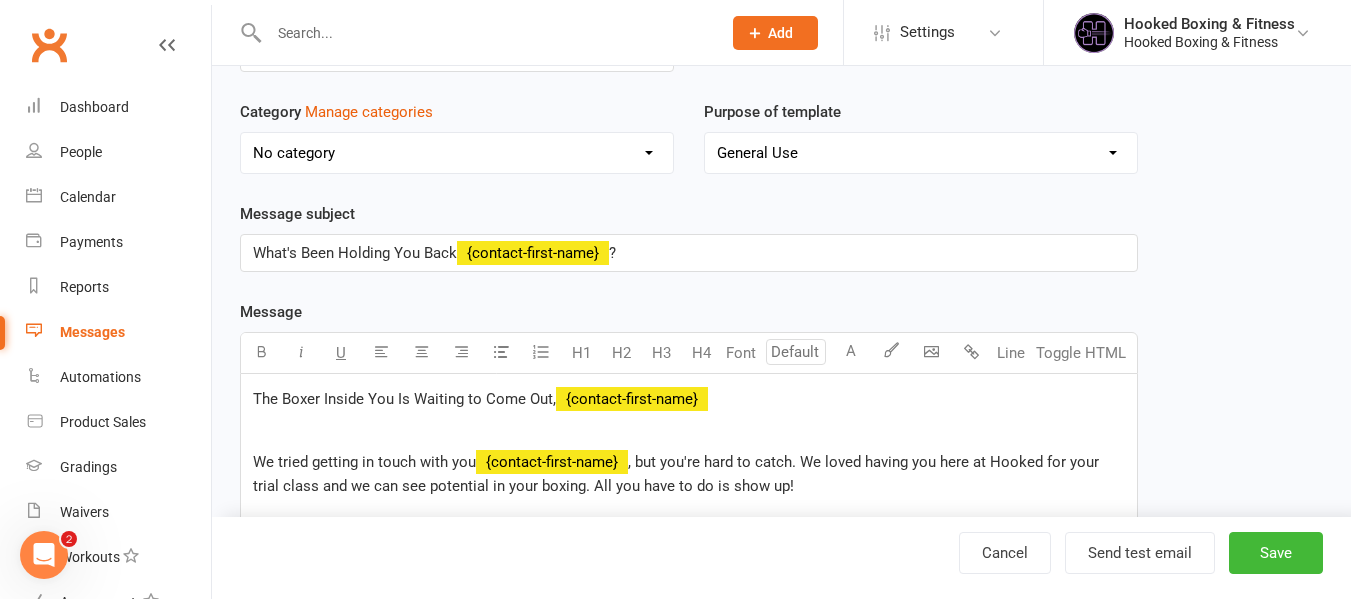 click on "The Boxer Inside You Is Waiting to Come Out," at bounding box center (404, 399) 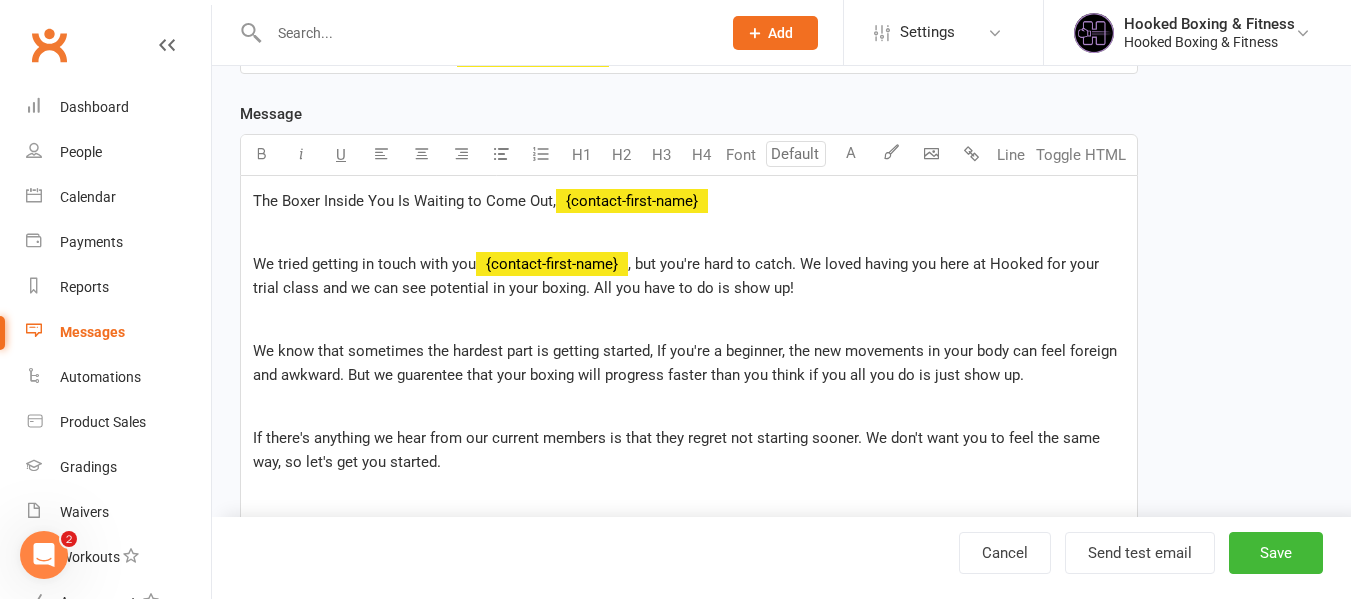 scroll, scrollTop: 343, scrollLeft: 0, axis: vertical 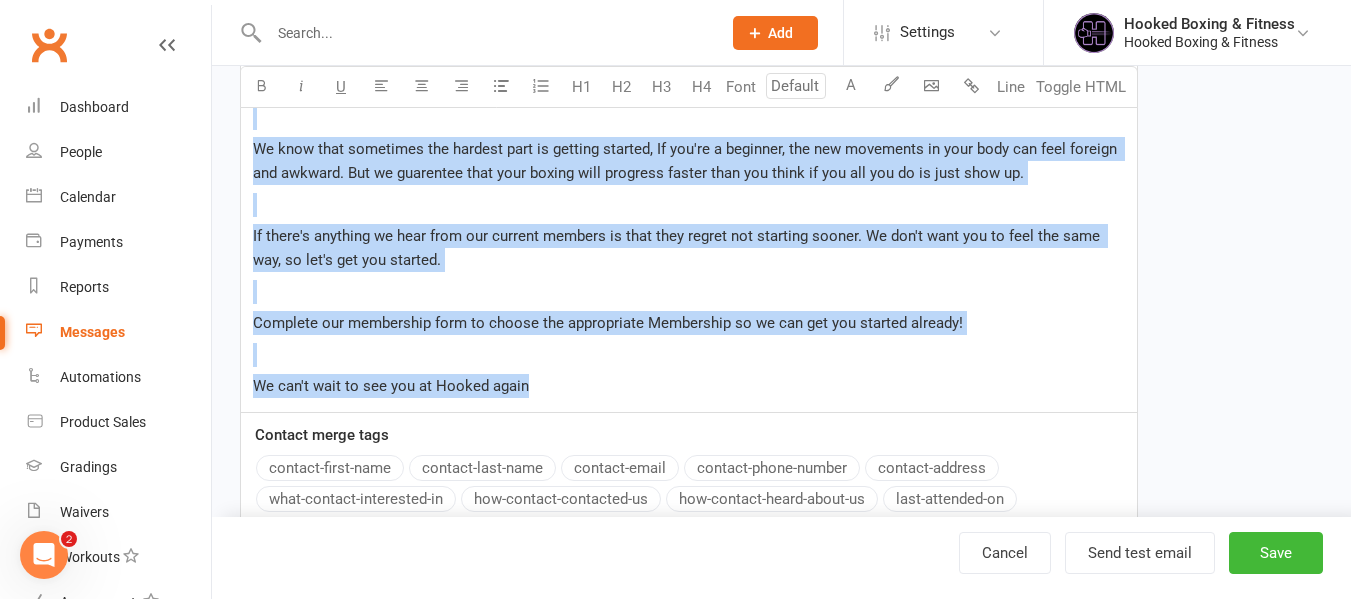 drag, startPoint x: 264, startPoint y: 245, endPoint x: 618, endPoint y: 383, distance: 379.94736 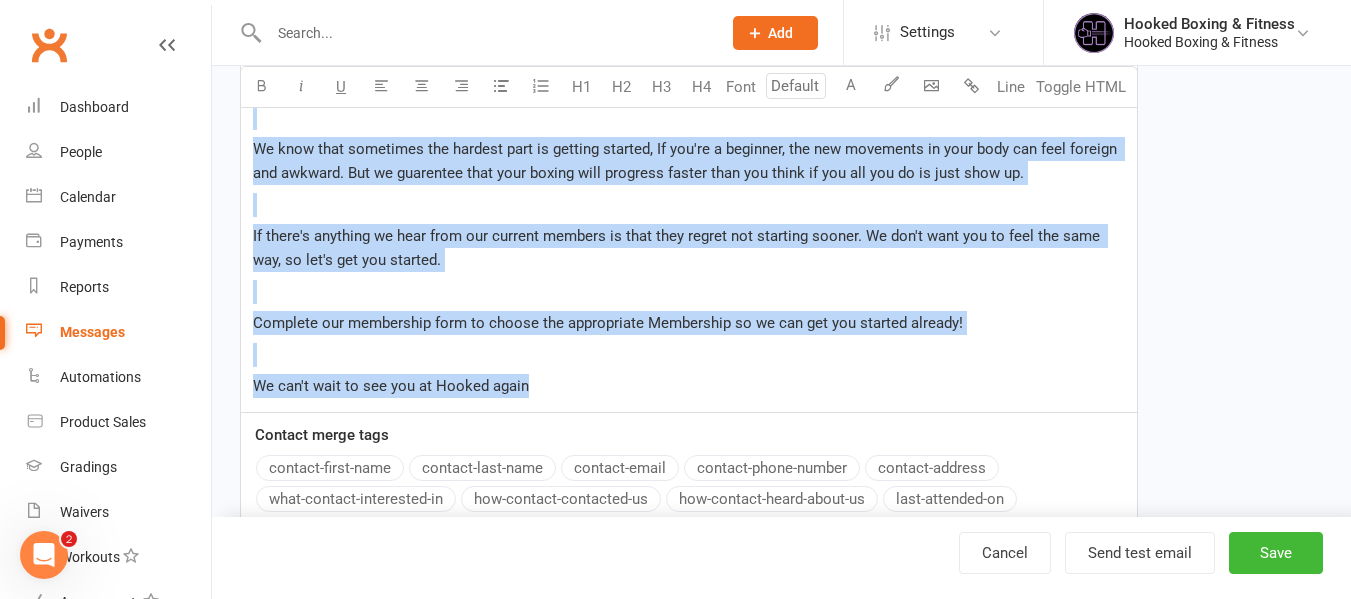 click on "The Boxer Inside You Is Waiting to Come Out,  ﻿ {contact-first-name}   ﻿ We tried getting in touch with you  ﻿ {contact-first-name} , but you're hard to catch. We loved having you here at Hooked for your trial class and we can see potential in your boxing. All you have to do is show up! ﻿ We know that sometimes the hardest part is getting started, If you're a beginner, the new movements in your body can feel foreign and awkward. But we guarentee that your boxing will progress faster than you think if you all you do is just show up. ﻿ If there's anything we hear from our current members is that they regret not starting sooner. We don't want you to feel the same way, so let's get you started.  ﻿ Complete our membership form to choose the appropriate Membership so we can get you started already! ﻿ We can't wait to see you at Hooked again" at bounding box center (689, 193) 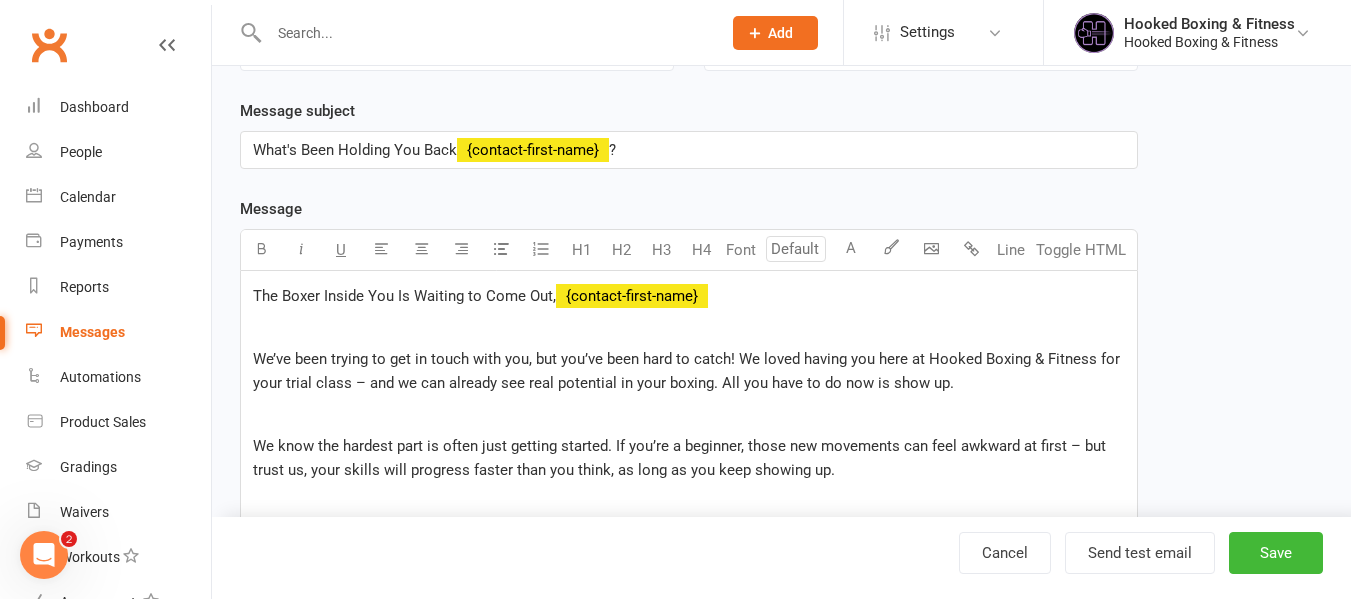 scroll, scrollTop: 243, scrollLeft: 0, axis: vertical 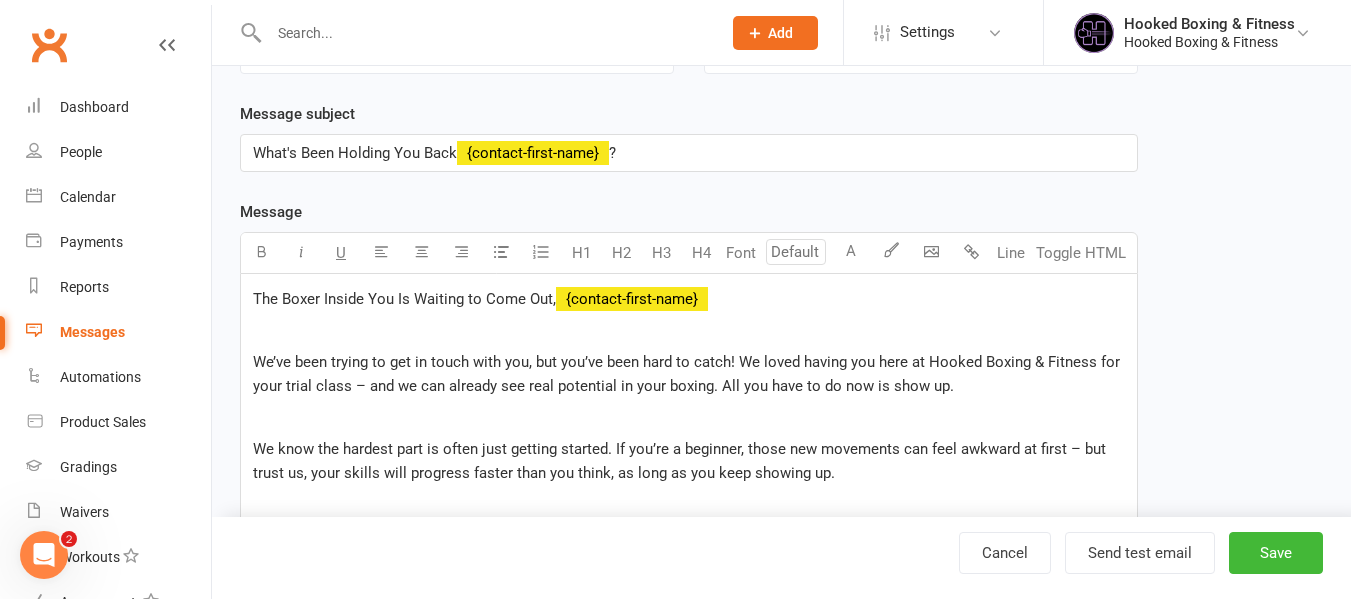 click on "﻿" at bounding box center [689, 331] 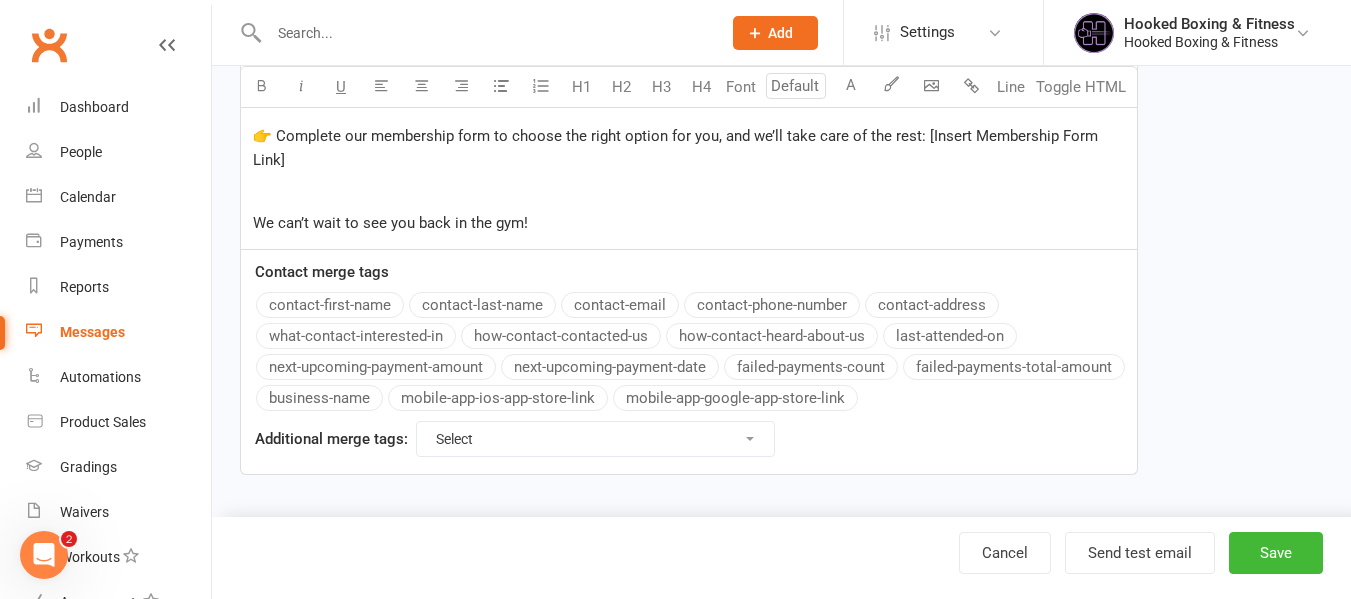 click on "Message Font size U H1 H2 H3 H4 Font A Line Toggle HTML The Boxer Inside You Is Waiting to Come Out,  ﻿ [NAME]   ﻿ We’ve been trying to get in touch with you , but you’ve been hard to catch! We loved having you here at Hooked Boxing & Fitness for your trial class – and we can already see real potential in your boxing. All you have to do now is show up. ﻿ We know the hardest part is often just getting started. If you’re a beginner, those new movements can feel awkward at first – but trust us, your skills will progress faster than you think, as long as you keep showing up. ﻿ One thing we hear all the time from our members is that they wish they’d started sooner. We don’t want you to feel the same way – so let’s get you started now. ﻿ 👉 Complete our membership form to choose the right option for you, and we’ll take care of the rest: [Insert Membership Form Link] ﻿ We can’t wait to see you back in the gym! Contact merge tags contact-first-name contact-last-name" at bounding box center [689, 94] 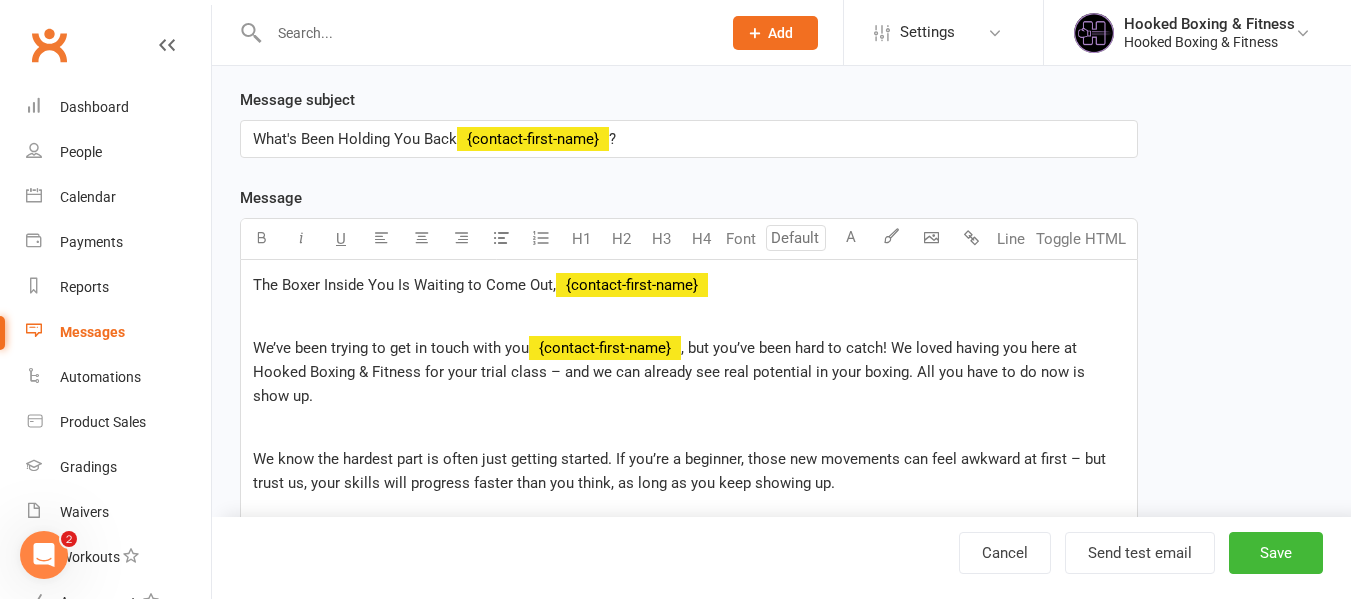 scroll, scrollTop: 306, scrollLeft: 0, axis: vertical 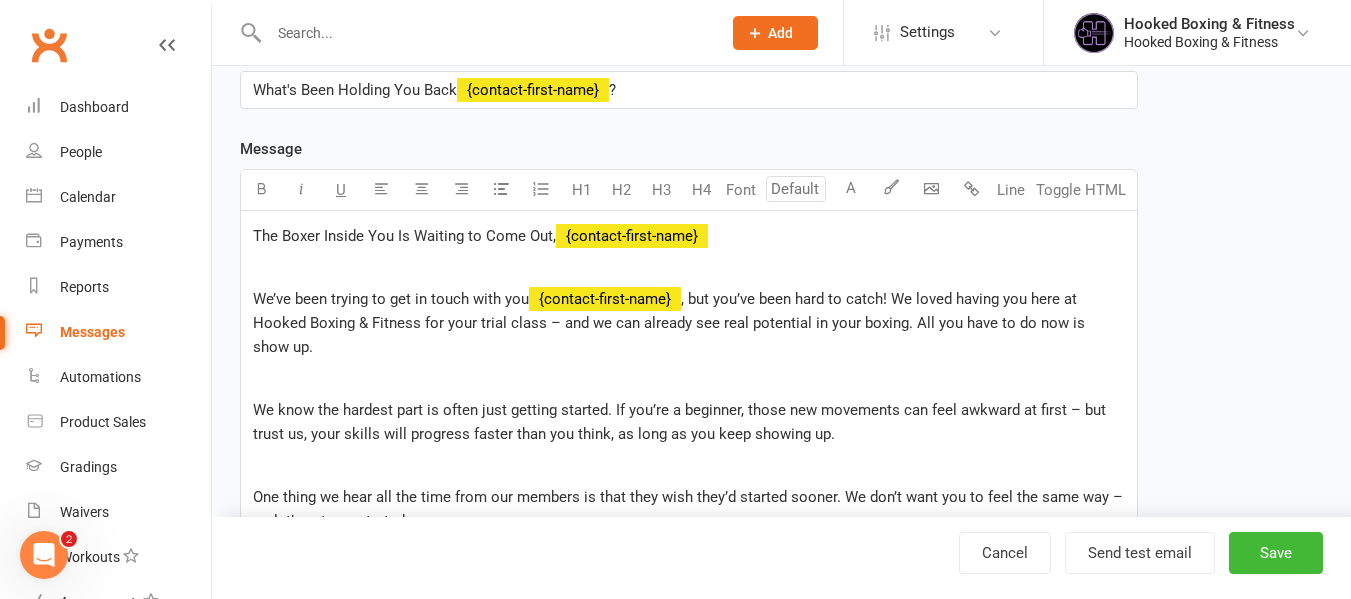 click on "We’ve been trying to get in touch with you  ﻿ [NAME] , but you’ve been hard to catch! We loved having you here at Hooked Boxing & Fitness for your trial class – and we can already see real potential in your boxing. All you have to do now is show up." at bounding box center (689, 323) 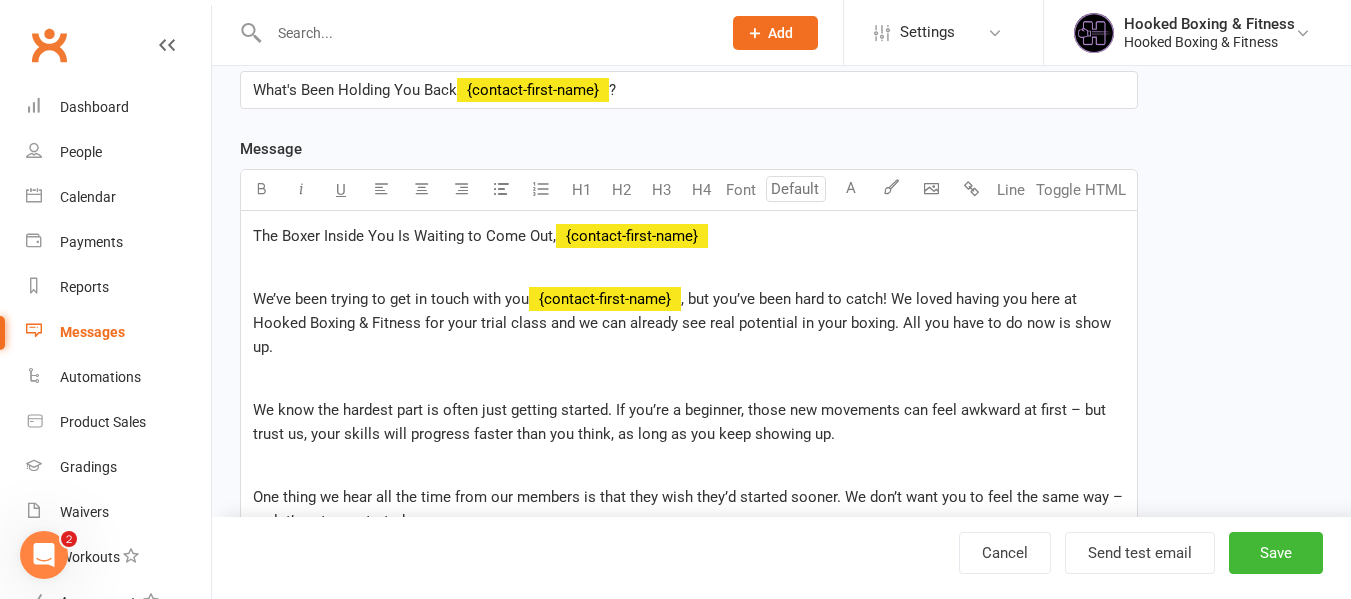 click on "We’ve been trying to get in touch with you  ﻿ [NAME] , but you’ve been hard to catch! We loved having you here at Hooked Boxing & Fitness for your trial class and we can already see real potential in your boxing. All you have to do now is show up." at bounding box center (689, 323) 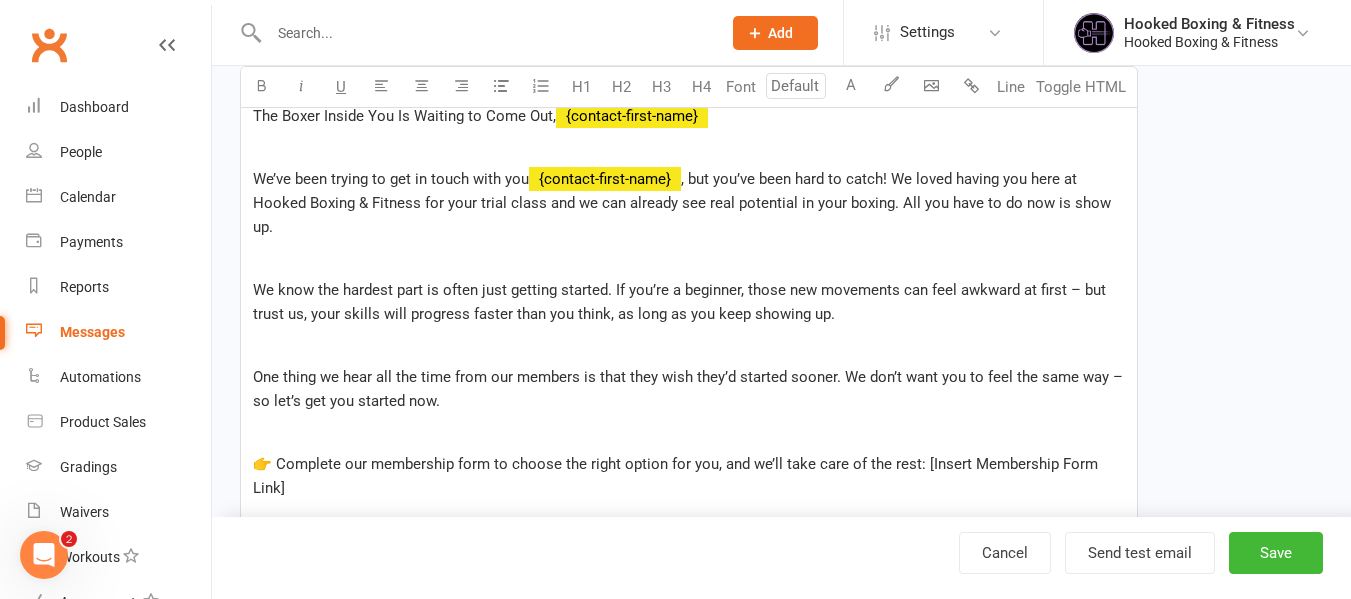 scroll, scrollTop: 506, scrollLeft: 0, axis: vertical 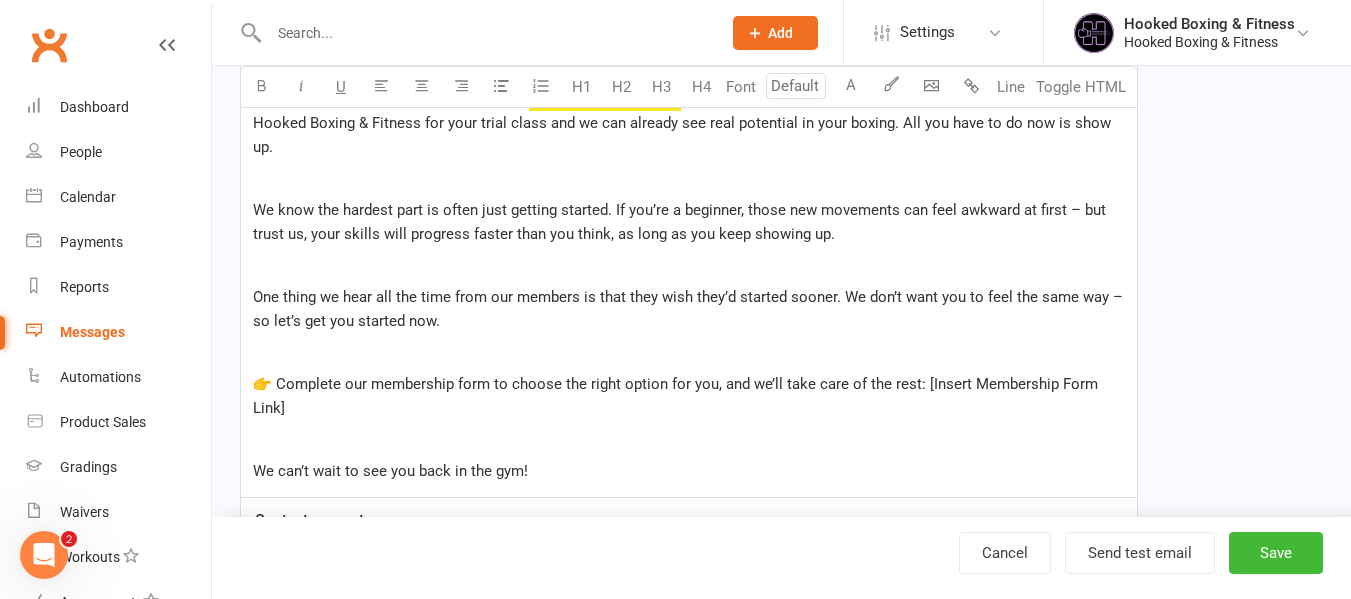 click on "﻿" at bounding box center [689, 266] 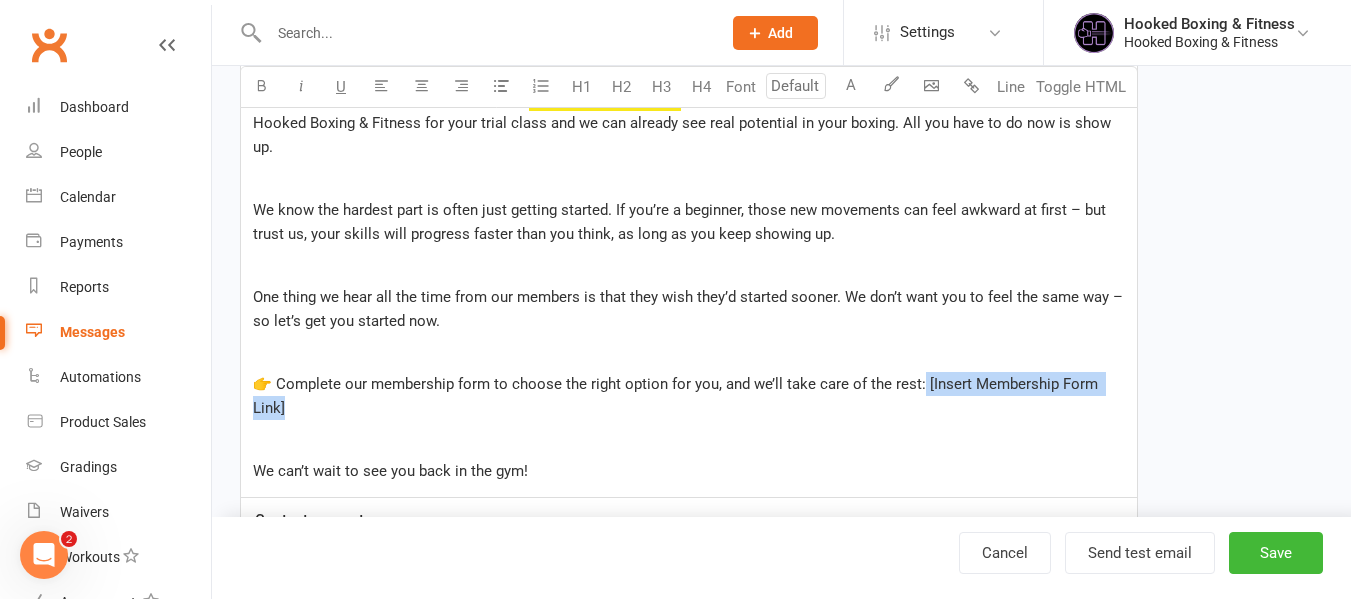 drag, startPoint x: 337, startPoint y: 415, endPoint x: 920, endPoint y: 386, distance: 583.7208 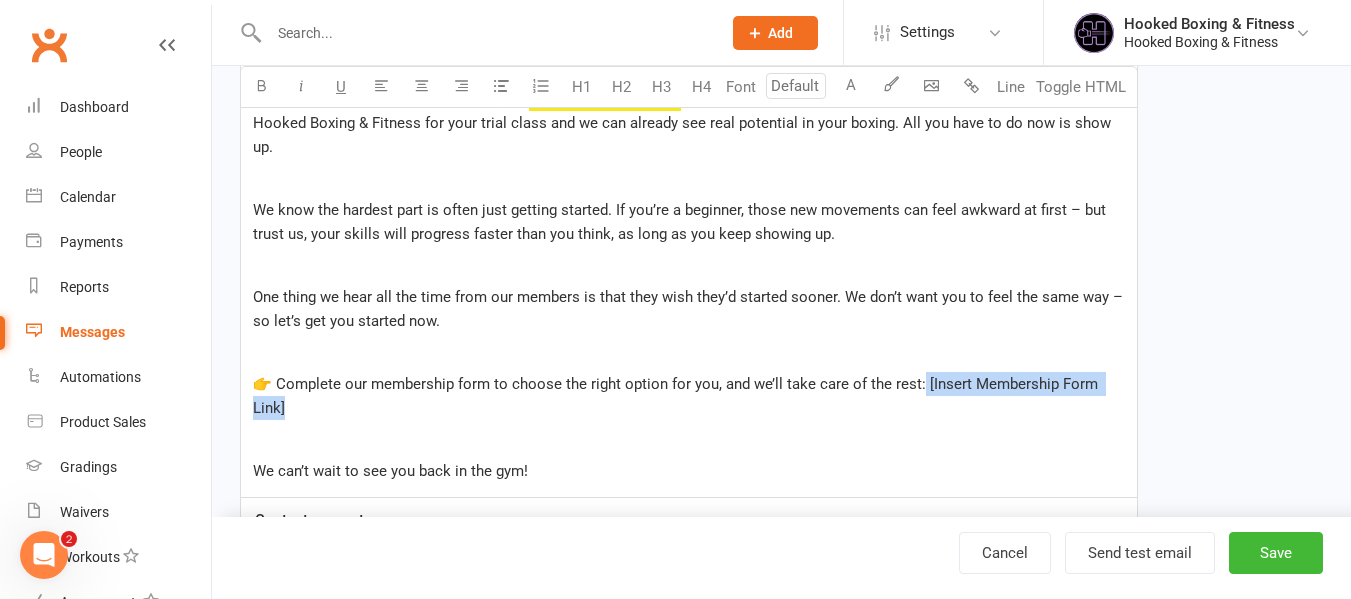 click on "👉 Complete our membership form to choose the right option for you, and we’ll take care of the rest: [Insert Membership Form Link]" at bounding box center [689, 396] 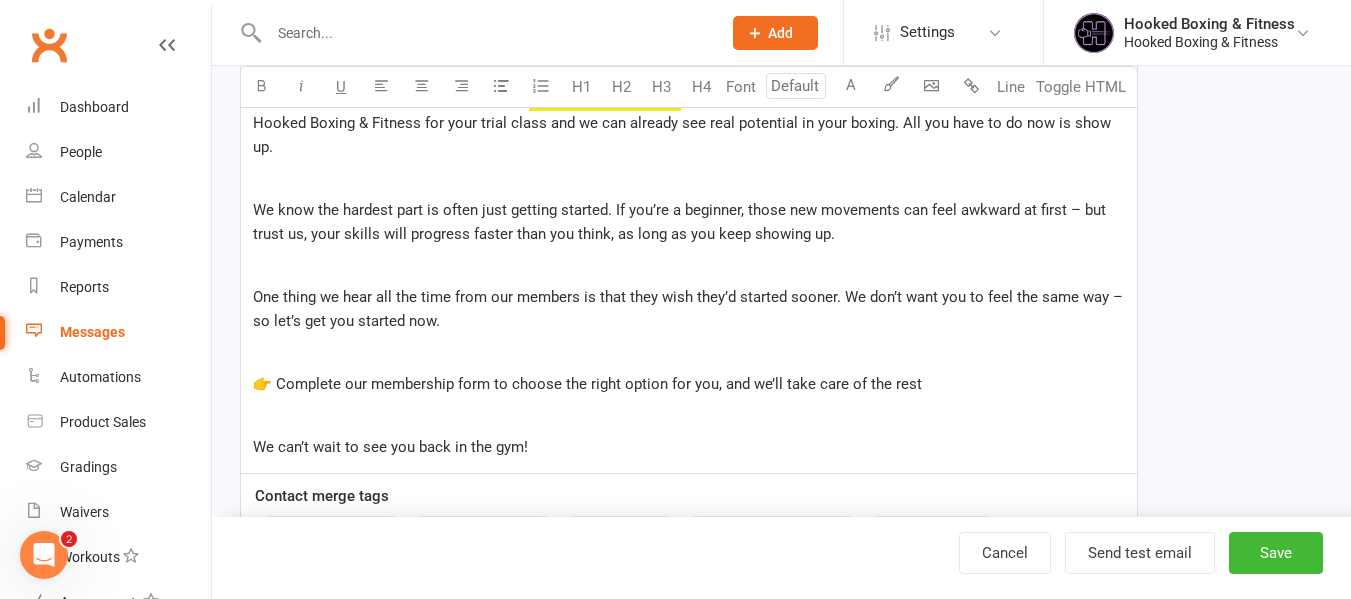 click on "👉 Complete our membership form to choose the right option for you, and we’ll take care of the rest" at bounding box center [587, 384] 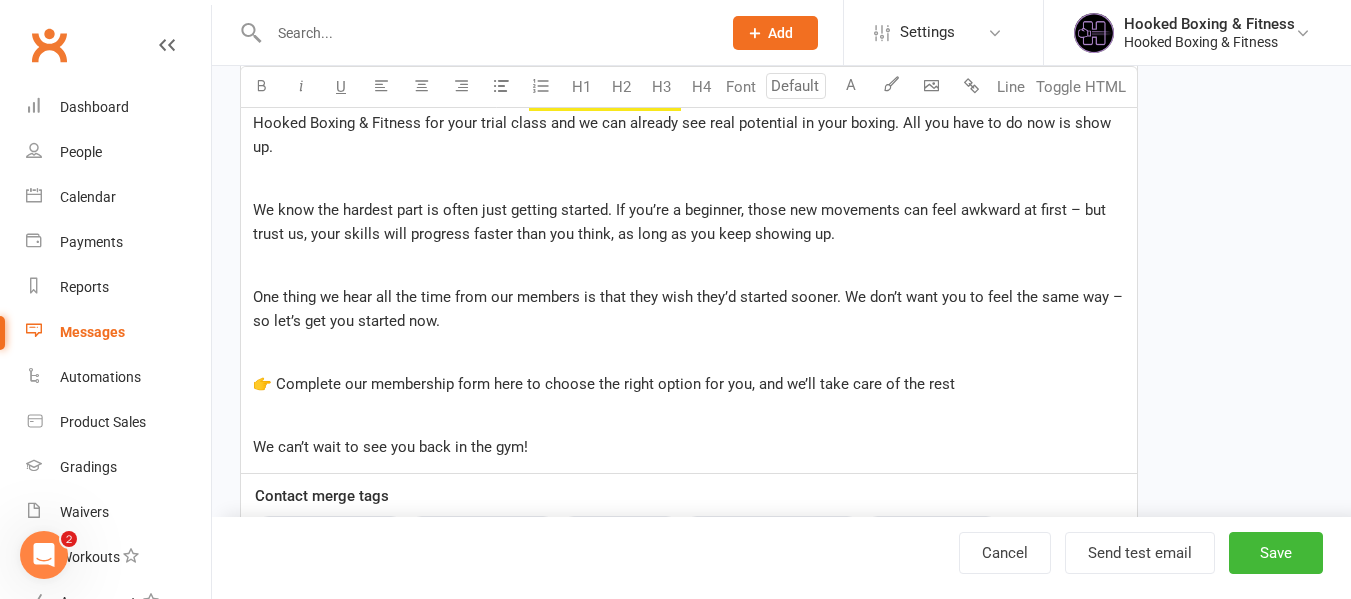 click on "We can’t wait to see you back in the gym!" at bounding box center (689, 447) 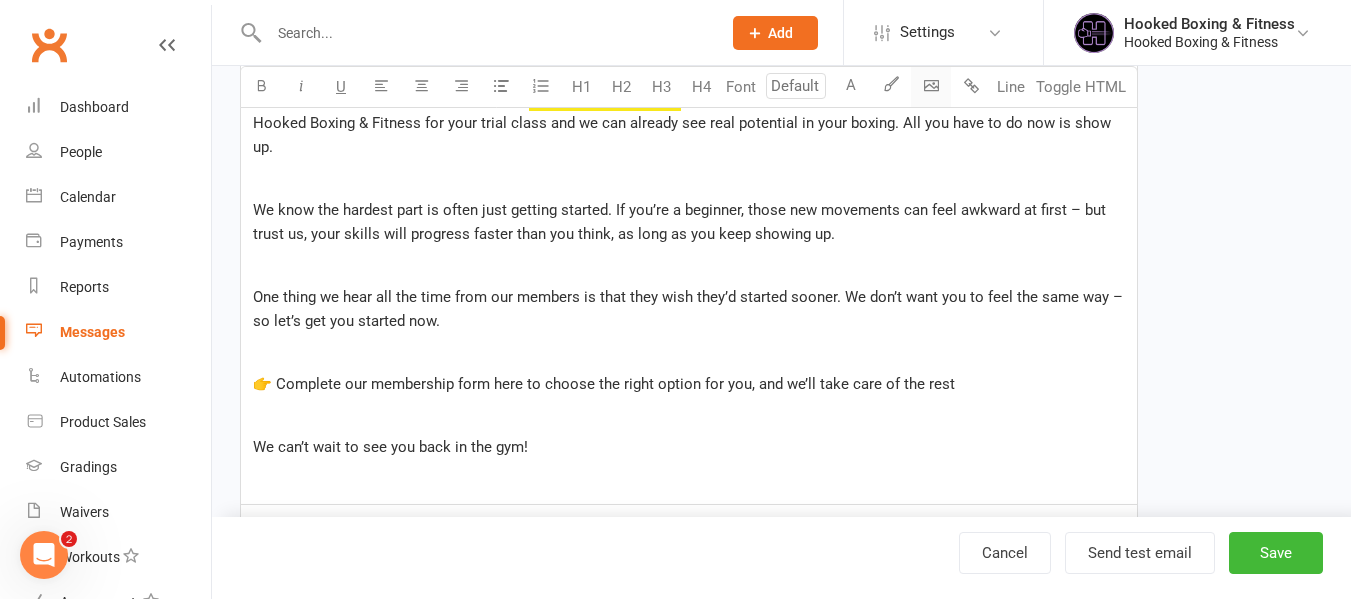 click on "Prospect
Member
Non-attending contact
Class / event
Appointment
Grading event
Task
Membership plan
Bulk message
Add
Settings Membership Plans Event Templates Appointment Types Mobile App  Website Image Library Customize Contacts Bulk Imports Access Control Users Account Profile Clubworx API Hooked Boxing & Fitness Hooked Boxing & Fitness My profile My subscription Help Terms & conditions  Privacy policy  Sign out Clubworx Dashboard People Calendar Payments Reports Messages   Automations   Product Sales Gradings   Waivers   Workouts   Assessments  Tasks   What's New Check-in Kiosk modes General attendance Roll call Class check-in × × × New Template  Template Name Ghosted Lead Send by Email SMS Push Notification Category   No category ﻿" at bounding box center (675, 136) 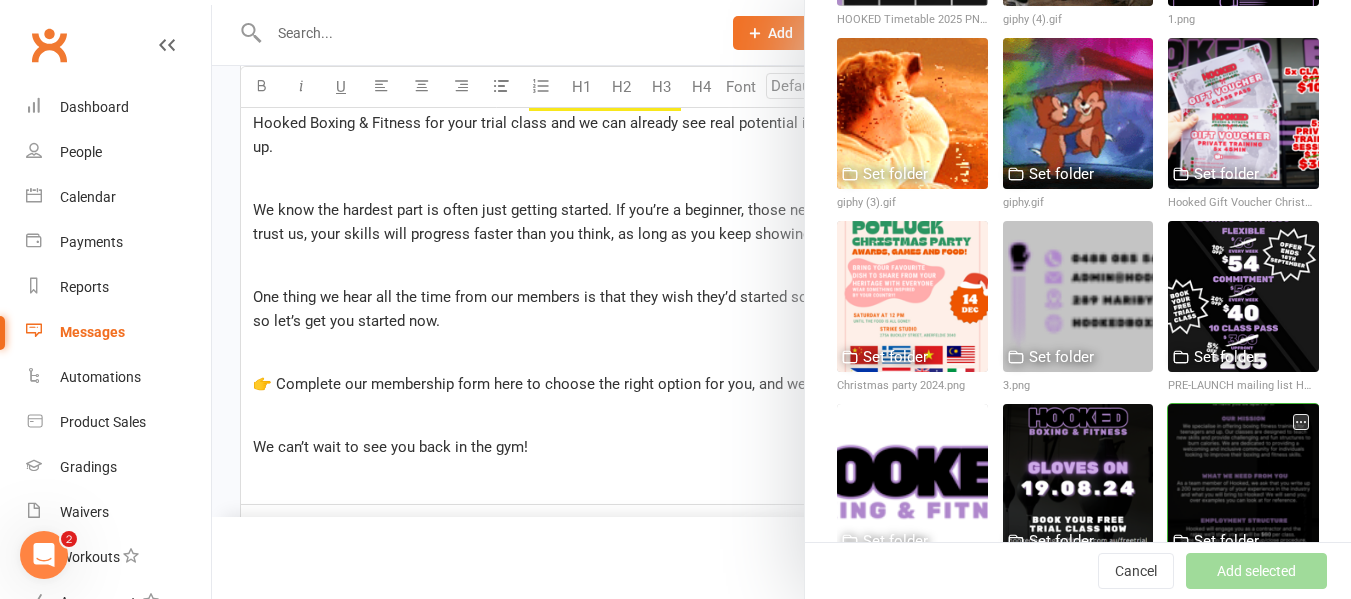 scroll, scrollTop: 2500, scrollLeft: 0, axis: vertical 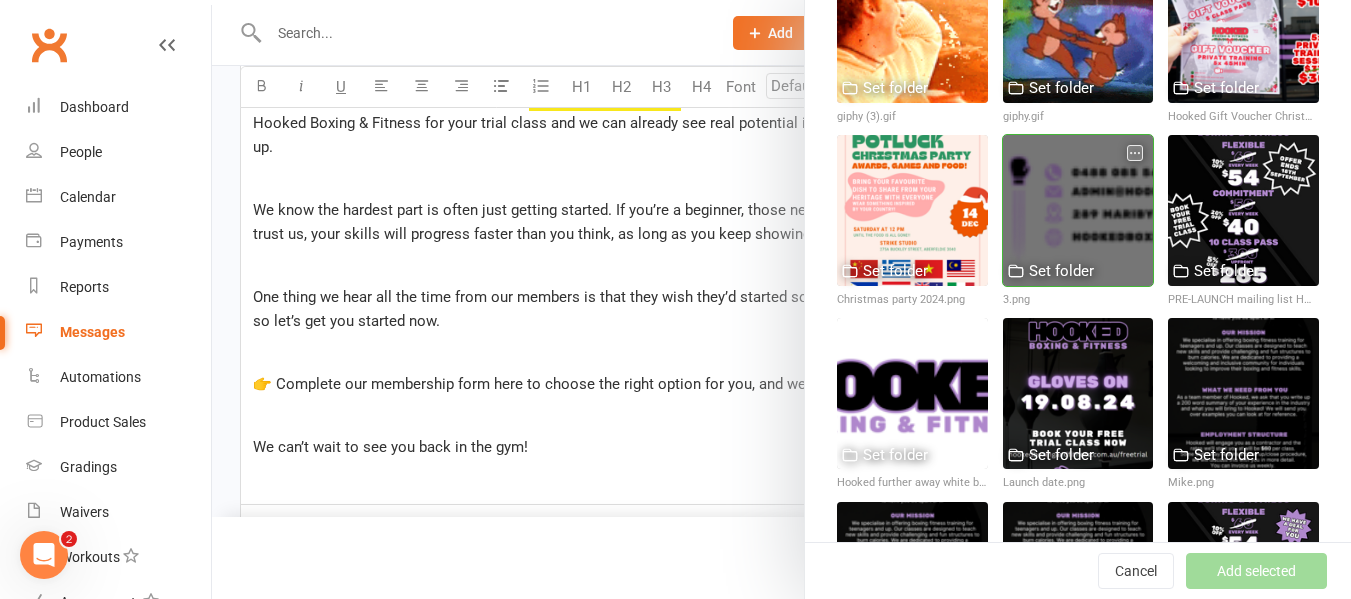 click at bounding box center (1078, 210) 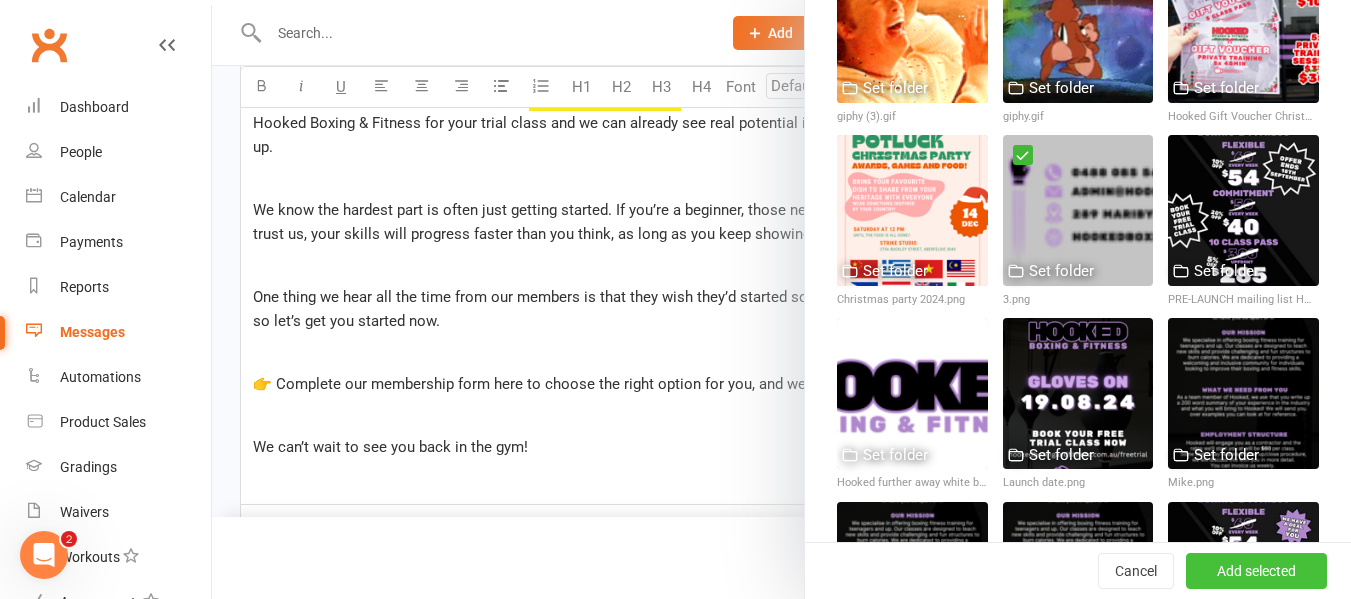 click on "Add selected" at bounding box center [1256, 571] 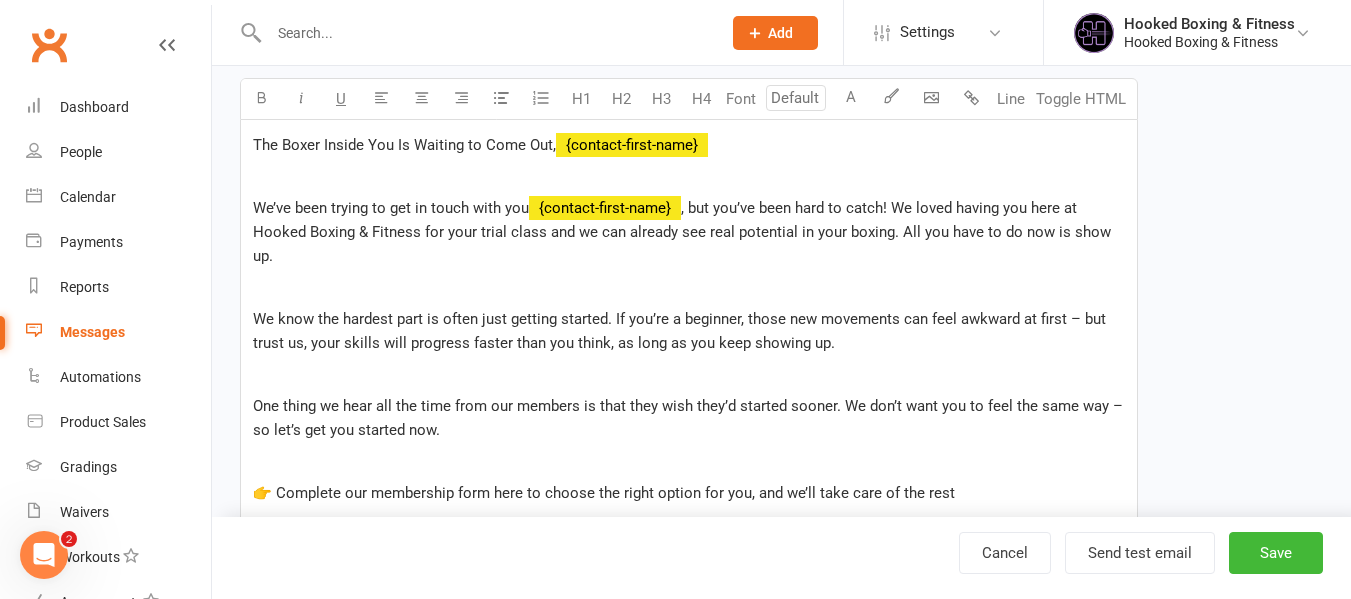 scroll, scrollTop: 406, scrollLeft: 0, axis: vertical 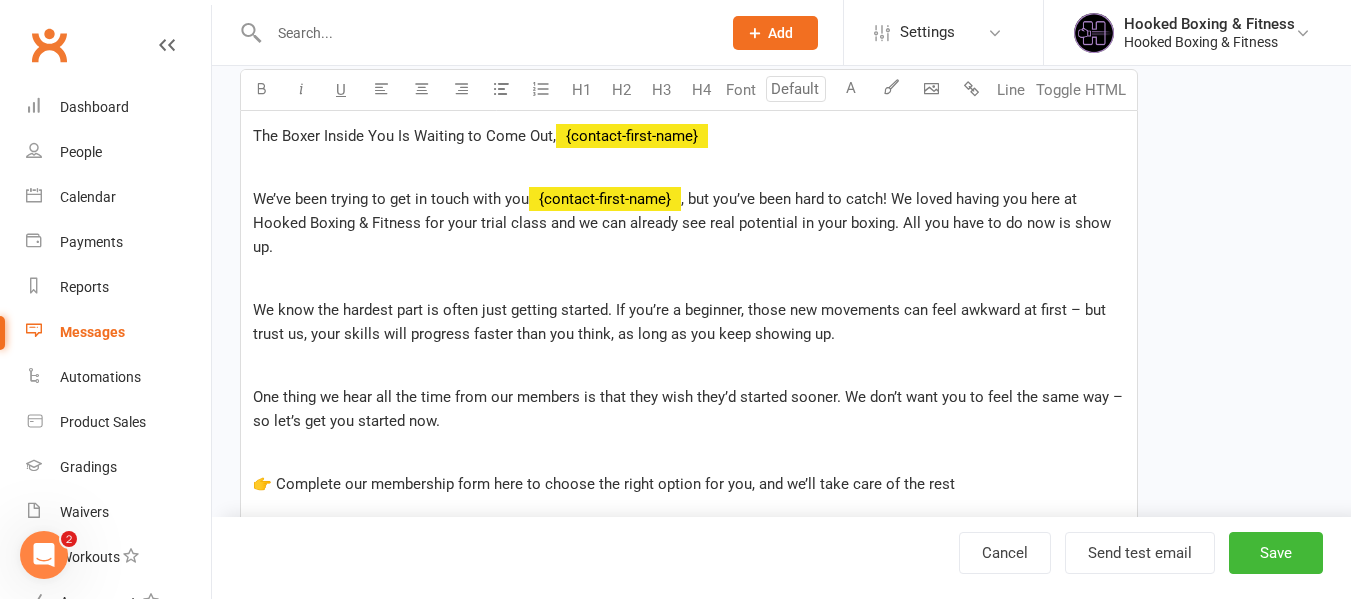 click on "﻿" at bounding box center [689, 168] 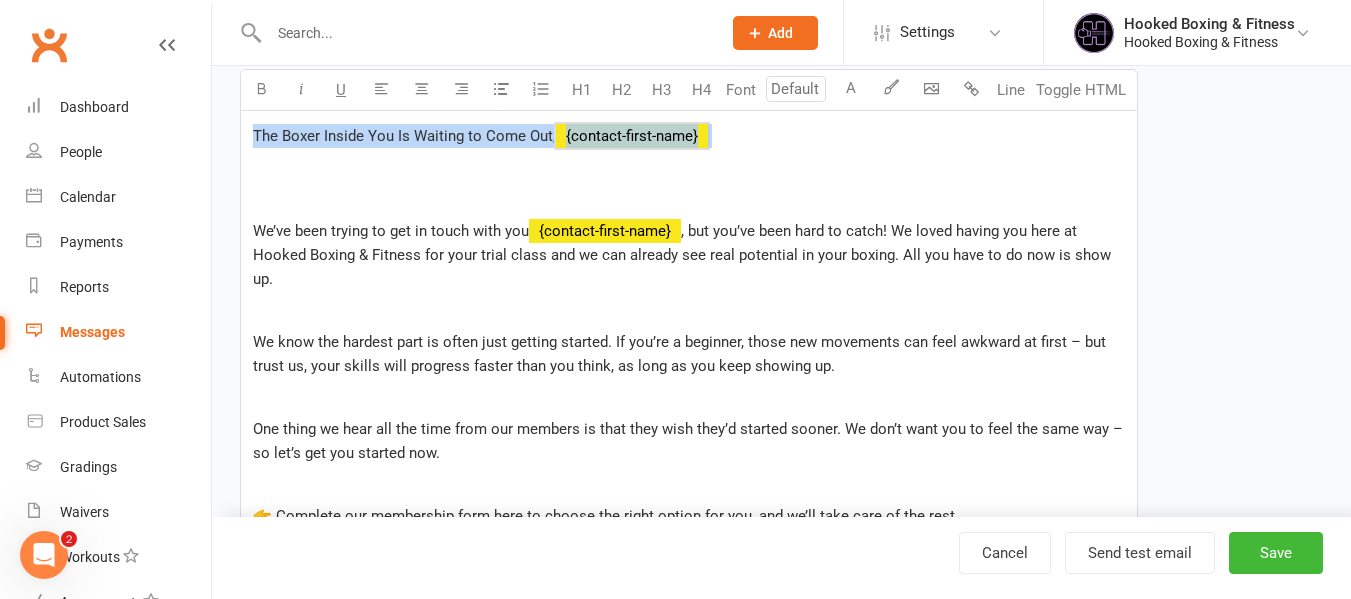 drag, startPoint x: 608, startPoint y: 112, endPoint x: 220, endPoint y: 124, distance: 388.18552 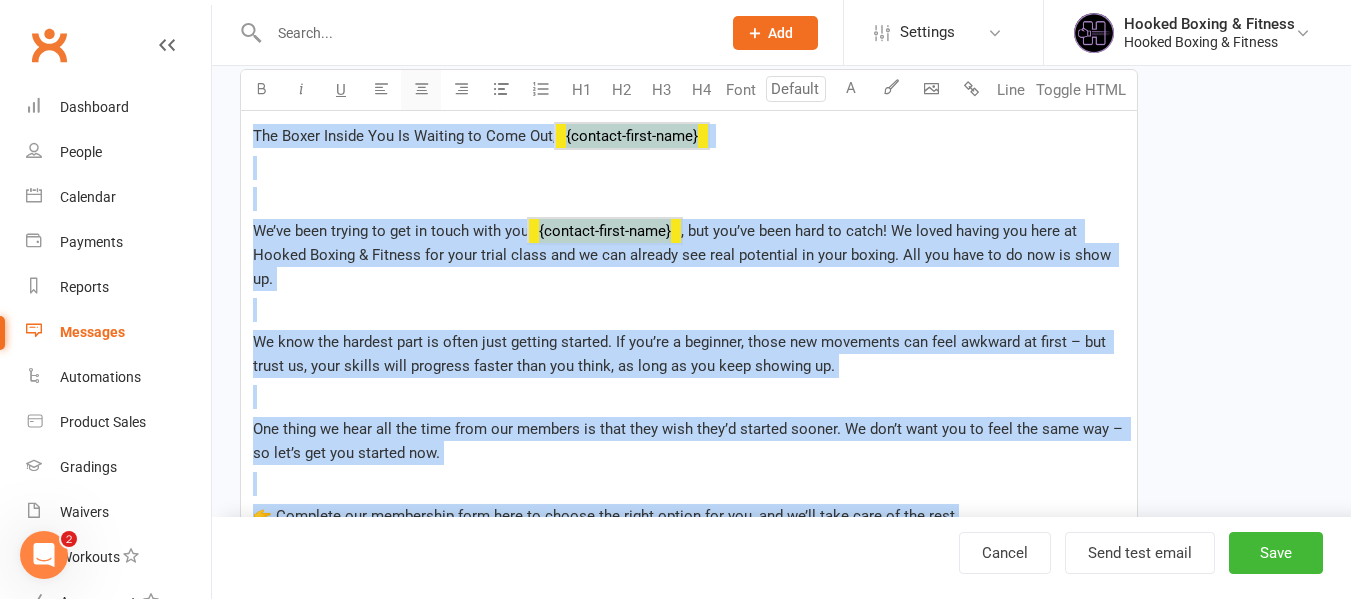 click at bounding box center [421, 88] 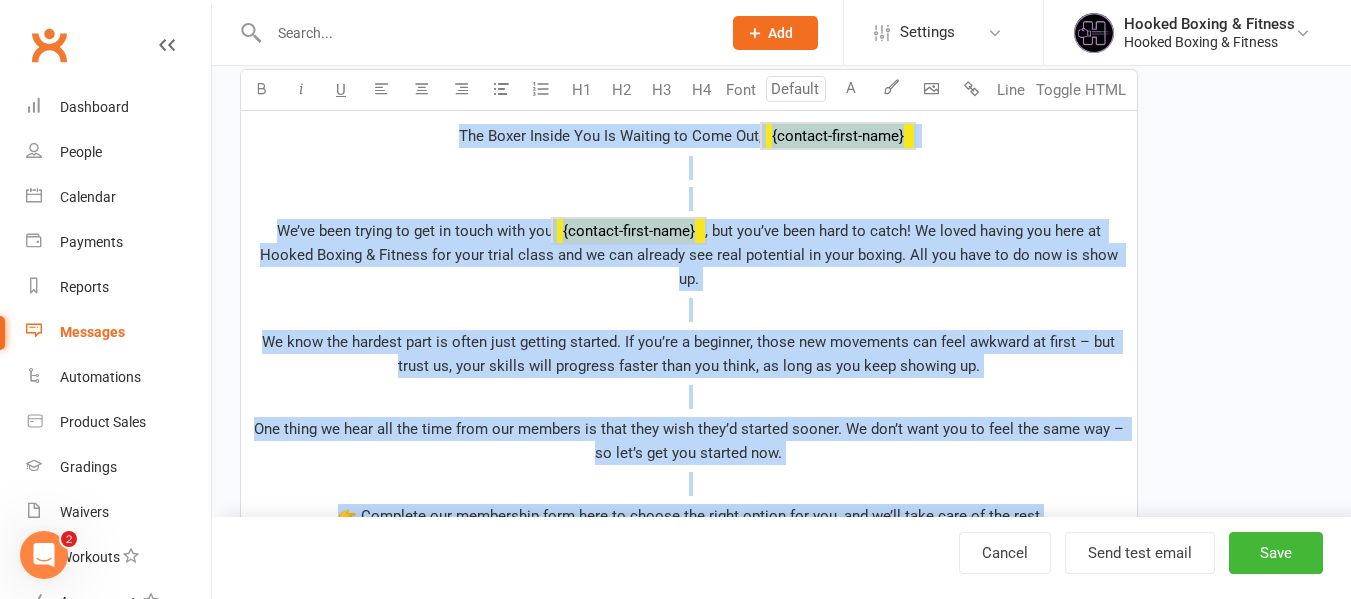 click on "﻿" at bounding box center [689, 310] 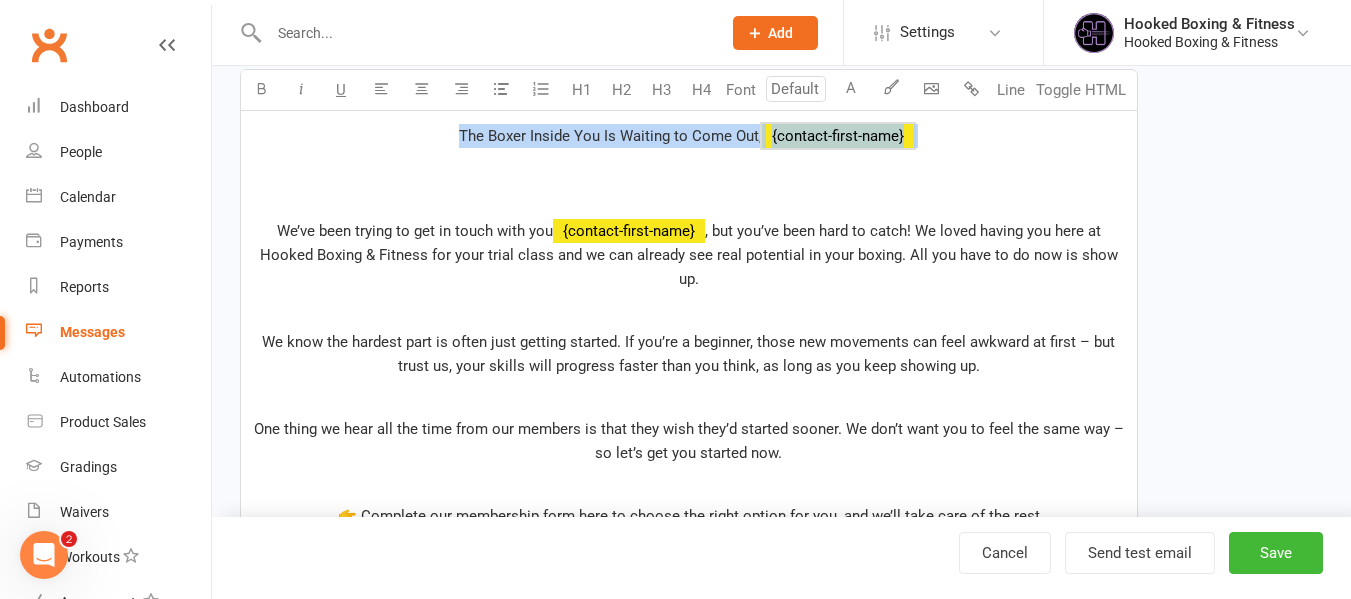 drag, startPoint x: 938, startPoint y: 140, endPoint x: 375, endPoint y: 140, distance: 563 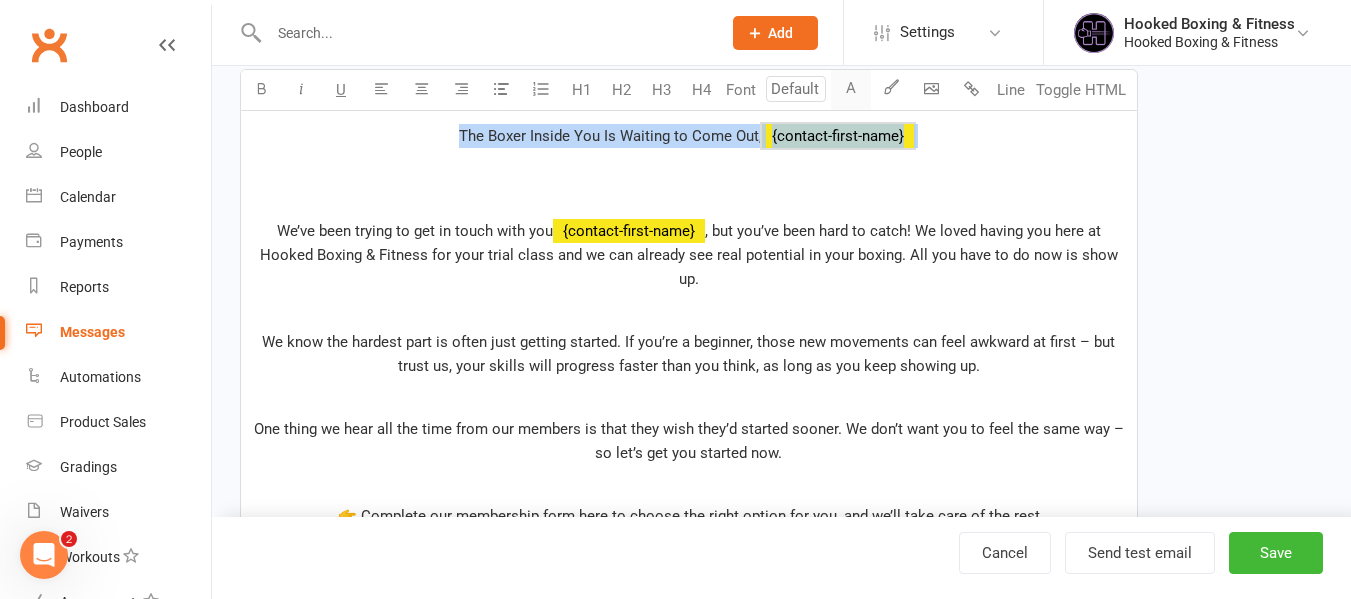 click on "A" at bounding box center (851, 90) 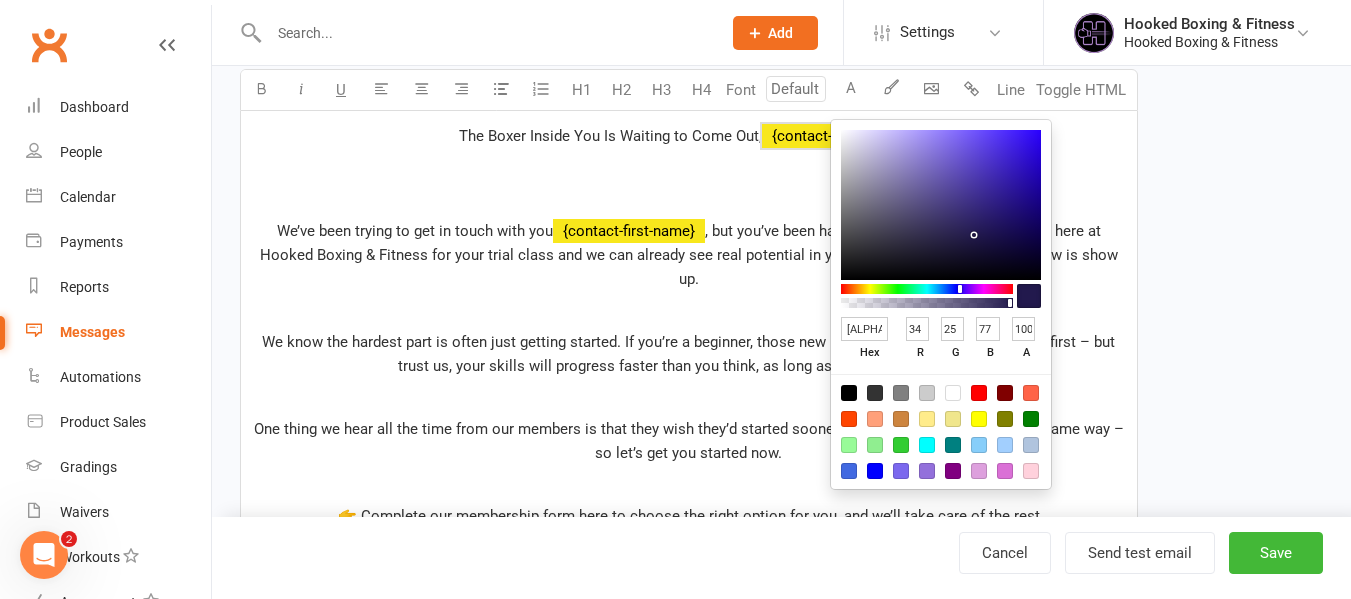 click on "[ALPHANUMERIC_ID]" at bounding box center (864, 329) 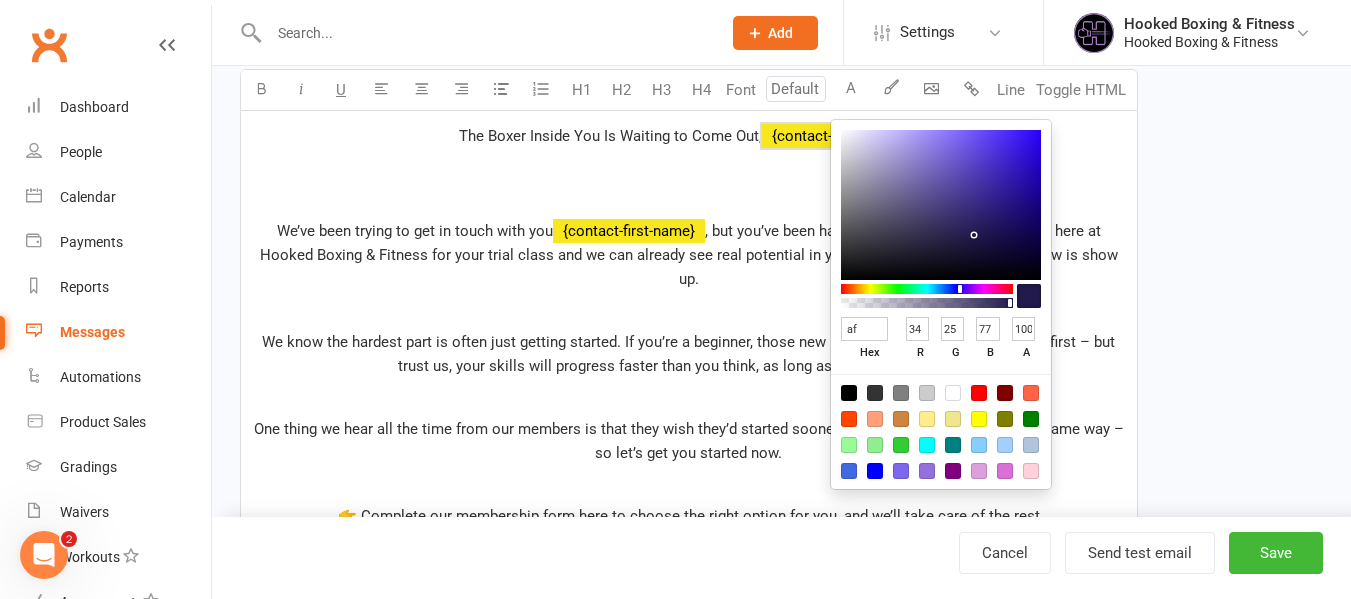 type on "af8" 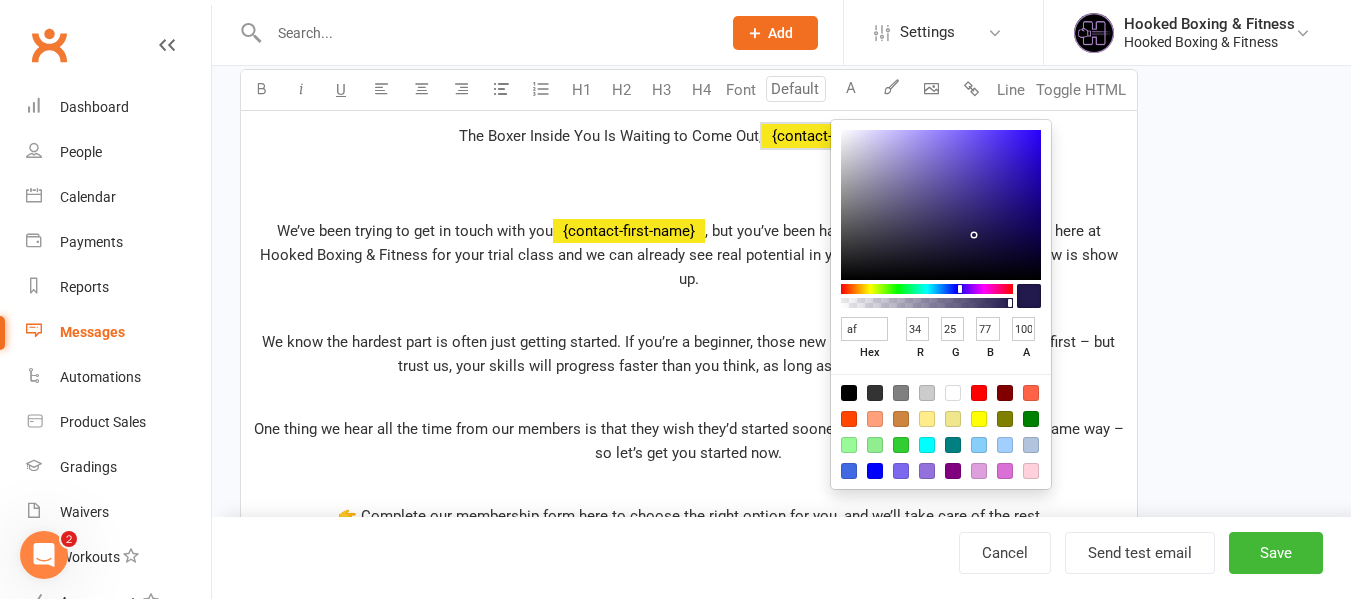 type on "170" 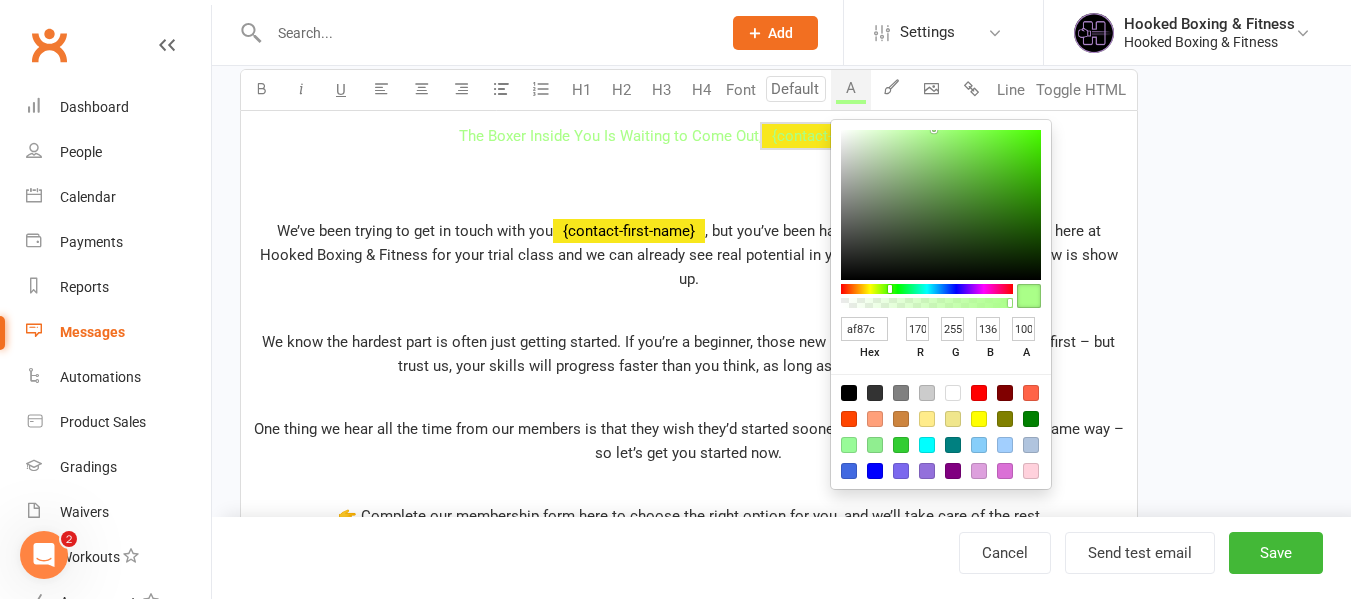 type on "[ALPHANUMERIC_ID]" 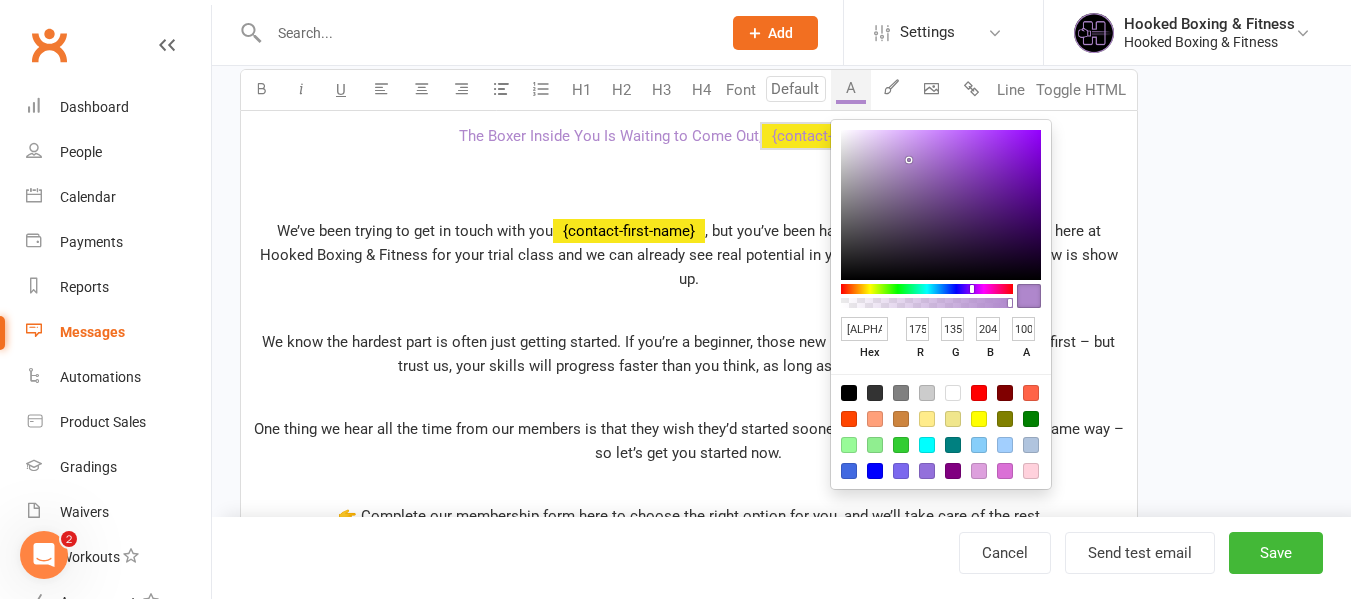 type on "[ALPHANUMERIC_ID]" 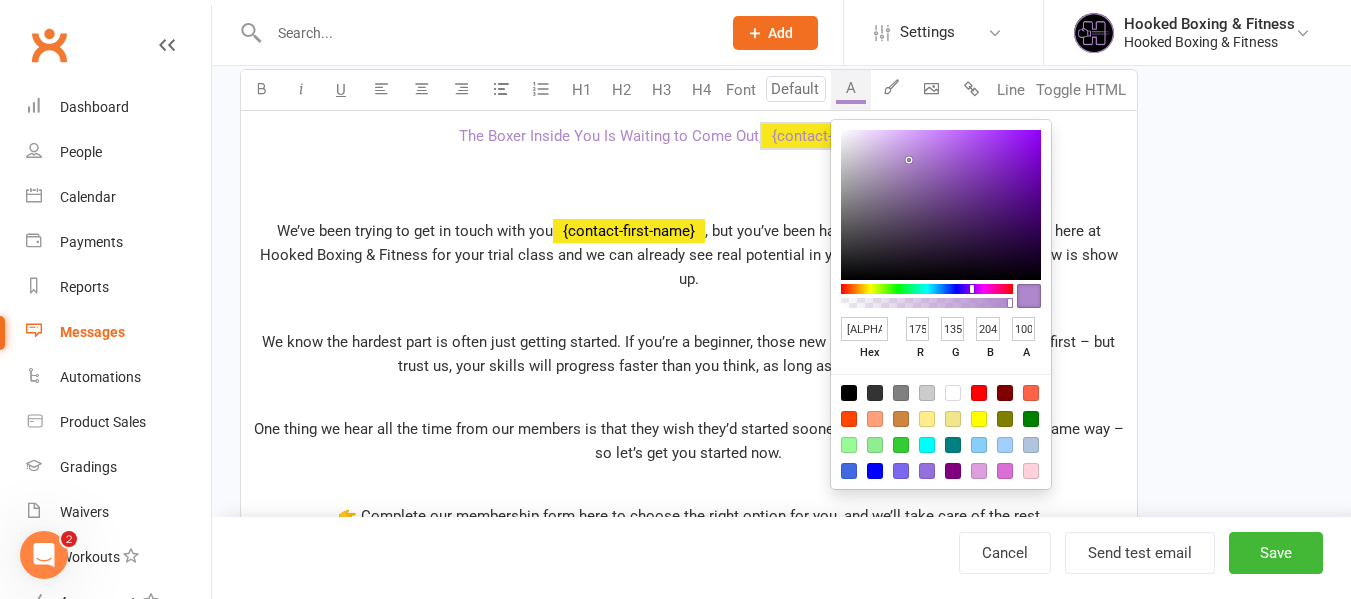 click on "We’ve been trying to get in touch with you  ﻿ [NAME] , but you’ve been hard to catch! We loved having you here at Hooked Boxing & Fitness for your trial class and we can already see real potential in your boxing. All you have to do now is show up." at bounding box center (689, 255) 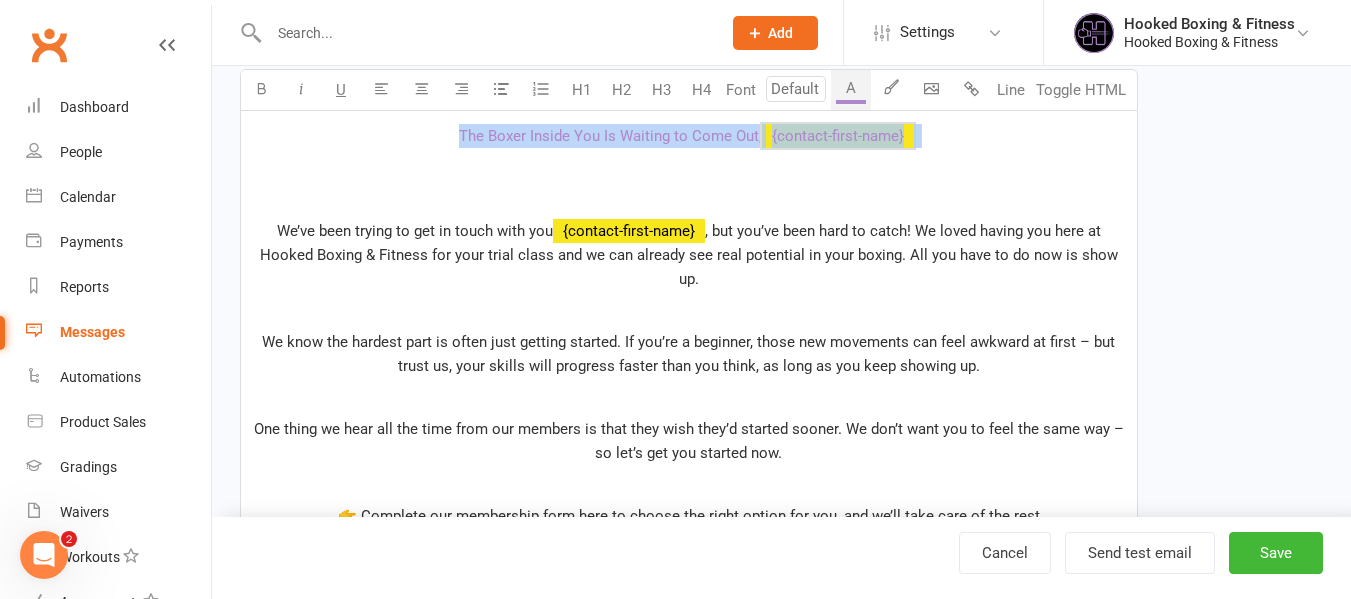 drag, startPoint x: 932, startPoint y: 150, endPoint x: 437, endPoint y: 137, distance: 495.1707 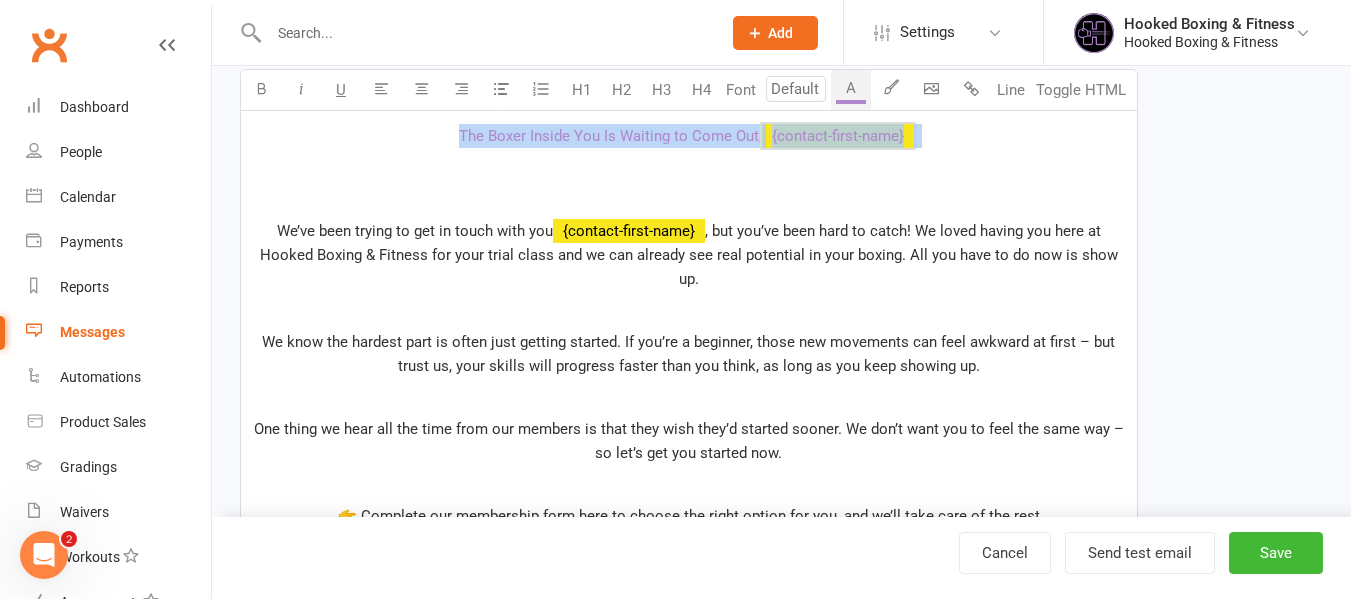 click on "The Boxer Inside You Is Waiting to Come Out, ﻿ [FIRST] ﻿ ﻿ We’ve been trying to get in touch with you ﻿ [FIRST] , but you’ve been hard to catch! We loved having you here at Hooked Boxing & Fitness for your trial class and we can already see real potential in your boxing. All you have to do now is show up. ﻿ We know the hardest part is often just getting started. If you’re a beginner, those new movements can feel awkward at first – but trust us, your skills will progress faster than you think, as long as you keep showing up. ﻿ One thing we hear all the time from our members is that they wish they’d started sooner. We don’t want you to feel the same way – so let’s get you started now. ﻿ 👉 Complete our membership form here to choose the right option for you, and we’ll take care of the rest ﻿ We can’t wait to see you back in the gym! ﻿ ﻿ ﻿" at bounding box center (689, 464) 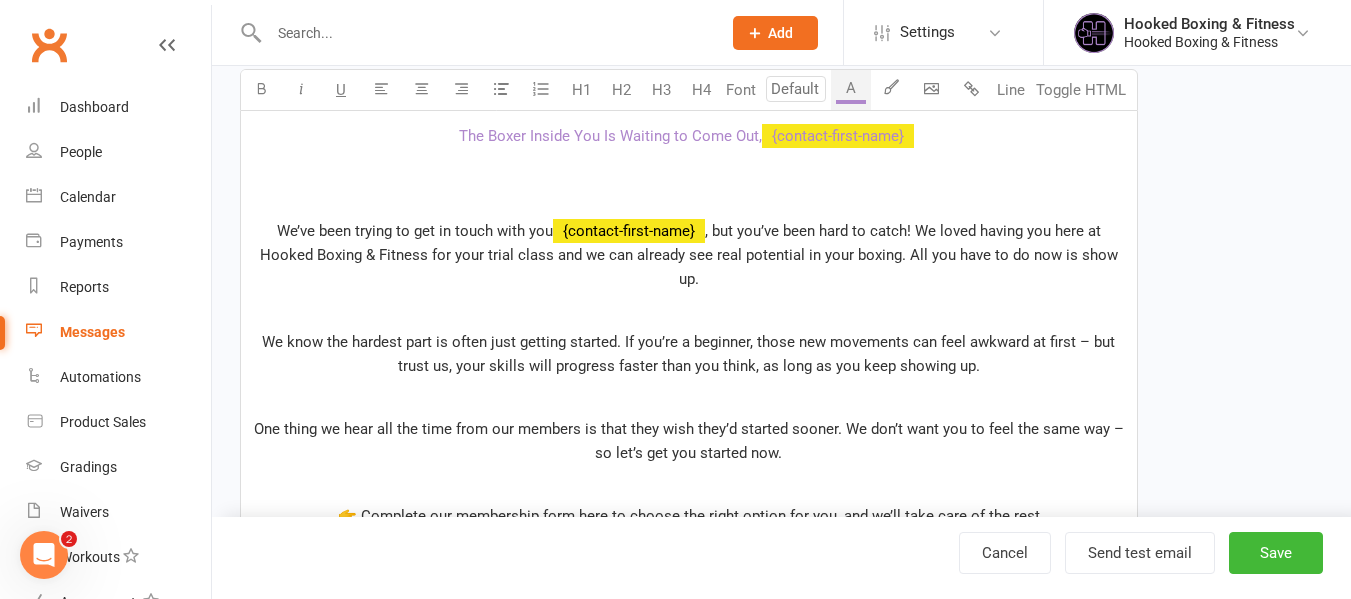 click on "The Boxer Inside You Is Waiting to Come Out," at bounding box center (610, 136) 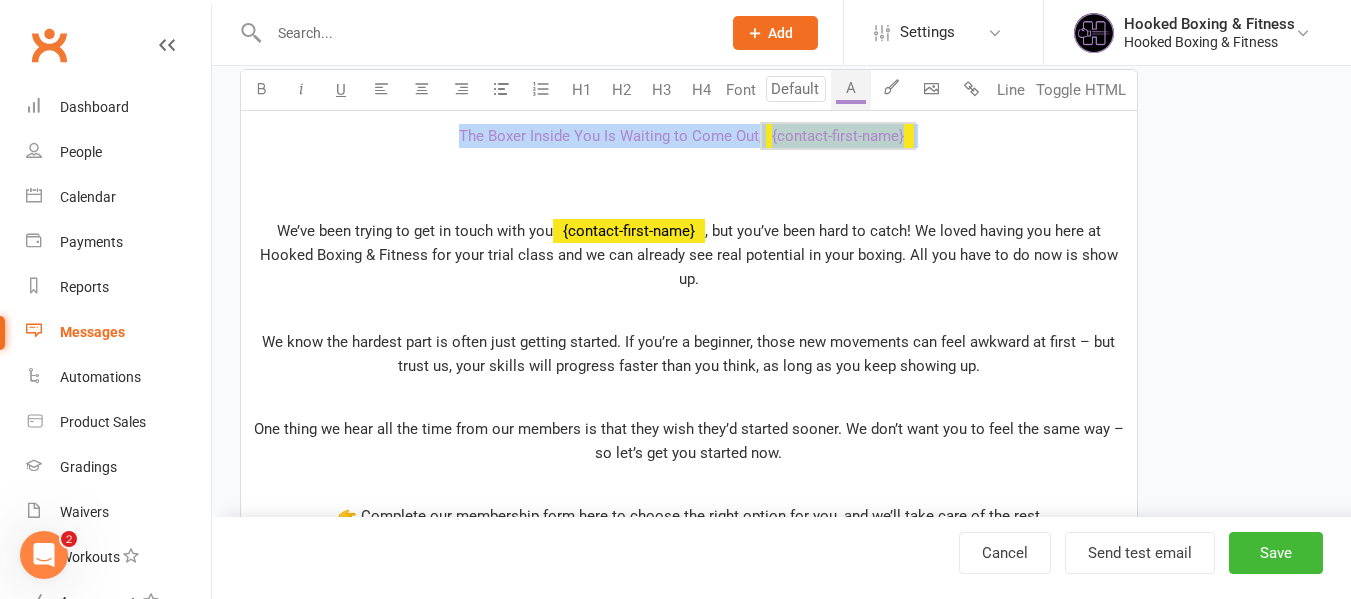 drag, startPoint x: 1091, startPoint y: 135, endPoint x: 291, endPoint y: 122, distance: 800.1056 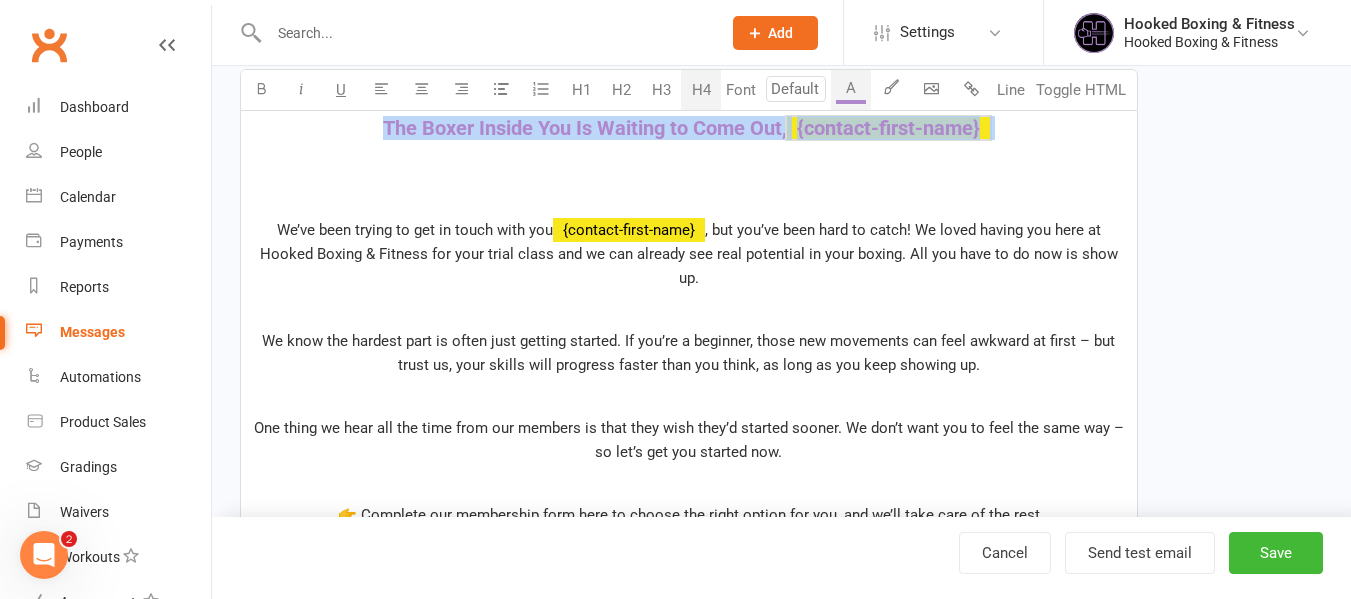 click on "H4" at bounding box center [701, 90] 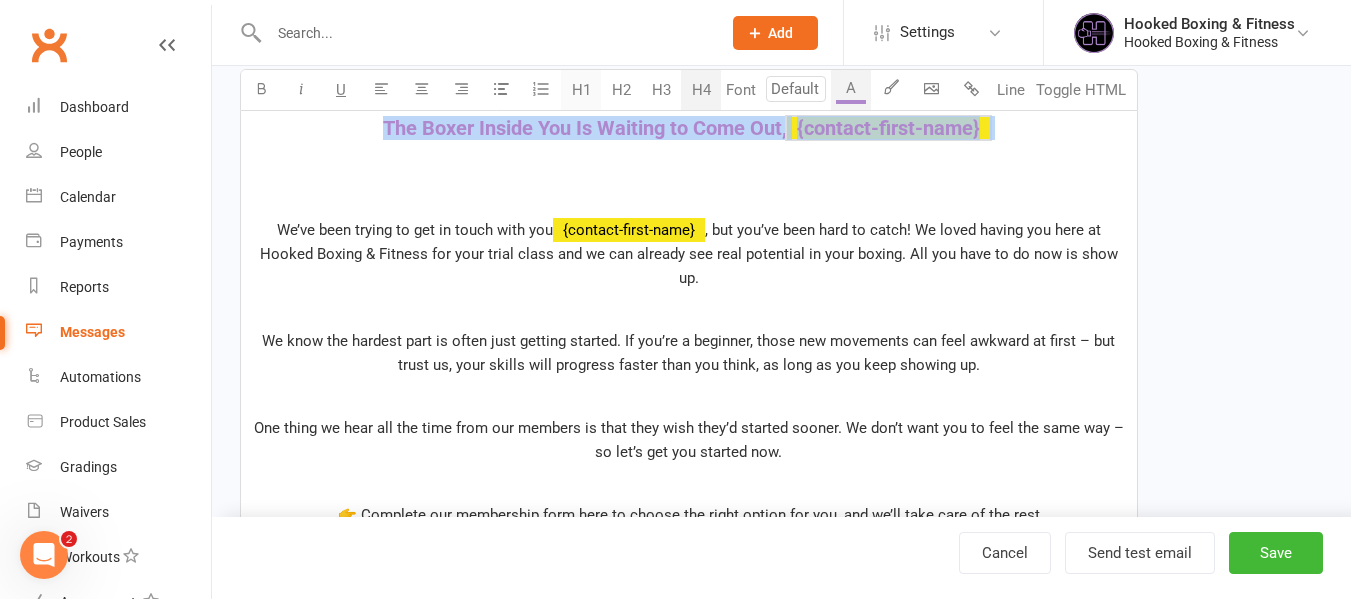 click on "H1" at bounding box center (581, 90) 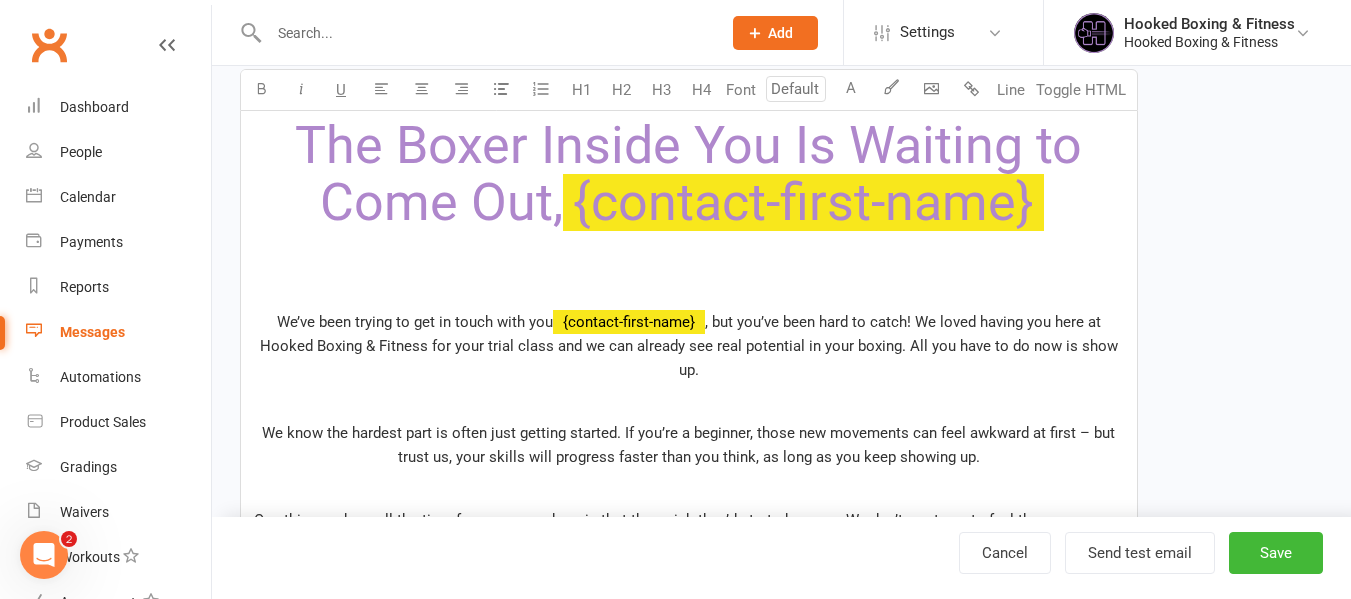 click on "The Boxer Inside You Is Waiting to Come Out, ﻿ [FIRST] ﻿ ﻿ We’ve been trying to get in touch with you ﻿ [FIRST] , but you’ve been hard to catch! We loved having you here at Hooked Boxing & Fitness for your trial class and we can already see real potential in your boxing. All you have to do now is show up. ﻿ We know the hardest part is often just getting started. If you’re a beginner, those new movements can feel awkward at first – but trust us, your skills will progress faster than you think, as long as you keep showing up. ﻿ One thing we hear all the time from our members is that they wish they’d started sooner. We don’t want you to feel the same way – so let’s get you started now. ﻿ 👉 Complete our membership form here to choose the right option for you, and we’ll take care of the rest ﻿ We can’t wait to see you back in the gym! ﻿ ﻿ ﻿" at bounding box center (689, 509) 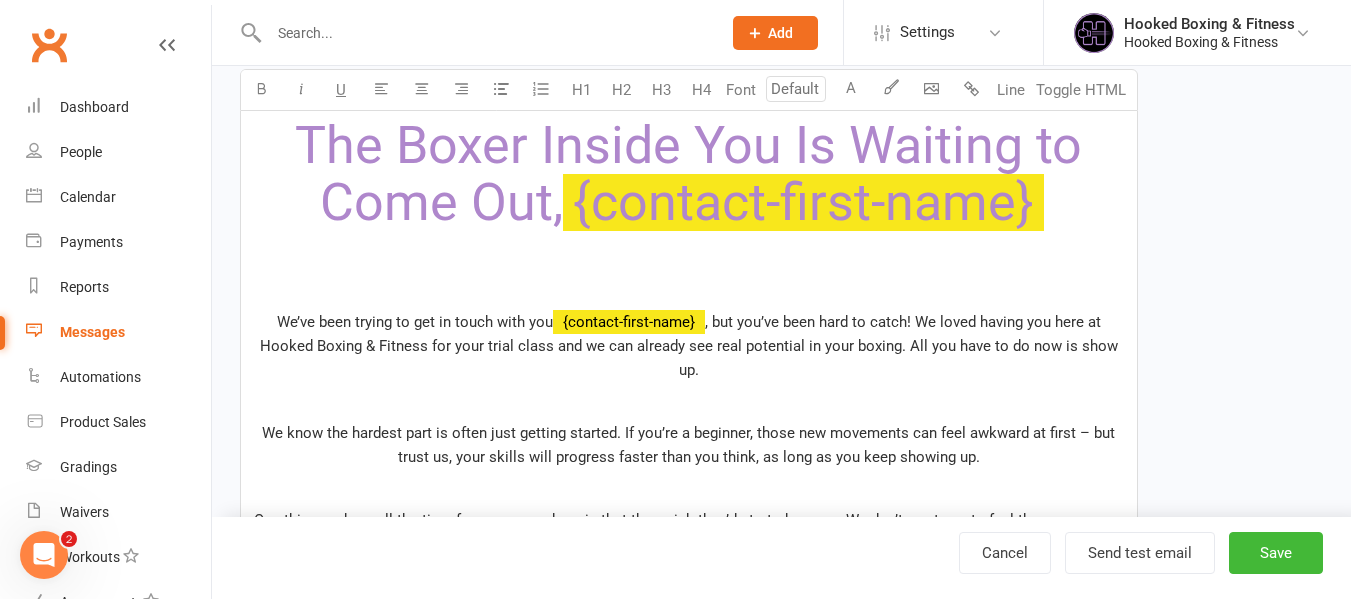 click at bounding box center (1050, 202) 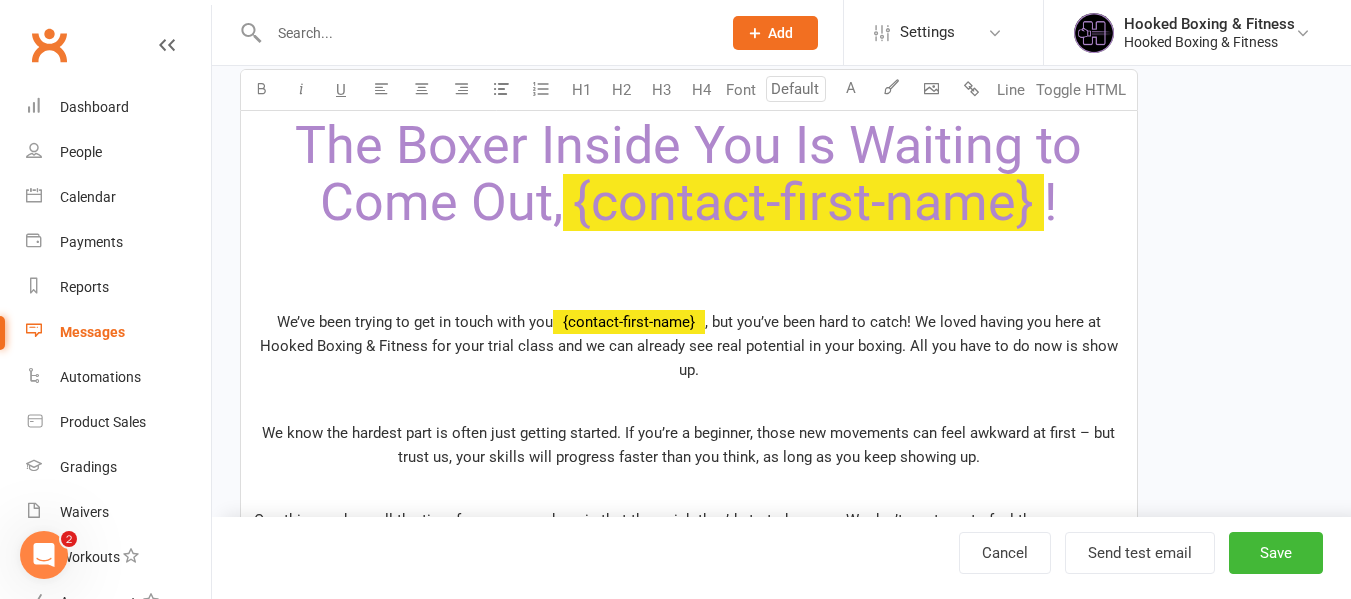 click on "﻿" at bounding box center (689, 291) 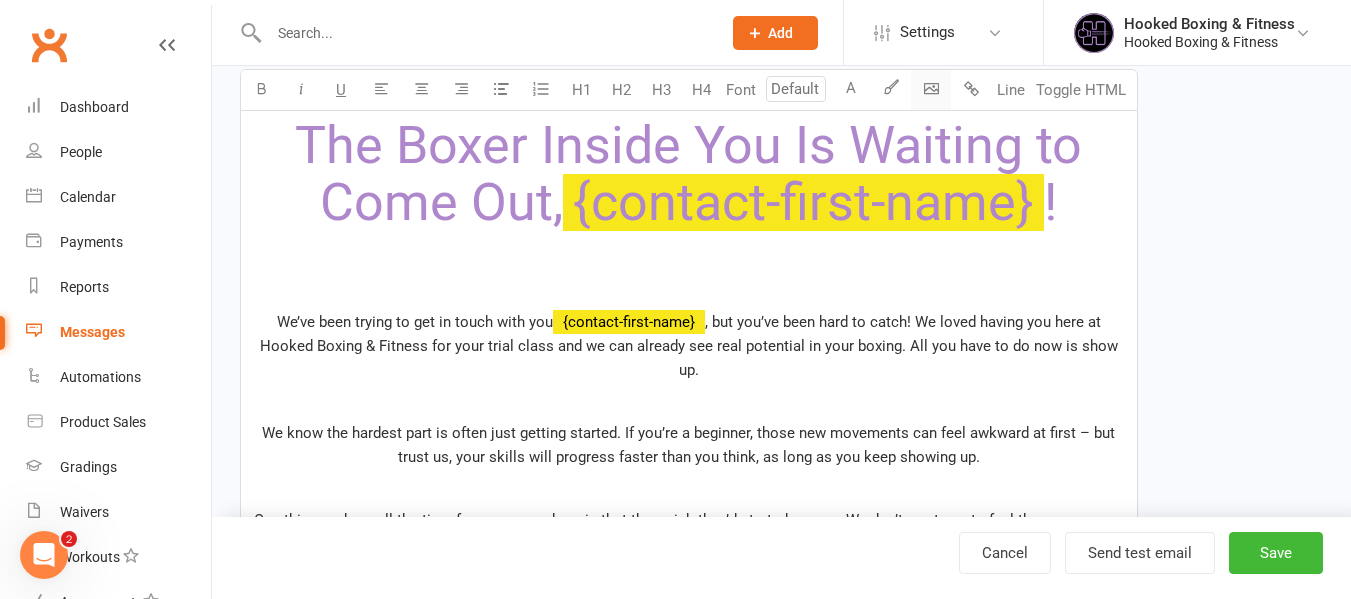 click on "Prospect
Member
Non-attending contact
Class / event
Appointment
Grading event
Task
Membership plan
Bulk message
Add
Settings Membership Plans Event Templates Appointment Types Mobile App  Website Image Library Customize Contacts Bulk Imports Access Control Users Account Profile Clubworx API Hooked Boxing & Fitness Hooked Boxing & Fitness My profile My subscription Help Terms & conditions  Privacy policy  Sign out Clubworx Dashboard People Calendar Payments Reports Messages   Automations   Product Sales Gradings   Waivers   Workouts   Assessments  Tasks   What's New Check-in Kiosk modes General attendance Roll call Class check-in × × × New Template  Template Name Ghosted Lead Send by Email SMS Push Notification Category   No category ﻿" at bounding box center (675, 388) 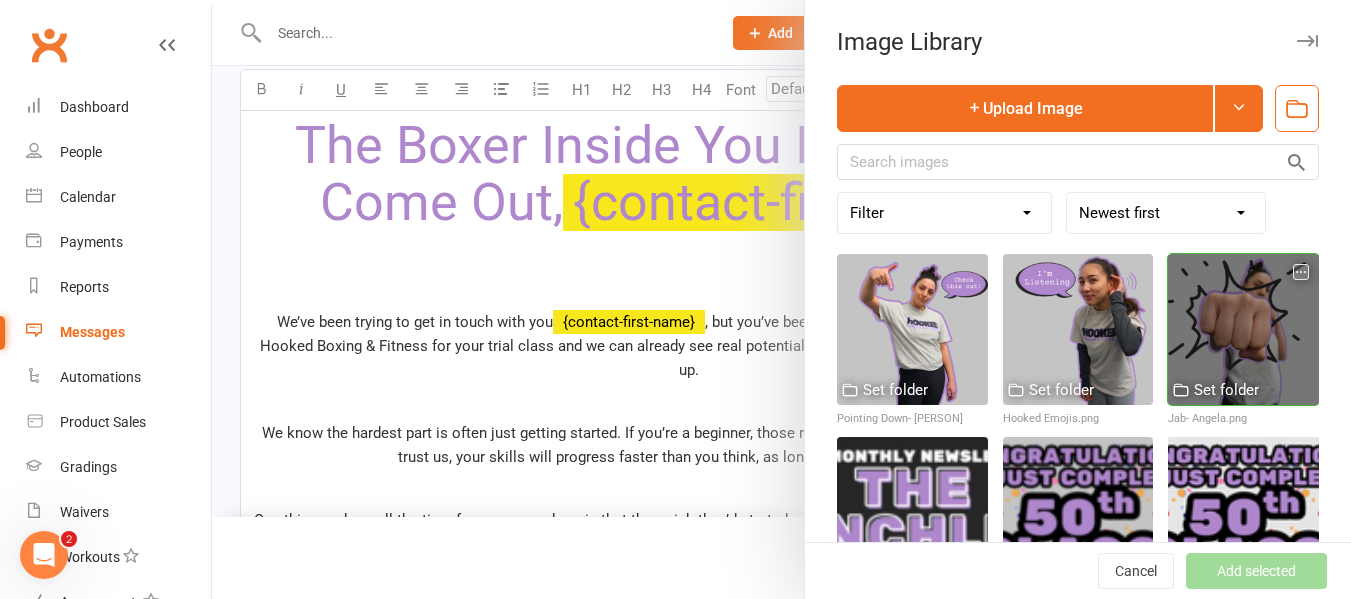 click at bounding box center (1243, 329) 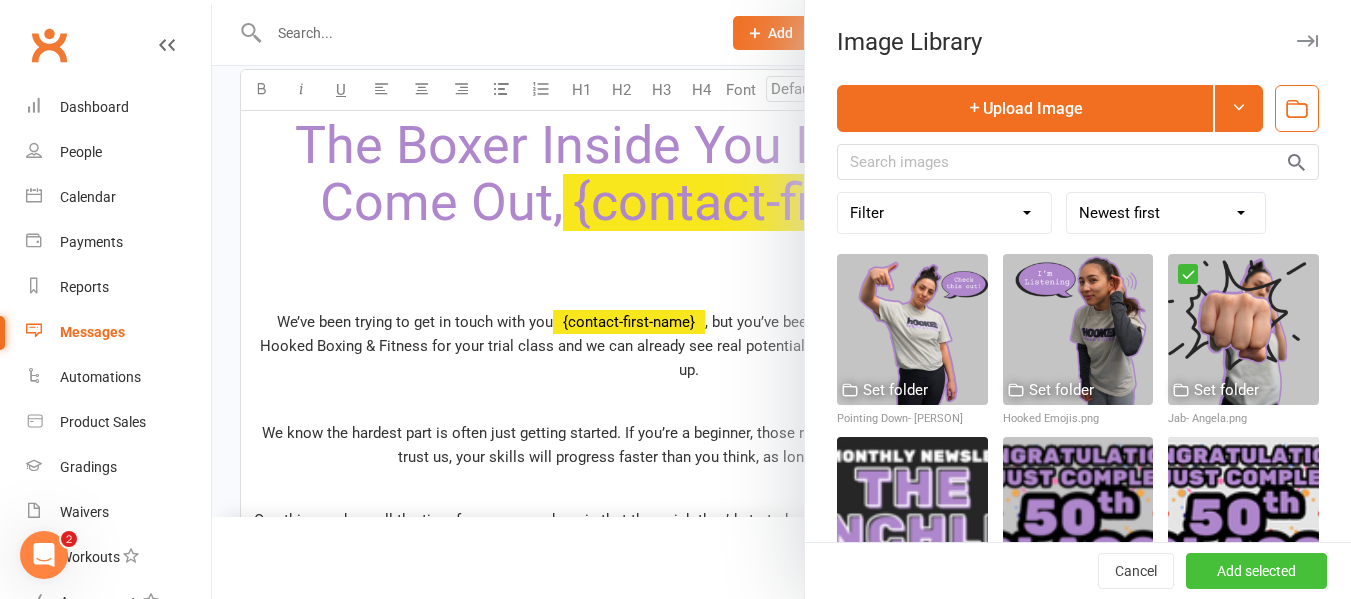 click on "Add selected" at bounding box center (1256, 571) 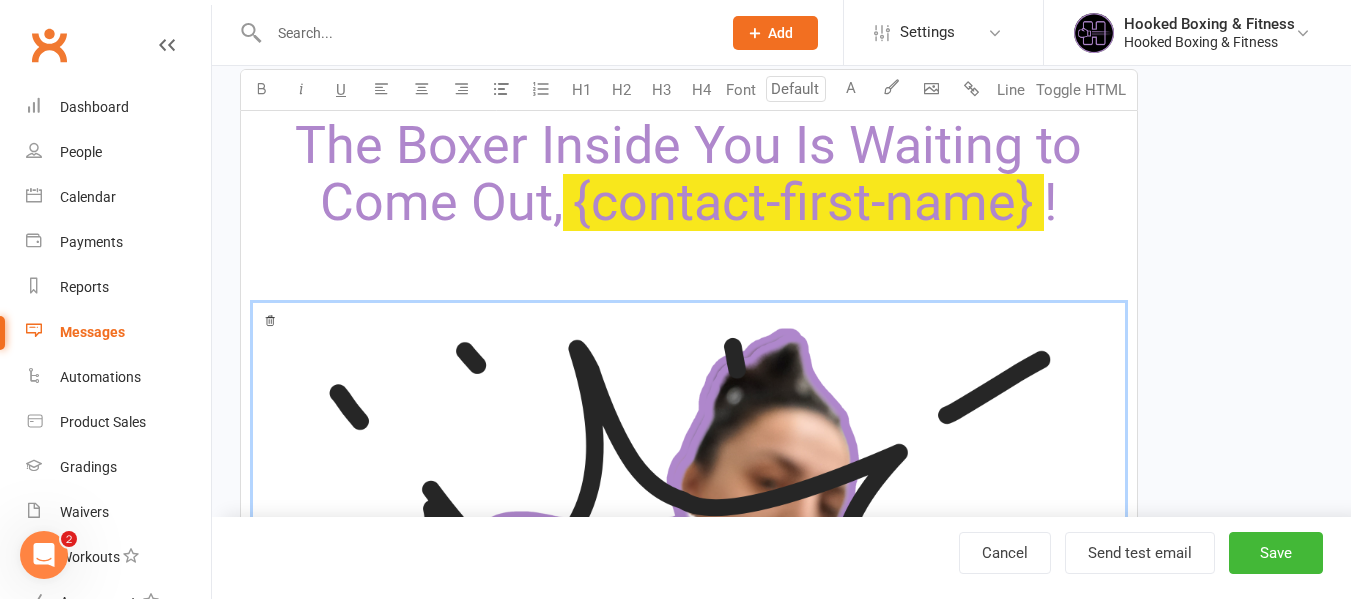 click at bounding box center (689, 739) 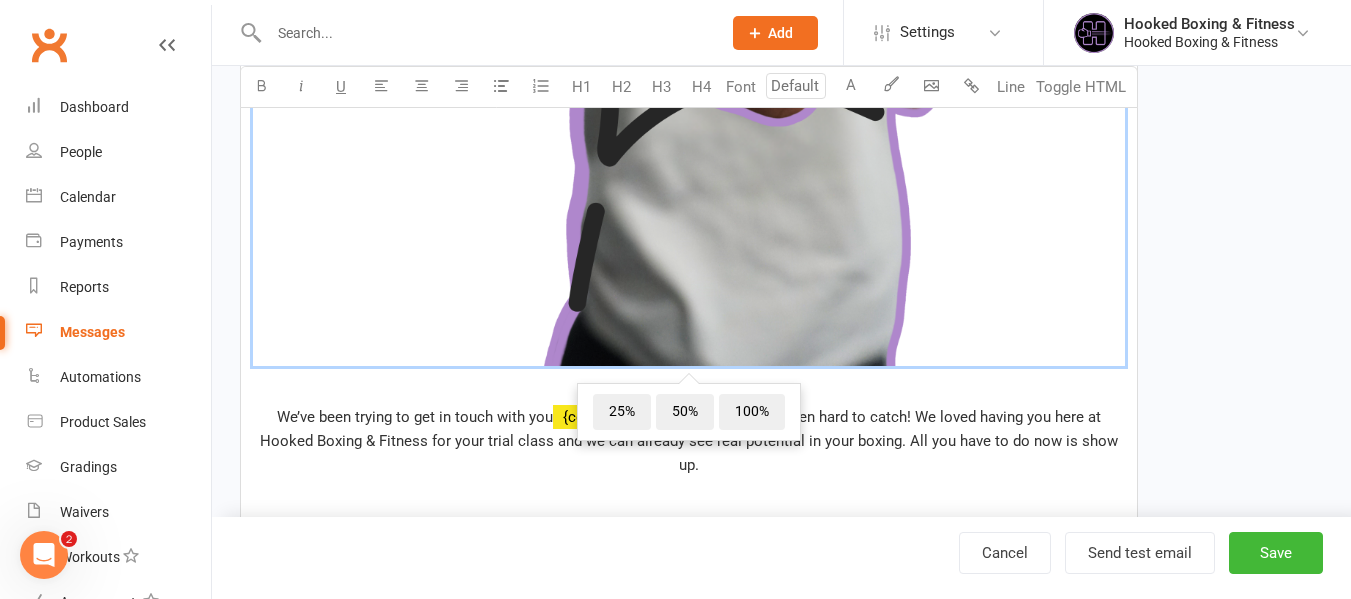 scroll, scrollTop: 1406, scrollLeft: 0, axis: vertical 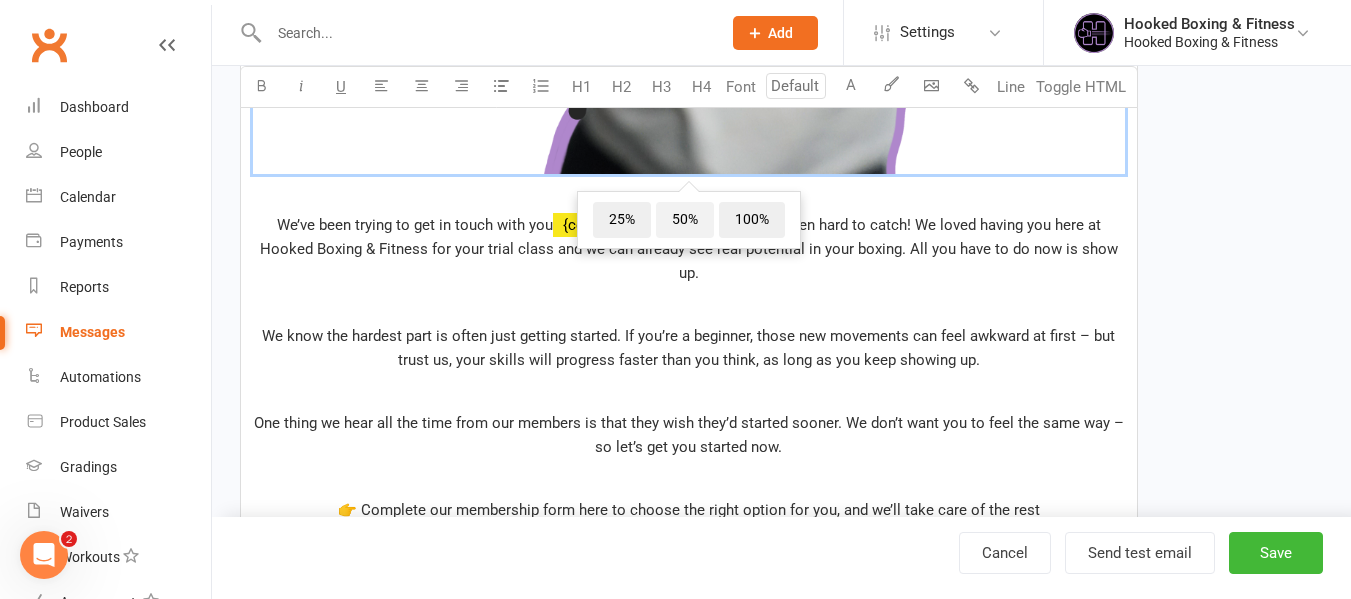 click on "50%" at bounding box center (685, 220) 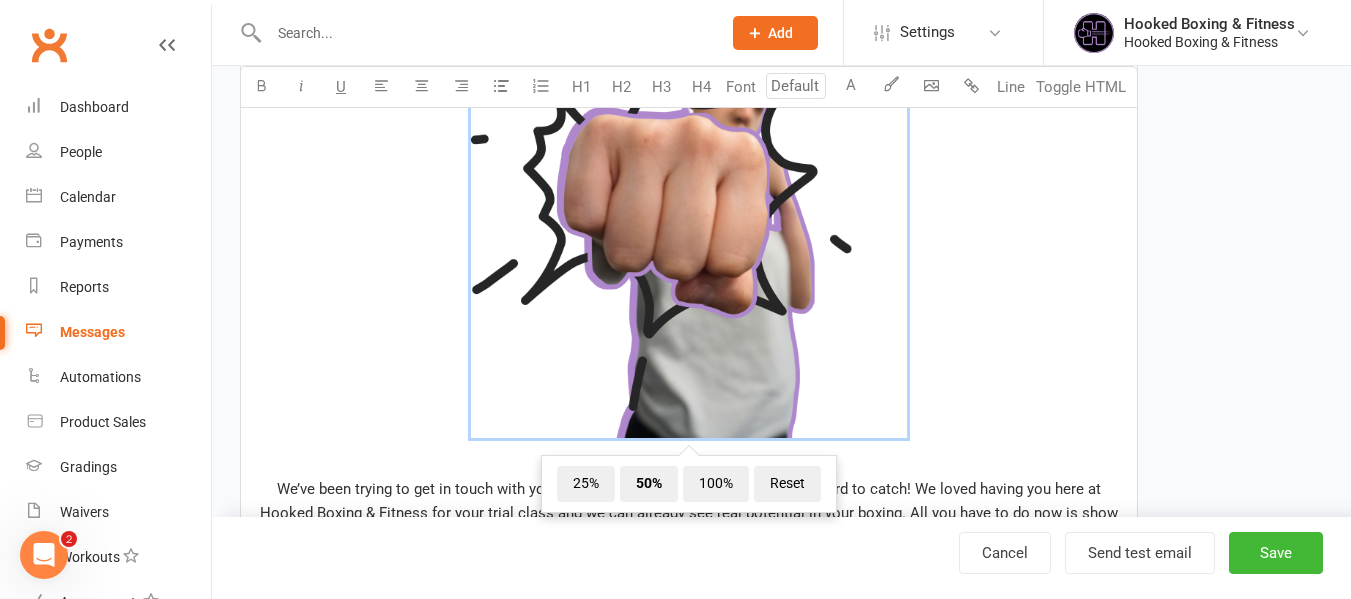 click on "﻿ 25% 50% 100% Reset" at bounding box center [689, 224] 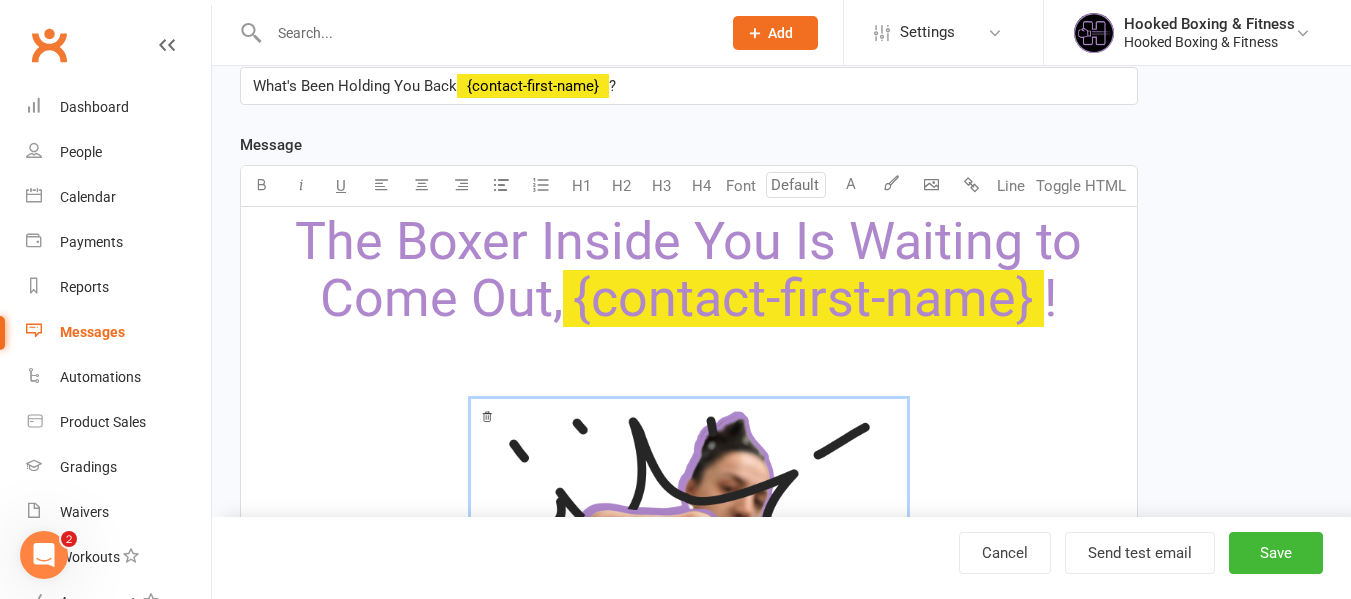 scroll, scrollTop: 306, scrollLeft: 0, axis: vertical 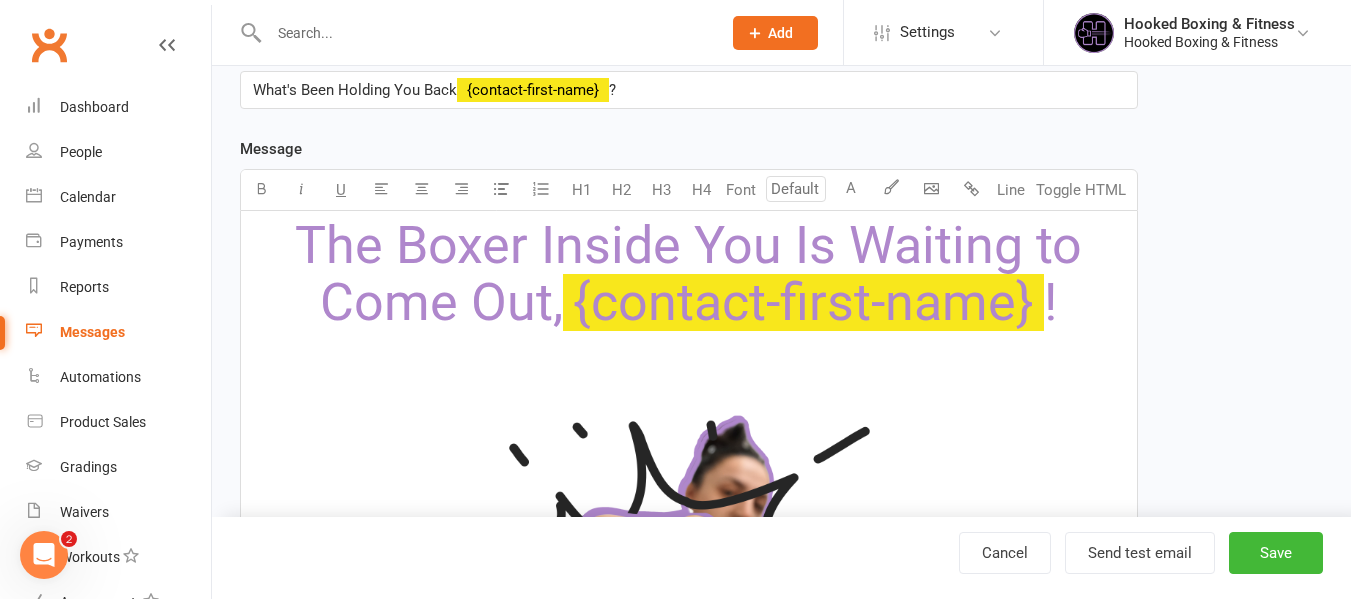 click on "﻿" at bounding box center (689, 359) 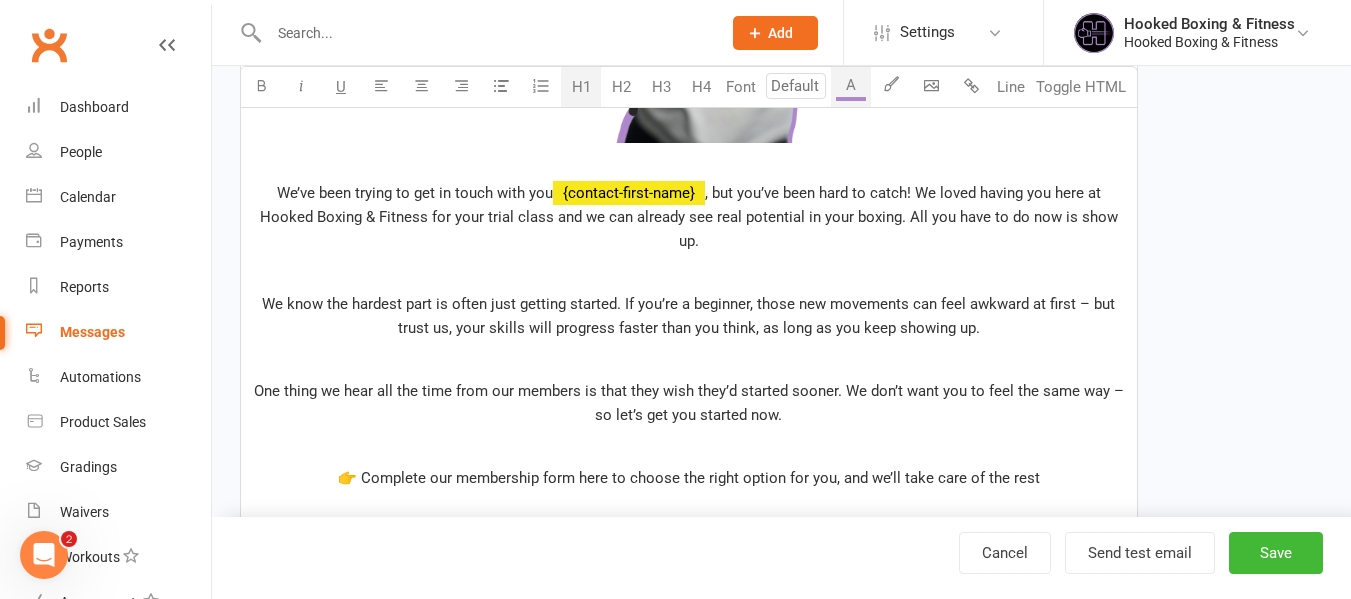 scroll, scrollTop: 1006, scrollLeft: 0, axis: vertical 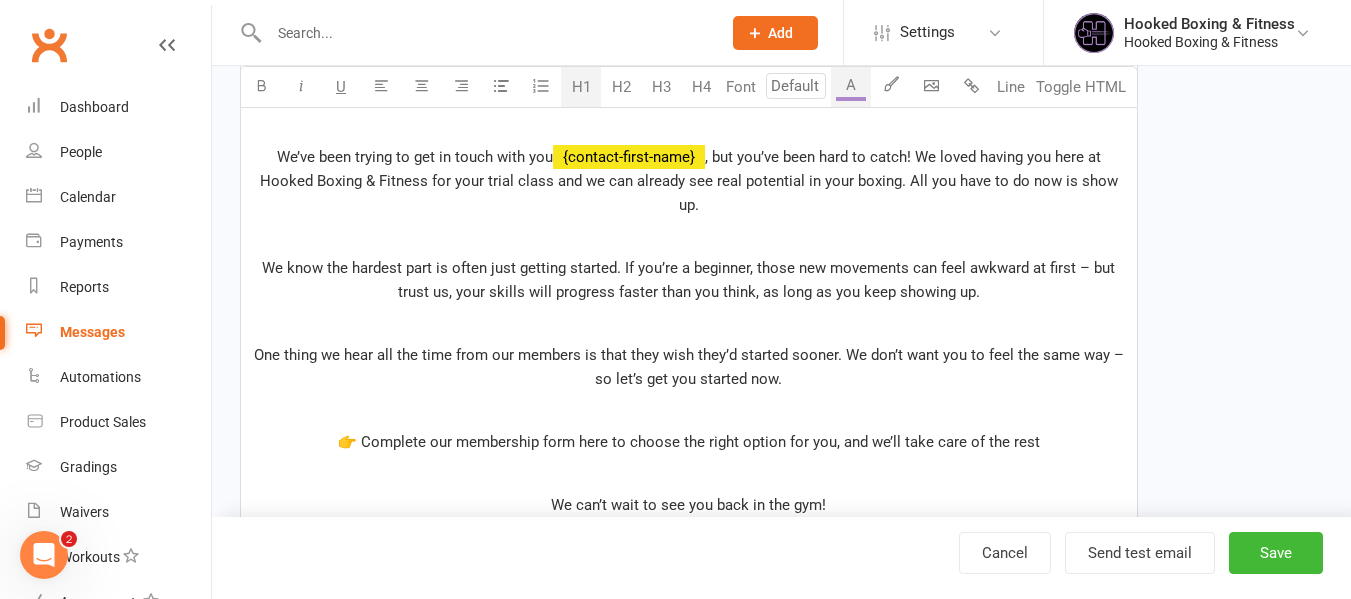 click on ", but you’ve been hard to catch! We loved having you here at Hooked Boxing & Fitness for your trial class and we can already see real potential in your boxing. All you have to do now is show up." at bounding box center [691, 181] 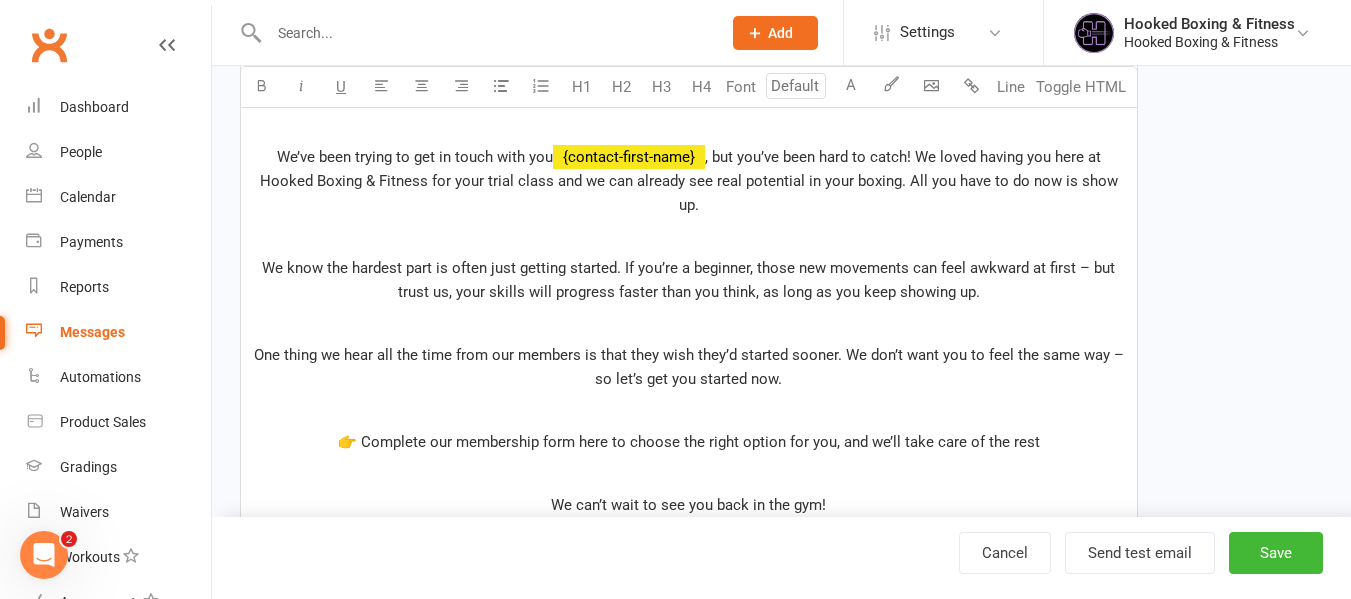 click on ", but you’ve been hard to catch! We loved having you here at Hooked Boxing & Fitness for your trial class and we can already see real potential in your boxing. All you have to do now is show up." at bounding box center (691, 181) 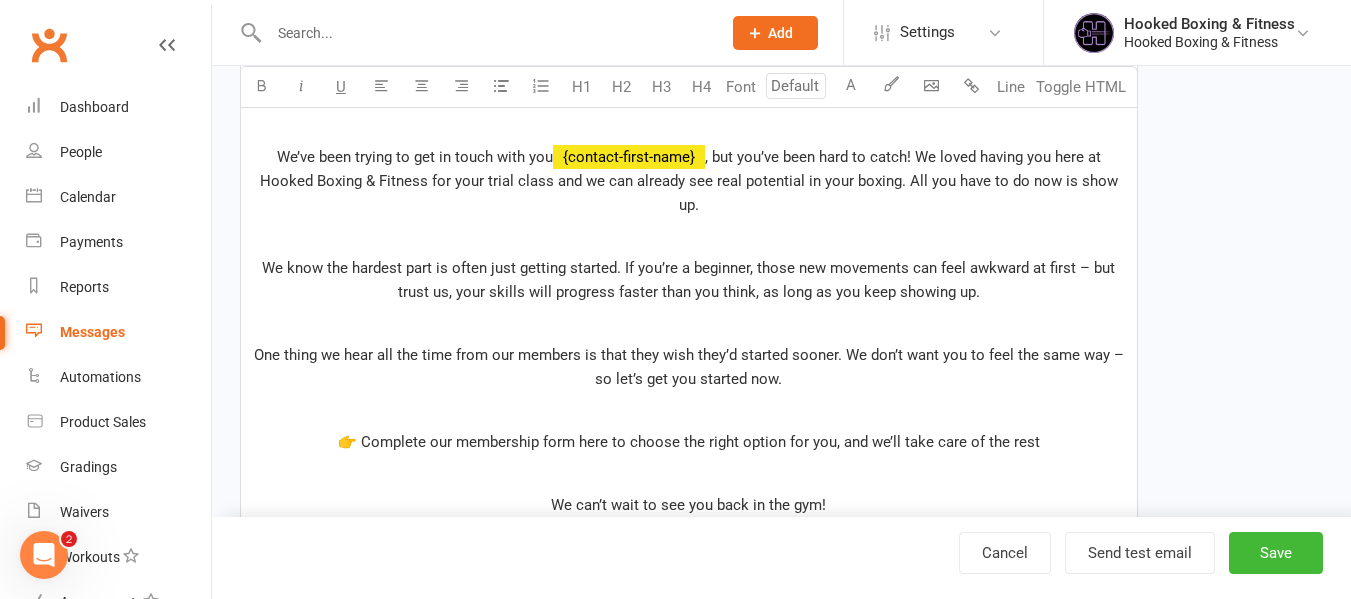 click on "We’ve been trying to get in touch with you  ﻿ [NAME] , but you’ve been hard to catch! We loved having you here at Hooked Boxing & Fitness for your trial class and we can already see real potential in your boxing. All you have to do now is show up." at bounding box center [689, 181] 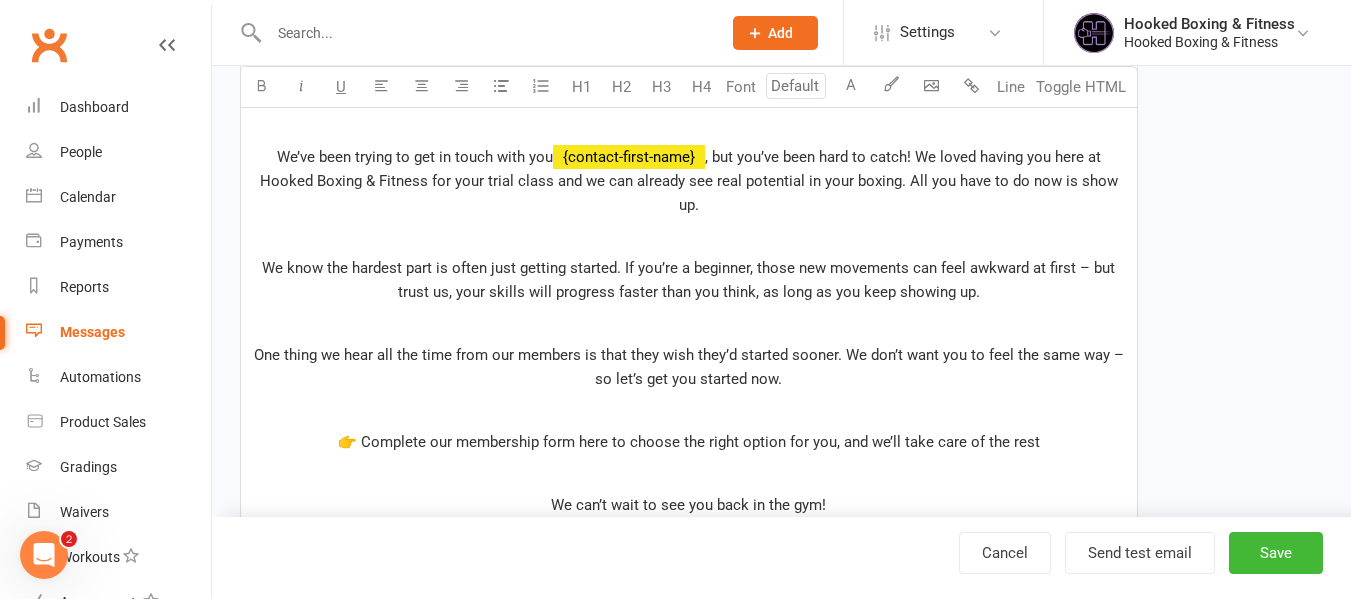 click on "﻿" at bounding box center (689, 324) 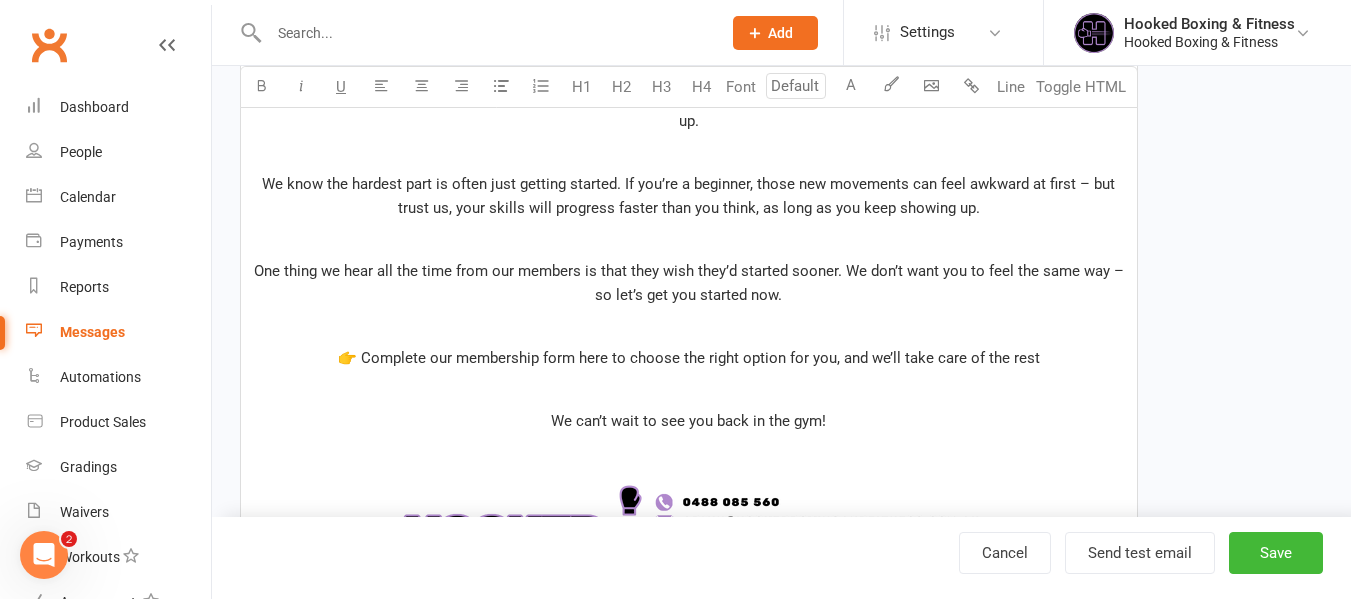scroll, scrollTop: 1106, scrollLeft: 0, axis: vertical 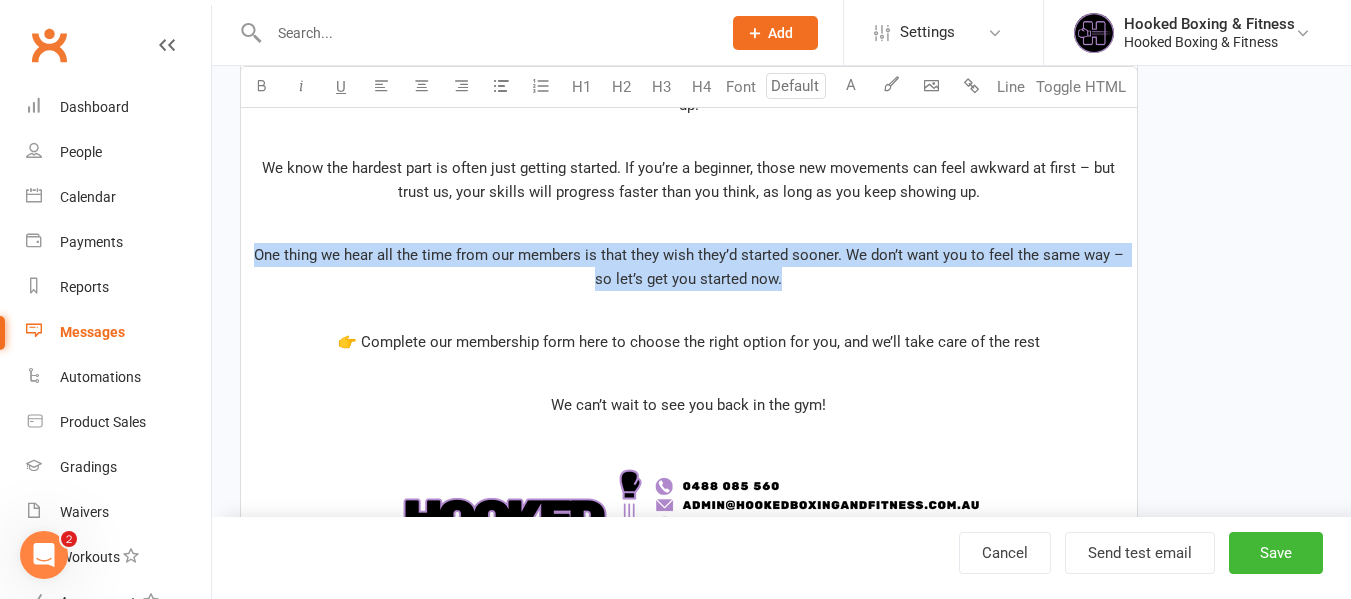 drag, startPoint x: 652, startPoint y: 269, endPoint x: 259, endPoint y: 252, distance: 393.36752 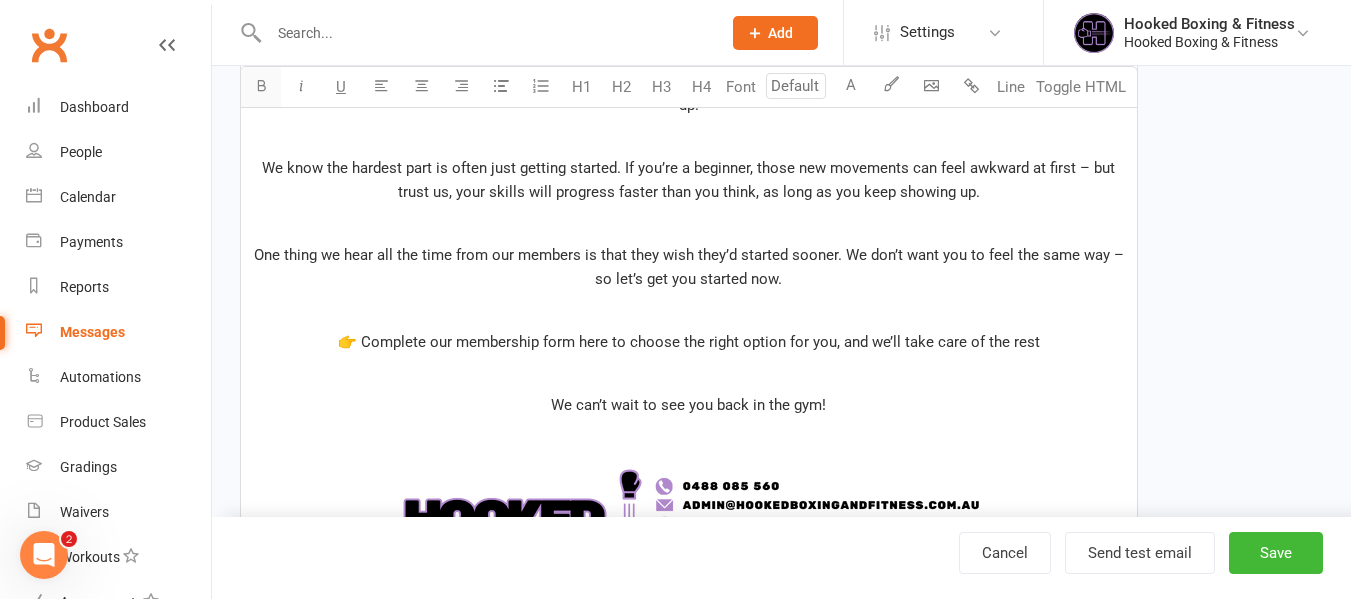 click at bounding box center (261, 87) 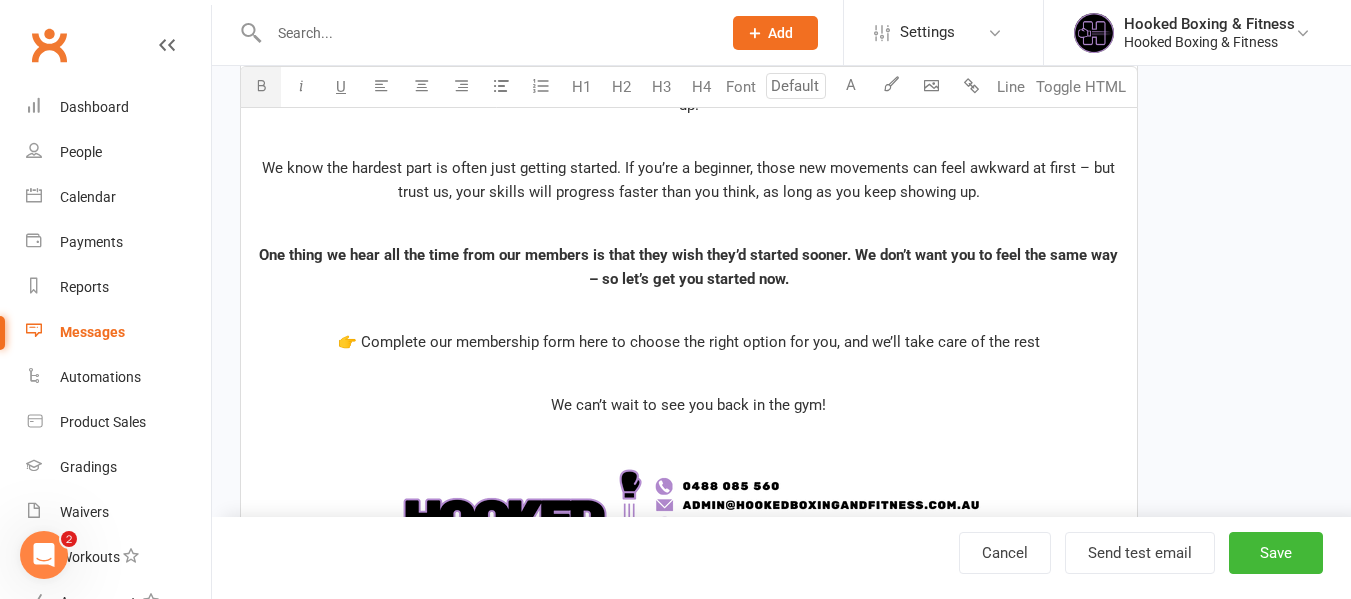 click on "﻿" at bounding box center (689, 311) 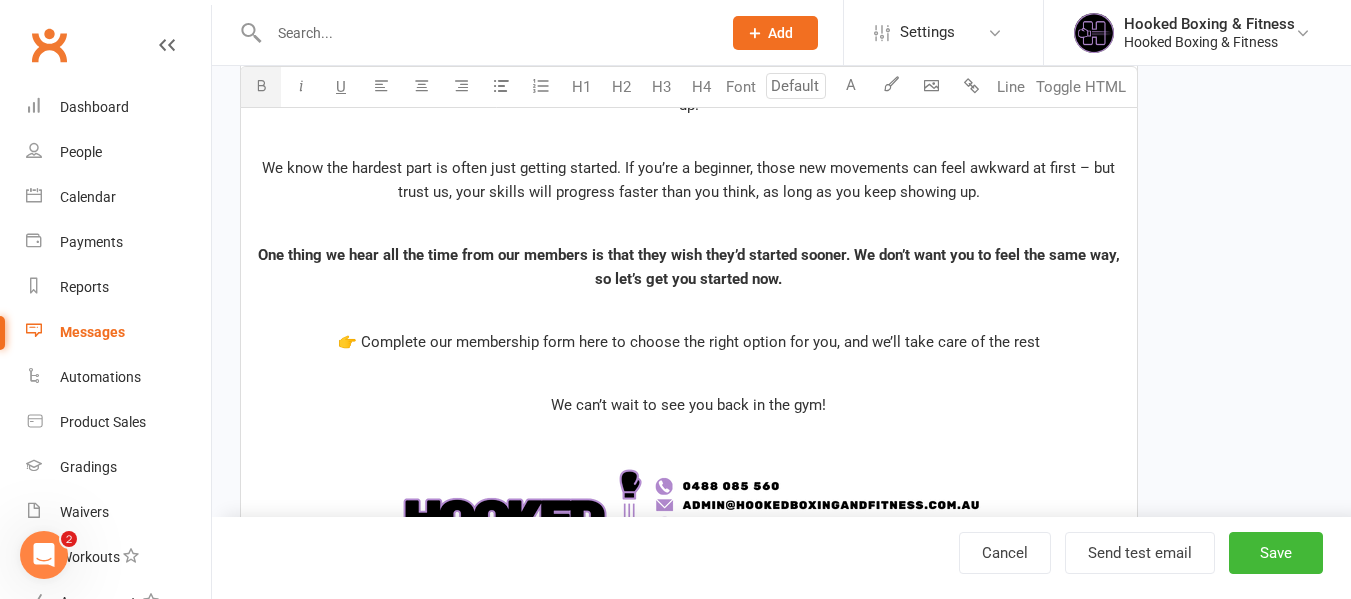 click on "One thing we hear all the time from our members is that they wish they’d started sooner. We don’t want you to feel the same way, so let’s get you started now." at bounding box center [691, 267] 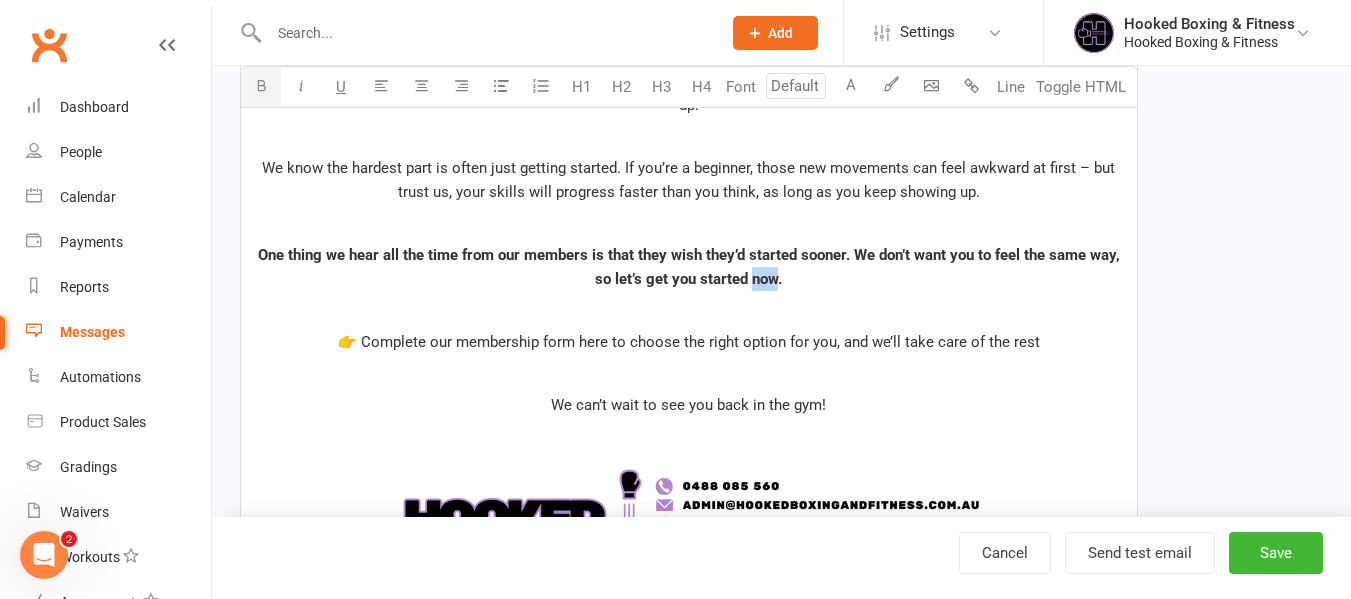 click on "One thing we hear all the time from our members is that they wish they’d started sooner. We don’t want you to feel the same way, so let’s get you started now." at bounding box center (691, 267) 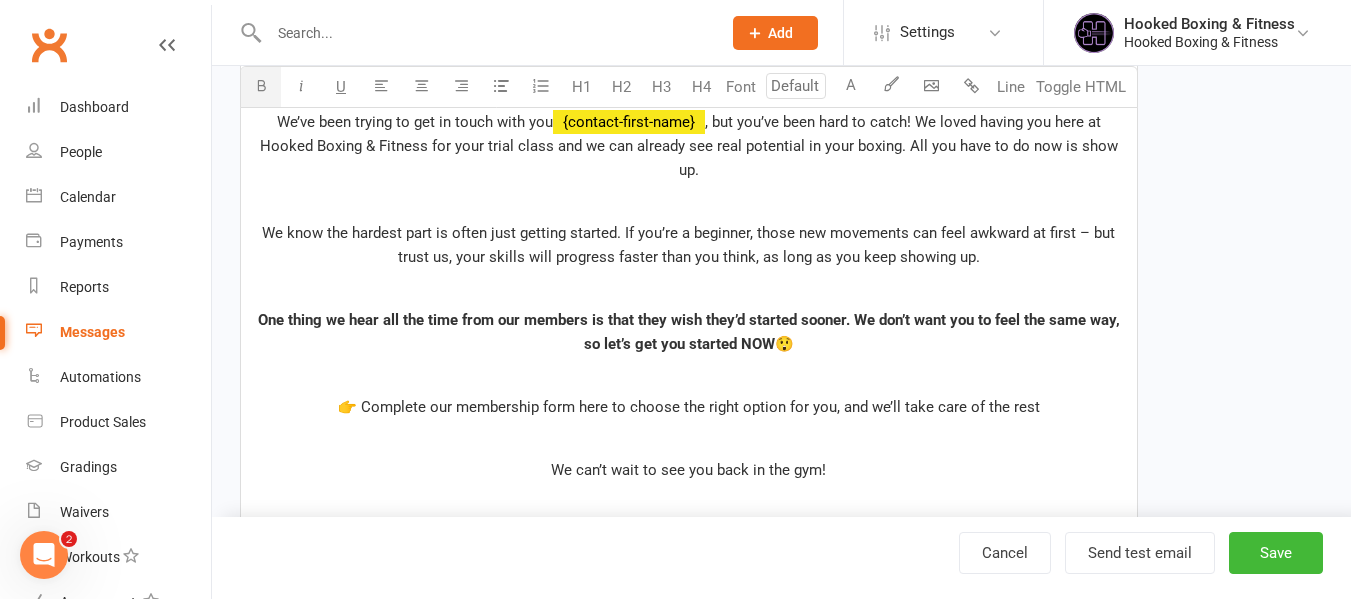 scroll, scrollTop: 1006, scrollLeft: 0, axis: vertical 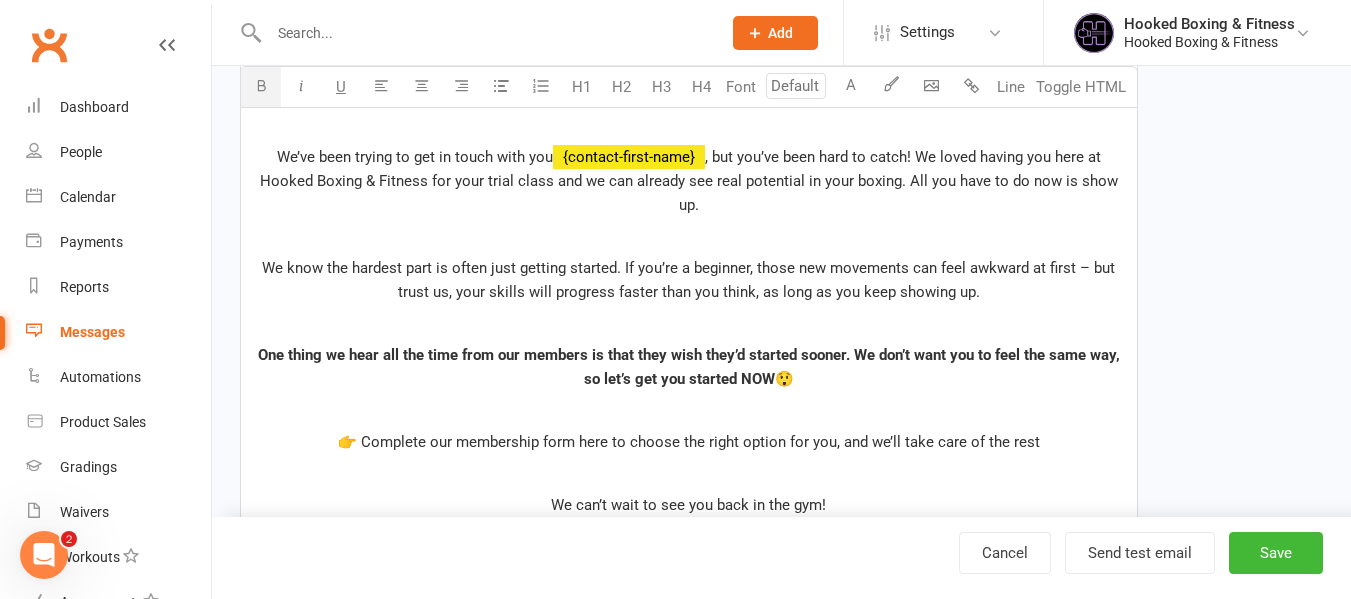 click on ", but you’ve been hard to catch! We loved having you here at Hooked Boxing & Fitness for your trial class and we can already see real potential in your boxing. All you have to do now is show up." at bounding box center (691, 181) 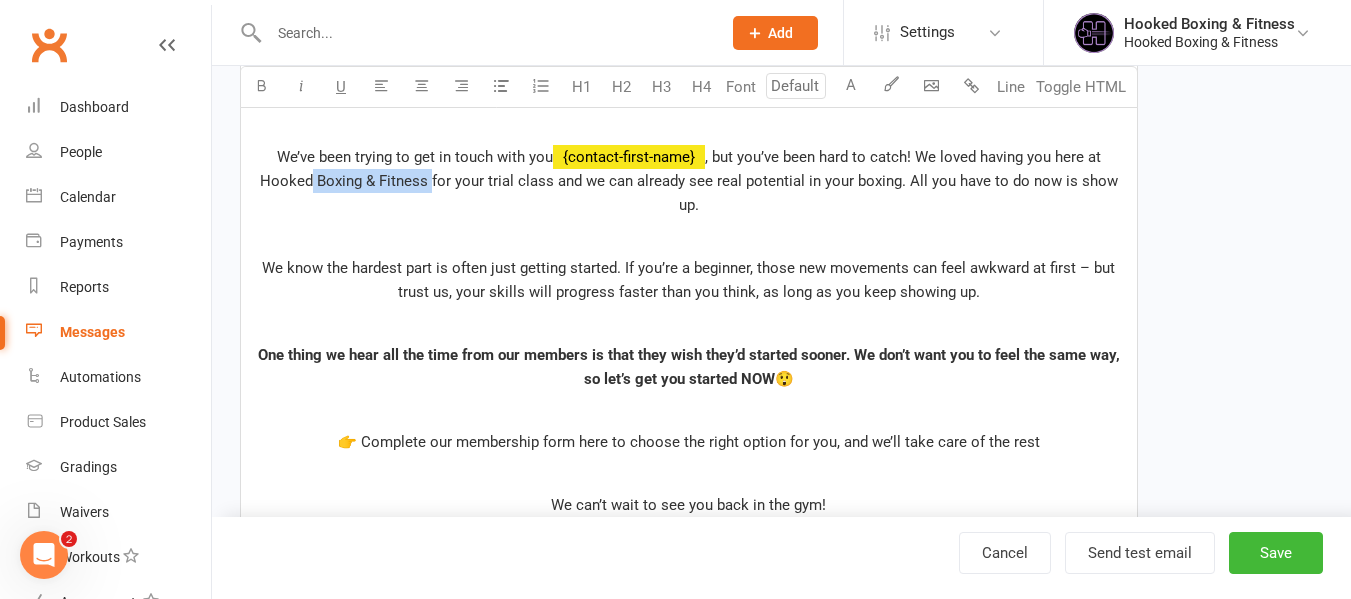 drag, startPoint x: 316, startPoint y: 184, endPoint x: 436, endPoint y: 178, distance: 120.14991 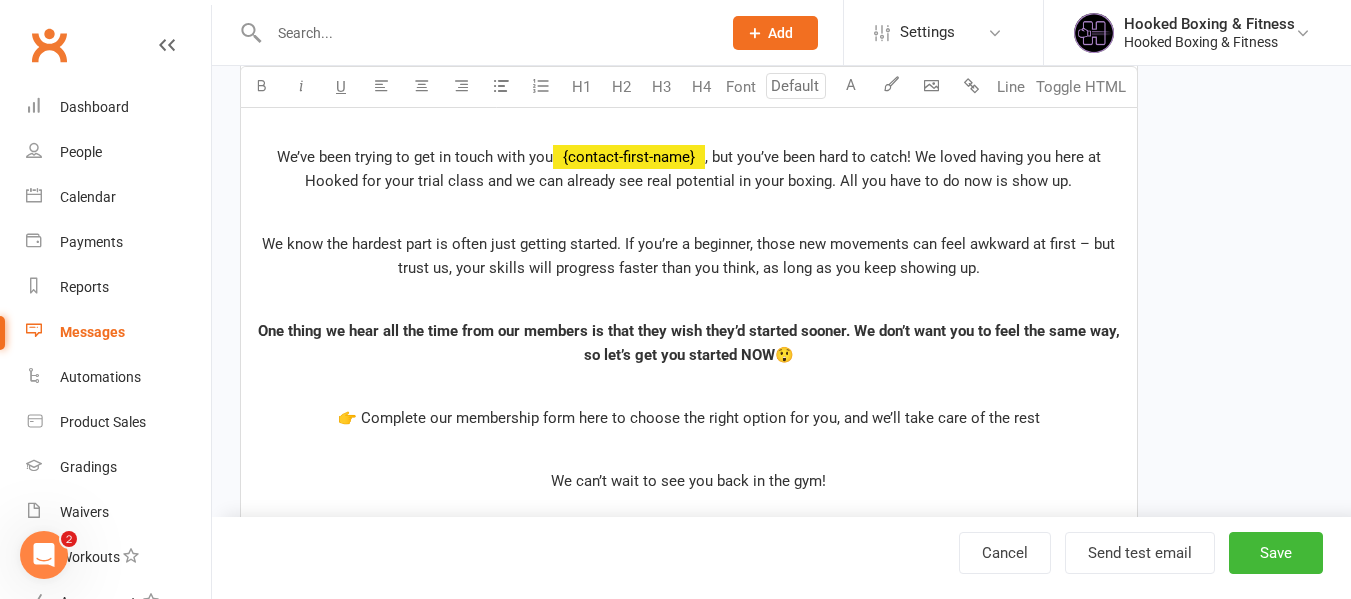 click on ", but you’ve been hard to catch! We loved having you here at Hooked for your trial class and we can already see real potential in your boxing. All you have to do now is show up." at bounding box center (705, 169) 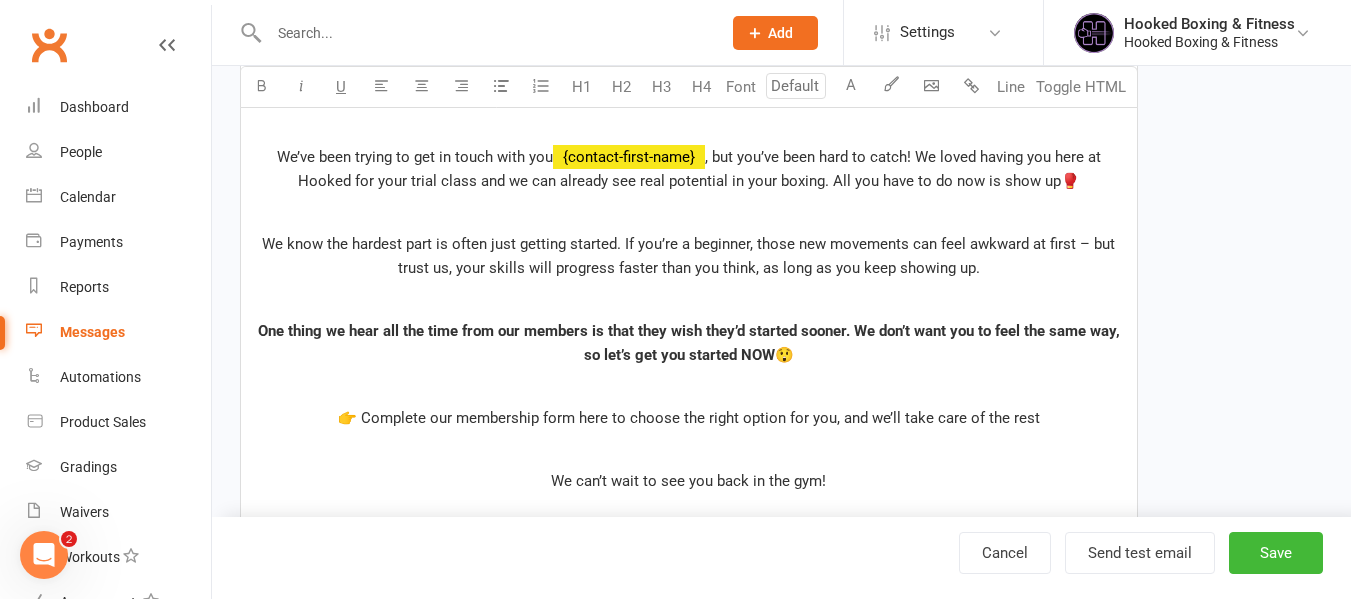 click on "We know the hardest part is often just getting started. If you’re a beginner, those new movements can feel awkward at first – but trust us, your skills will progress faster than you think, as long as you keep showing up." at bounding box center (690, 256) 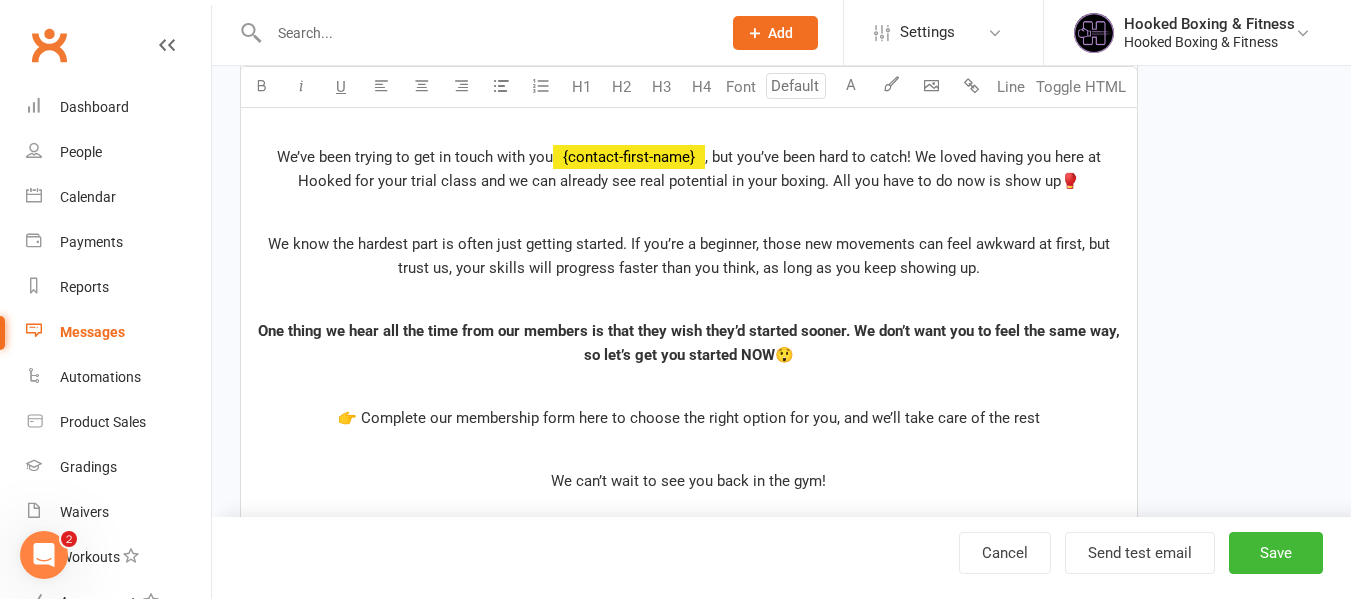 click on "﻿" at bounding box center (689, 387) 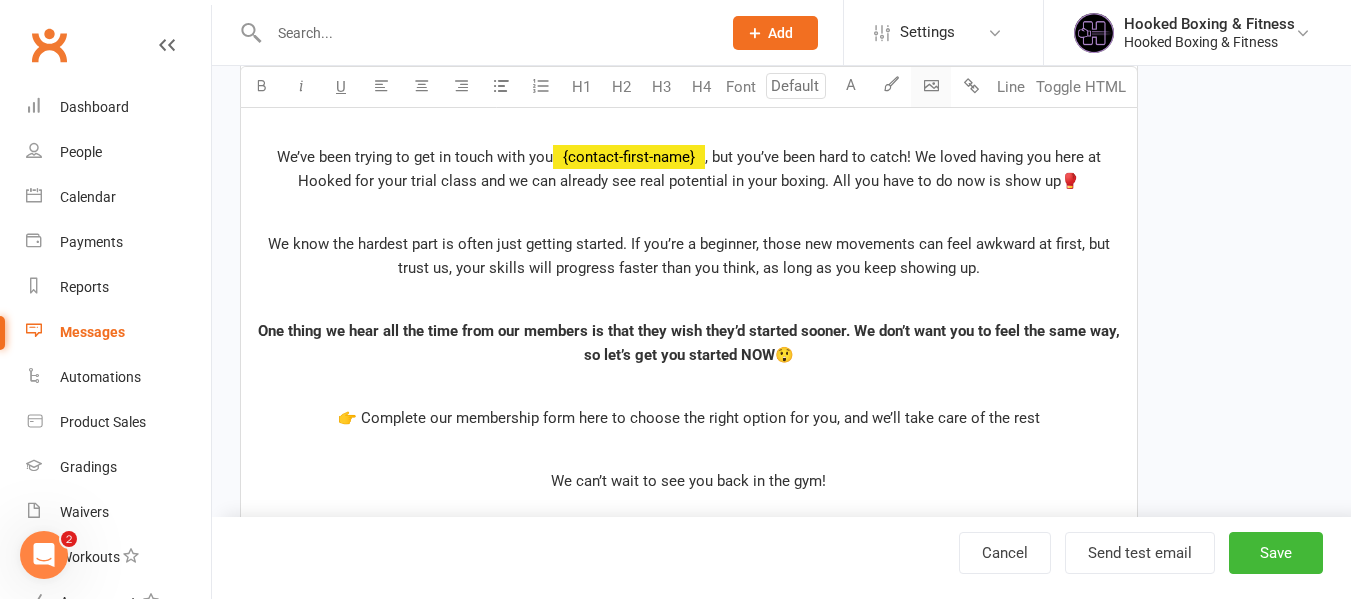 click on "Prospect
Member
Non-attending contact
Class / event
Appointment
Grading event
Task
Membership plan
Bulk message
Add
Settings Membership Plans Event Templates Appointment Types Mobile App  Website Image Library Customize Contacts Bulk Imports Access Control Users Account Profile Clubworx API Hooked Boxing & Fitness Hooked Boxing & Fitness My profile My subscription Help Terms & conditions  Privacy policy  Sign out Clubworx Dashboard People Calendar Payments Reports Messages   Automations   Product Sales Gradings   Waivers   Workouts   Assessments  Tasks   What's New Check-in Kiosk modes General attendance Roll call Class check-in × × × New Template  Template Name Ghosted Lead Send by Email SMS Push Notification Category   No category ﻿" at bounding box center (675, -6) 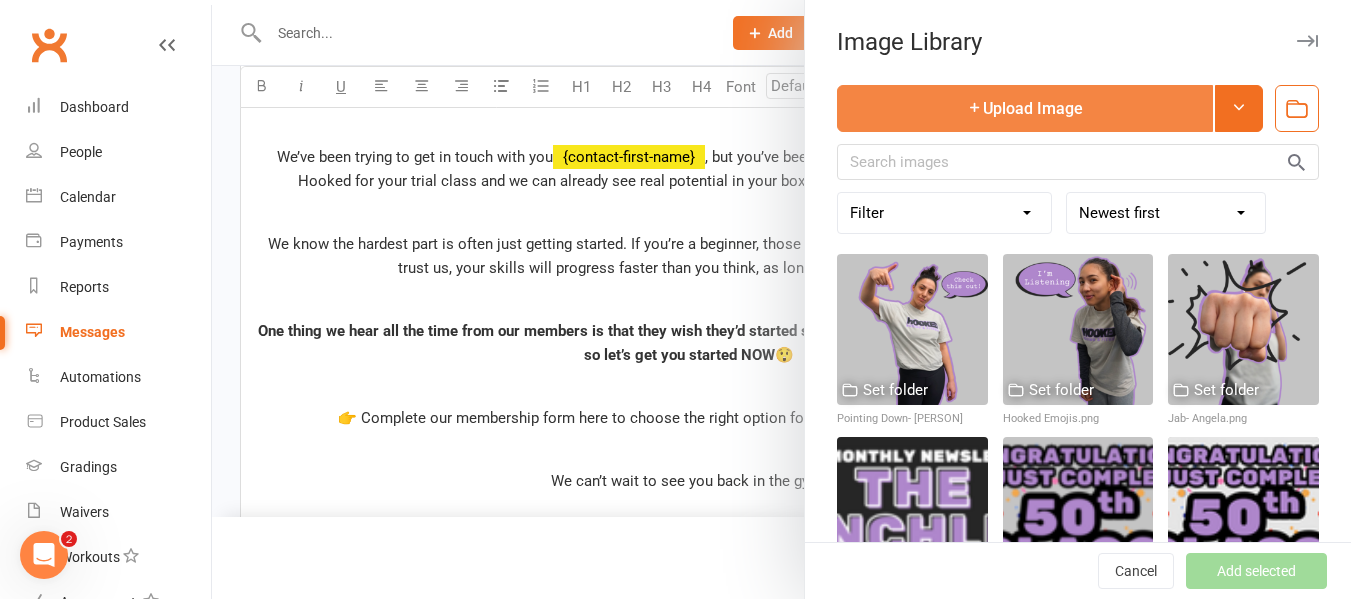 click on "Upload Image" at bounding box center (1025, 108) 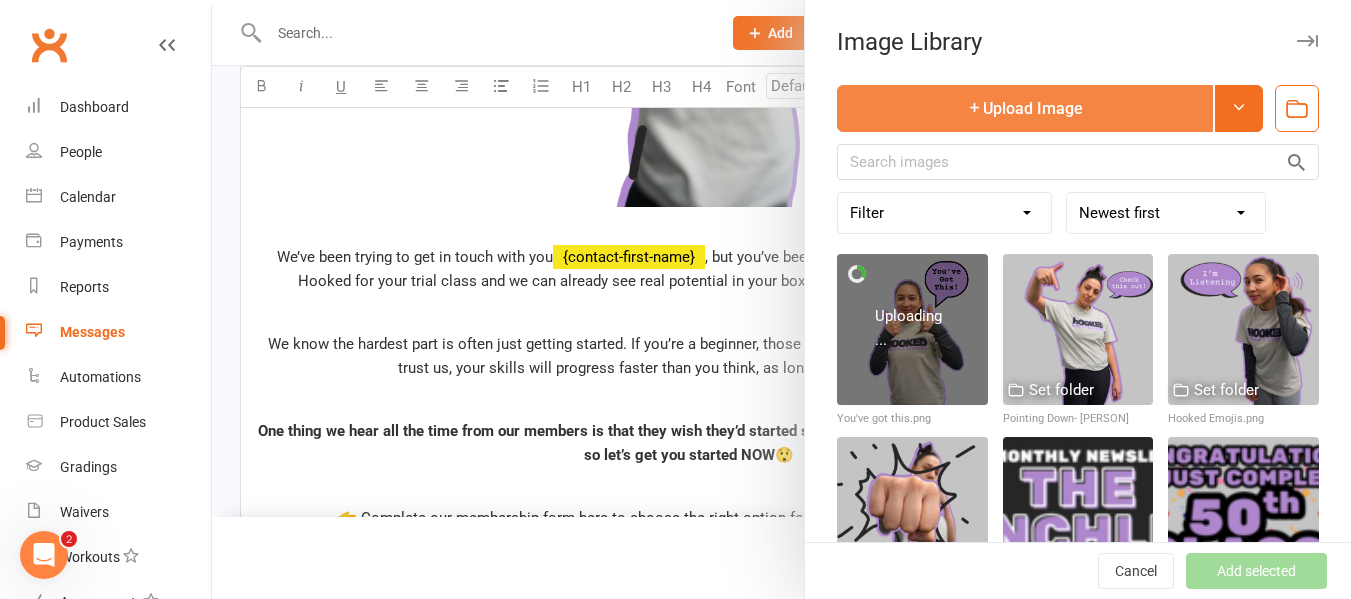 scroll, scrollTop: 1006, scrollLeft: 0, axis: vertical 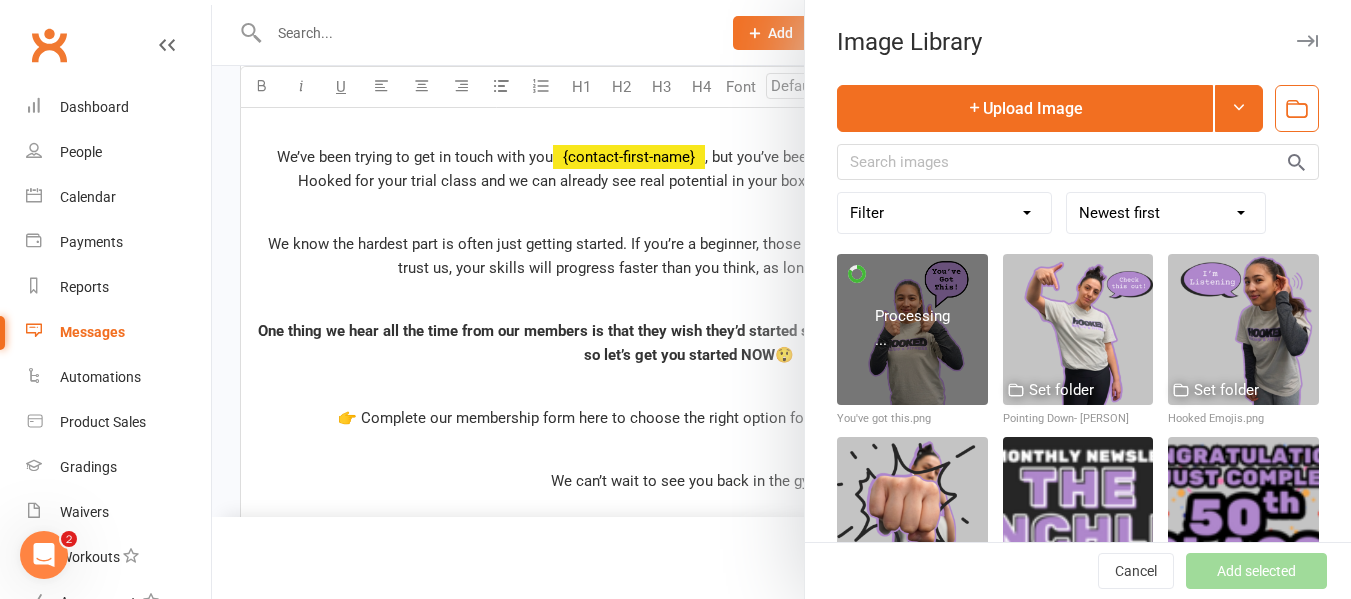 click at bounding box center (781, 299) 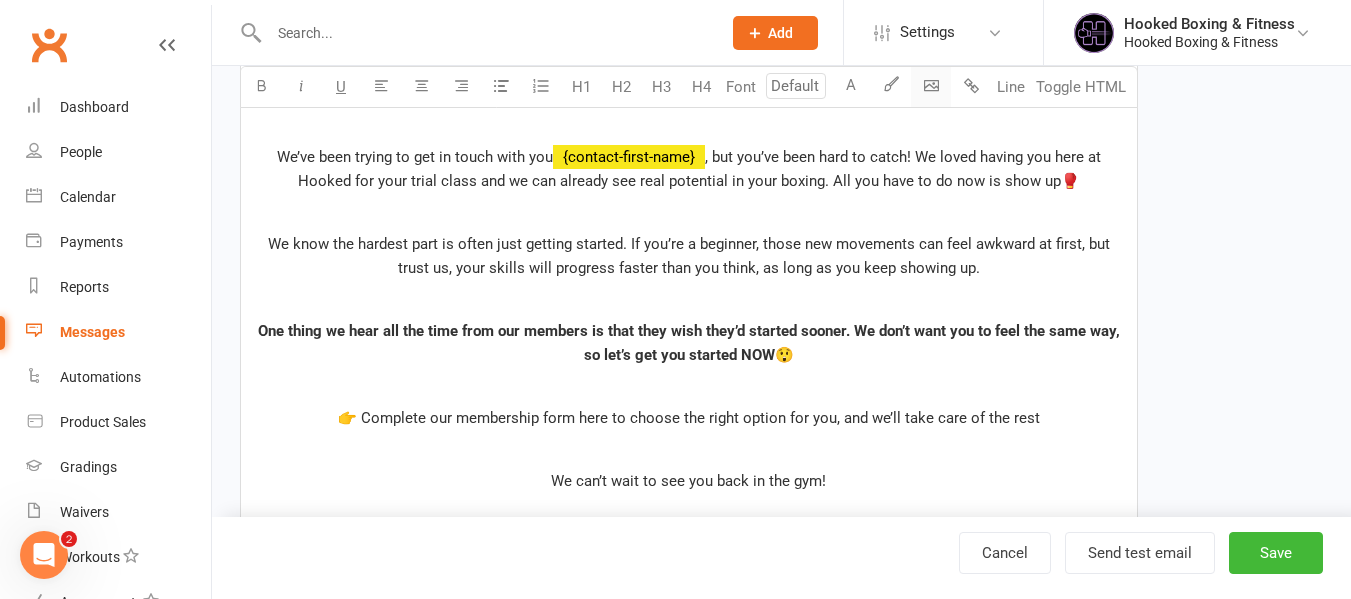 click on "Prospect
Member
Non-attending contact
Class / event
Appointment
Grading event
Task
Membership plan
Bulk message
Add
Settings Membership Plans Event Templates Appointment Types Mobile App  Website Image Library Customize Contacts Bulk Imports Access Control Users Account Profile Clubworx API Hooked Boxing & Fitness Hooked Boxing & Fitness My profile My subscription Help Terms & conditions  Privacy policy  Sign out Clubworx Dashboard People Calendar Payments Reports Messages   Automations   Product Sales Gradings   Waivers   Workouts   Assessments  Tasks   What's New Check-in Kiosk modes General attendance Roll call Class check-in × × × New Template  Template Name Ghosted Lead Send by Email SMS Push Notification Category   No category ﻿" at bounding box center [675, -6] 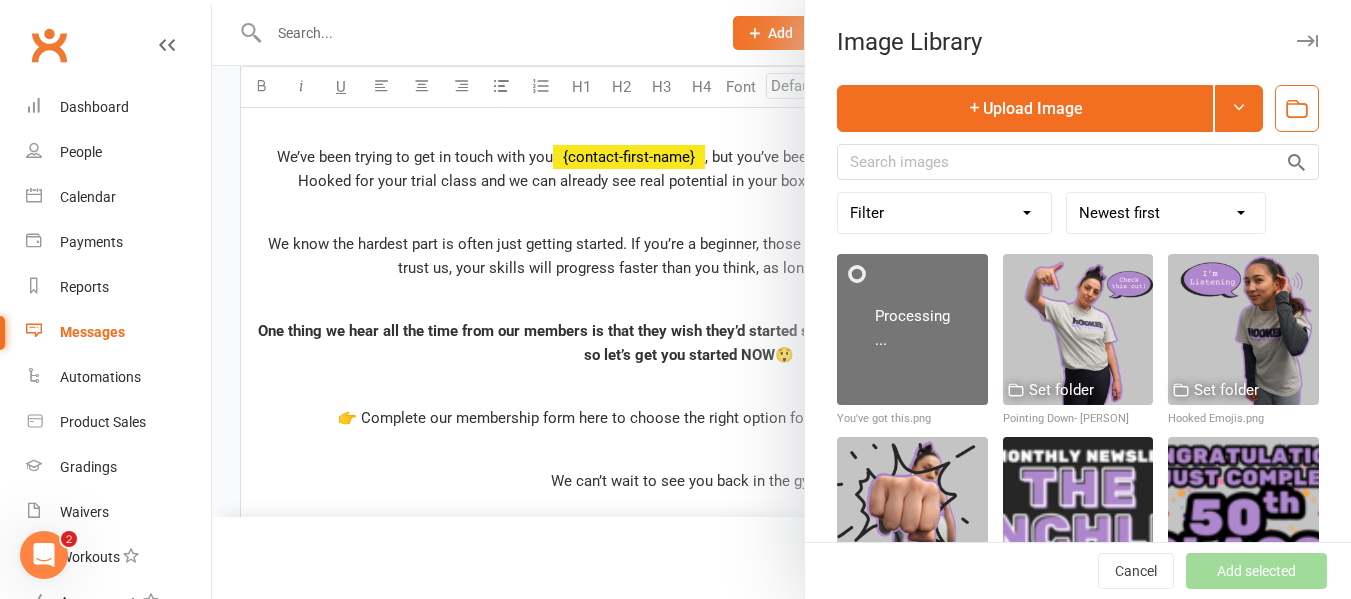click at bounding box center (781, 299) 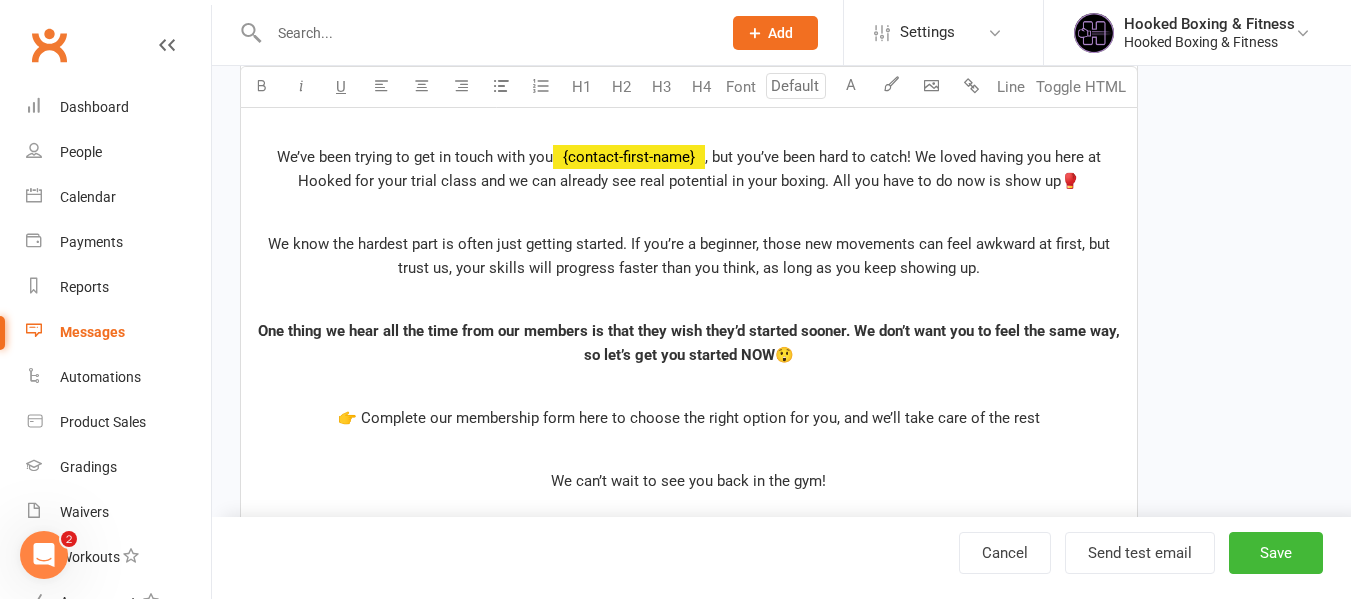 click on "﻿" at bounding box center [689, 300] 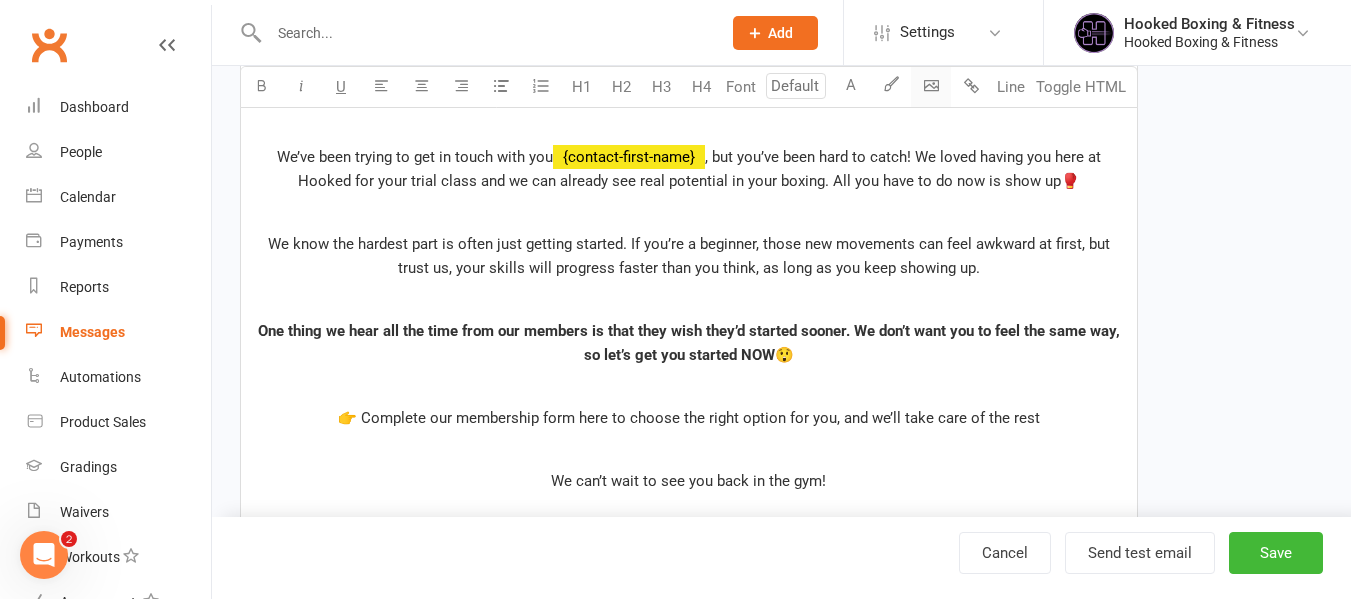 click on "Prospect
Member
Non-attending contact
Class / event
Appointment
Grading event
Task
Membership plan
Bulk message
Add
Settings Membership Plans Event Templates Appointment Types Mobile App  Website Image Library Customize Contacts Bulk Imports Access Control Users Account Profile Clubworx API Hooked Boxing & Fitness Hooked Boxing & Fitness My profile My subscription Help Terms & conditions  Privacy policy  Sign out Clubworx Dashboard People Calendar Payments Reports Messages   Automations   Product Sales Gradings   Waivers   Workouts   Assessments  Tasks   What's New Check-in Kiosk modes General attendance Roll call Class check-in × × × New Template  Template Name Ghosted Lead Send by Email SMS Push Notification Category   No category ﻿" at bounding box center (675, -6) 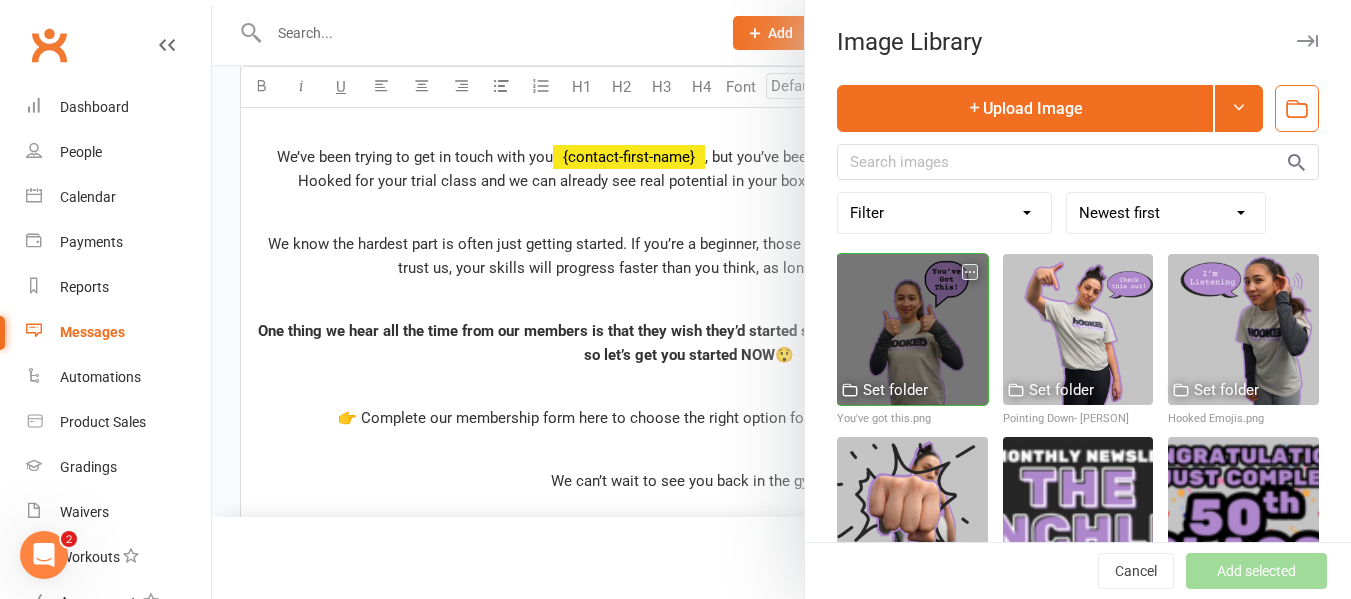 click at bounding box center [912, 329] 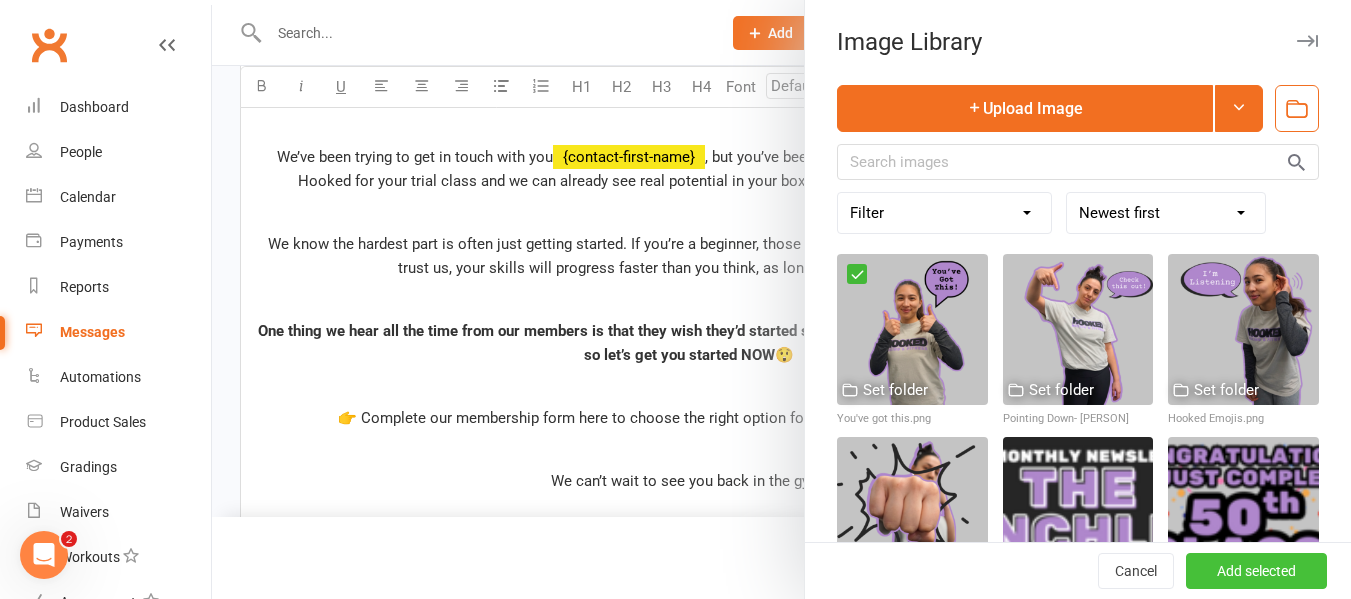 click on "Add selected" at bounding box center (1256, 571) 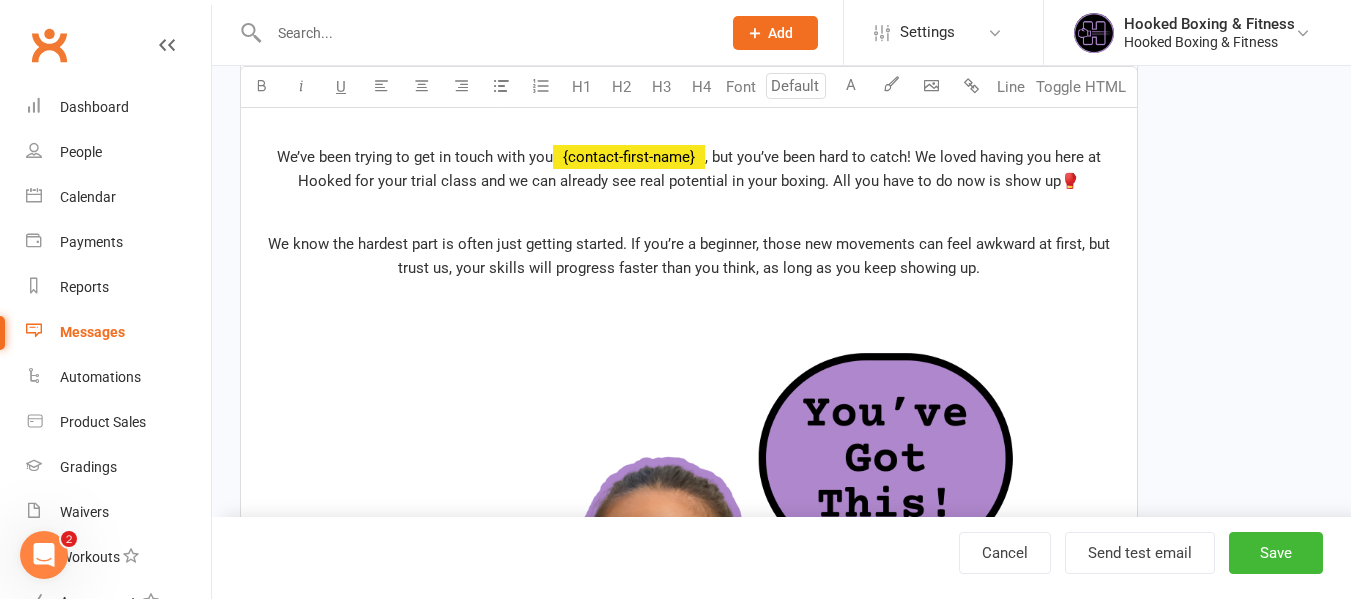 click at bounding box center (689, 748) 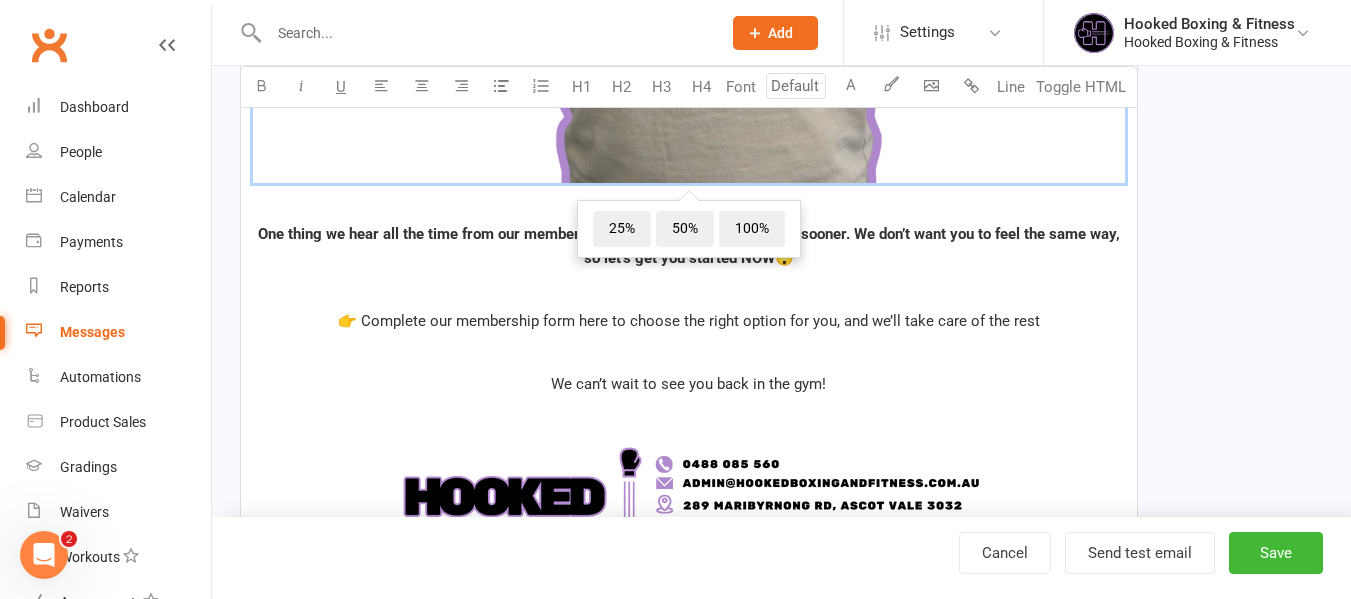 click on "25% 50% 100%" at bounding box center [689, 229] 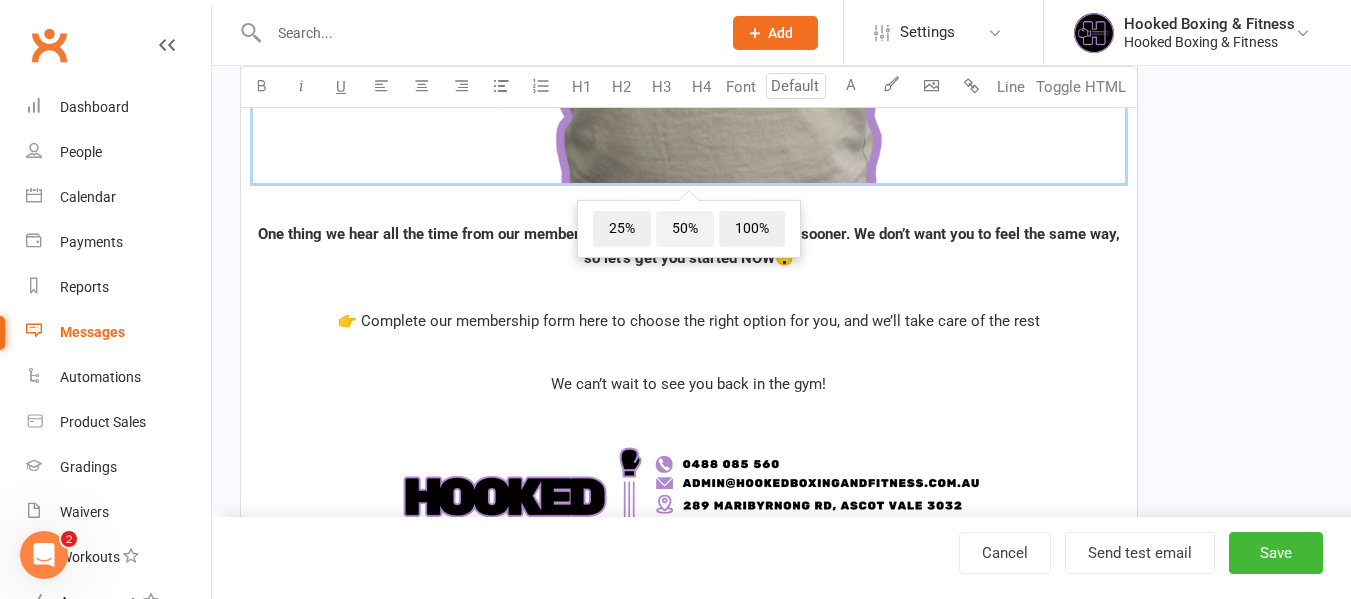 click on "50%" at bounding box center [685, 229] 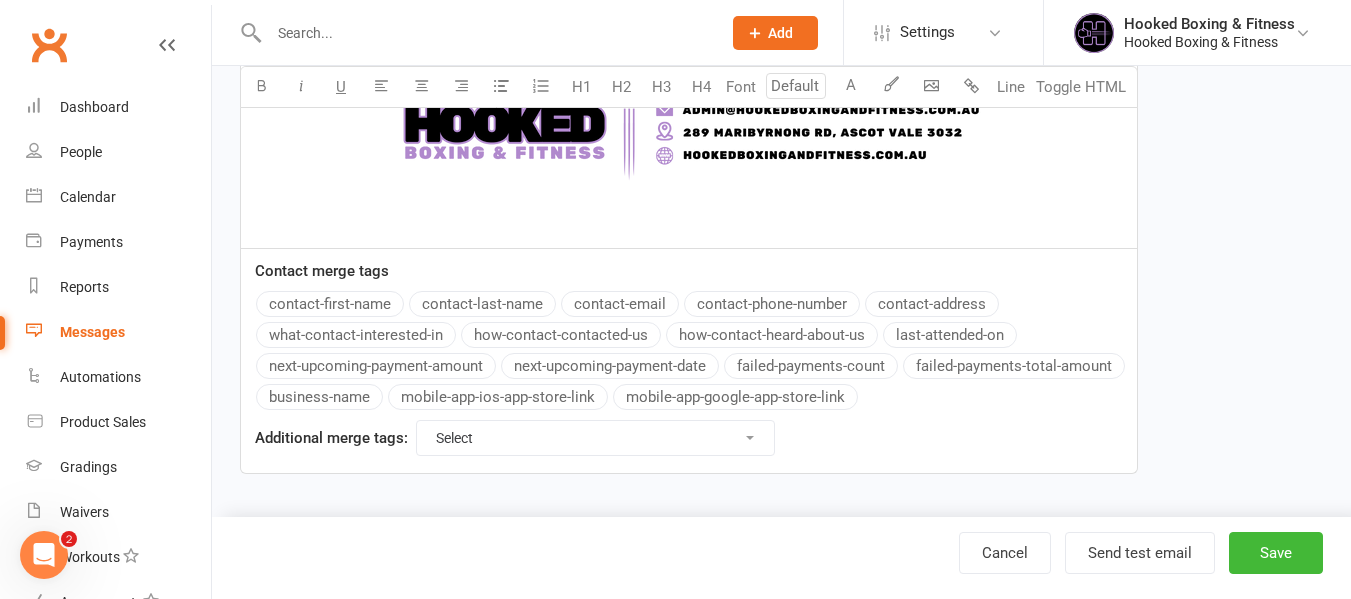 click on "Message Select image from library U H1 H2 H3 H4 Font A Line Toggle HTML The Boxer Inside You Is Waiting to Come Out,  ﻿ {contact-first-name} !  ﻿ ﻿ ﻿ We’ve been trying to get in touch with you  ﻿ {contact-first-name} , but you’ve been hard to catch! We loved having you here at Hooked for your trial class and we can already see real potential in your boxing. All you have to do now is show up🥊 ﻿ We know the hardest part is often just getting started. If you’re a beginner, those new movements can feel awkward at first, but trust us, your skills will progress faster than you think, as long as you keep showing up. ﻿ ﻿ 25% 50% 100% Reset ﻿ One thing we hear all the time from our members is that they wish they’d started sooner. We don’t want you to feel the same way, so let’s get you started NOW😲 ﻿ 👉 Complete our membership form here to choose the right option for you, and we’ll take care of the rest  ﻿ We can’t wait to see you back in the gym! ﻿ ﻿ ﻿ contact-email" at bounding box center [689, -514] 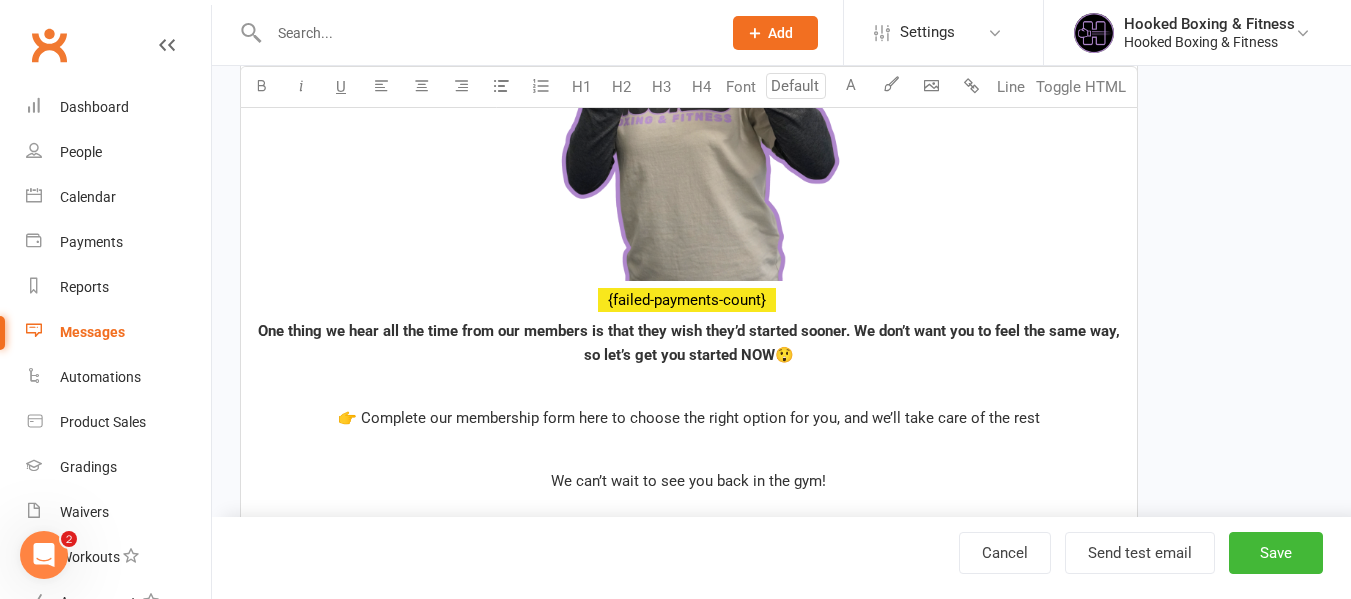click on "One thing we hear all the time from our members is that they wish they’d started sooner. We don’t want you to feel the same way, so let’s get you started NOW😲" at bounding box center (691, 343) 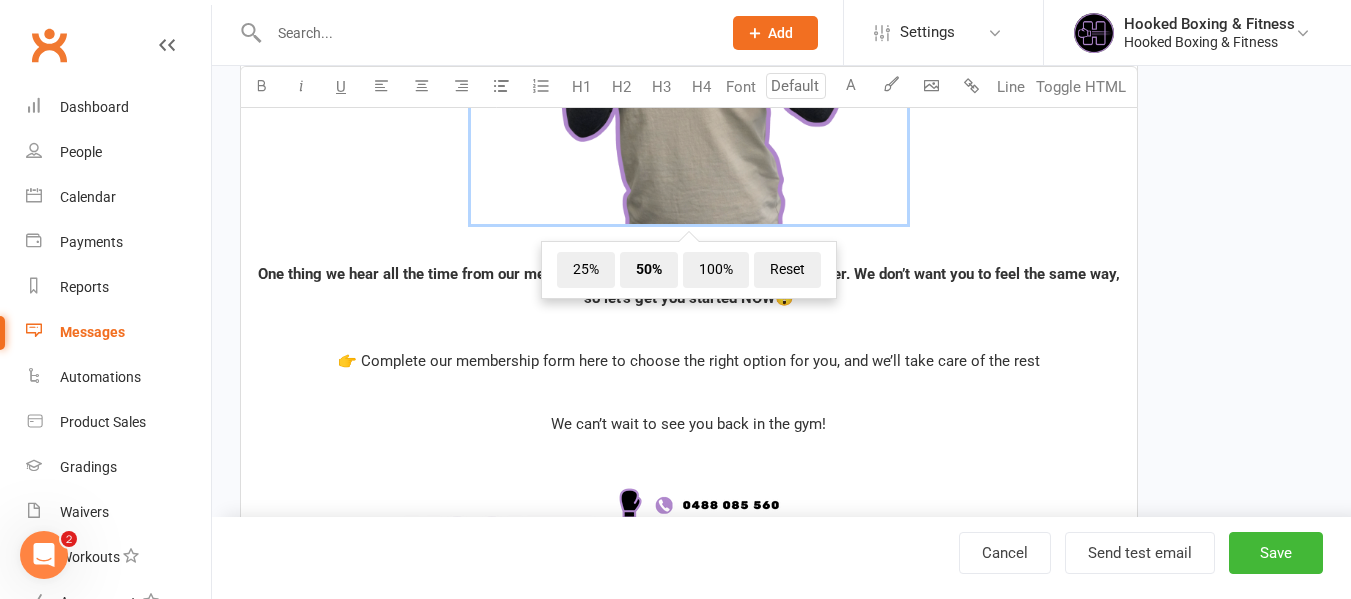 click on "👉 Complete our membership form here to choose the right option for you, and we’ll take care of the rest" at bounding box center (689, 361) 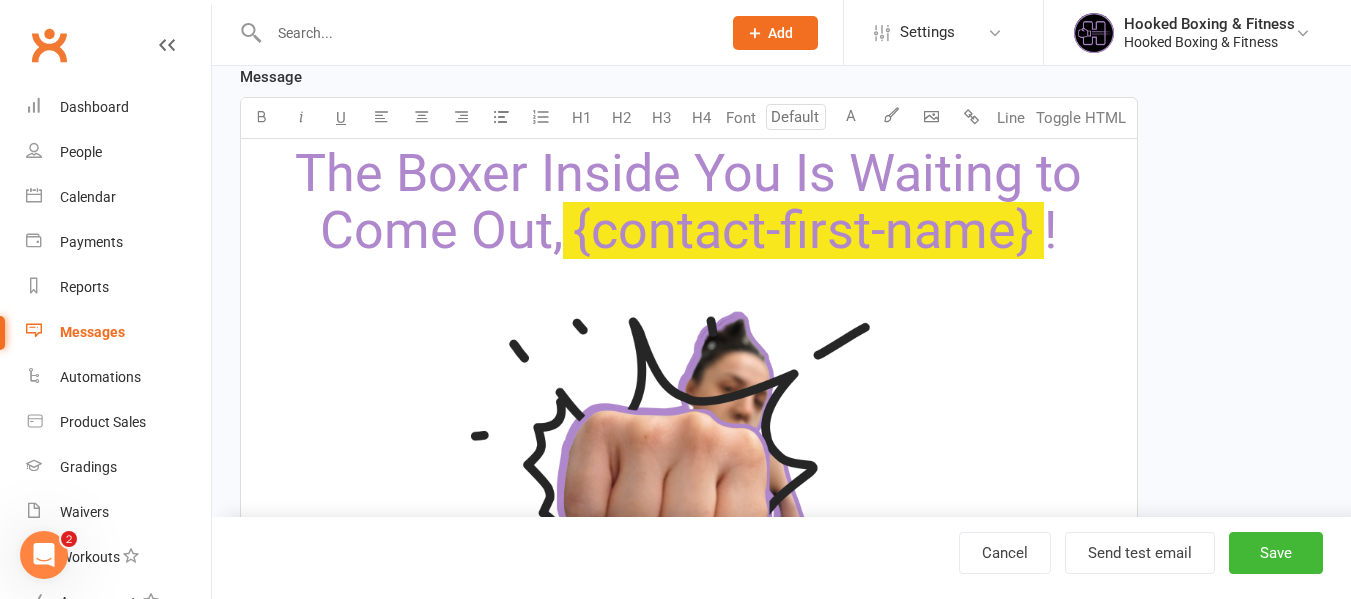 scroll, scrollTop: 344, scrollLeft: 0, axis: vertical 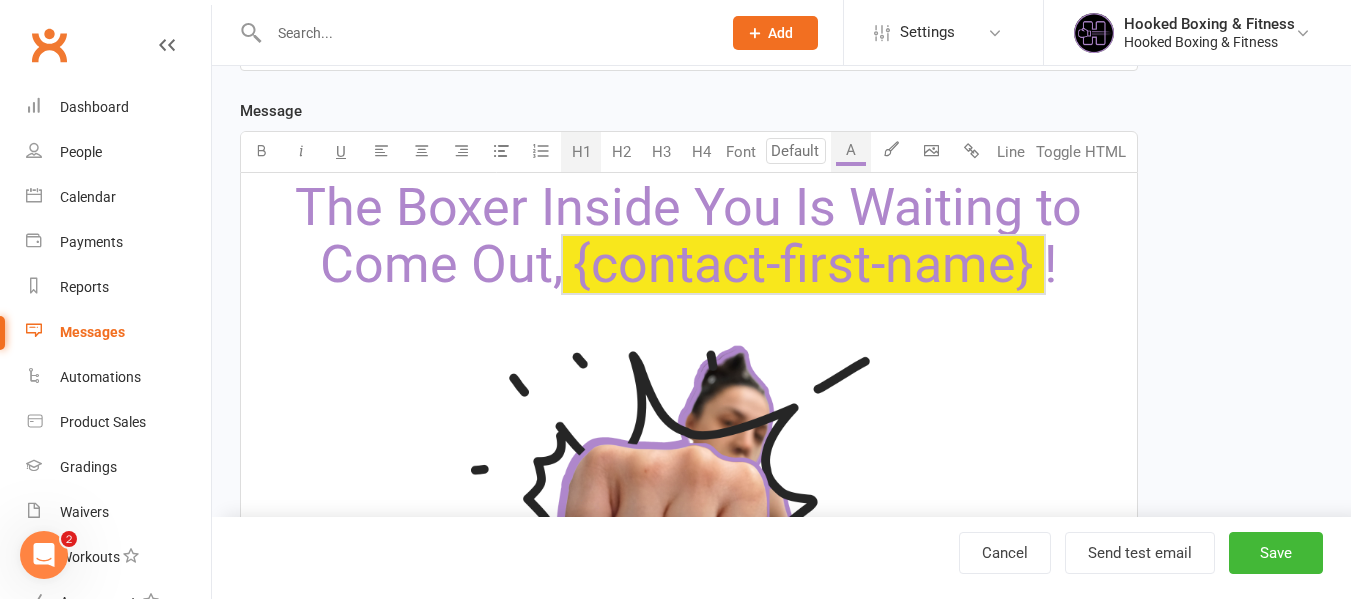 drag, startPoint x: 961, startPoint y: 252, endPoint x: 287, endPoint y: 200, distance: 676.0029 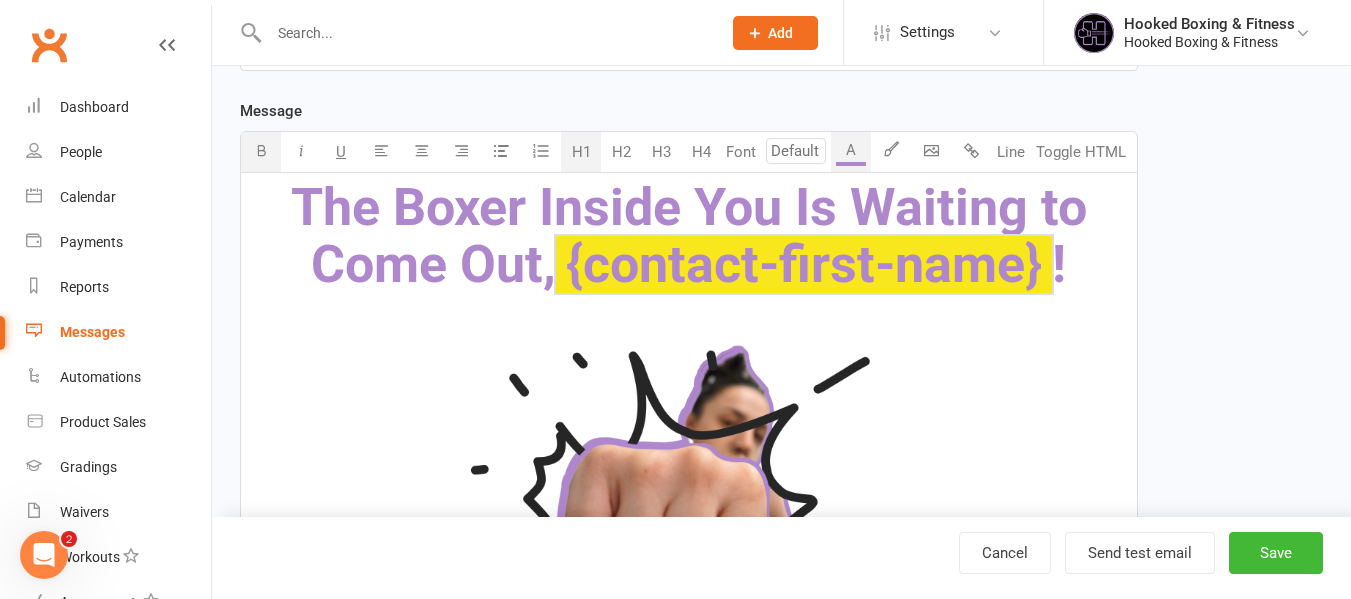 click on "﻿" at bounding box center (689, 554) 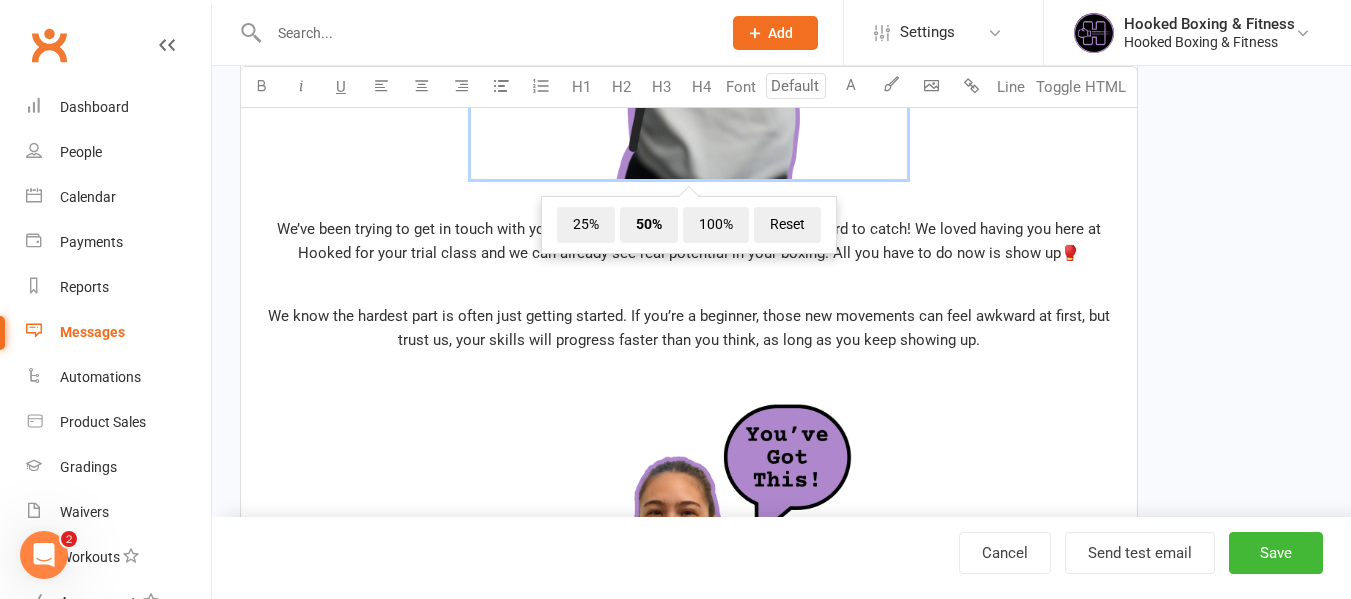 scroll, scrollTop: 944, scrollLeft: 0, axis: vertical 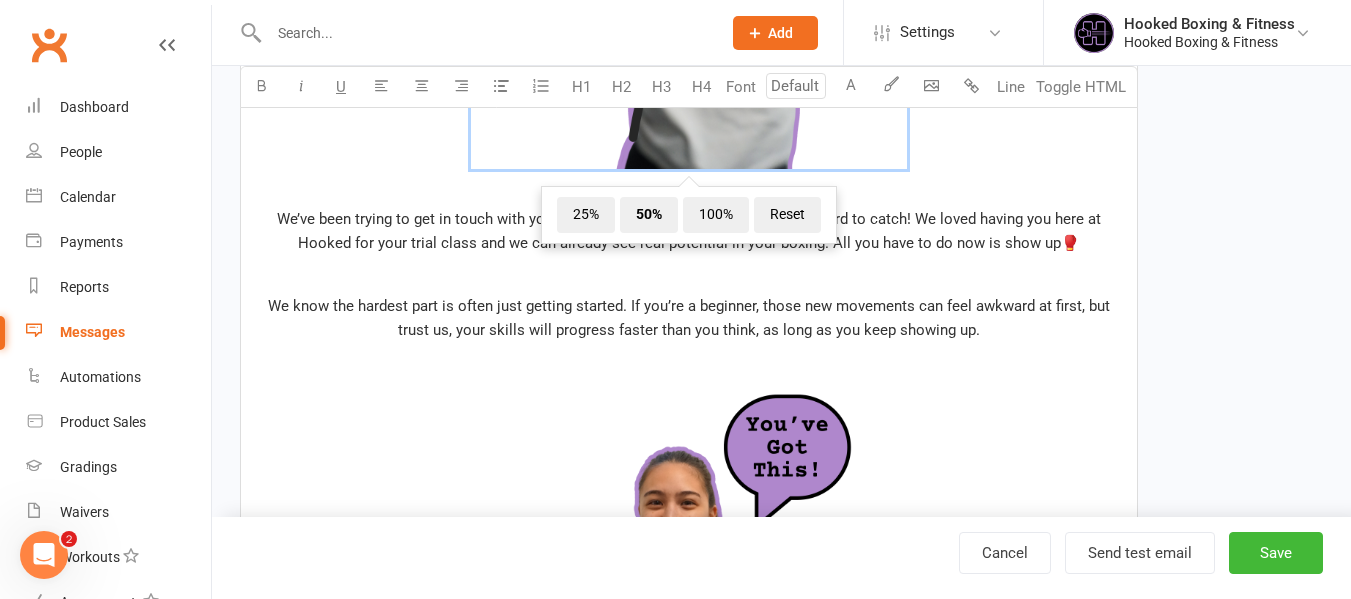 click on "We’ve been trying to get in touch with you  ﻿ [NAME] , but you’ve been hard to catch! We loved having you here at Hooked for your trial class and we can already see real potential in your boxing. All you have to do now is show up🥊" at bounding box center [689, 231] 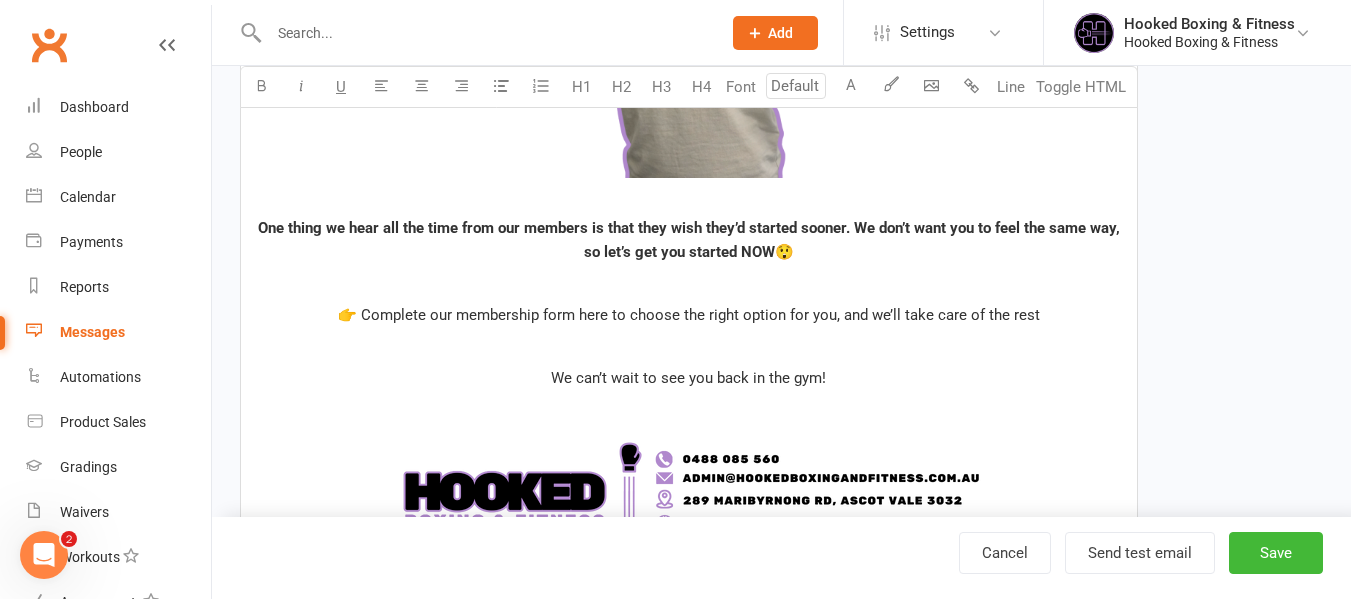 scroll, scrollTop: 1544, scrollLeft: 0, axis: vertical 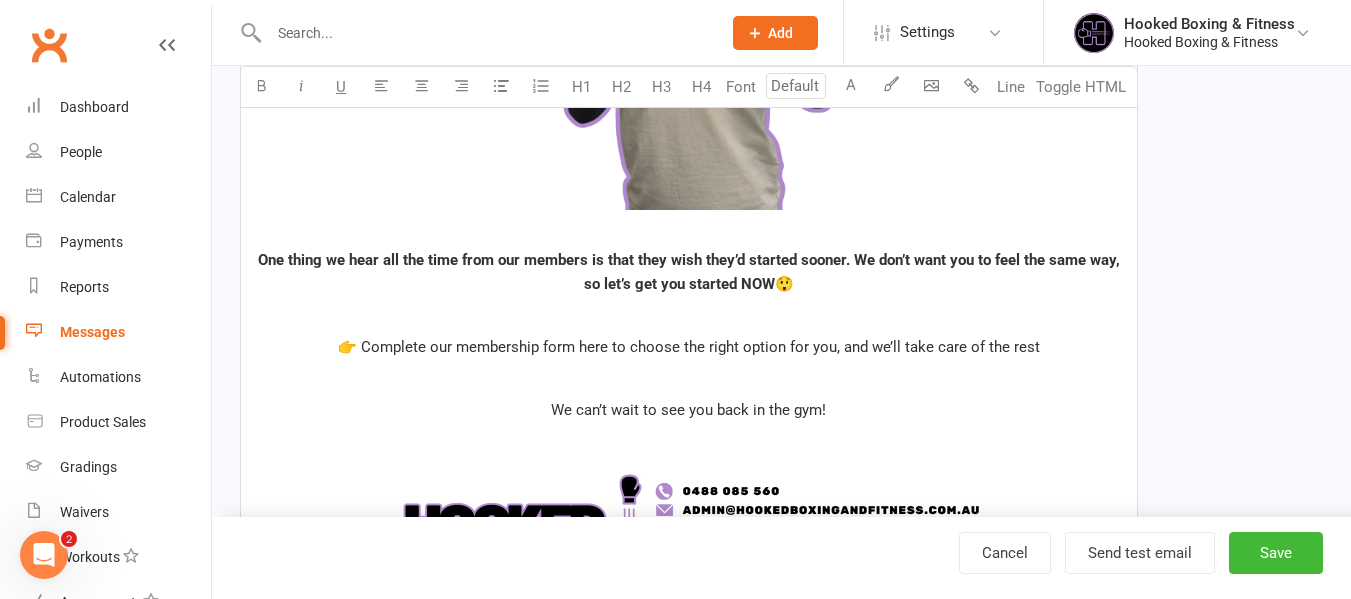 click on "One thing we hear all the time from our members is that they wish they’d started sooner. We don’t want you to feel the same way, so let’s get you started NOW😲" at bounding box center (691, 272) 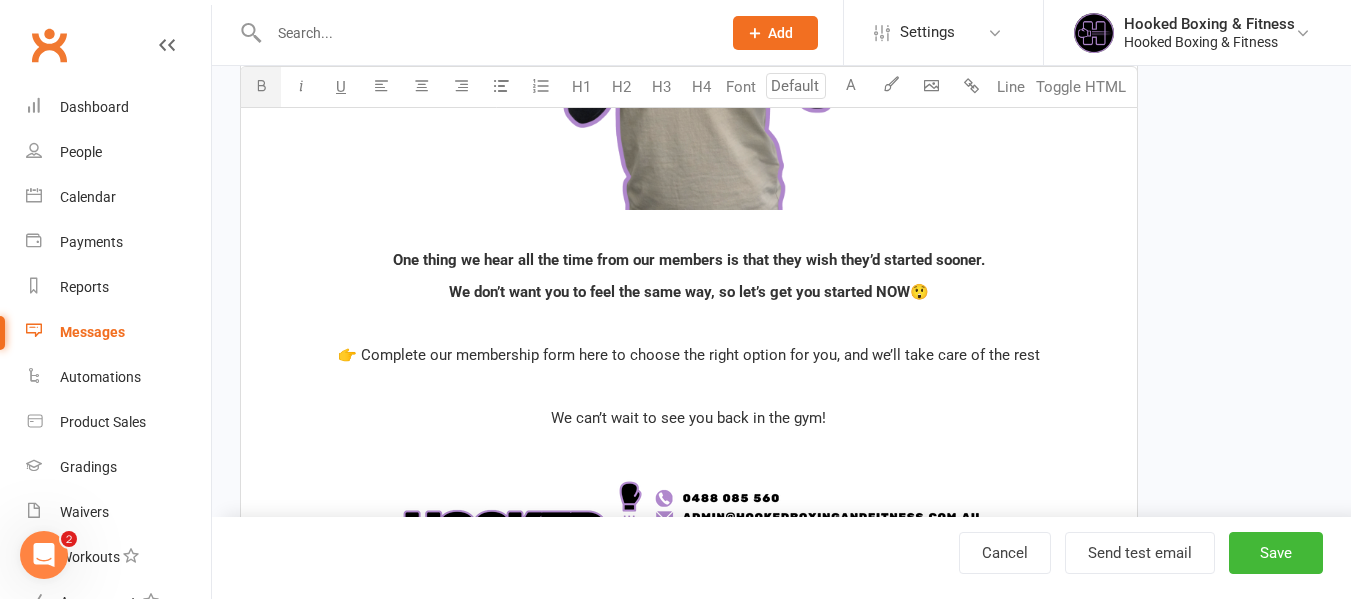 click on "﻿" at bounding box center [689, 323] 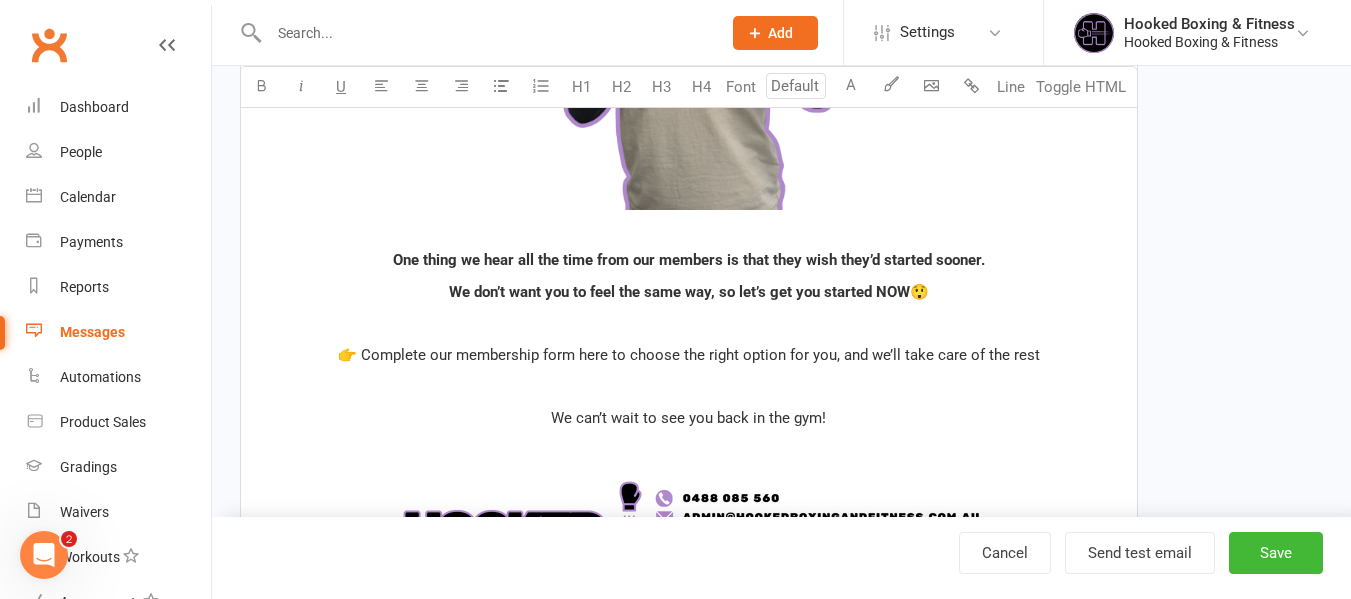click on "👉 Complete our membership form here to choose the right option for you, and we’ll take care of the rest" at bounding box center (689, 355) 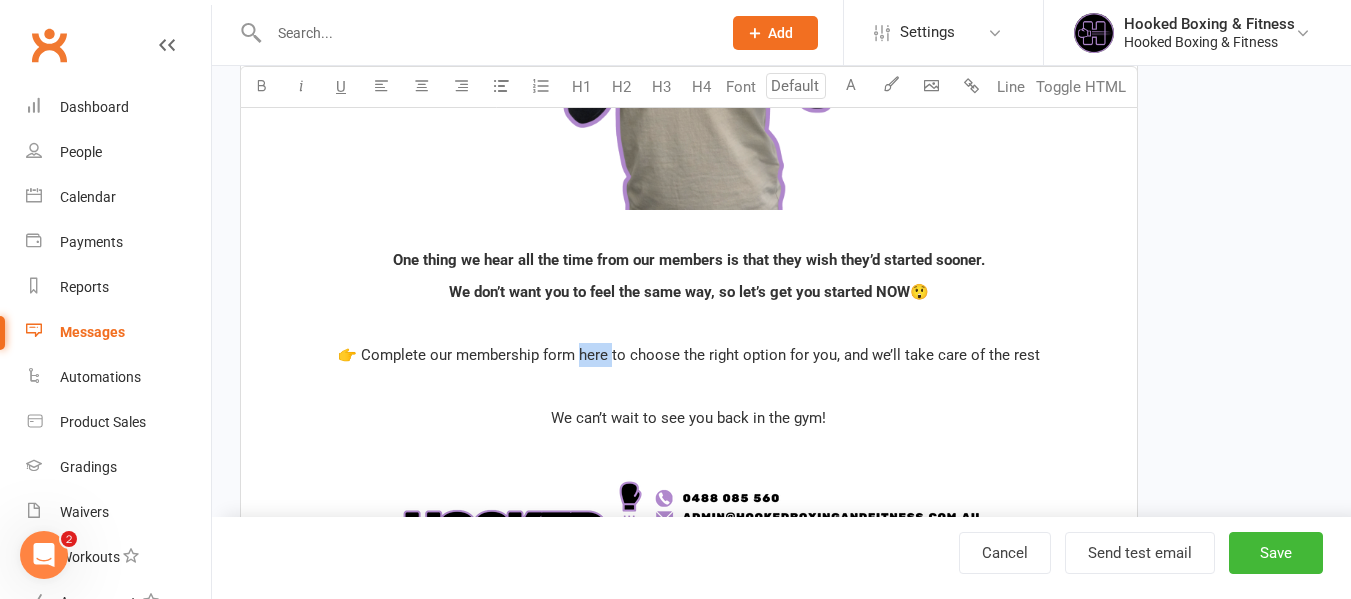 click on "👉 Complete our membership form here to choose the right option for you, and we’ll take care of the rest" at bounding box center (689, 355) 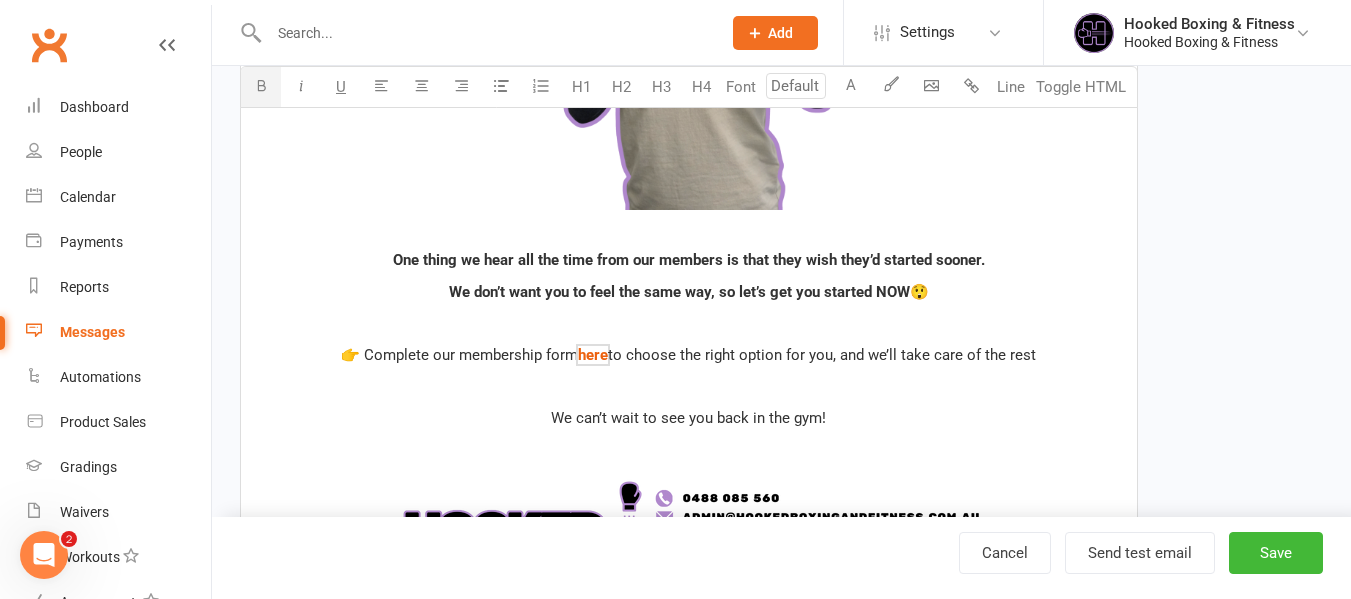 click on "﻿" at bounding box center [689, 386] 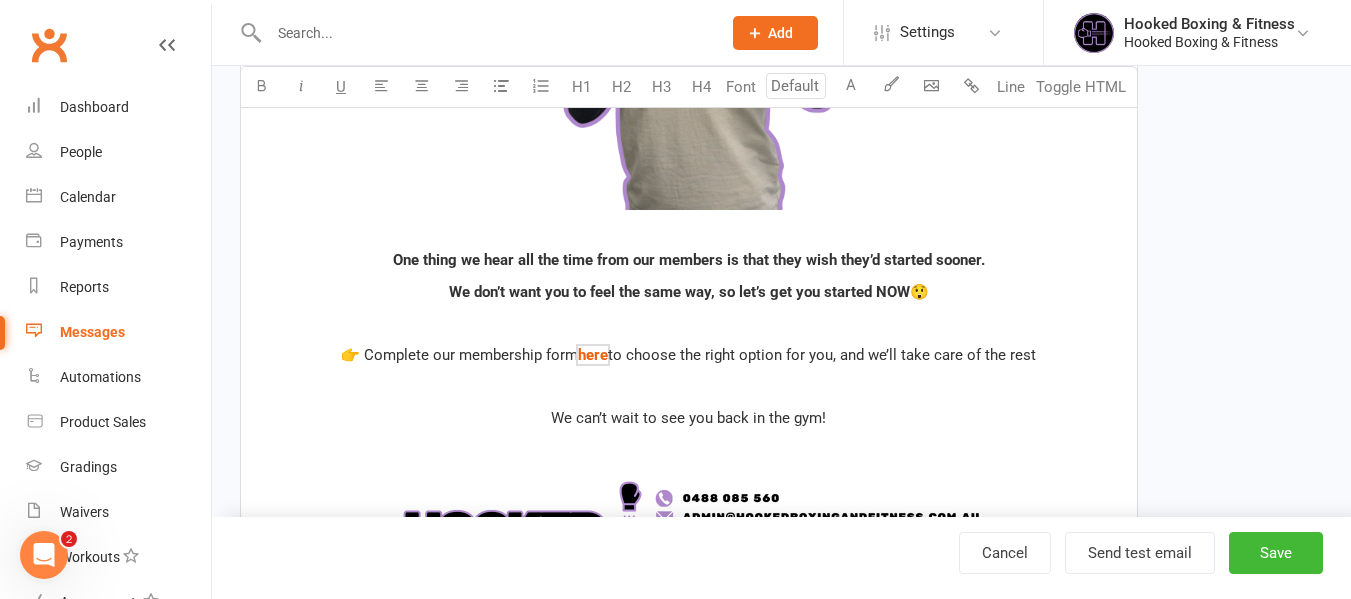 drag, startPoint x: 1055, startPoint y: 358, endPoint x: 214, endPoint y: 354, distance: 841.0095 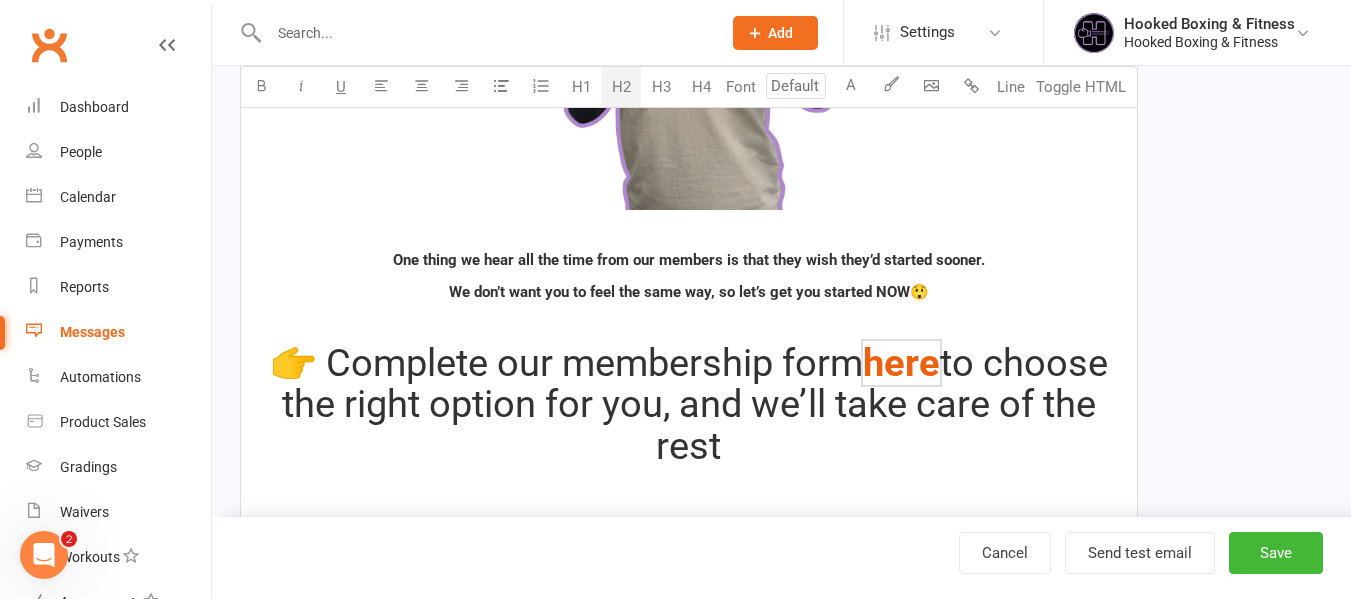 click on "H2" at bounding box center [621, 87] 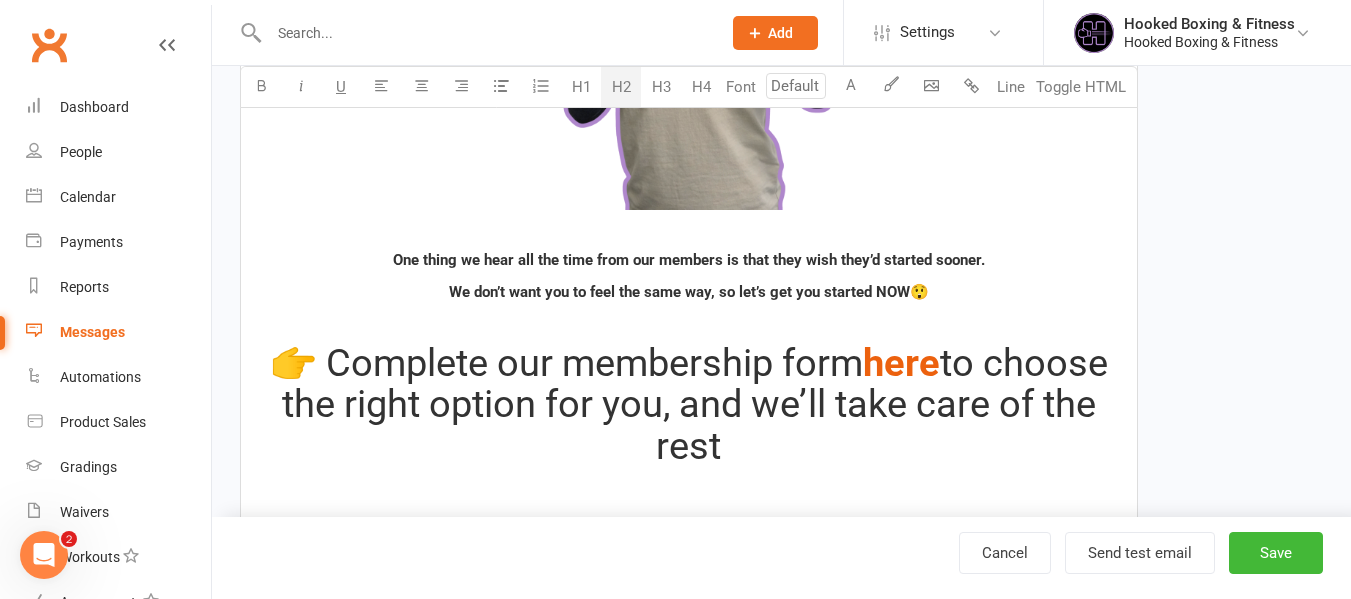 click on "We don’t want you to feel the same way, so let’s get you started NOW😲" at bounding box center [689, 292] 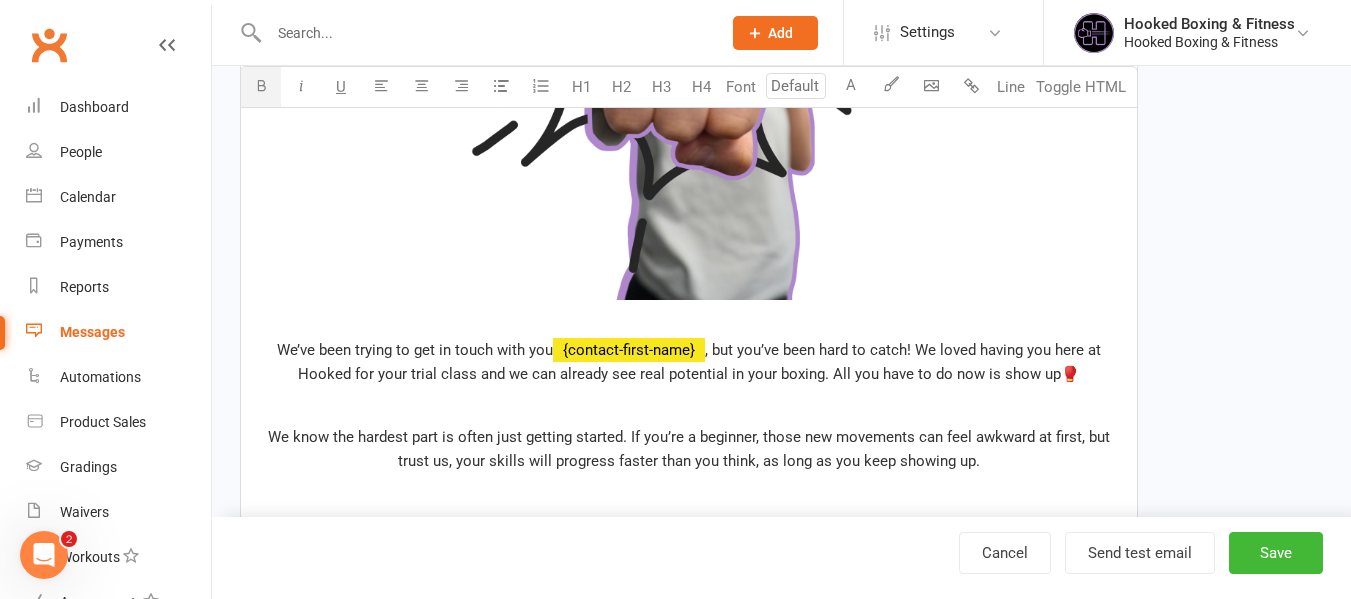 scroll, scrollTop: 844, scrollLeft: 0, axis: vertical 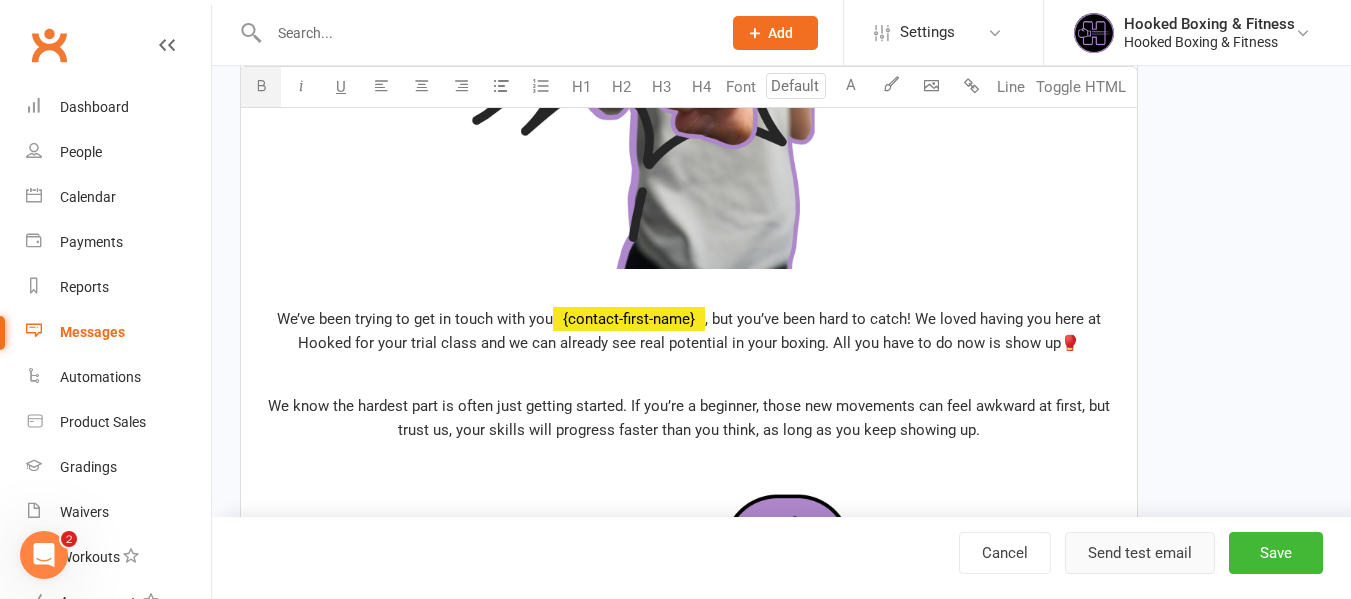 click on "Send test email" at bounding box center [1140, 553] 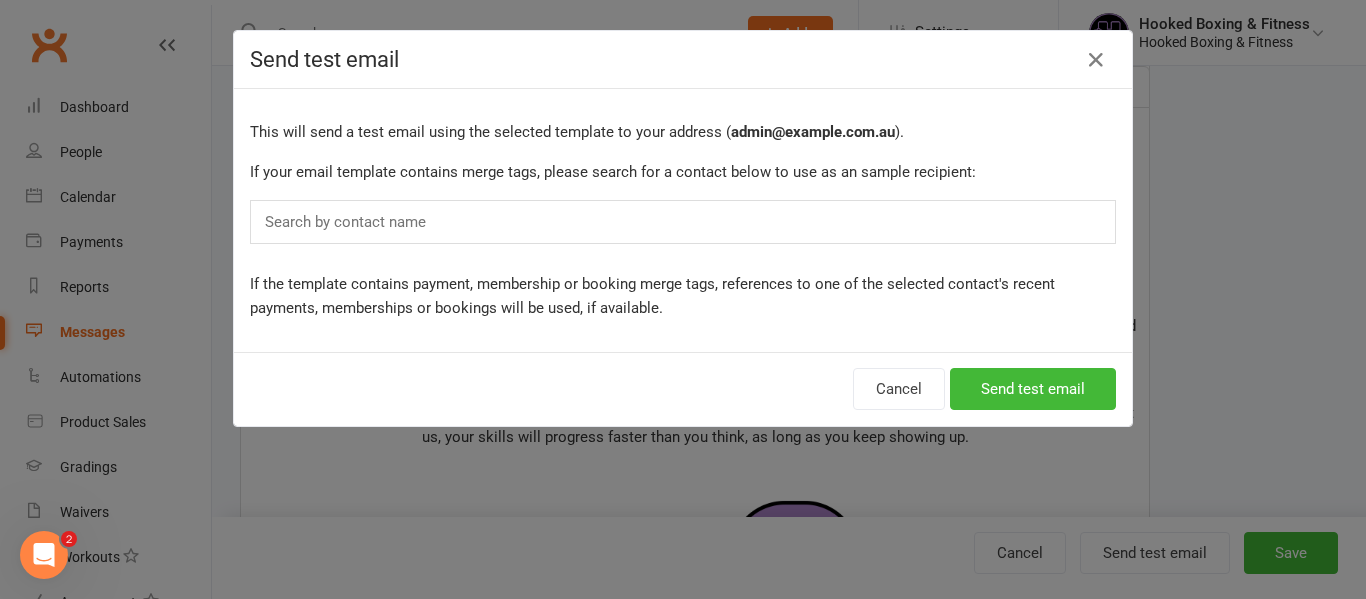 drag, startPoint x: 738, startPoint y: 185, endPoint x: 732, endPoint y: 214, distance: 29.614185 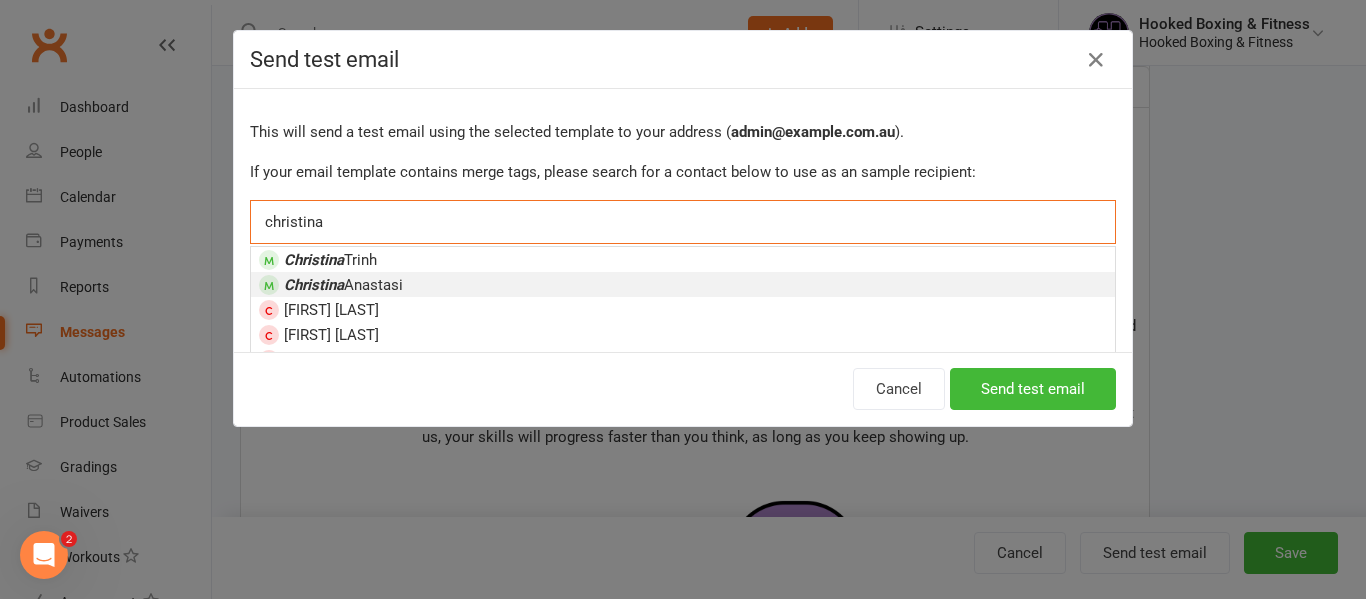 type on "christina" 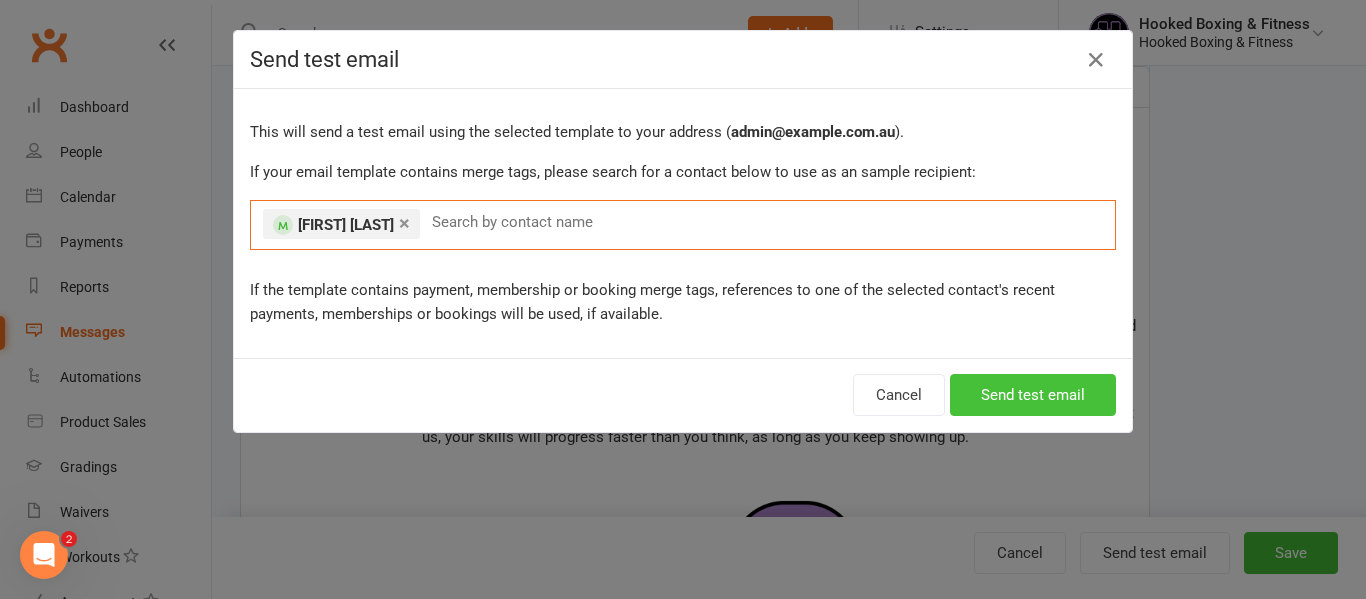 click on "Send test email" at bounding box center [1033, 395] 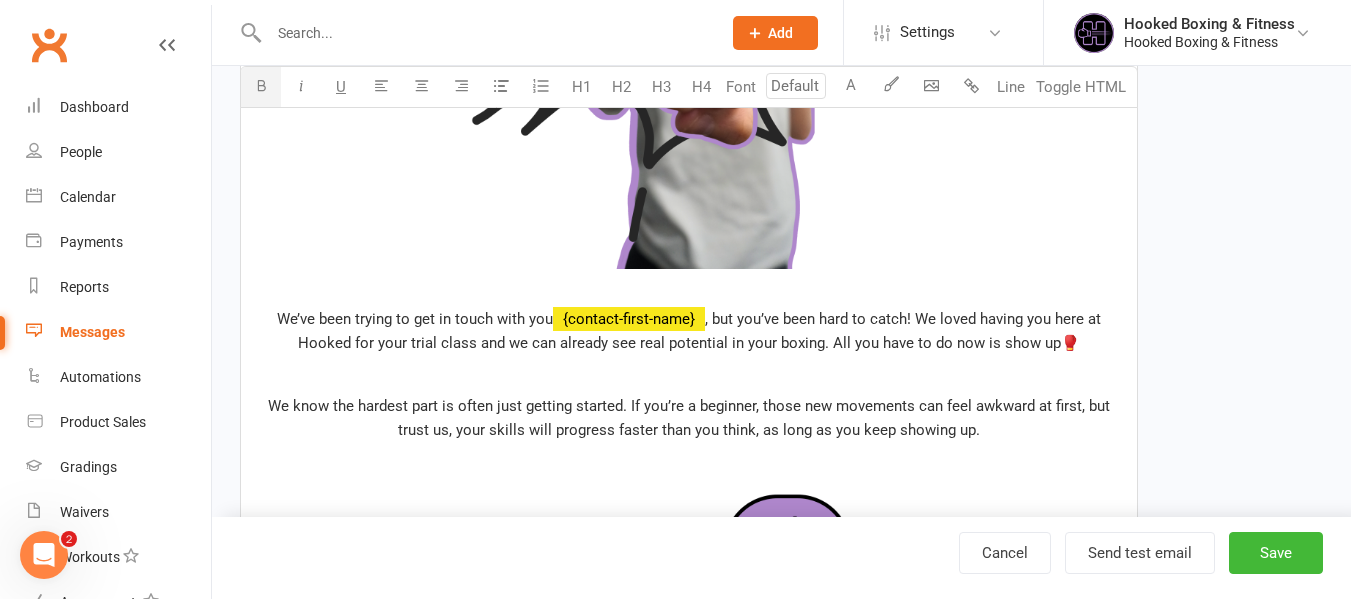 scroll, scrollTop: 944, scrollLeft: 0, axis: vertical 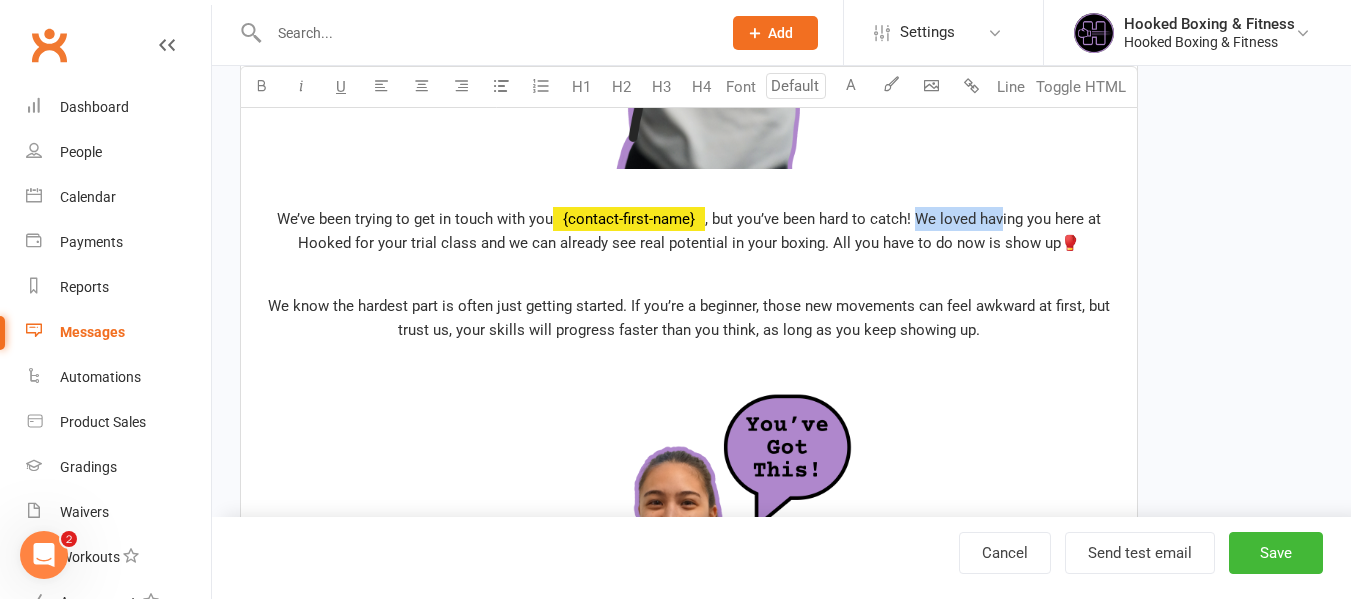 drag, startPoint x: 918, startPoint y: 216, endPoint x: 1001, endPoint y: 217, distance: 83.00603 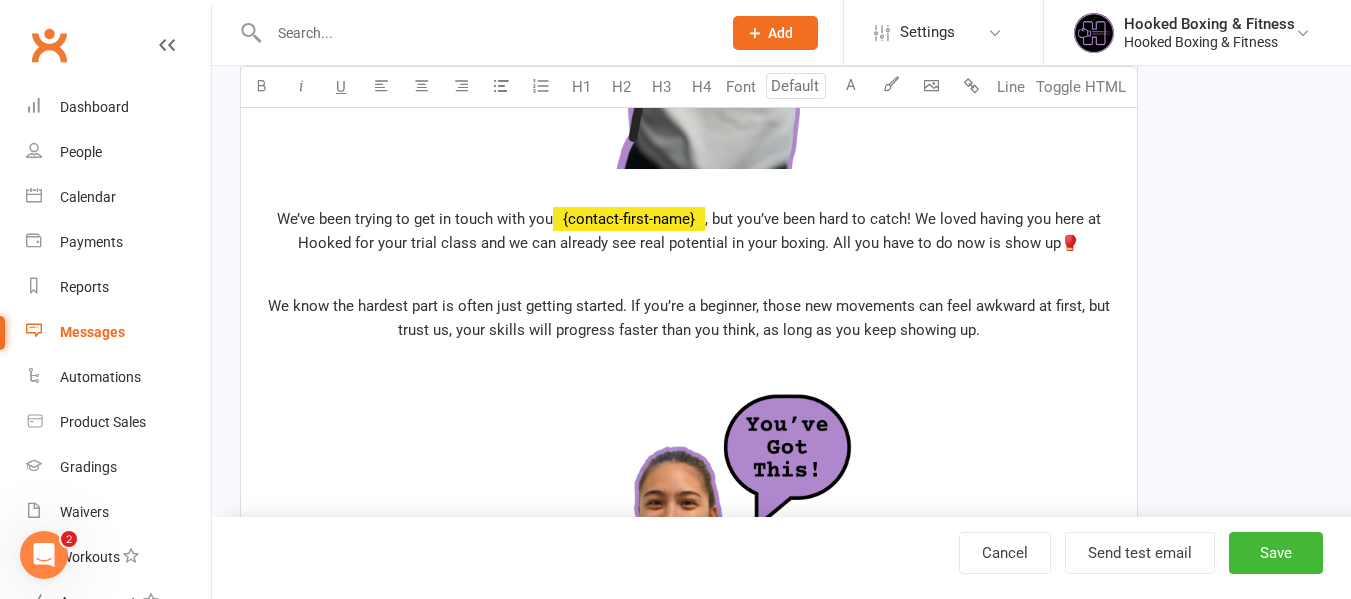click on "﻿" at bounding box center (689, 275) 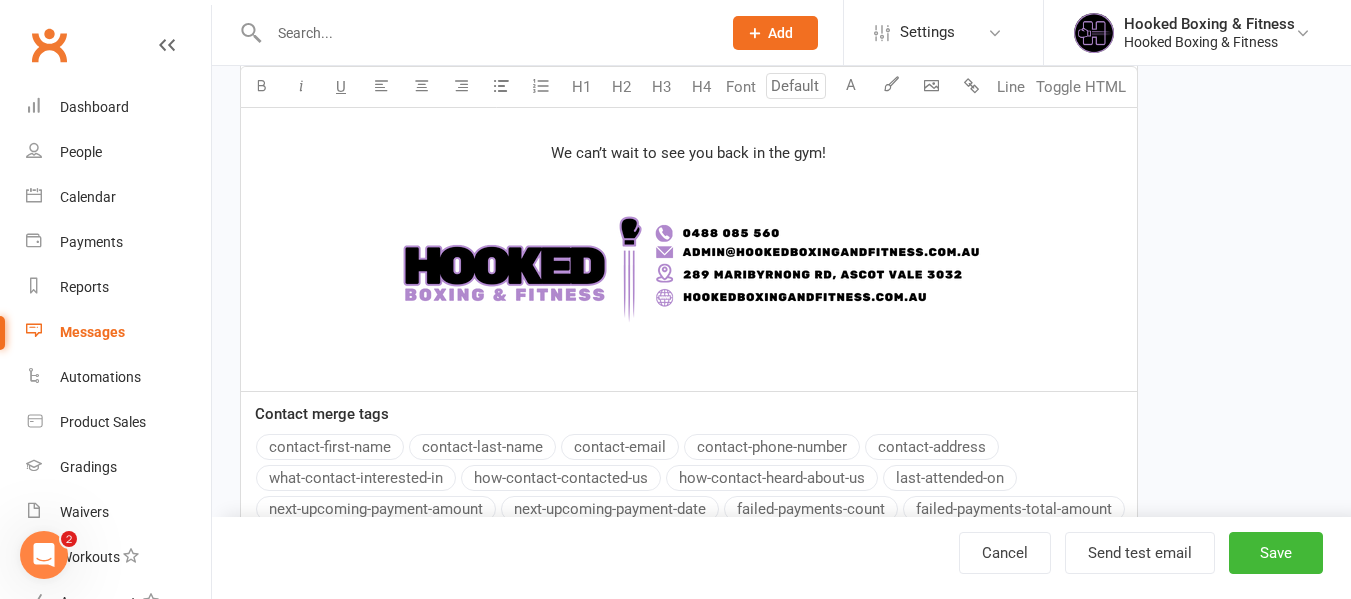 scroll, scrollTop: 1944, scrollLeft: 0, axis: vertical 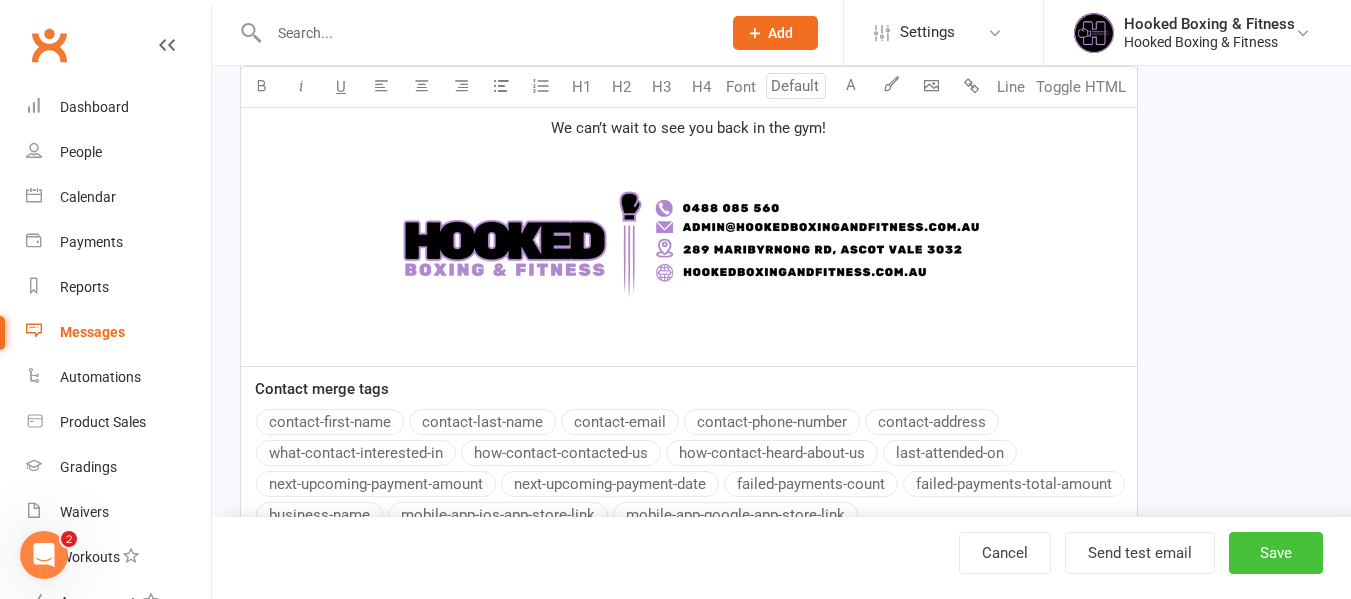 click on "Save" at bounding box center (1276, 553) 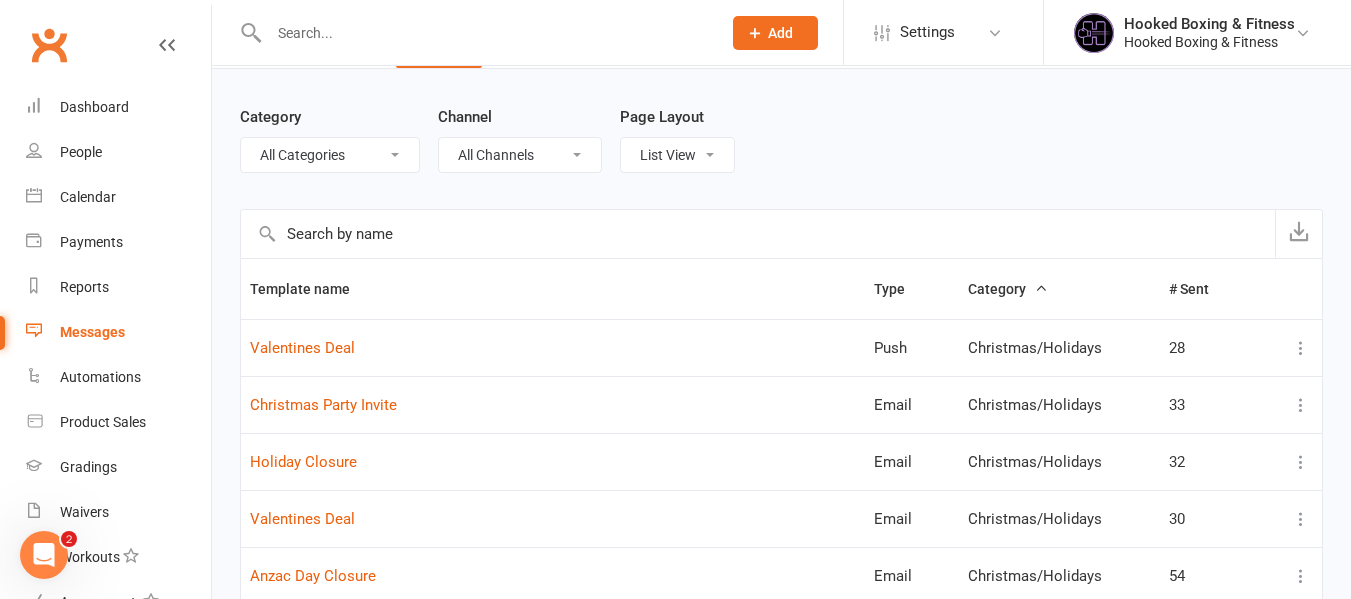 scroll, scrollTop: 100, scrollLeft: 0, axis: vertical 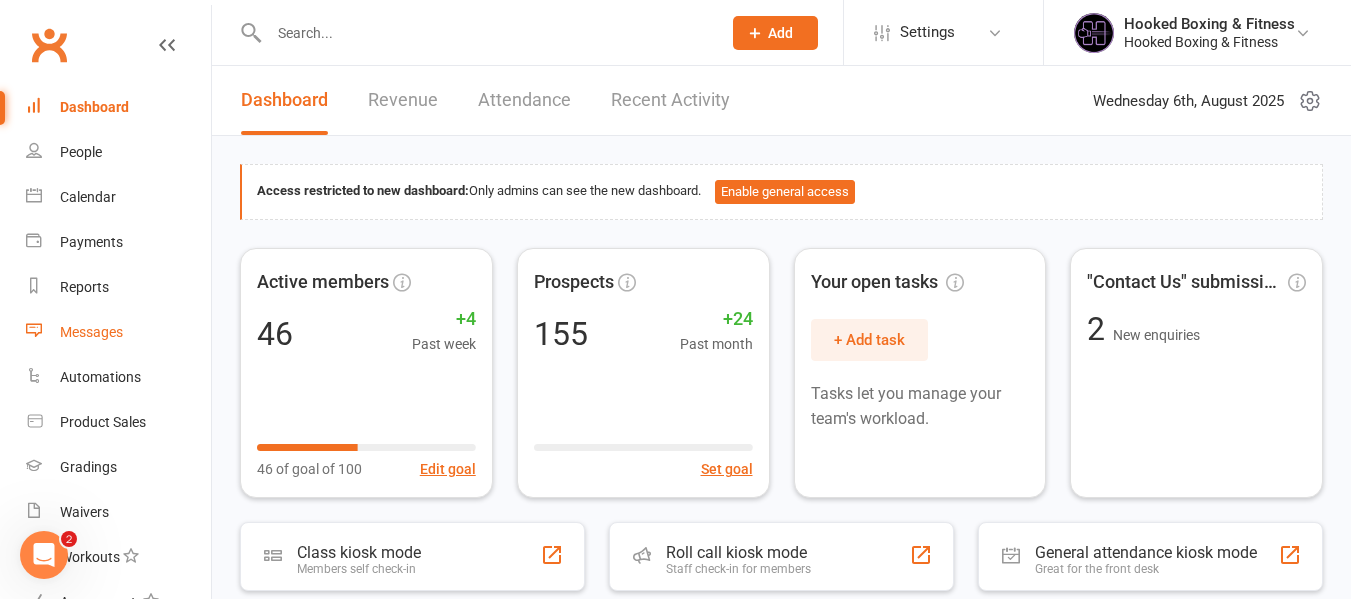 click on "Messages" at bounding box center (91, 332) 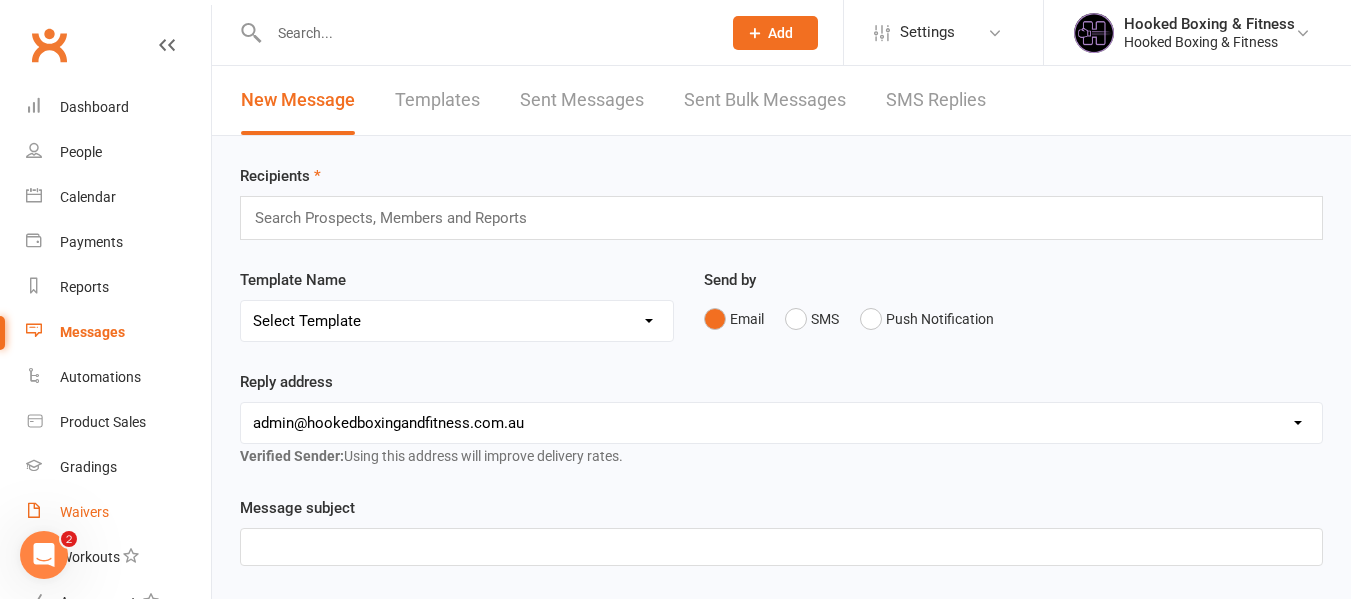 click on "Waivers" at bounding box center [84, 512] 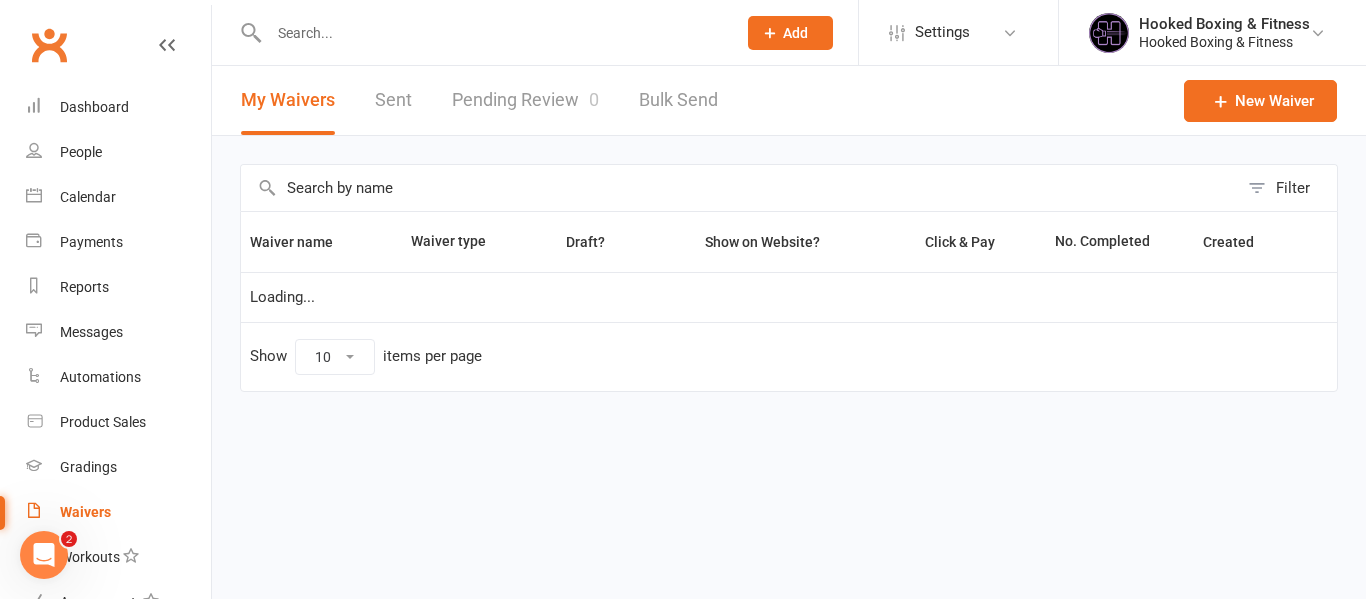 select on "100" 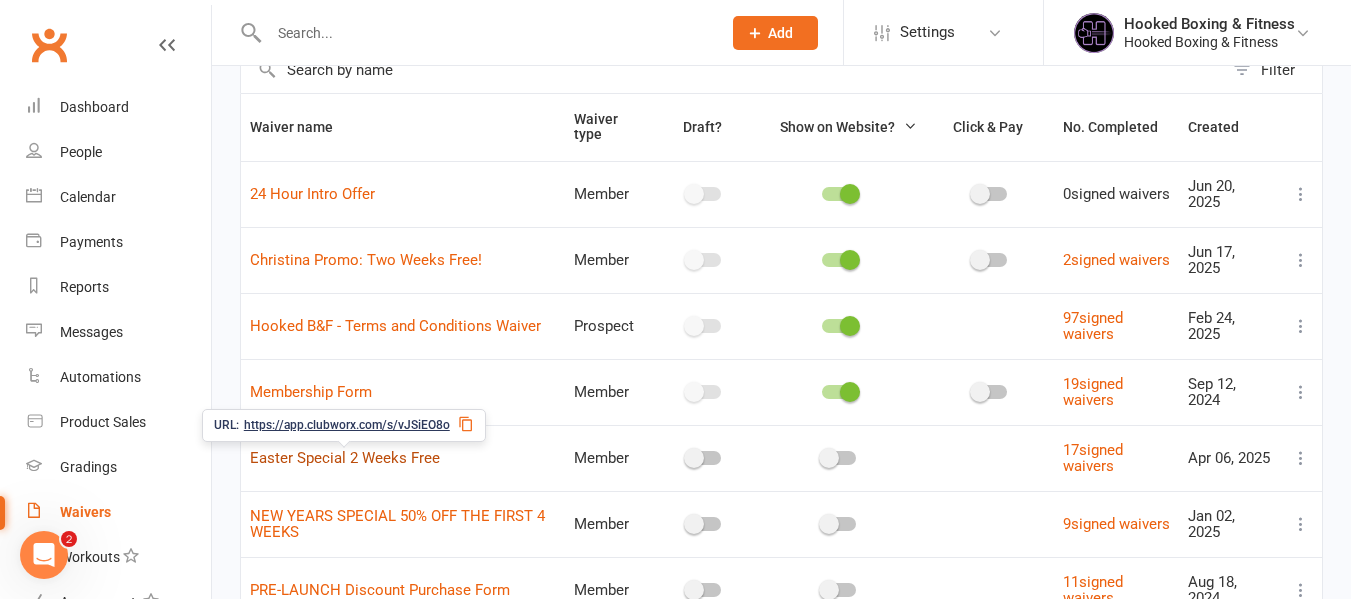 scroll, scrollTop: 63, scrollLeft: 0, axis: vertical 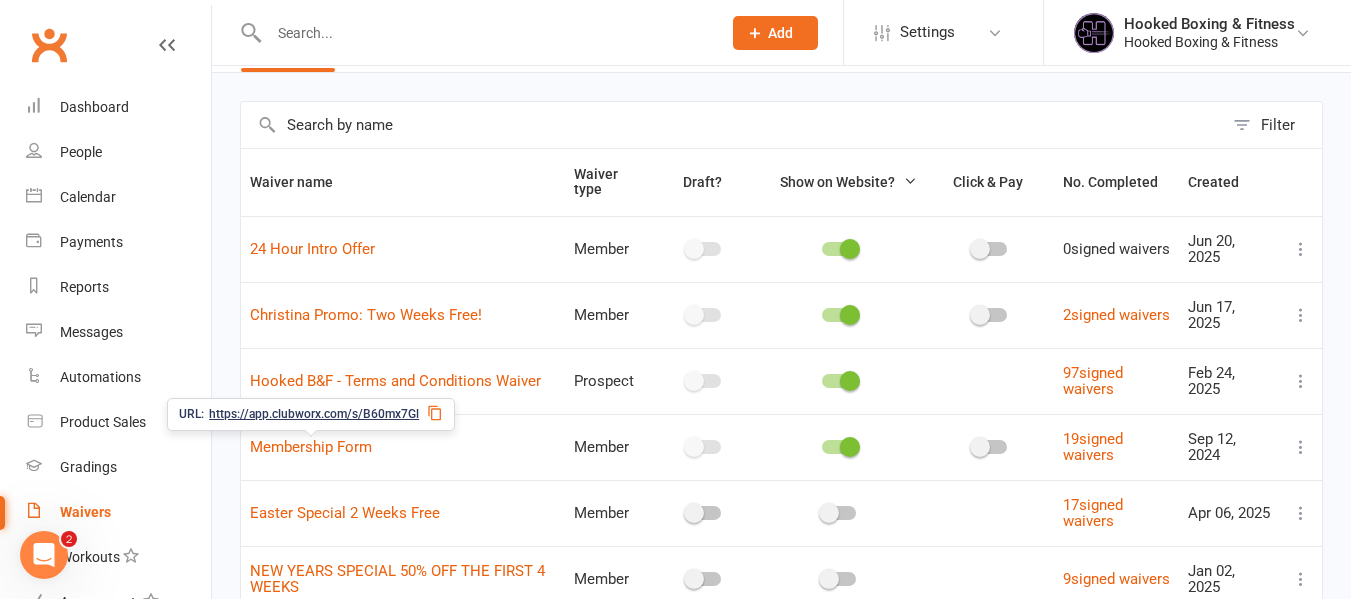 click on "https://app.clubworx.com/s/B60mx7Gl" at bounding box center (314, 414) 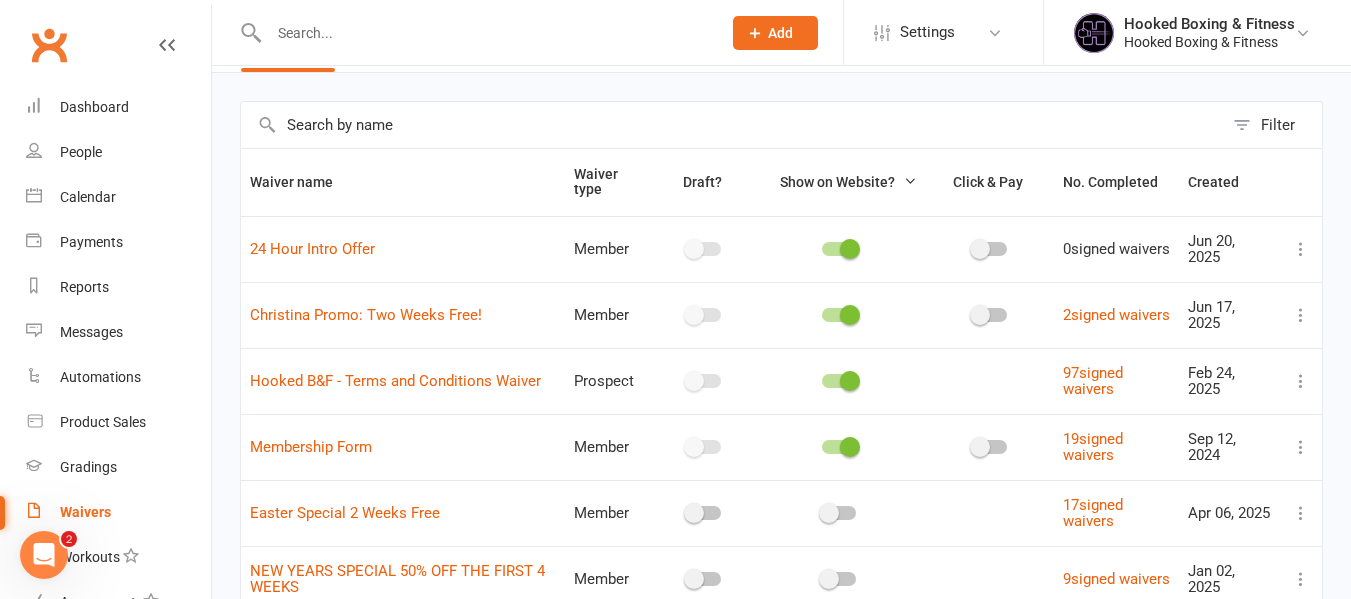 click at bounding box center (485, 33) 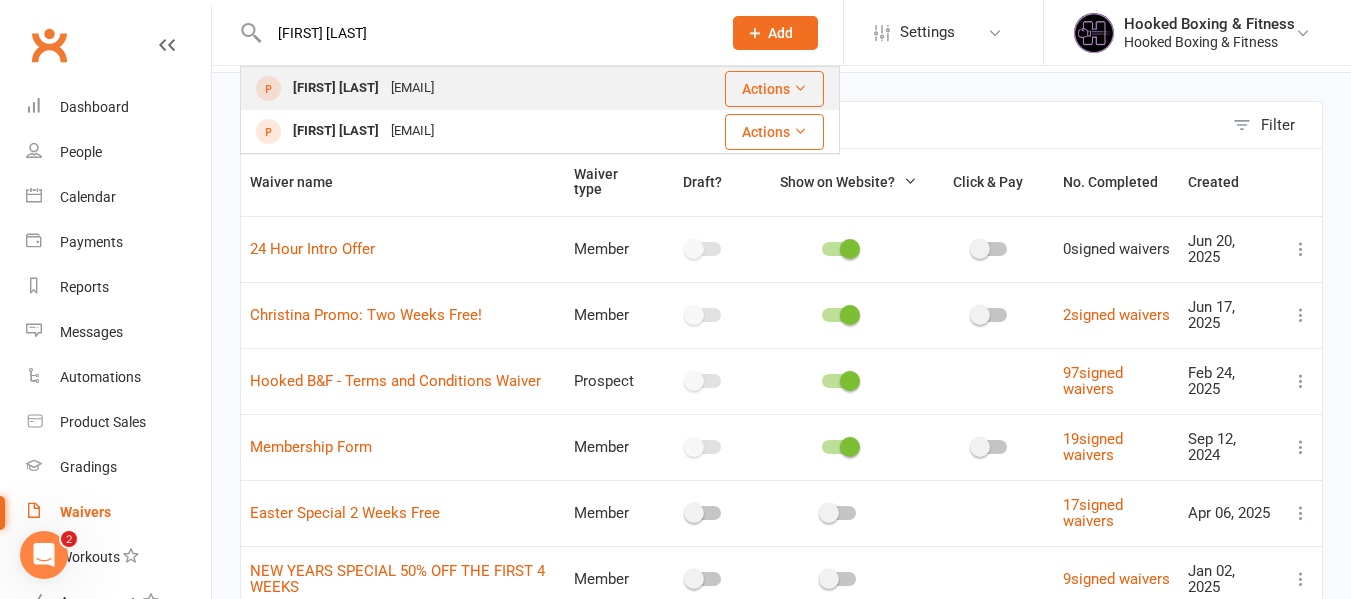 type on "Sevdie Soler" 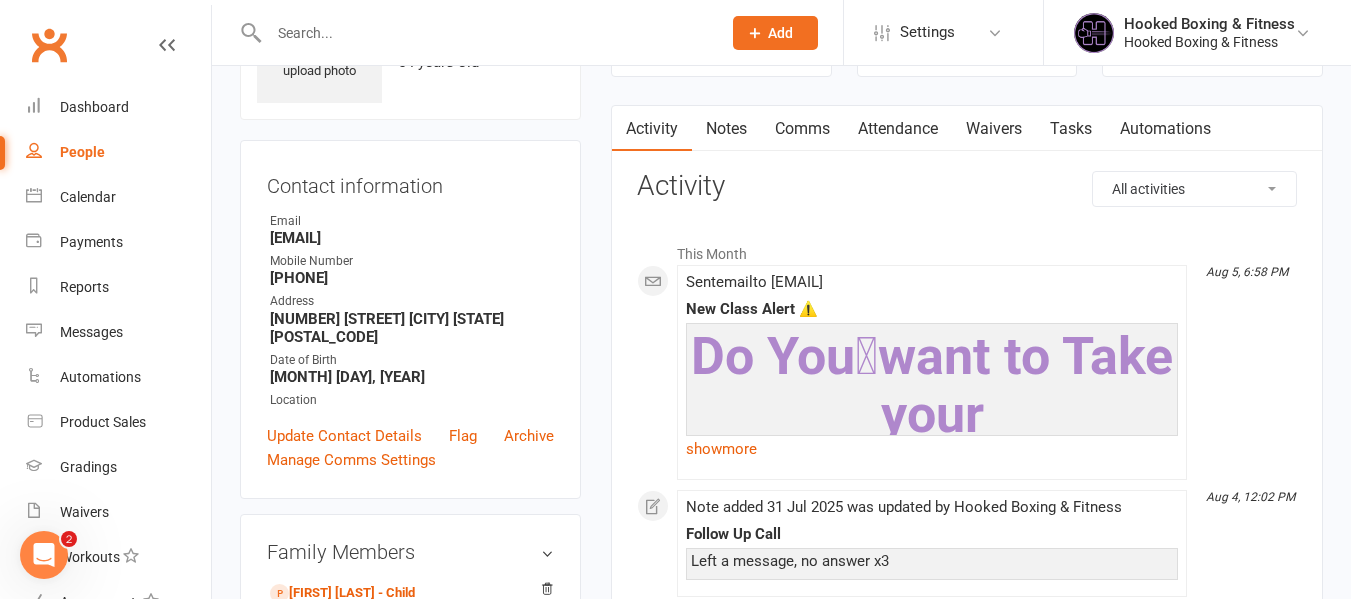scroll, scrollTop: 100, scrollLeft: 0, axis: vertical 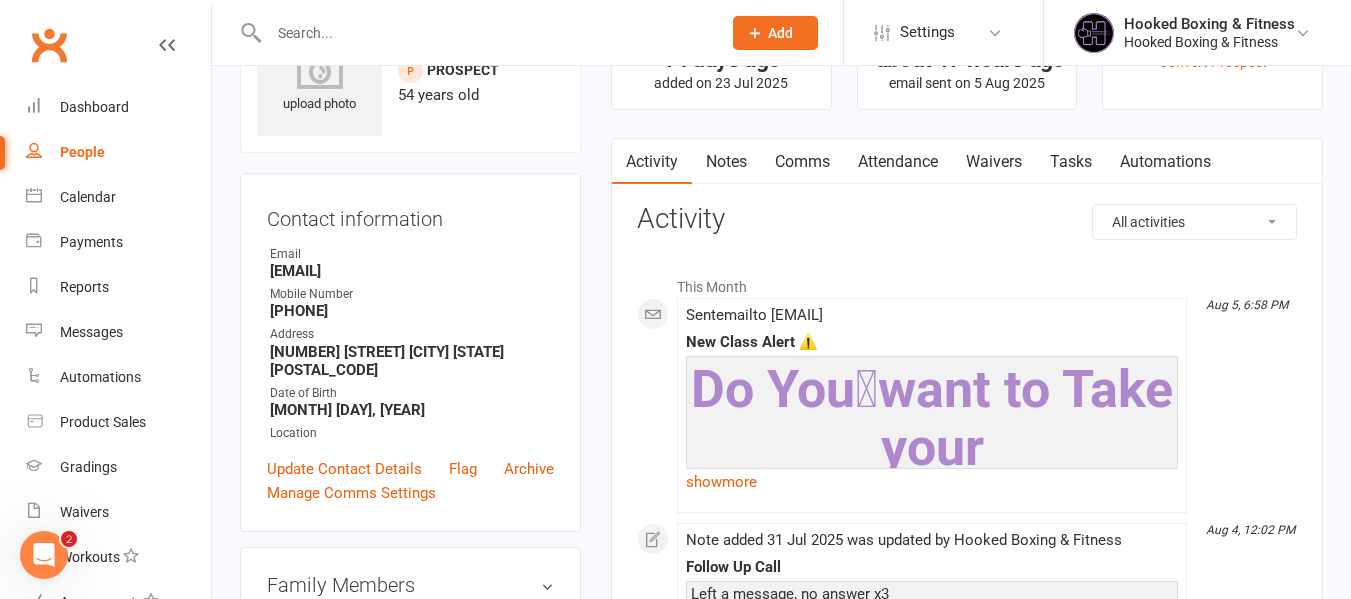 click on "Comms" at bounding box center (802, 162) 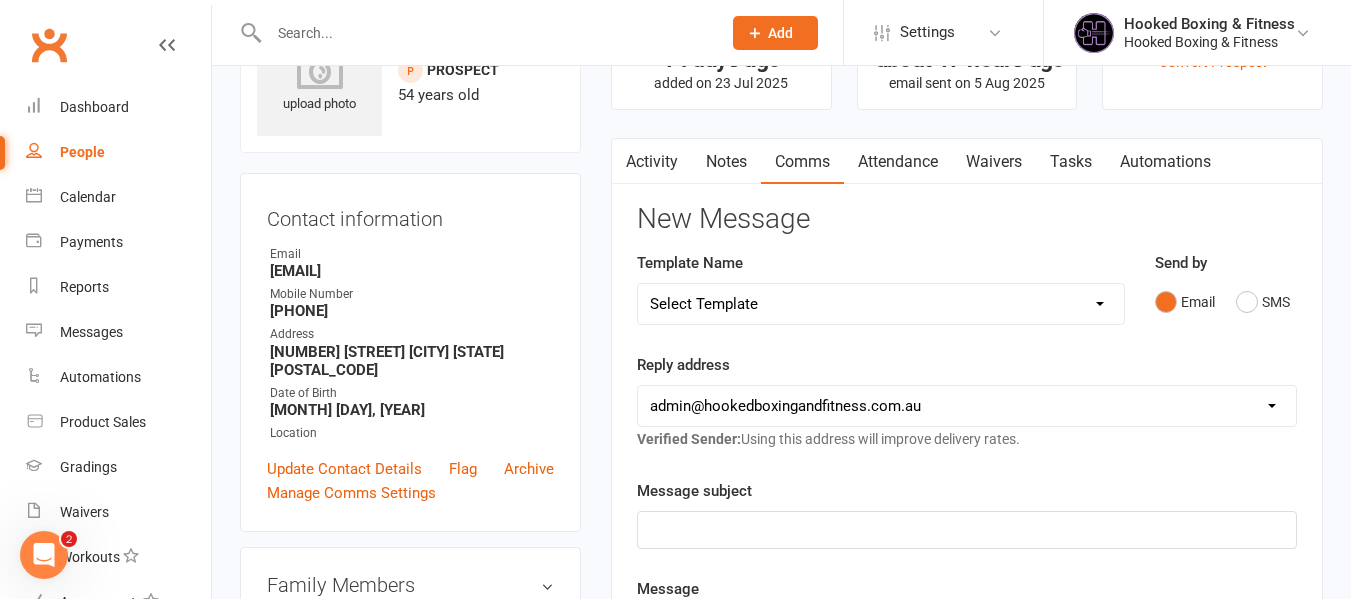 click on "Select Template [Push Notification] Anzac Day Closure [Email] Anzac Day Closure [Email] Christmas Party Invite [Email] Holiday Closure [Email] Hooked Boxing Holiday Gift Cards [Email] Valentines Deal [Push Notification] Valentines Deal [Push Notification] Class Cancellation: Open Mat Session Tonight Due to Extreme Heat [Email] New Class: Sparring 101 [Email] Open Mat Session Tonight Due to Heat [Email] Public Holiday [Push Notification] Saturday Classes  [Email] Half Zips [Push Notification] Half Zips: Notification [Push Notification] Newsletter [Email] Newsletter Email [Email] Punchline August [Push Notification] Punchline August (notification) [Email] Book your Free Trial Class [Email] Follow up/Mobile App Invitation (PRE-LAUNCH) [Email] Launch date [Email] Pre-Launch discount [Email] Pre-Launch Discount expiry final warning [Email] Pre-launch Mailing list [Email] 100 Class Email [Push Notification] 100 Class Notification [Email] 50 Class Email [Push Notification] 50 Class Notification [SMS] Easter Special" at bounding box center (881, 304) 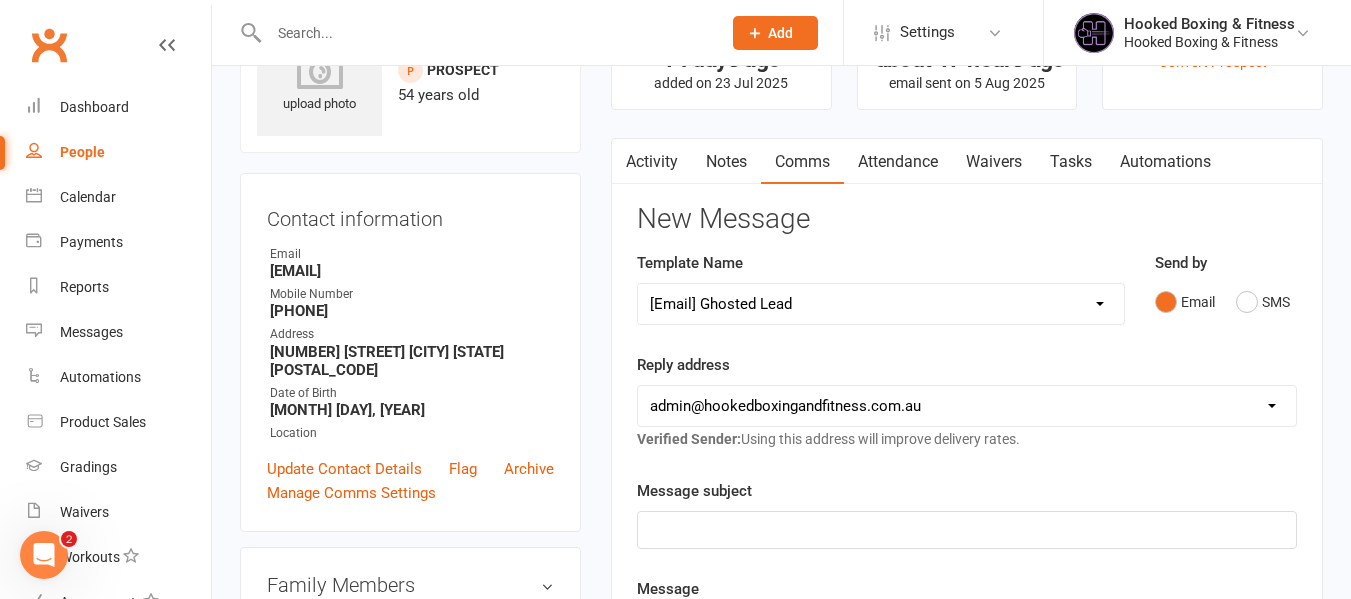 click on "Select Template [Push Notification] Anzac Day Closure [Email] Anzac Day Closure [Email] Christmas Party Invite [Email] Holiday Closure [Email] Hooked Boxing Holiday Gift Cards [Email] Valentines Deal [Push Notification] Valentines Deal [Push Notification] Class Cancellation: Open Mat Session Tonight Due to Extreme Heat [Email] New Class: Sparring 101 [Email] Open Mat Session Tonight Due to Heat [Email] Public Holiday [Push Notification] Saturday Classes  [Email] Half Zips [Push Notification] Half Zips: Notification [Push Notification] Newsletter [Email] Newsletter Email [Email] Punchline August [Push Notification] Punchline August (notification) [Email] Book your Free Trial Class [Email] Follow up/Mobile App Invitation (PRE-LAUNCH) [Email] Launch date [Email] Pre-Launch discount [Email] Pre-Launch Discount expiry final warning [Email] Pre-launch Mailing list [Email] 100 Class Email [Push Notification] 100 Class Notification [Email] 50 Class Email [Push Notification] 50 Class Notification [SMS] Easter Special" at bounding box center [881, 304] 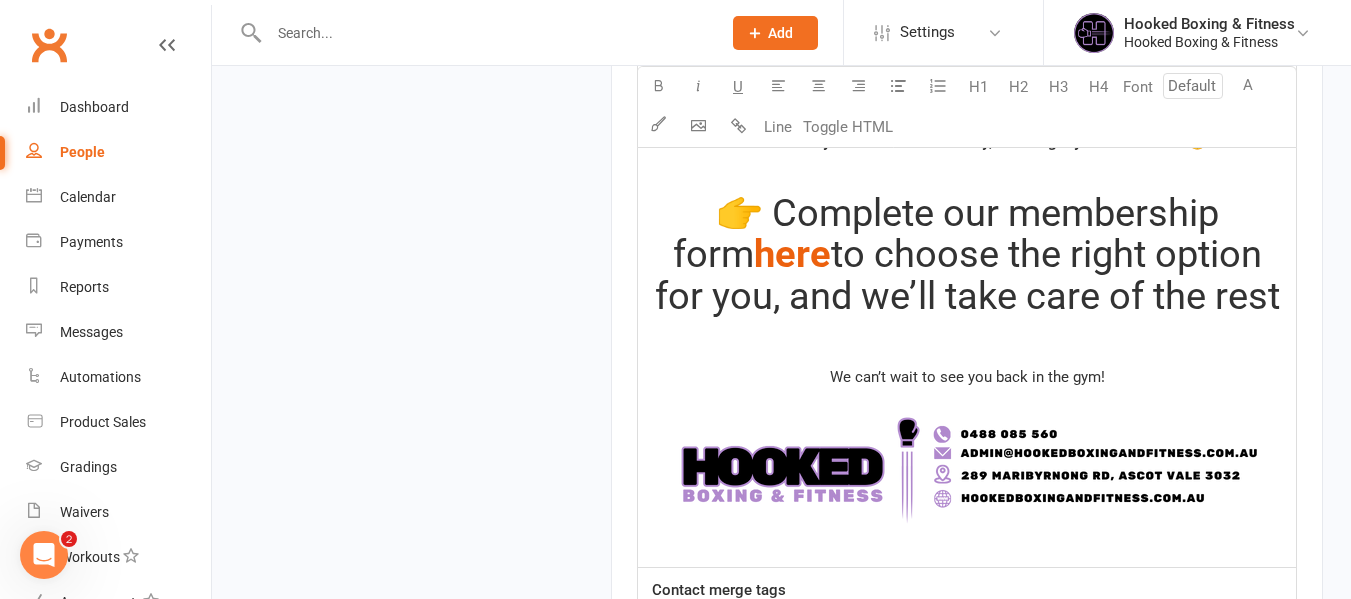 scroll, scrollTop: 2100, scrollLeft: 0, axis: vertical 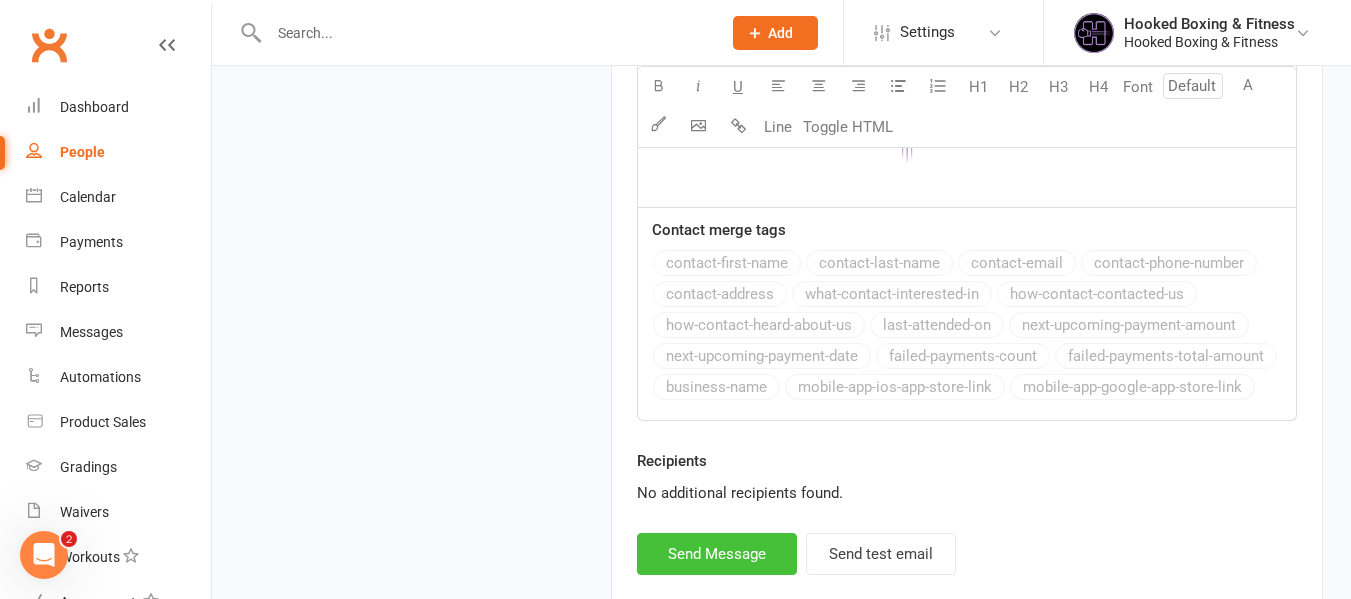 click on "Send Message" at bounding box center [717, 554] 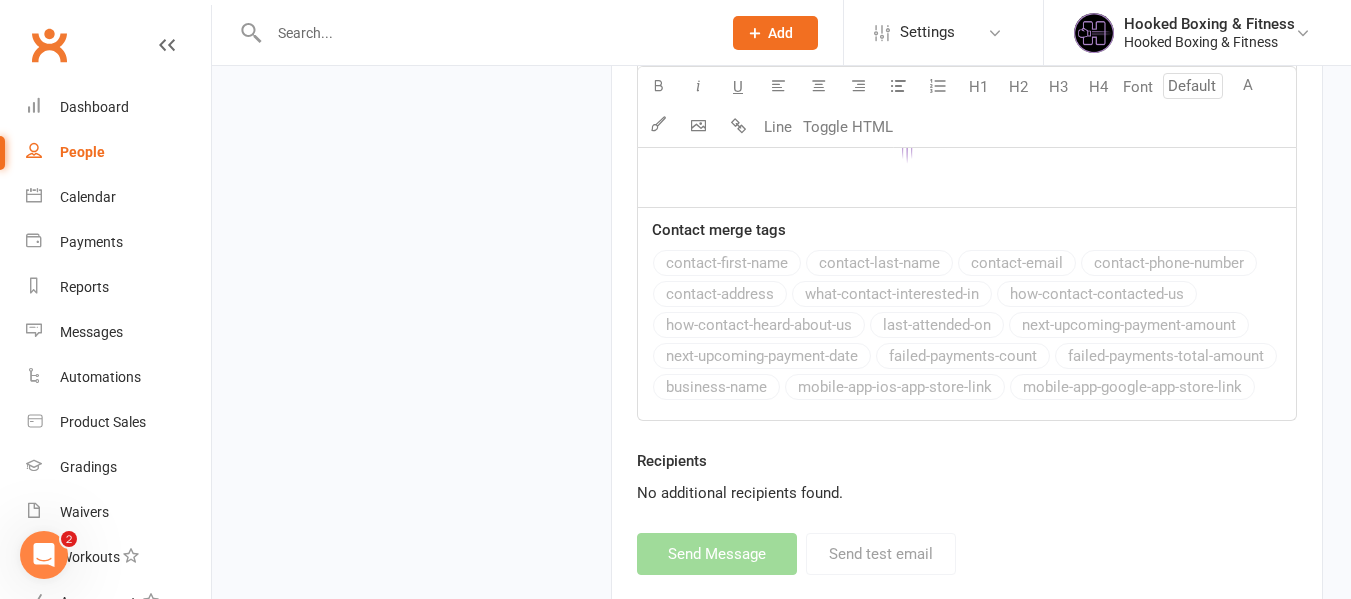 select 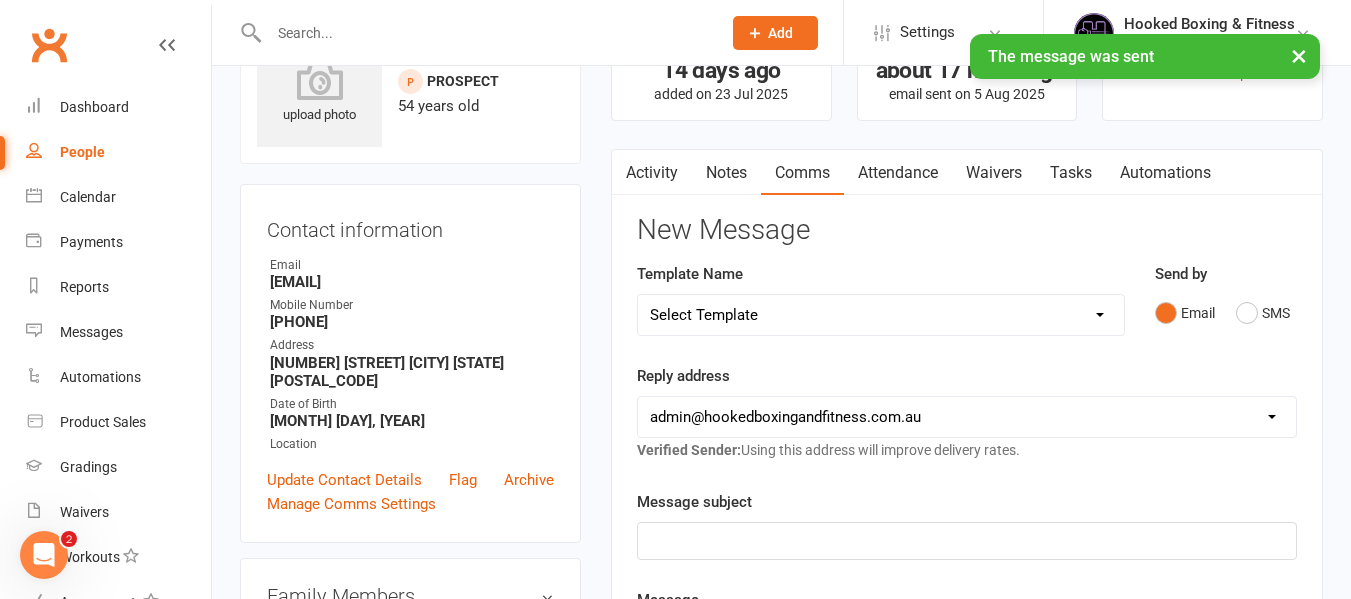 scroll, scrollTop: 0, scrollLeft: 0, axis: both 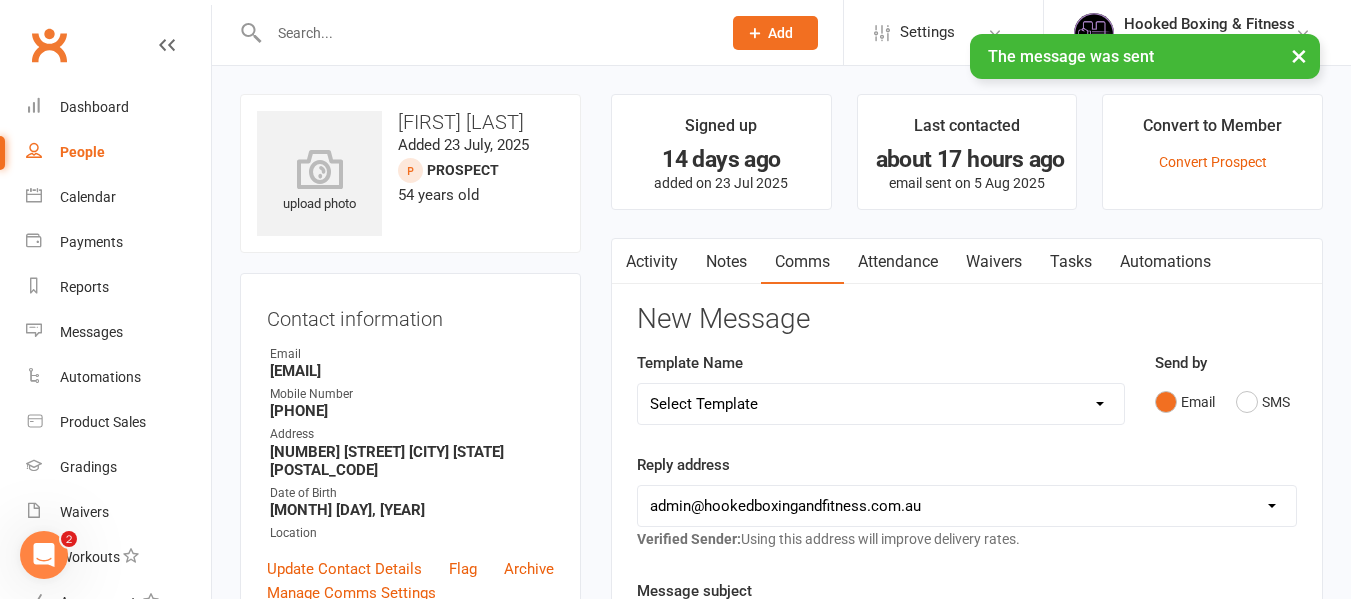 click on "Activity Notes Comms Attendance Waivers Tasks Automations
New Message Template Name Select Template [Push Notification] Anzac Day Closure [Email] Anzac Day Closure [Email] Christmas Party Invite [Email] Holiday Closure [Email] Hooked Boxing Holiday Gift Cards [Email] Valentines Deal [Push Notification] Valentines Deal [Push Notification] Class Cancellation: Open Mat Session Tonight Due to Extreme Heat [Email] New Class: Sparring 101 [Email] Open Mat Session Tonight Due to Heat [Email] Public Holiday [Push Notification] Saturday Classes  [Email] Half Zips [Push Notification] Half Zips: Notification [Push Notification] Newsletter [Email] Newsletter Email [Email] Punchline August [Push Notification] Punchline August (notification) [Email] Book your Free Trial Class [Email] Follow up/Mobile App Invitation (PRE-LAUNCH) [Email] Launch date [Email] Pre-Launch discount [Email] Pre-Launch Discount expiry final warning [Email] Pre-launch Mailing list [Email] 100 Class Email [Email] 50 Class Email [Email] Follow up" at bounding box center [967, 864] 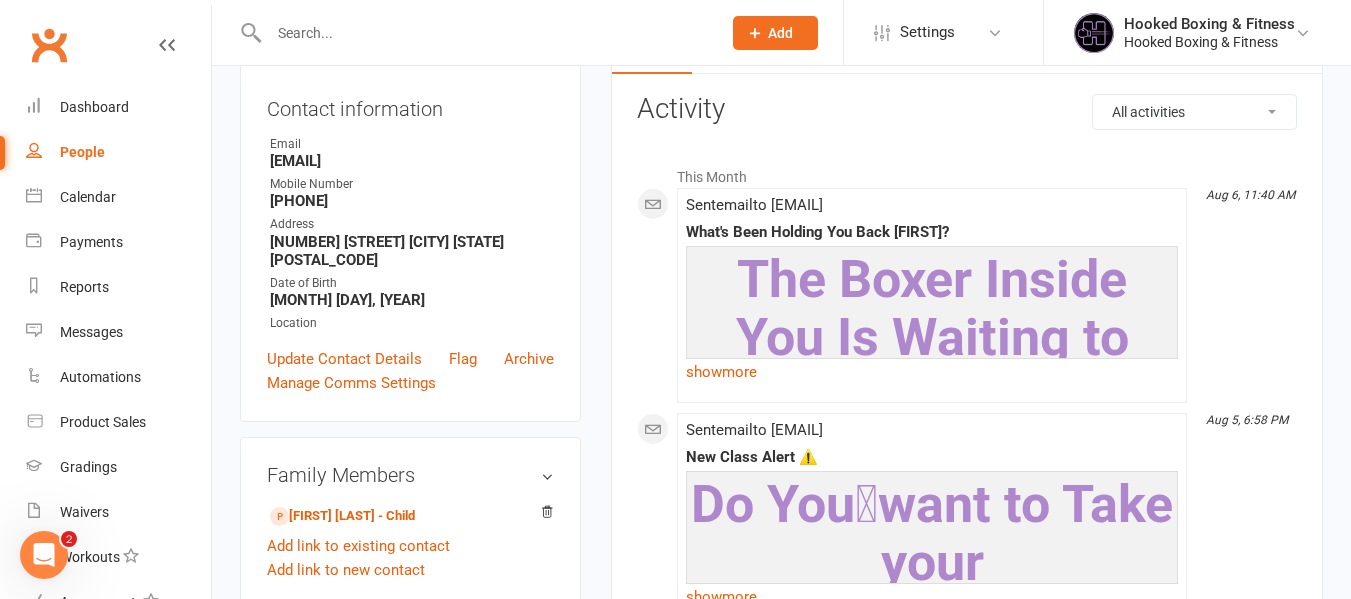 scroll, scrollTop: 500, scrollLeft: 0, axis: vertical 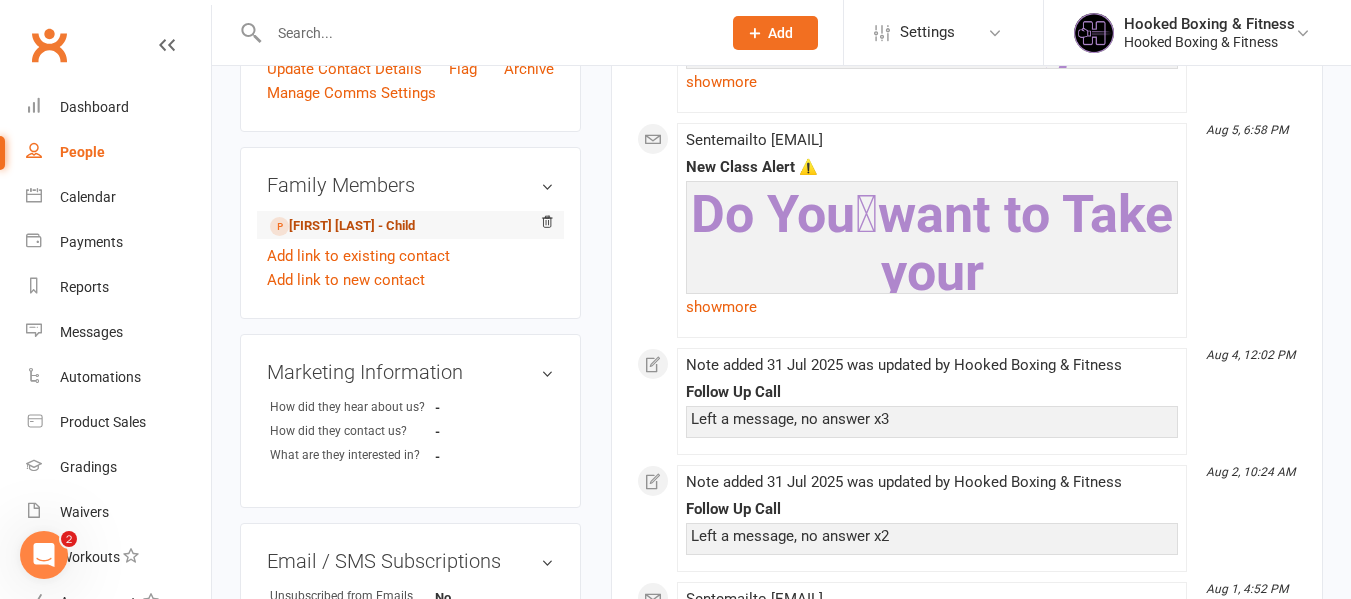 click on "Xavi Soler - Child" at bounding box center (342, 226) 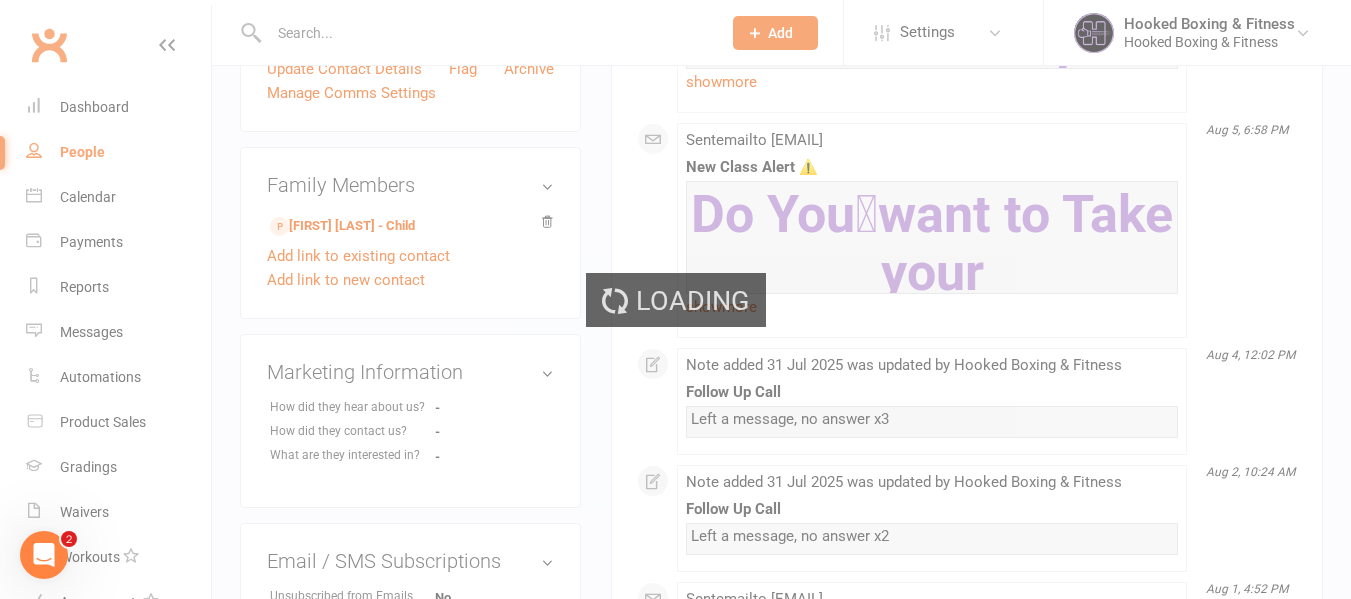 scroll, scrollTop: 0, scrollLeft: 0, axis: both 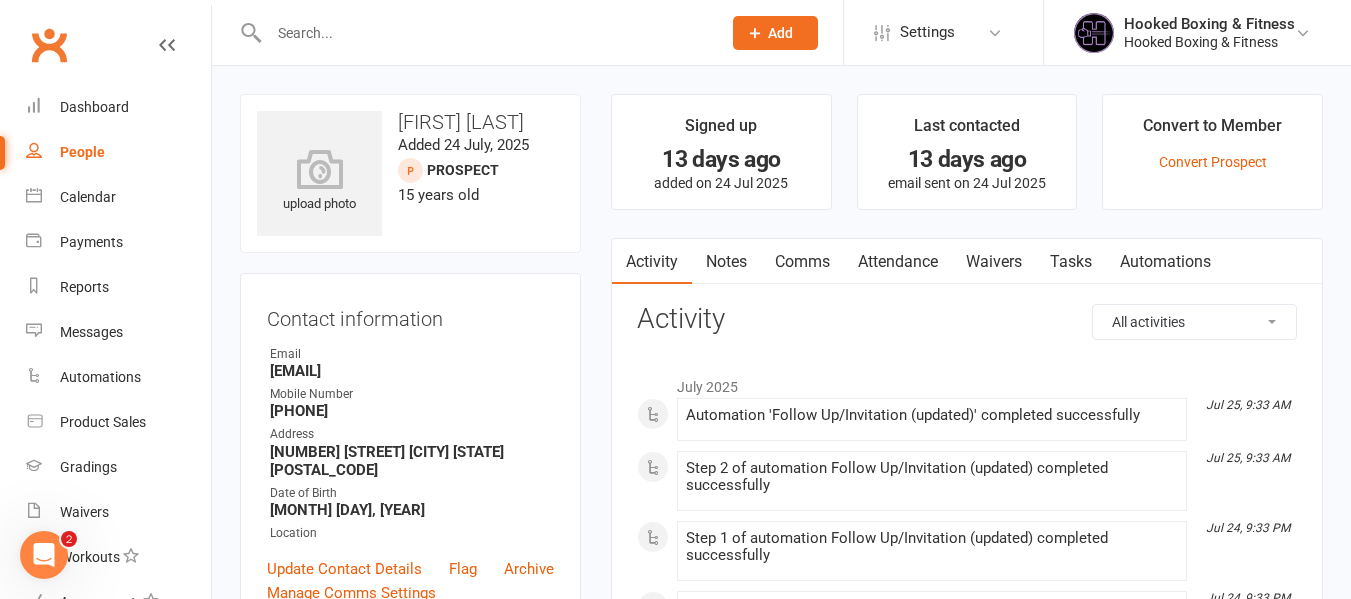 click at bounding box center (485, 33) 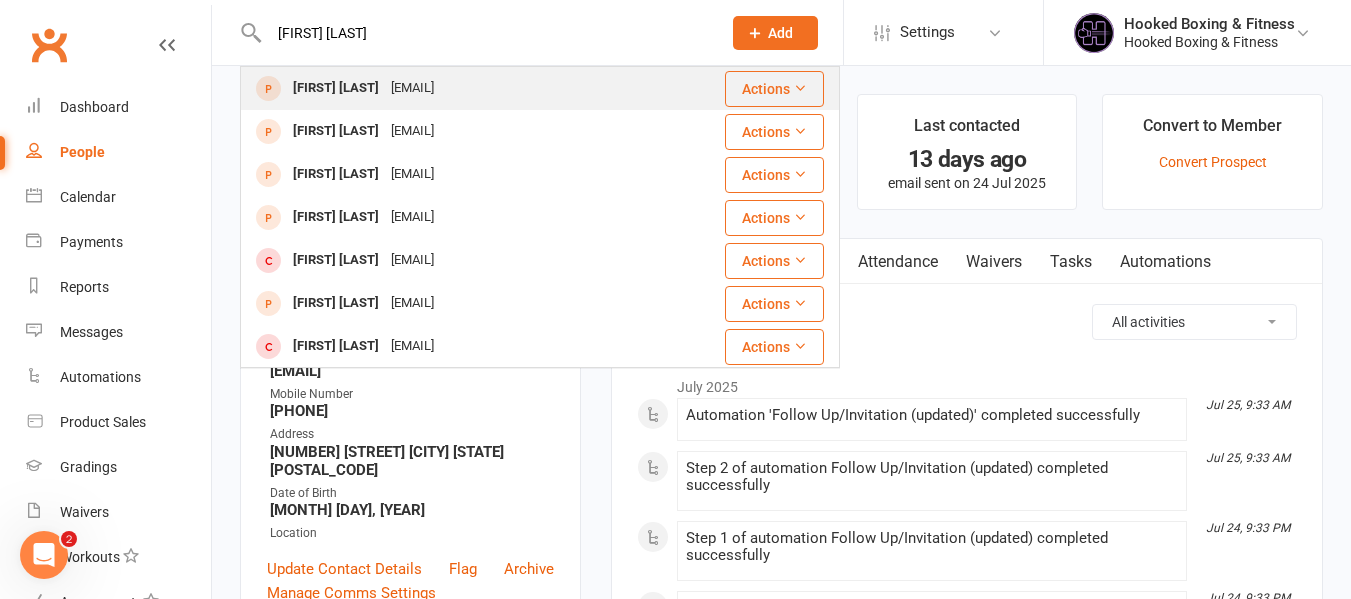 type on "Stephanie Kondogonis" 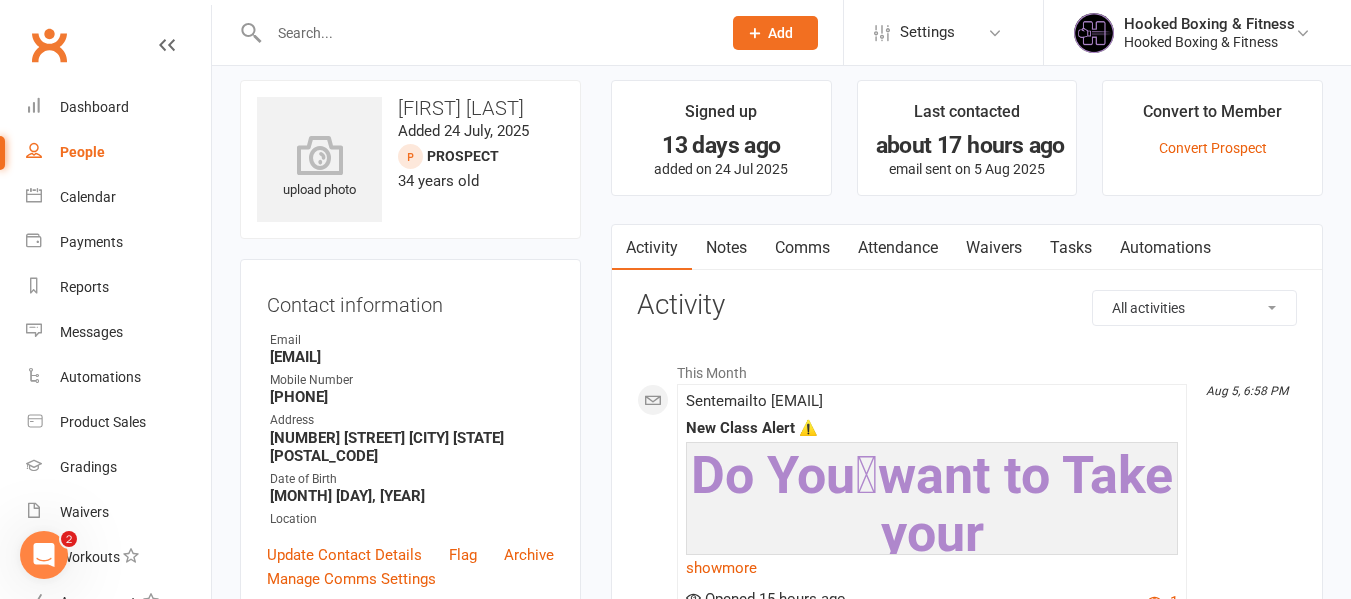 scroll, scrollTop: 0, scrollLeft: 0, axis: both 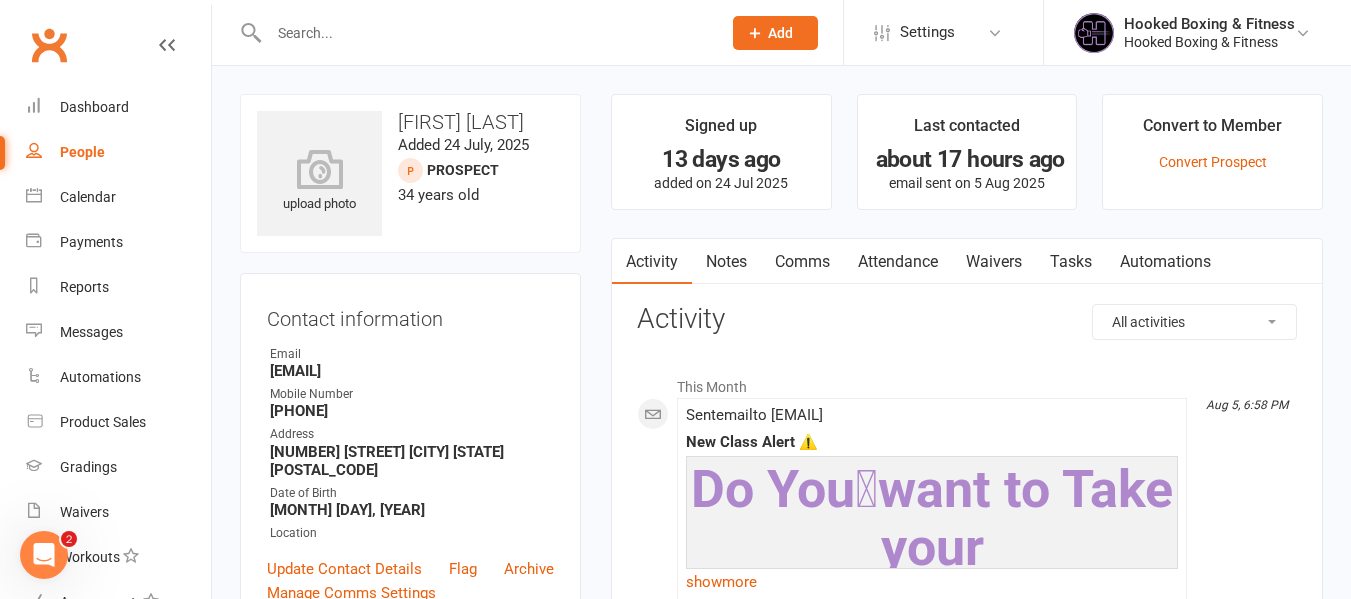 click on "Comms" at bounding box center (802, 262) 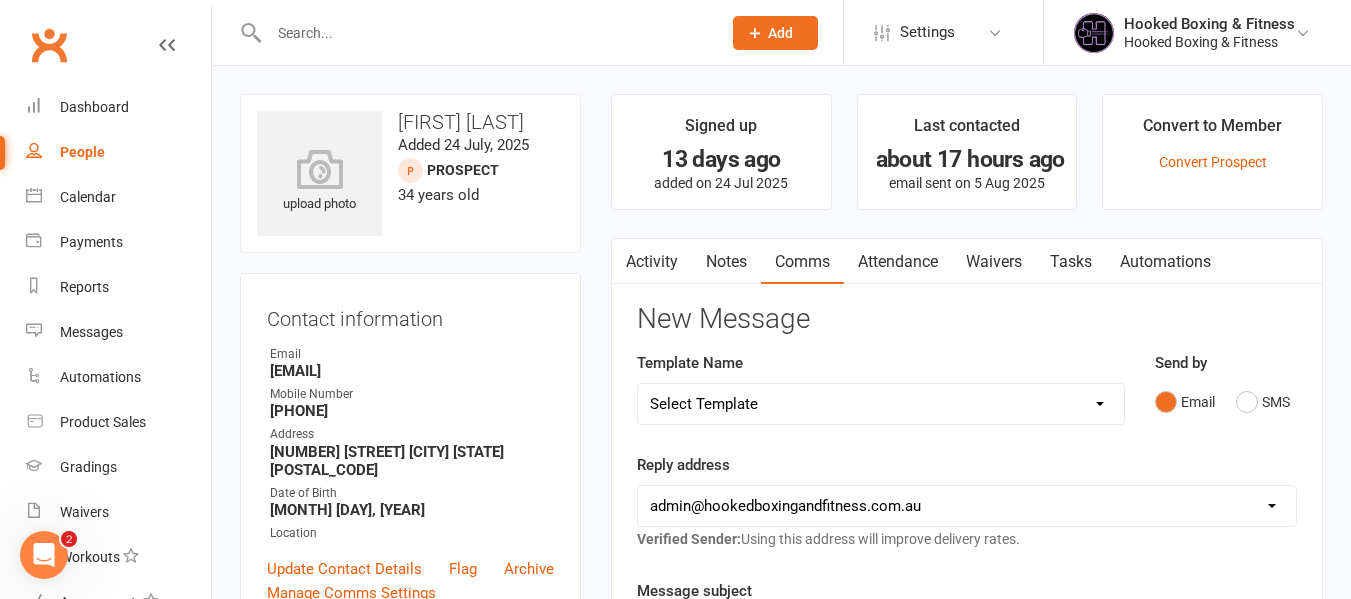 click on "Select Template [Push Notification] Anzac Day Closure [Email] Anzac Day Closure [Email] Christmas Party Invite [Email] Holiday Closure [Email] Hooked Boxing Holiday Gift Cards [Email] Valentines Deal [Push Notification] Valentines Deal [Push Notification] Class Cancellation: Open Mat Session Tonight Due to Extreme Heat [Email] New Class: Sparring 101 [Email] Open Mat Session Tonight Due to Heat [Email] Public Holiday [Push Notification] Saturday Classes  [Email] Half Zips [Push Notification] Half Zips: Notification [Push Notification] Newsletter [Email] Newsletter Email [Email] Punchline August [Push Notification] Punchline August (notification) [Email] Book your Free Trial Class [Email] Follow up/Mobile App Invitation (PRE-LAUNCH) [Email] Launch date [Email] Pre-Launch discount [Email] Pre-Launch Discount expiry final warning [Email] Pre-launch Mailing list [Email] 100 Class Email [Push Notification] 100 Class Notification [Email] 50 Class Email [Push Notification] 50 Class Notification [SMS] Easter Special" at bounding box center (881, 404) 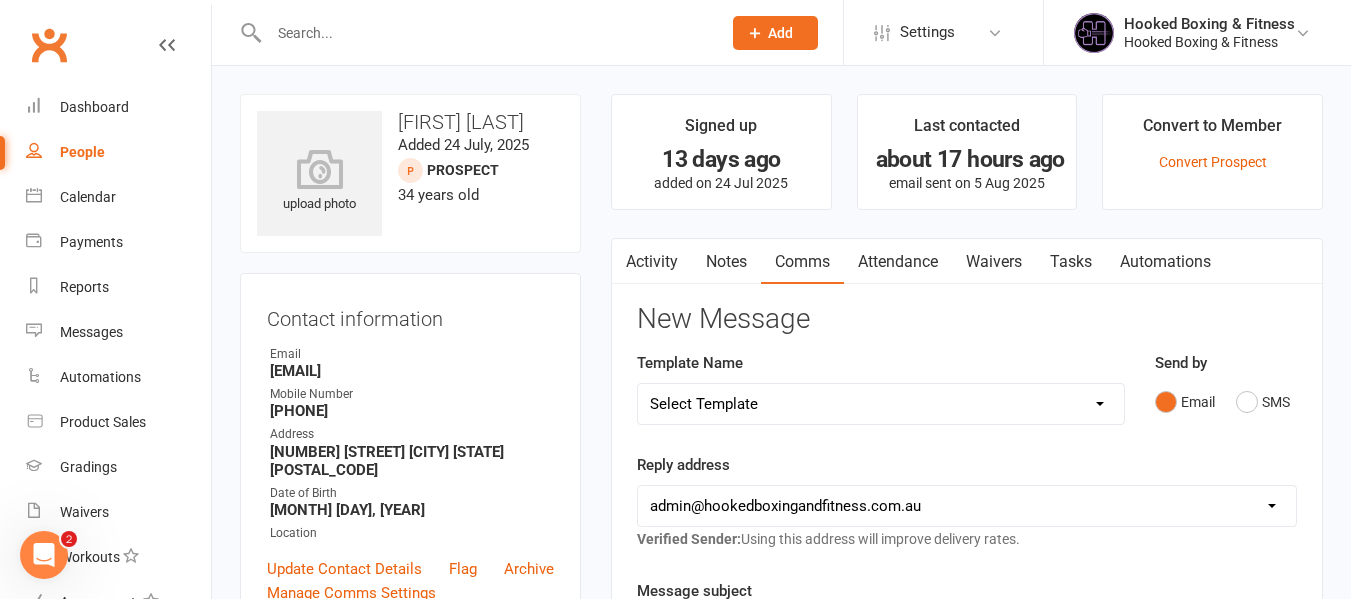 select on "36" 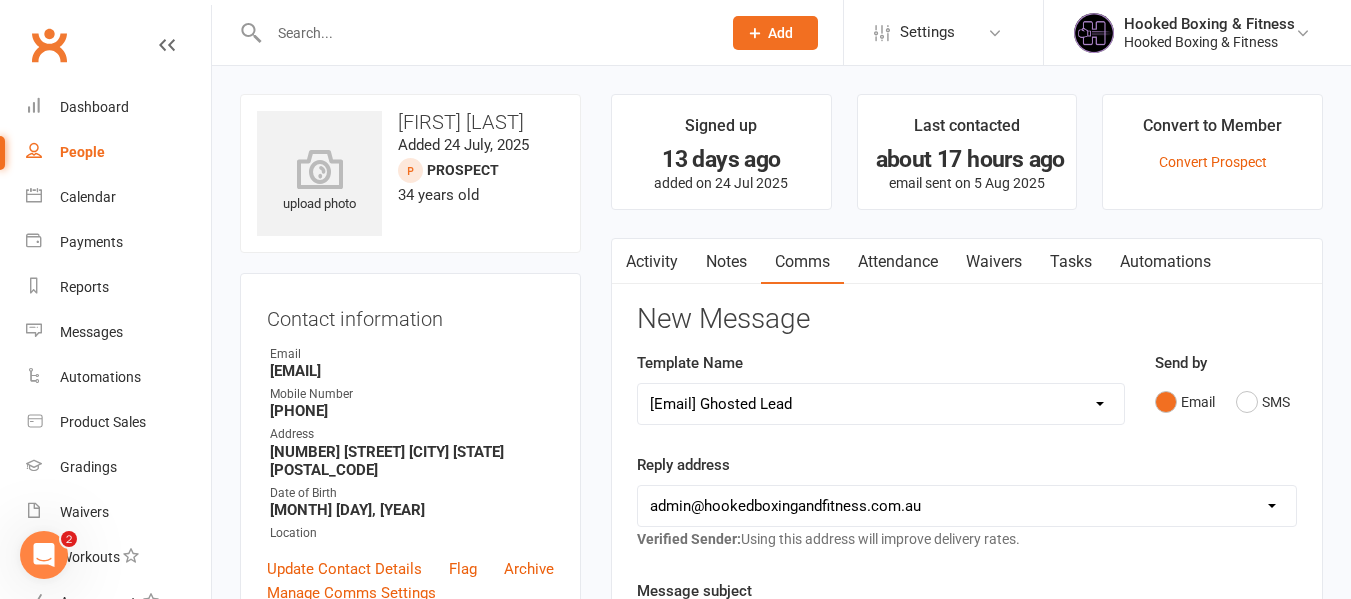 click on "Select Template [Push Notification] Anzac Day Closure [Email] Anzac Day Closure [Email] Christmas Party Invite [Email] Holiday Closure [Email] Hooked Boxing Holiday Gift Cards [Email] Valentines Deal [Push Notification] Valentines Deal [Push Notification] Class Cancellation: Open Mat Session Tonight Due to Extreme Heat [Email] New Class: Sparring 101 [Email] Open Mat Session Tonight Due to Heat [Email] Public Holiday [Push Notification] Saturday Classes  [Email] Half Zips [Push Notification] Half Zips: Notification [Push Notification] Newsletter [Email] Newsletter Email [Email] Punchline August [Push Notification] Punchline August (notification) [Email] Book your Free Trial Class [Email] Follow up/Mobile App Invitation (PRE-LAUNCH) [Email] Launch date [Email] Pre-Launch discount [Email] Pre-Launch Discount expiry final warning [Email] Pre-launch Mailing list [Email] 100 Class Email [Push Notification] 100 Class Notification [Email] 50 Class Email [Push Notification] 50 Class Notification [SMS] Easter Special" at bounding box center (881, 404) 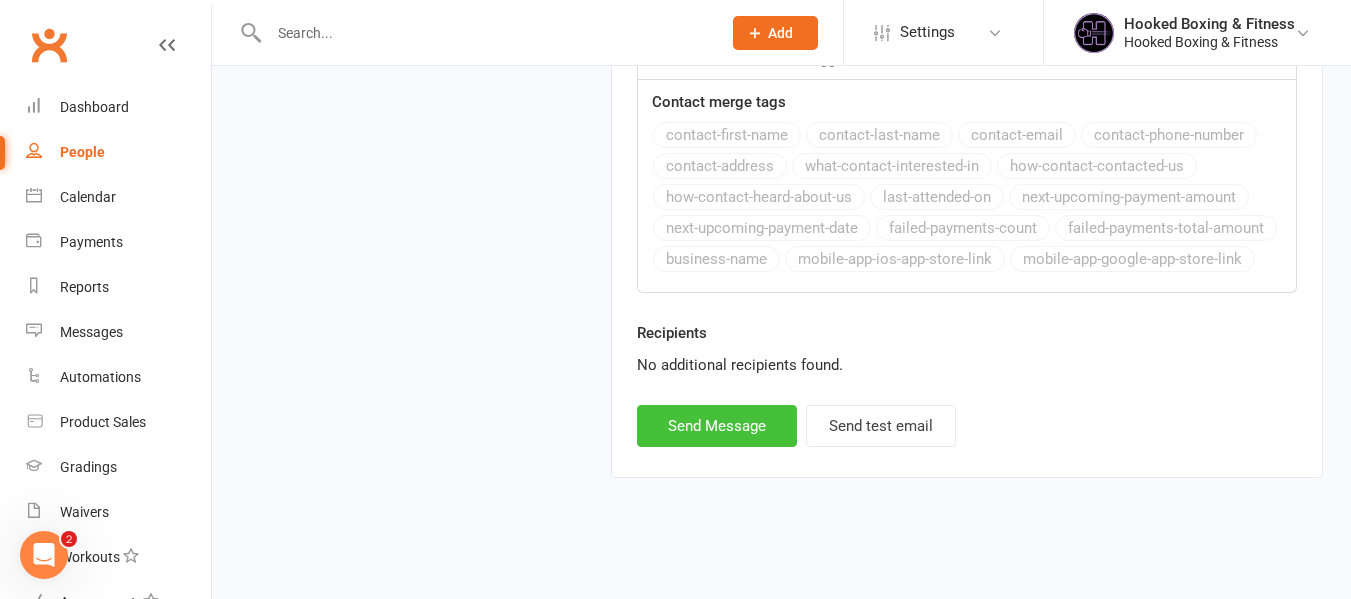 scroll, scrollTop: 2235, scrollLeft: 0, axis: vertical 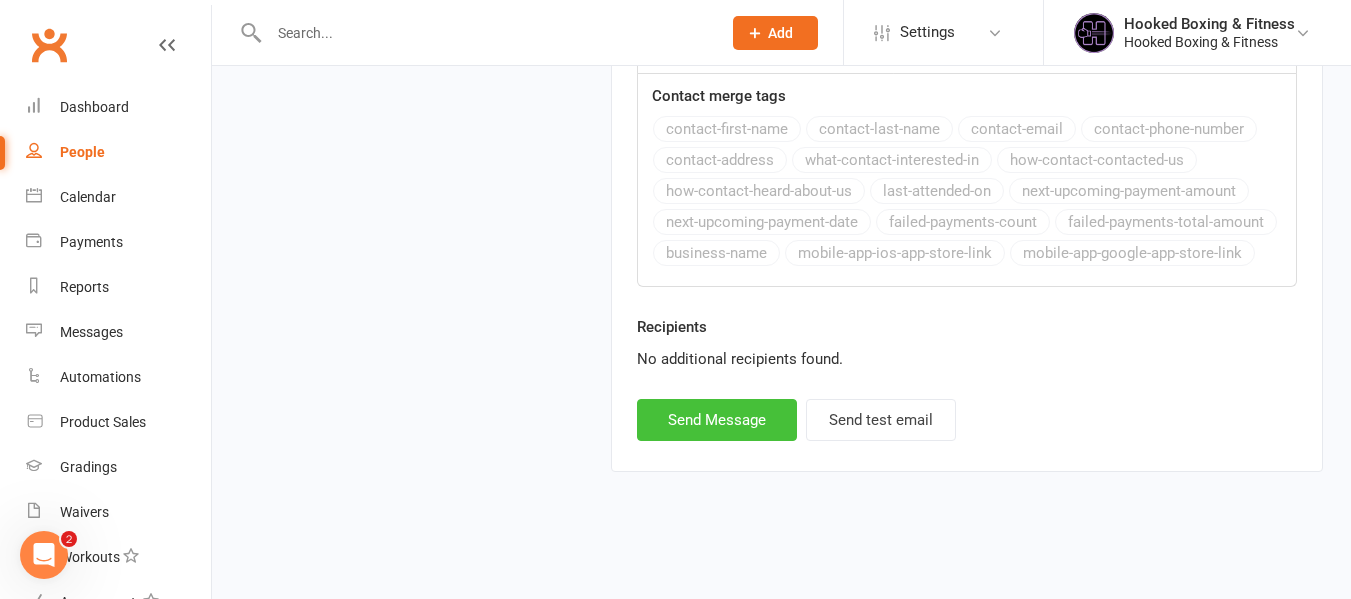 click on "Send Message" at bounding box center (717, 420) 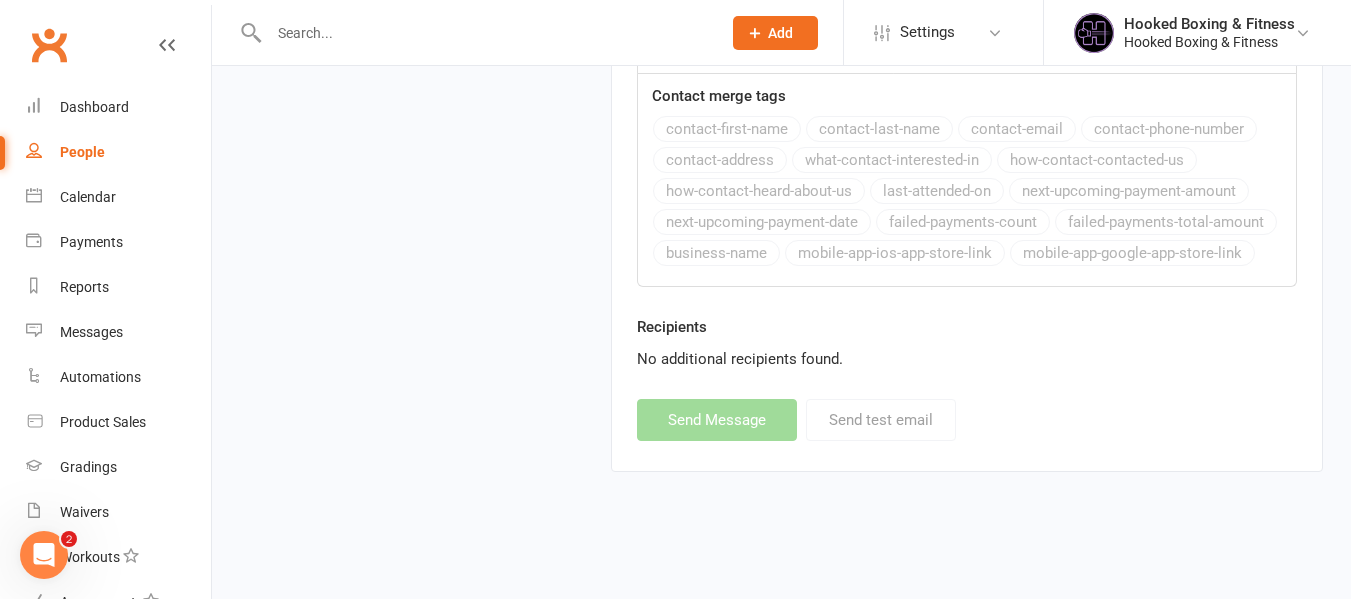 select 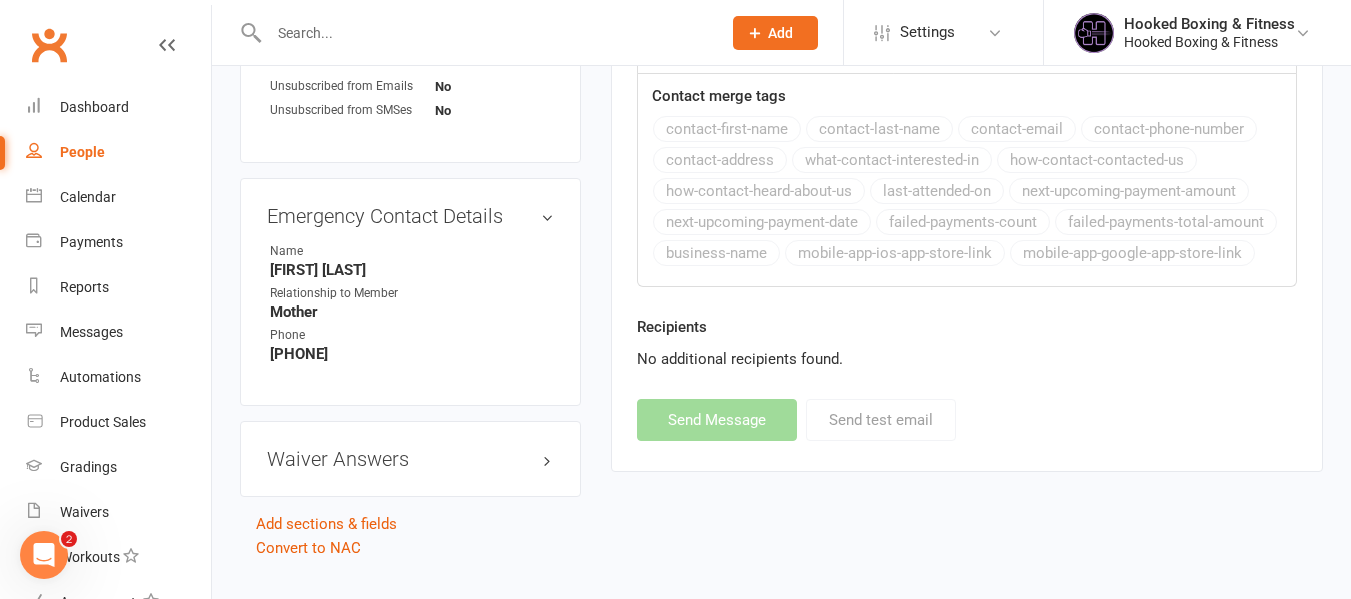 click at bounding box center (485, 33) 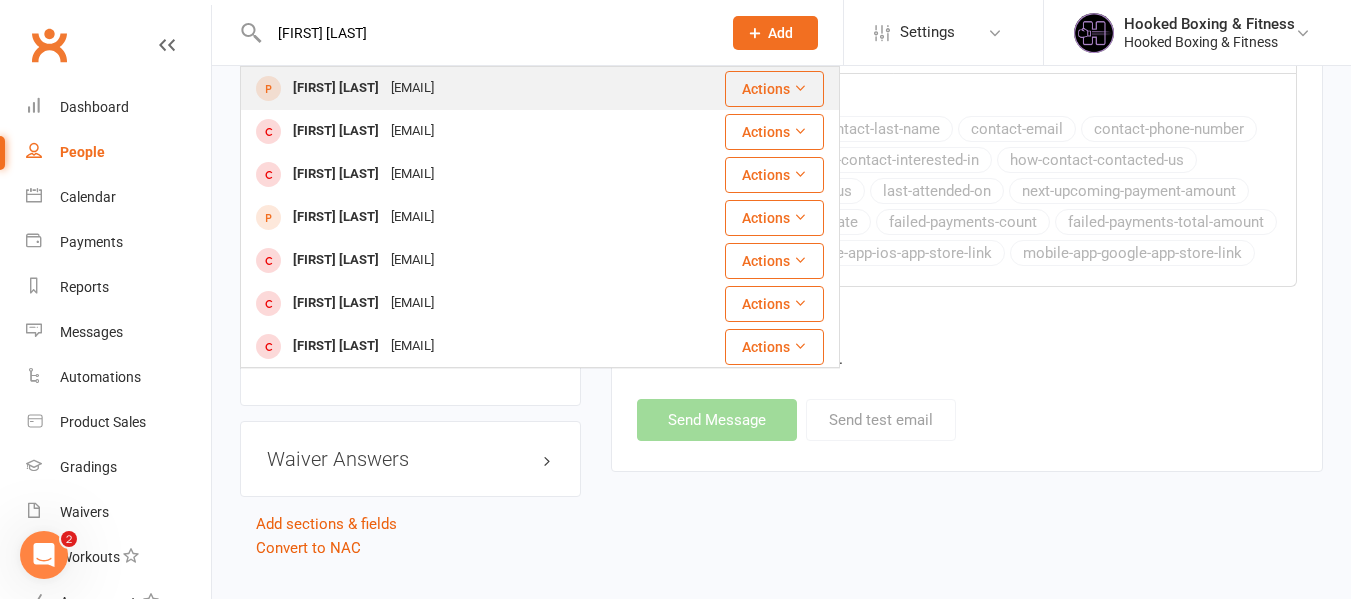 type on "Holly De Brincat" 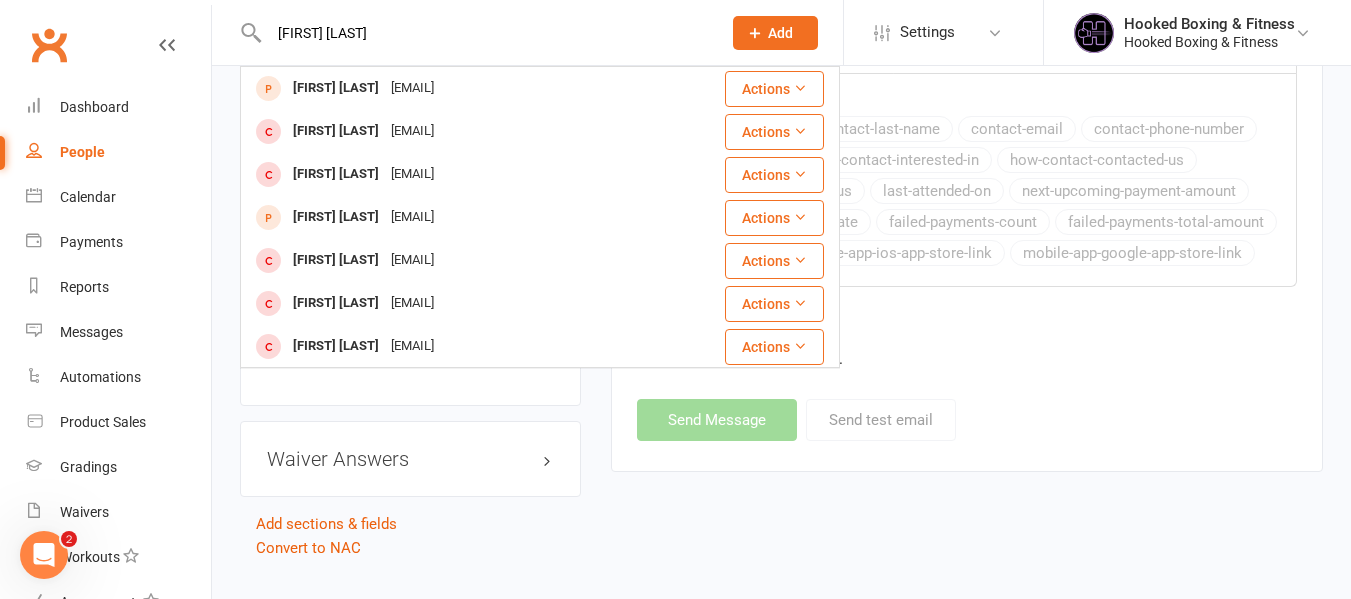 type 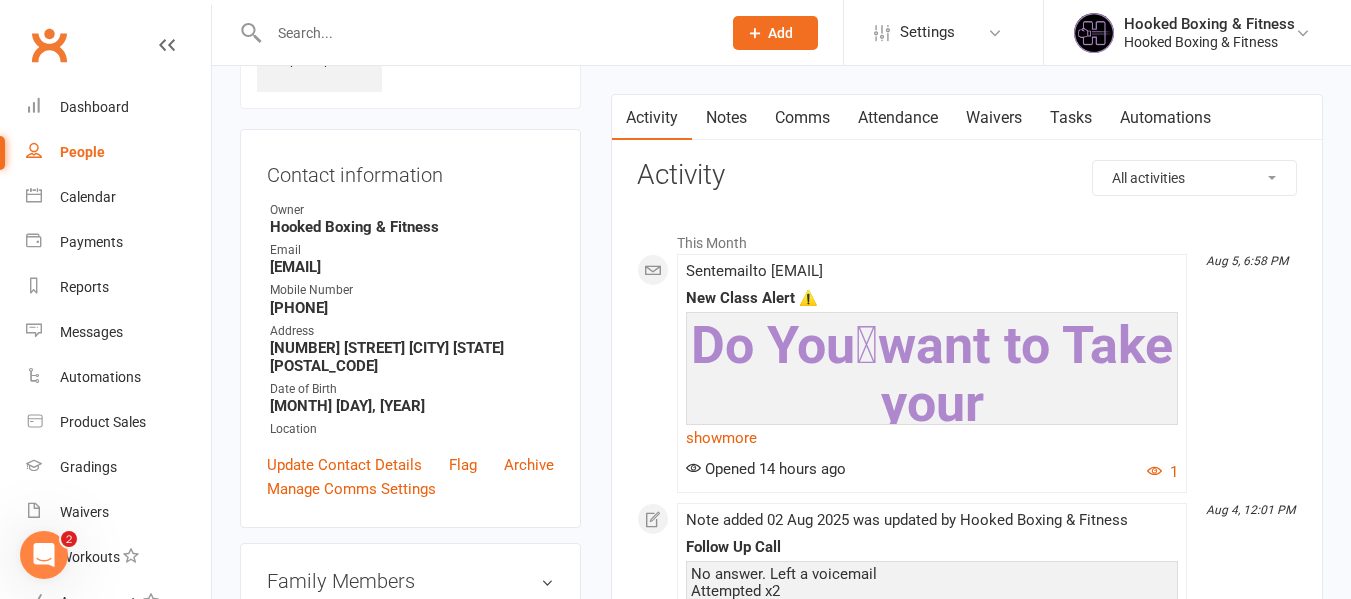 scroll, scrollTop: 0, scrollLeft: 0, axis: both 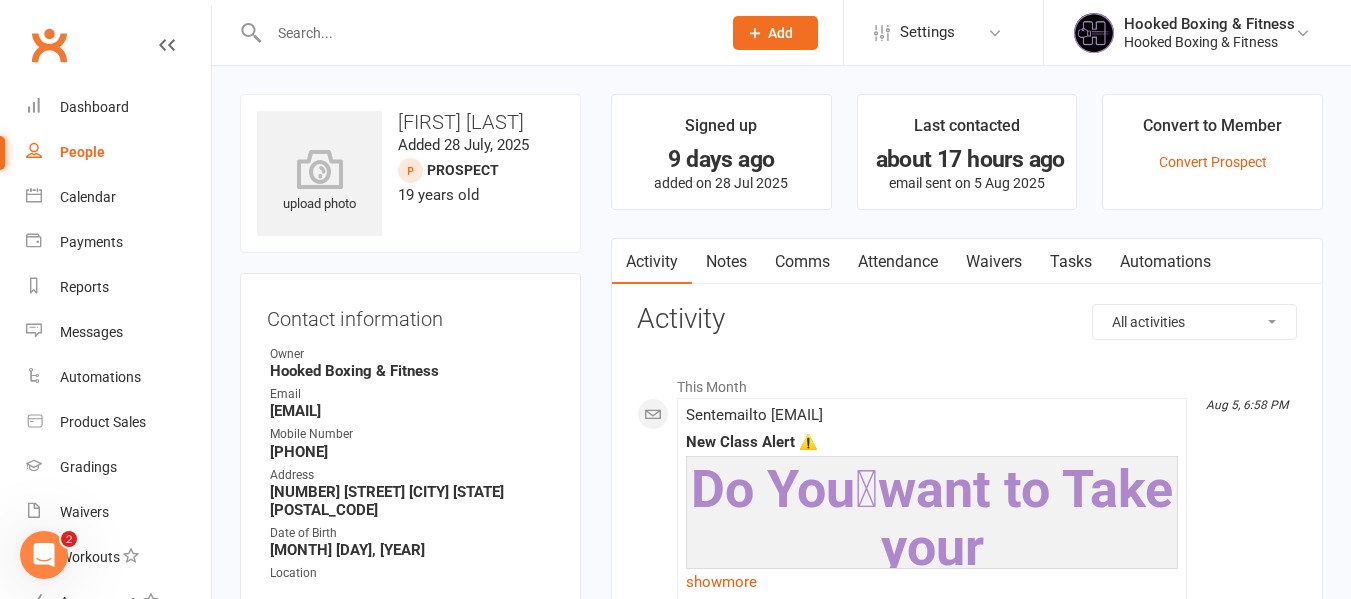 click on "Comms" at bounding box center [802, 262] 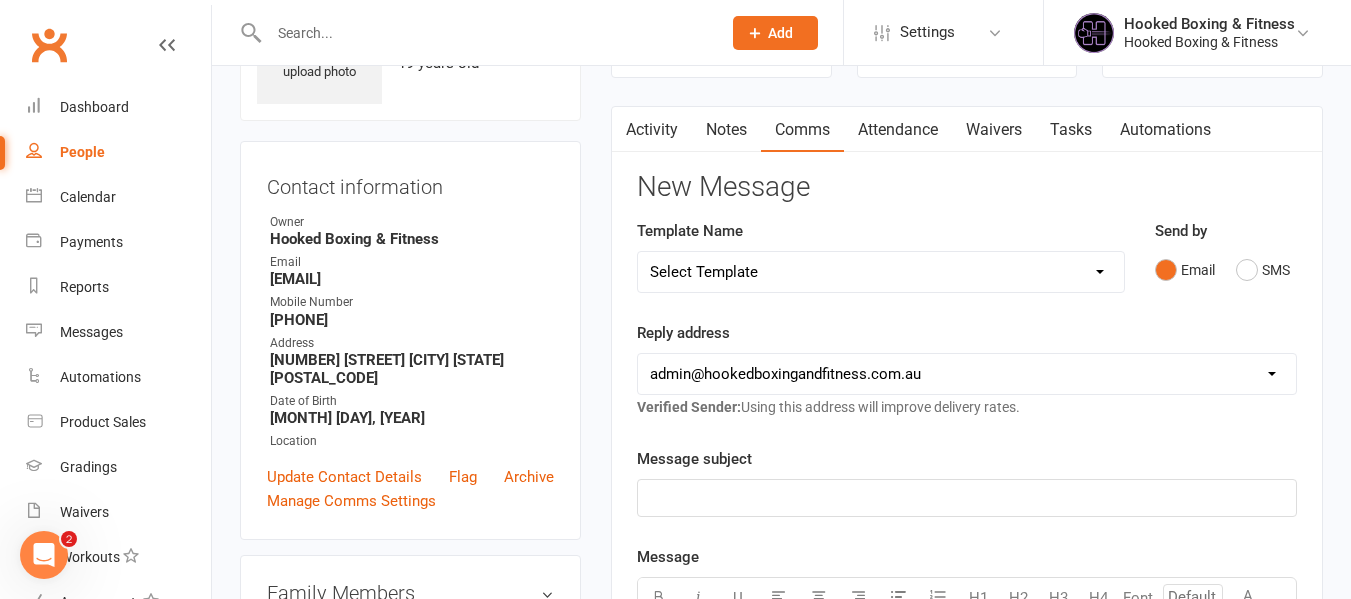 scroll, scrollTop: 200, scrollLeft: 0, axis: vertical 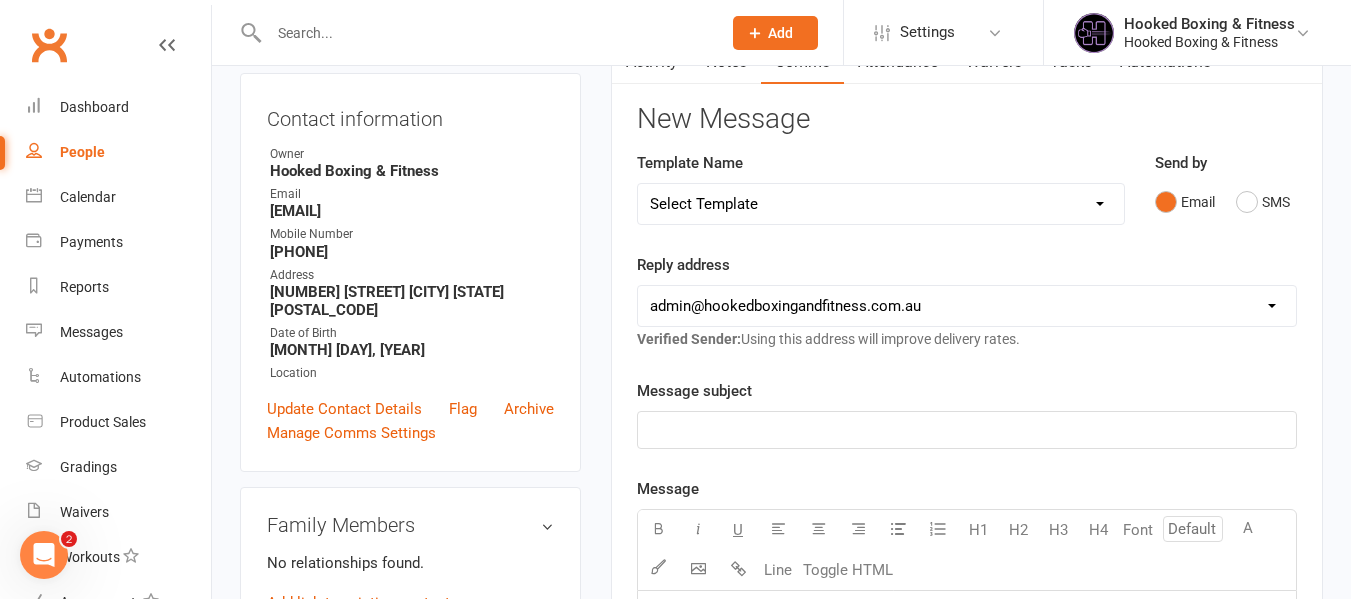 click on "Select Template [Push Notification] Anzac Day Closure [Email] Anzac Day Closure [Email] Christmas Party Invite [Email] Holiday Closure [Email] Hooked Boxing Holiday Gift Cards [Email] Valentines Deal [Push Notification] Valentines Deal [Push Notification] Class Cancellation: Open Mat Session Tonight Due to Extreme Heat [Email] New Class: Sparring 101 [Email] Open Mat Session Tonight Due to Heat [Email] Public Holiday [Push Notification] Saturday Classes  [Email] Half Zips [Push Notification] Half Zips: Notification [Push Notification] Newsletter [Email] Newsletter Email [Email] Punchline August [Push Notification] Punchline August (notification) [Email] Book your Free Trial Class [Email] Follow up/Mobile App Invitation (PRE-LAUNCH) [Email] Launch date [Email] Pre-Launch discount [Email] Pre-Launch Discount expiry final warning [Email] Pre-launch Mailing list [Email] 100 Class Email [Push Notification] 100 Class Notification [Email] 50 Class Email [Push Notification] 50 Class Notification [SMS] Easter Special" at bounding box center (881, 204) 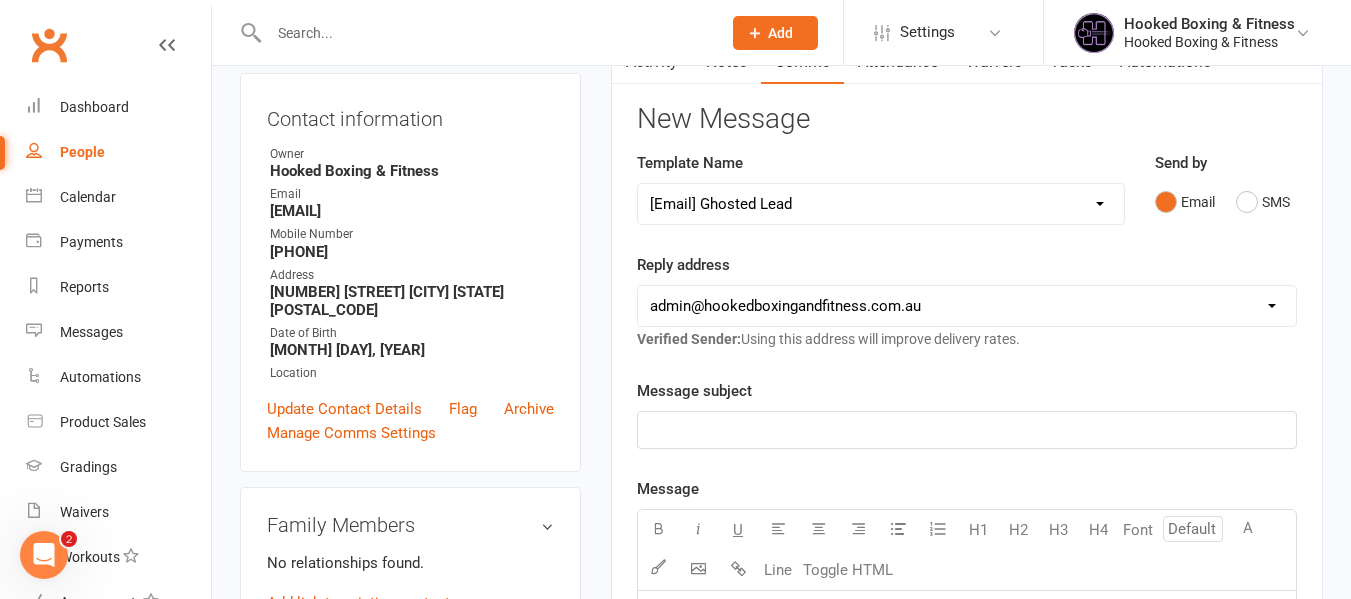 click on "Select Template [Push Notification] Anzac Day Closure [Email] Anzac Day Closure [Email] Christmas Party Invite [Email] Holiday Closure [Email] Hooked Boxing Holiday Gift Cards [Email] Valentines Deal [Push Notification] Valentines Deal [Push Notification] Class Cancellation: Open Mat Session Tonight Due to Extreme Heat [Email] New Class: Sparring 101 [Email] Open Mat Session Tonight Due to Heat [Email] Public Holiday [Push Notification] Saturday Classes  [Email] Half Zips [Push Notification] Half Zips: Notification [Push Notification] Newsletter [Email] Newsletter Email [Email] Punchline August [Push Notification] Punchline August (notification) [Email] Book your Free Trial Class [Email] Follow up/Mobile App Invitation (PRE-LAUNCH) [Email] Launch date [Email] Pre-Launch discount [Email] Pre-Launch Discount expiry final warning [Email] Pre-launch Mailing list [Email] 100 Class Email [Push Notification] 100 Class Notification [Email] 50 Class Email [Push Notification] 50 Class Notification [SMS] Easter Special" at bounding box center (881, 204) 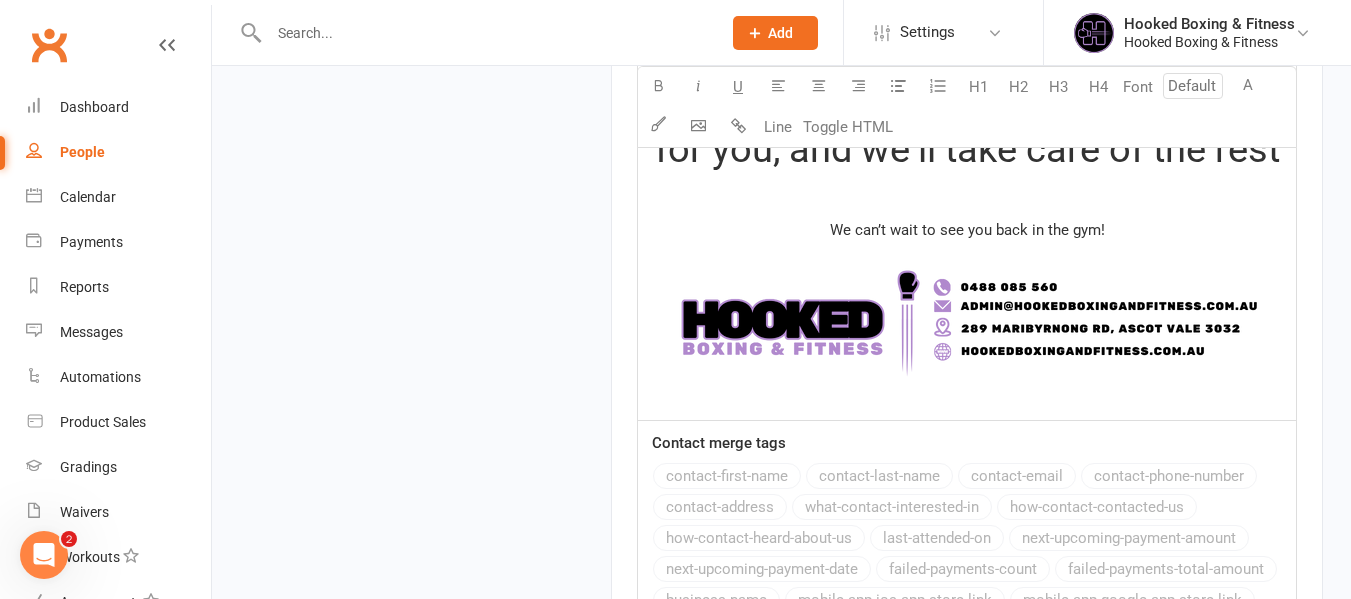 scroll, scrollTop: 2200, scrollLeft: 0, axis: vertical 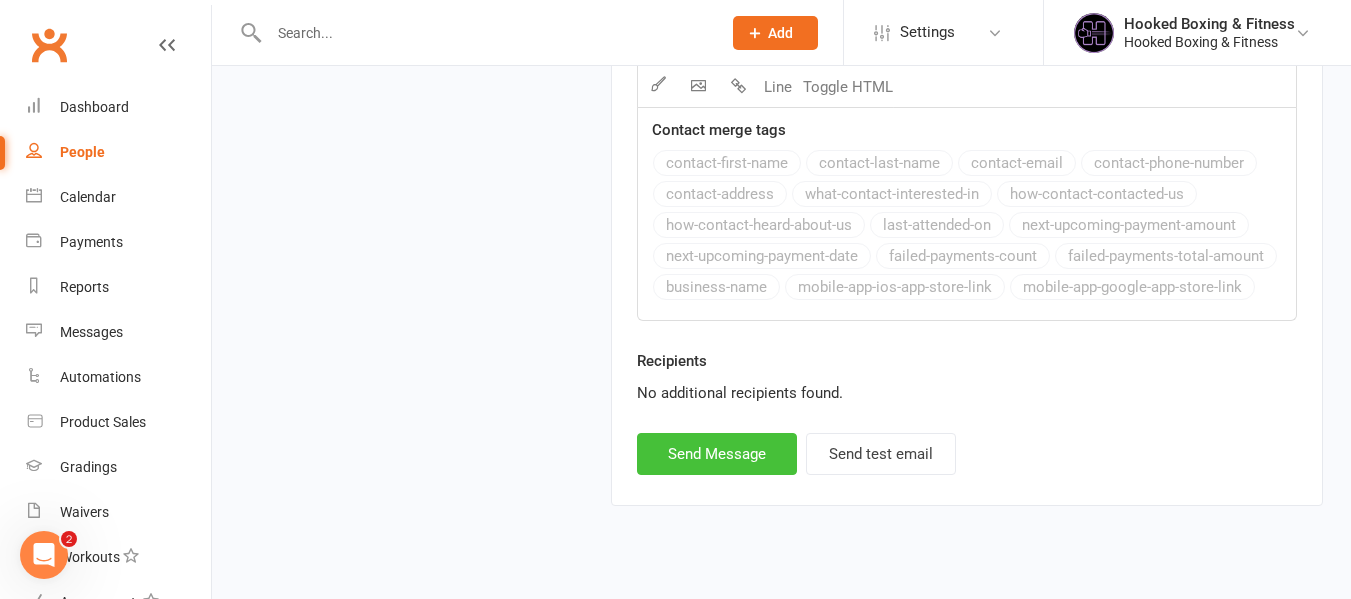 click on "Send Message" at bounding box center [717, 454] 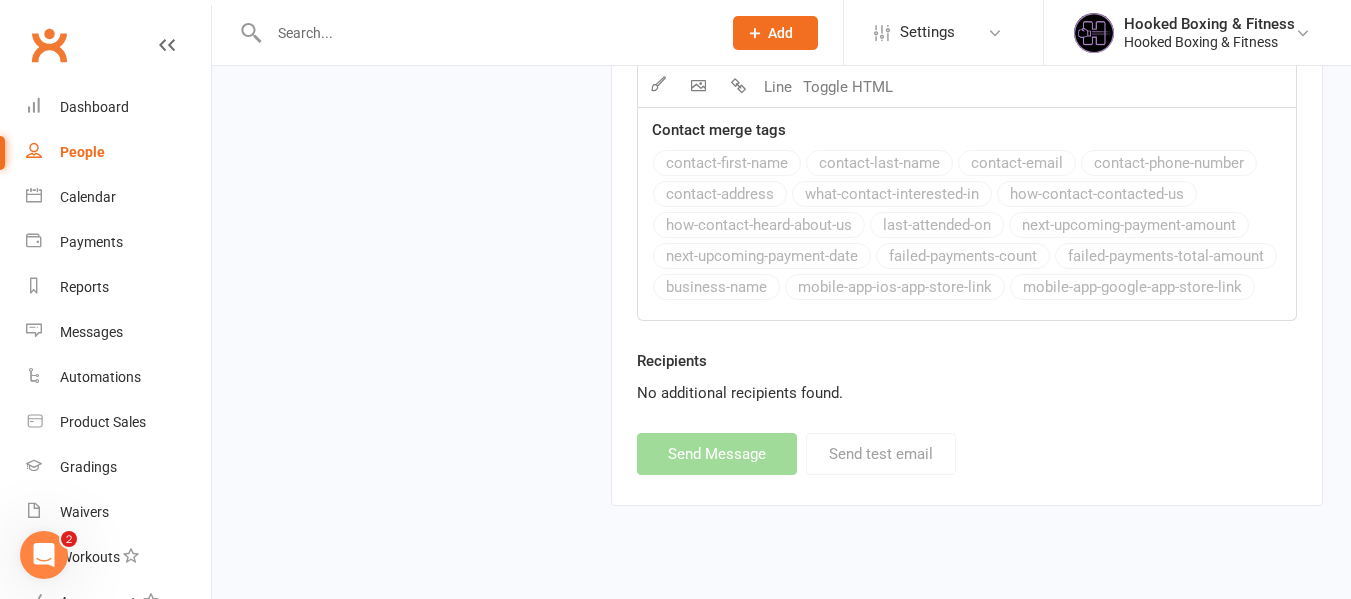 select 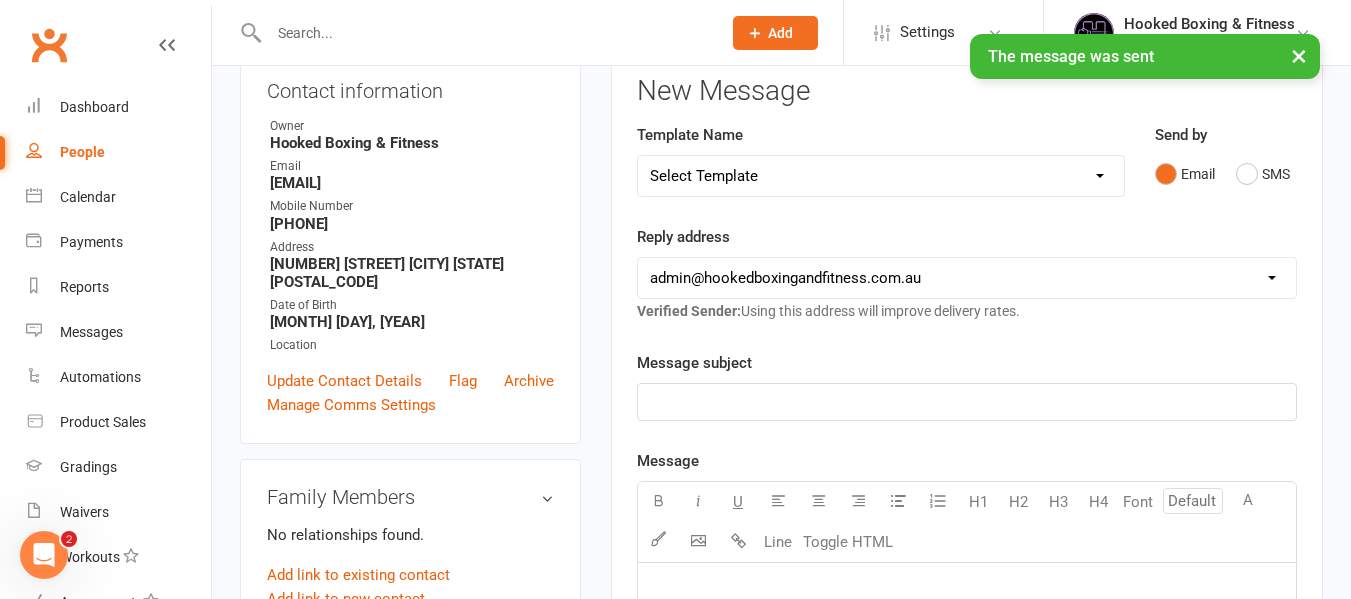 scroll, scrollTop: 0, scrollLeft: 0, axis: both 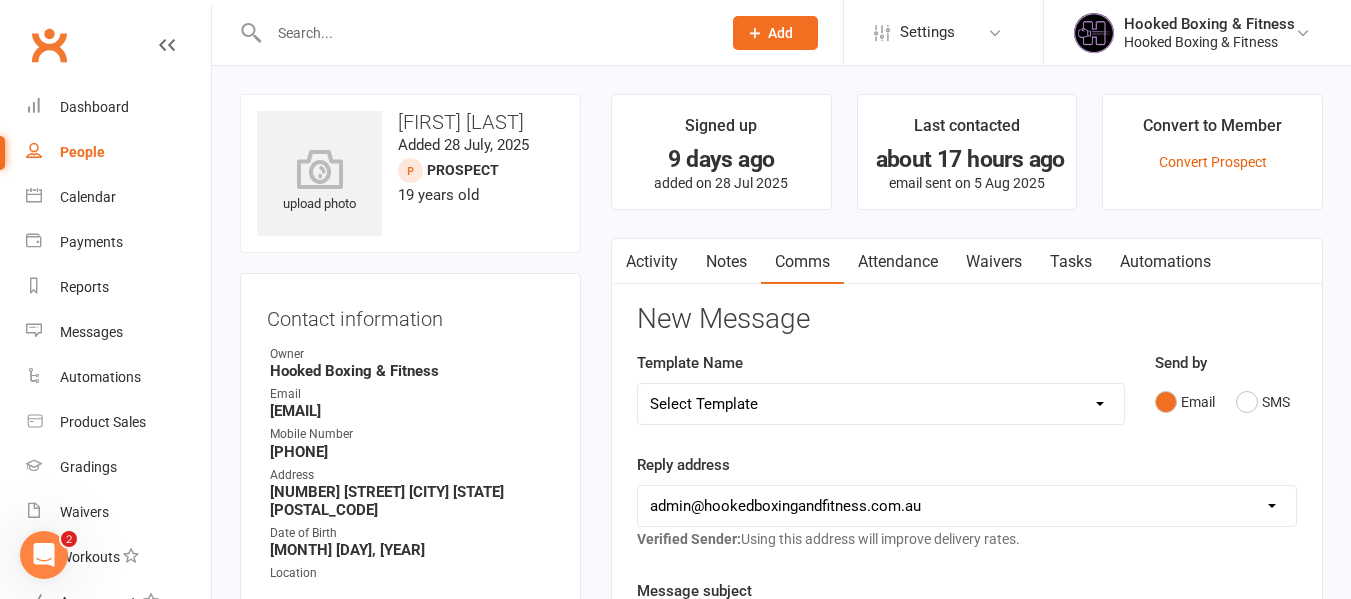 click on "Activity" at bounding box center (652, 262) 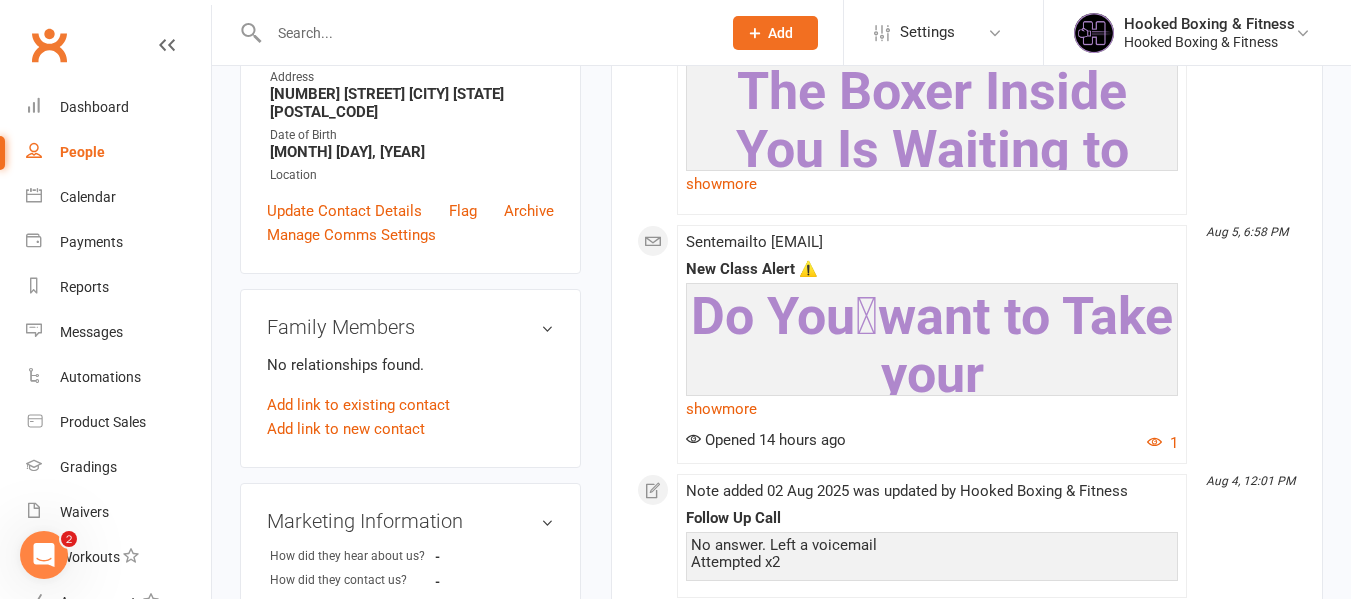 scroll, scrollTop: 400, scrollLeft: 0, axis: vertical 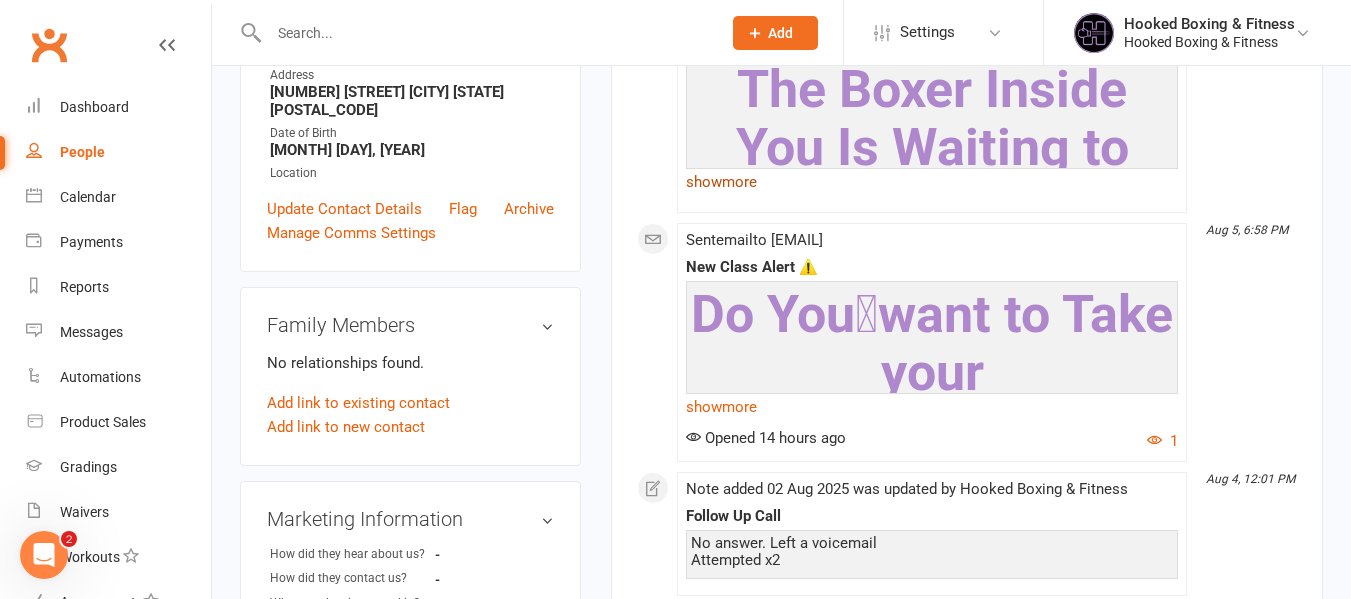 click on "show  more" at bounding box center [932, 182] 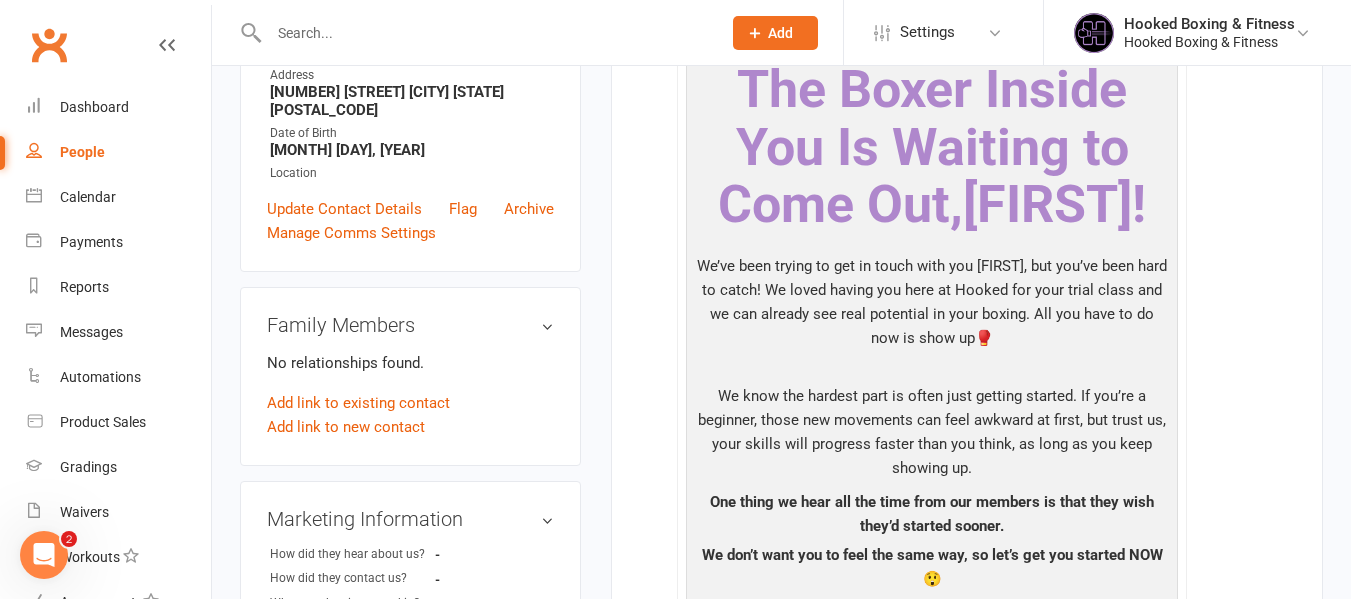 click at bounding box center (485, 33) 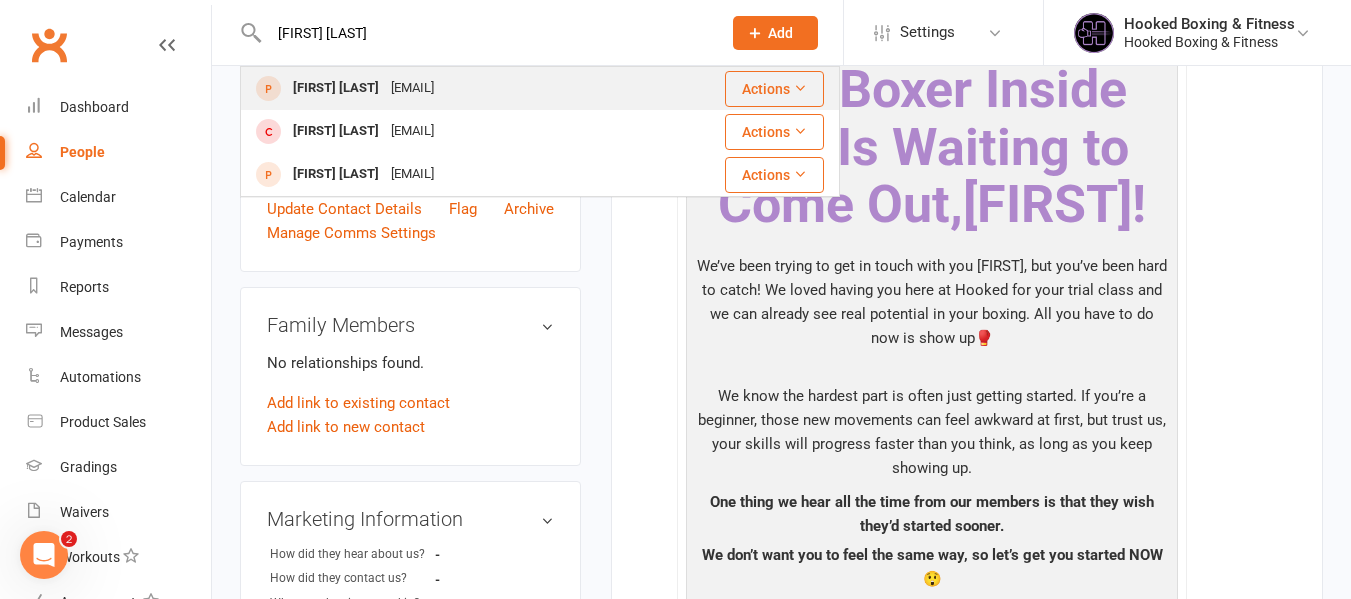 type on "Tomas arganaras" 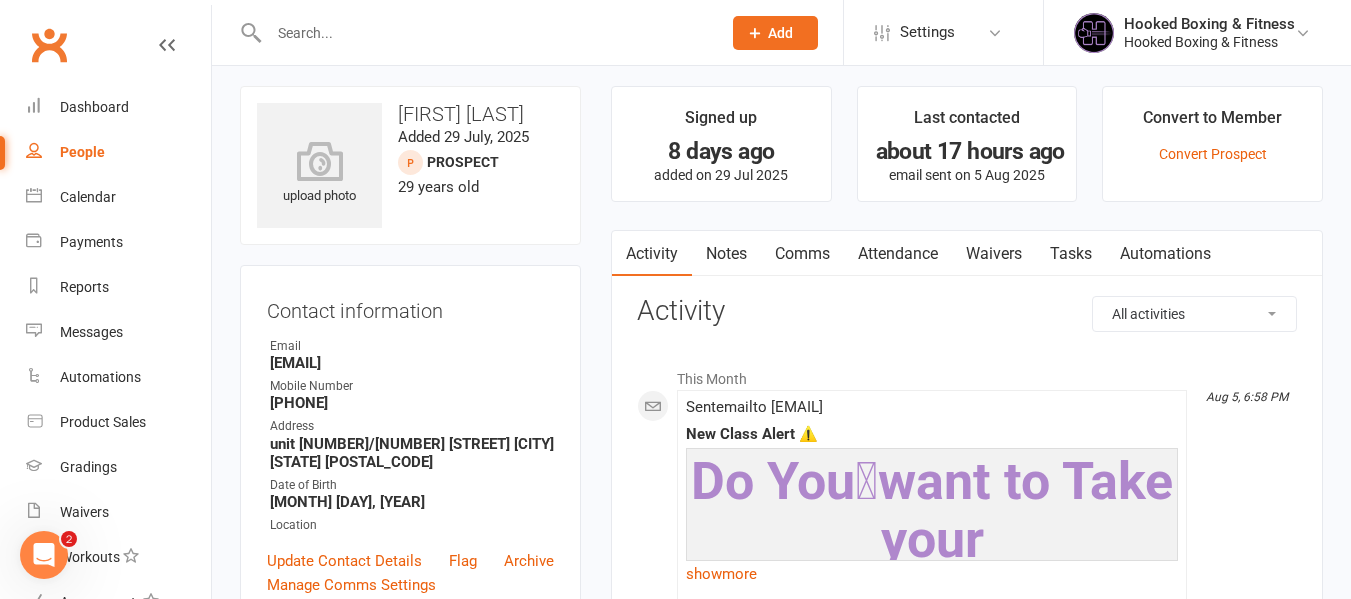 scroll, scrollTop: 0, scrollLeft: 0, axis: both 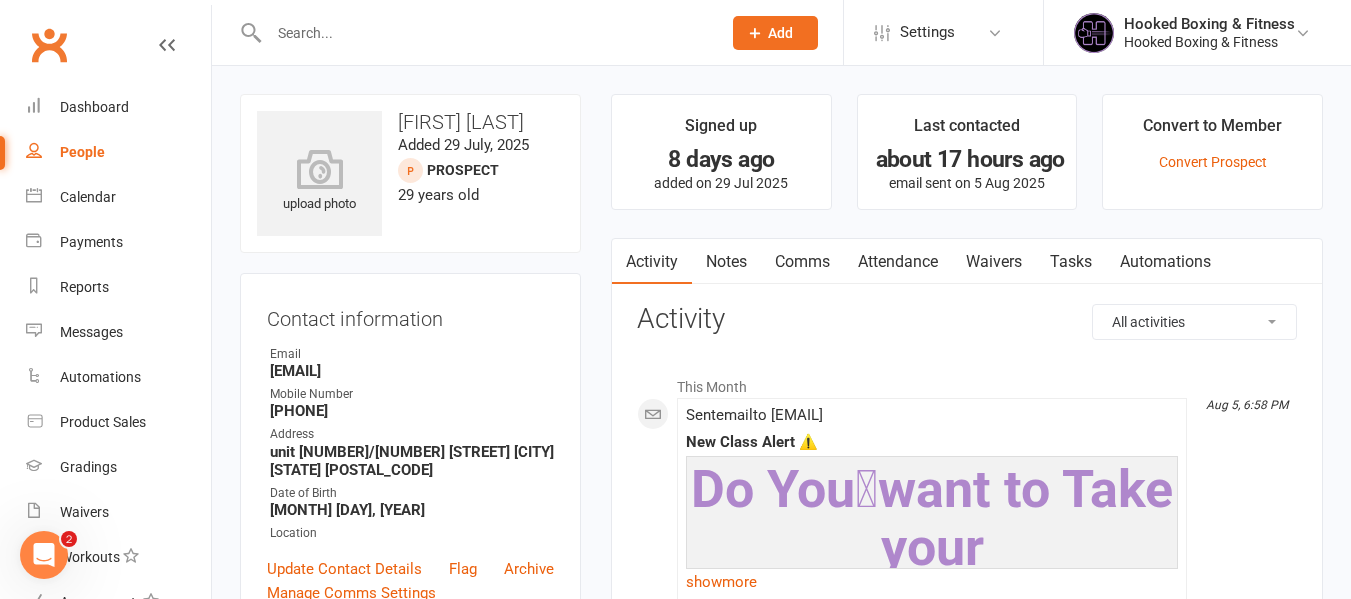 click on "Notes" at bounding box center [726, 262] 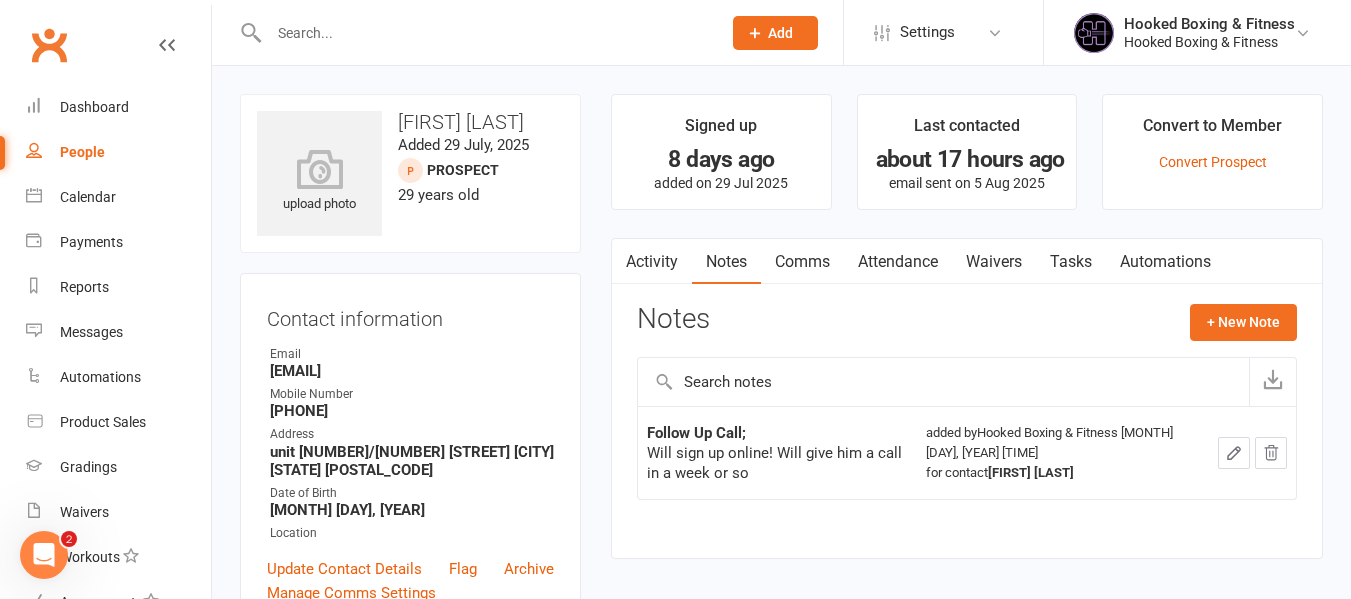 click on "Will sign up online! Will give him a call in a week or so" at bounding box center [777, 463] 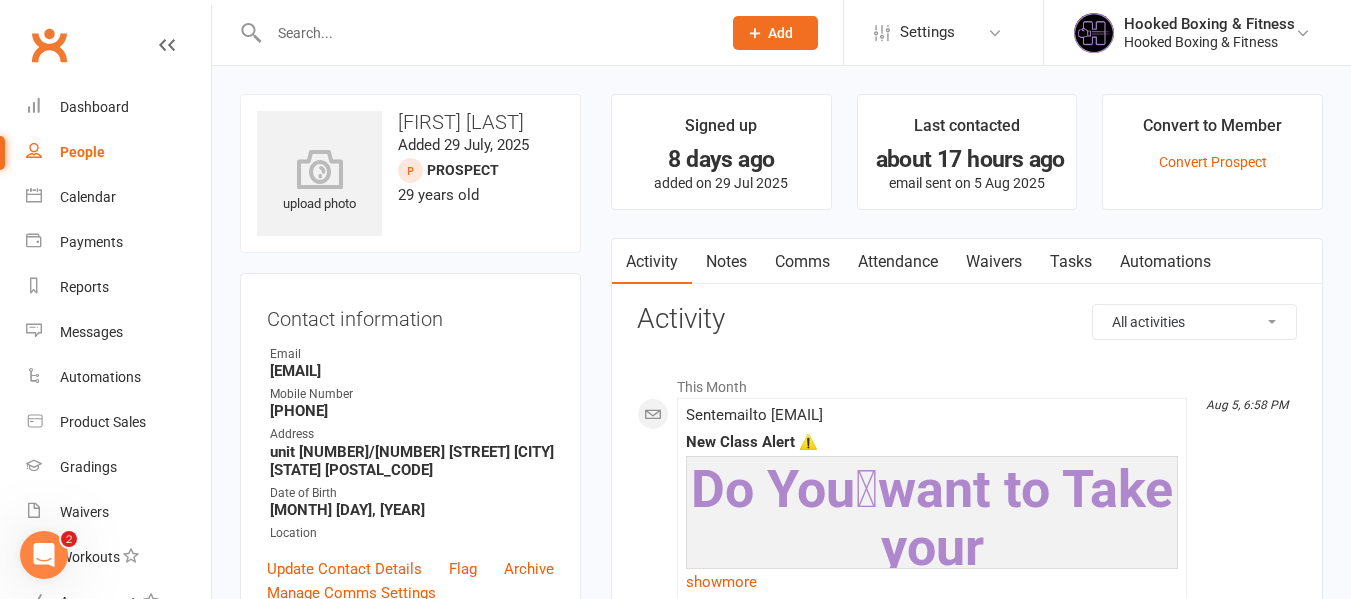 click on "Notes" at bounding box center [726, 262] 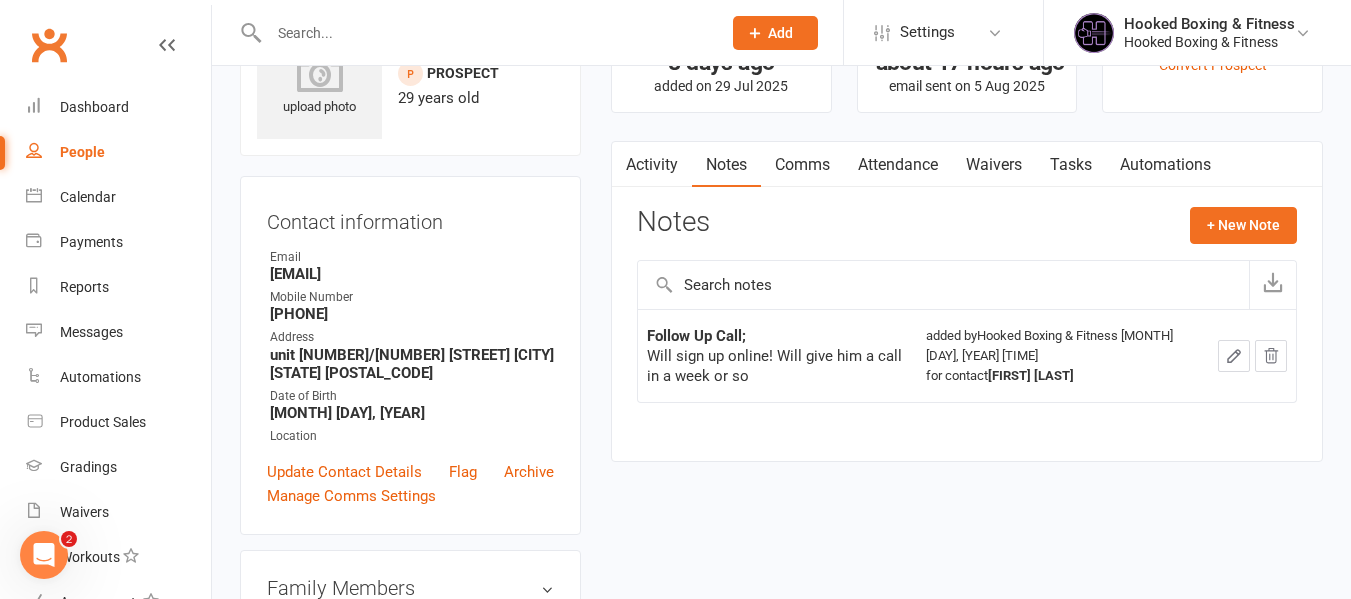 scroll, scrollTop: 100, scrollLeft: 0, axis: vertical 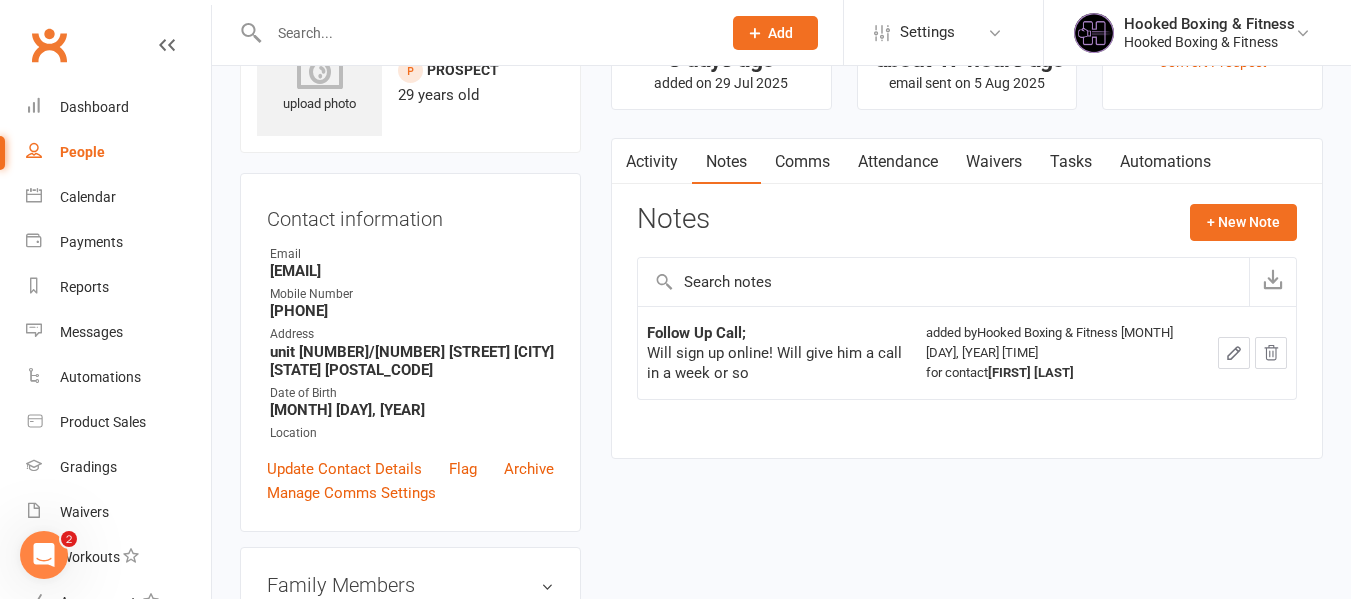 click at bounding box center [1234, 353] 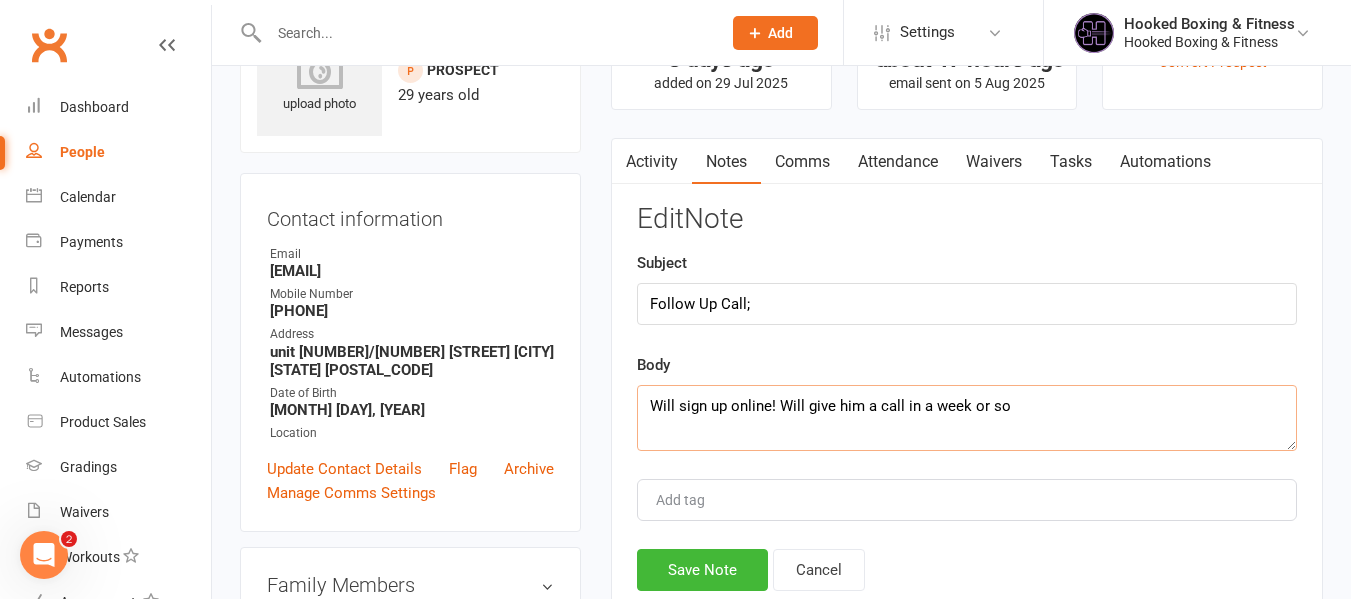 click on "Will sign up online! Will give him a call in a week or so" at bounding box center [967, 418] 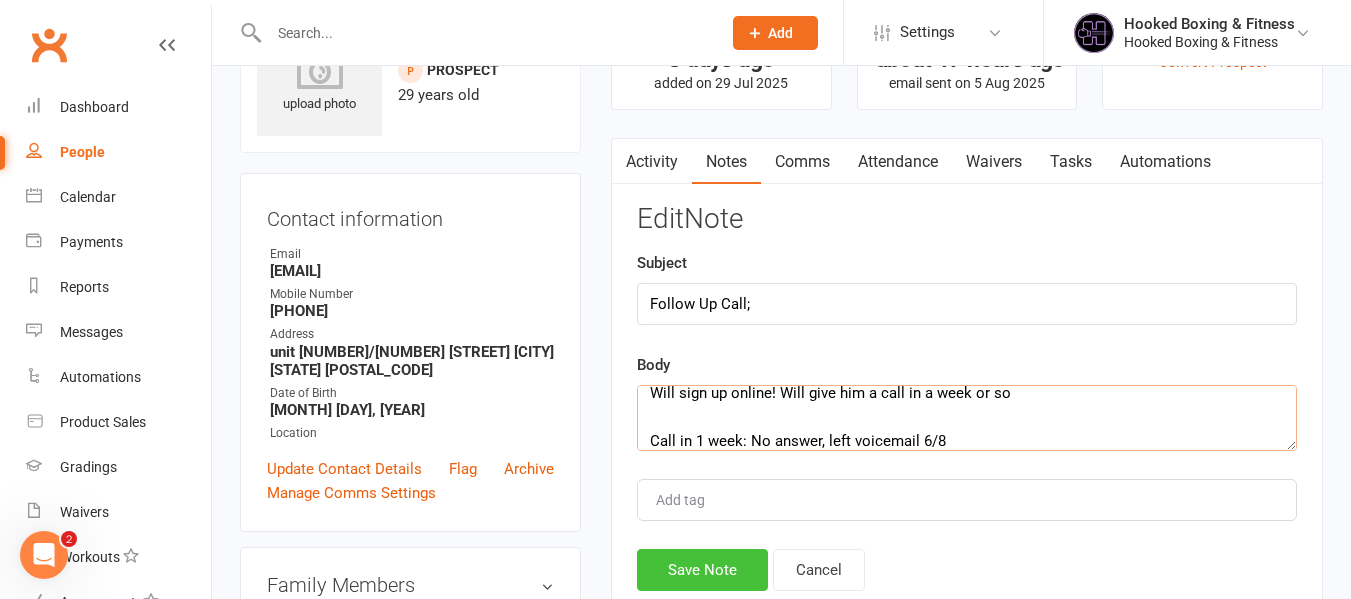 type on "Will sign up online! Will give him a call in a week or so
Call in 1 week: No answer, left voicemail 6/8" 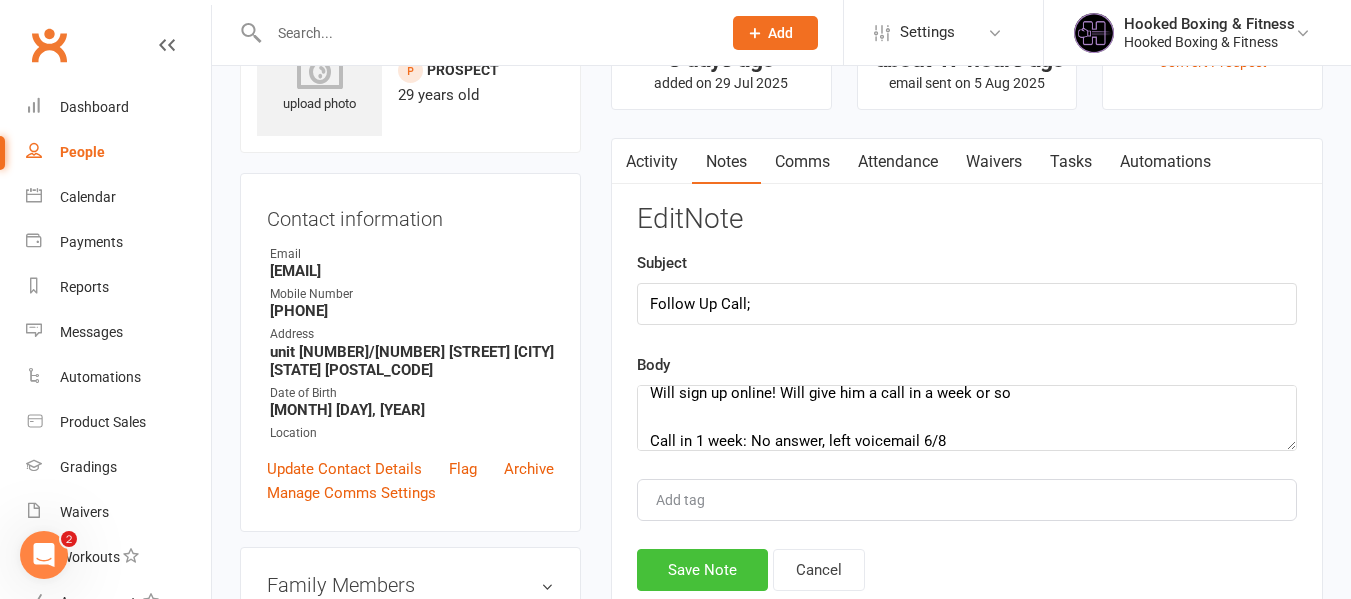 click on "Save Note" at bounding box center (702, 570) 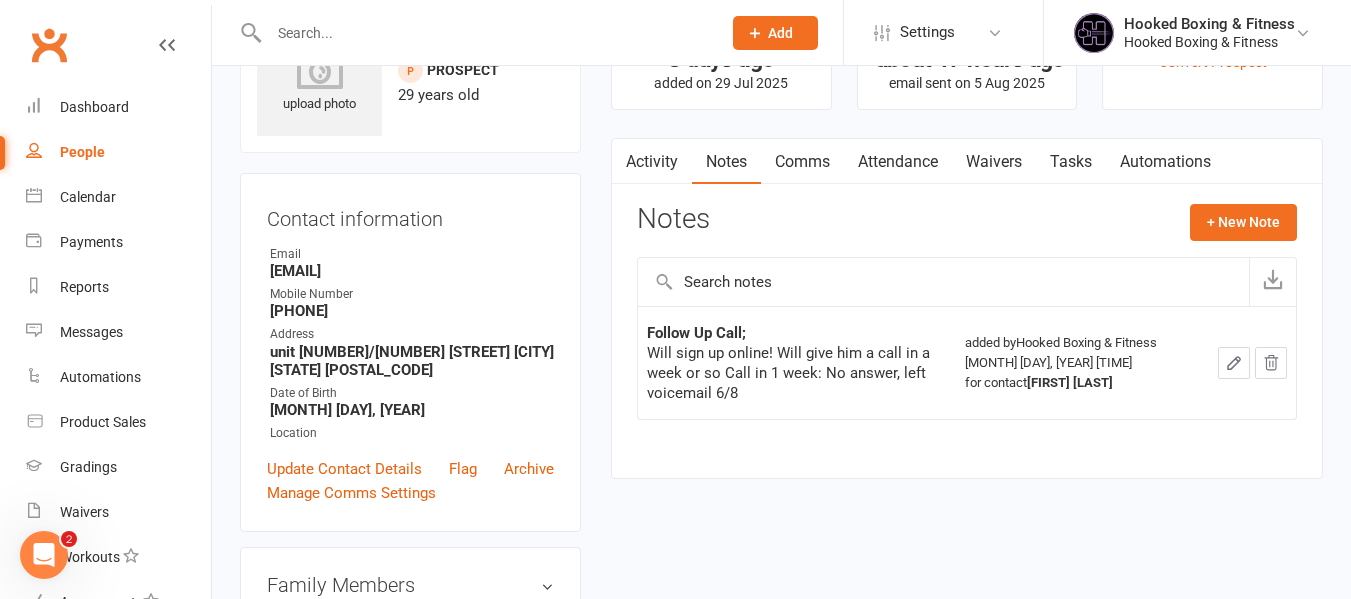 click at bounding box center (485, 33) 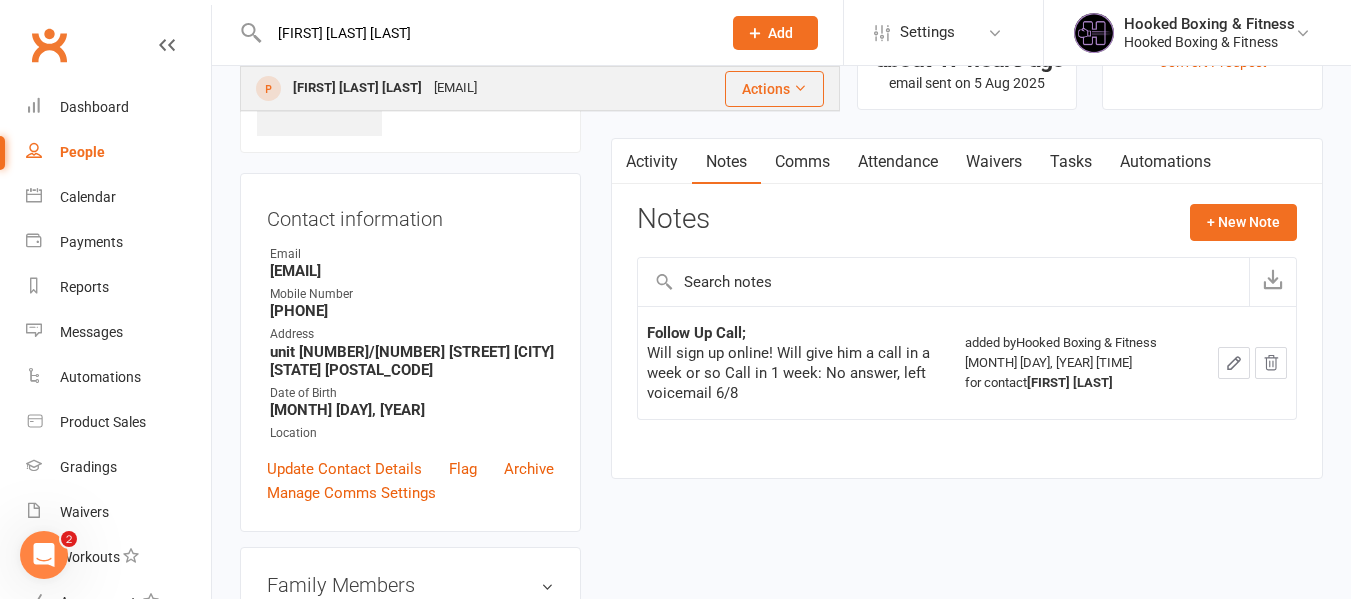 type on "Abusoban Zikria" 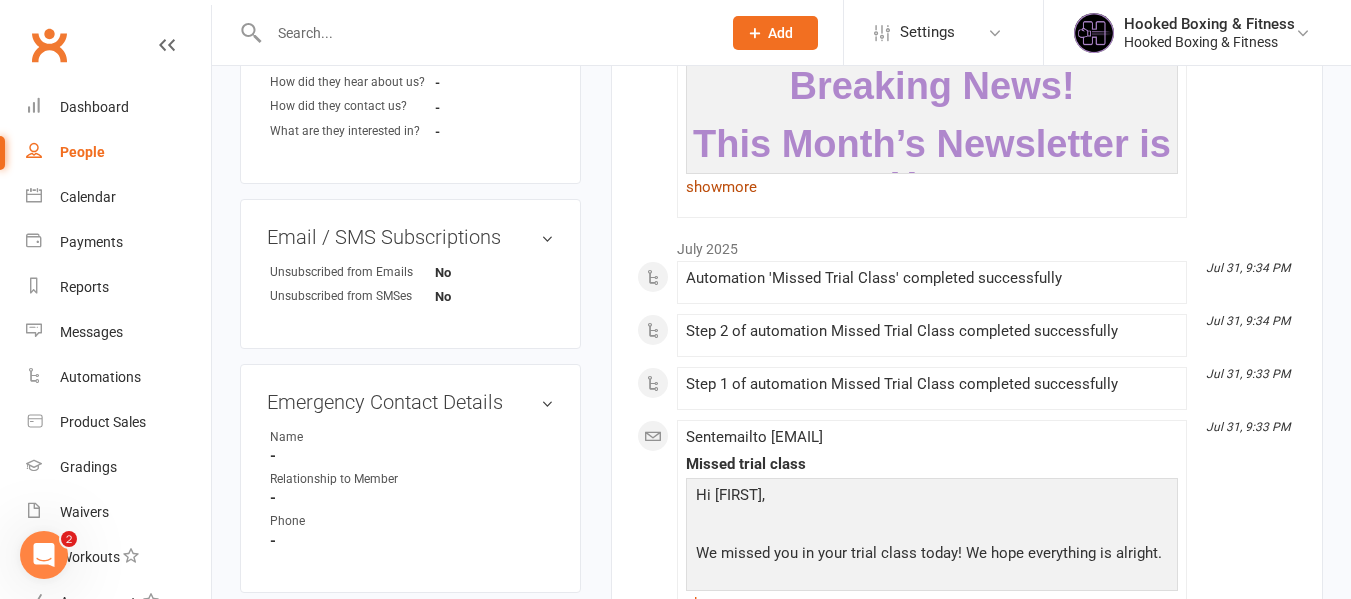 scroll, scrollTop: 1000, scrollLeft: 0, axis: vertical 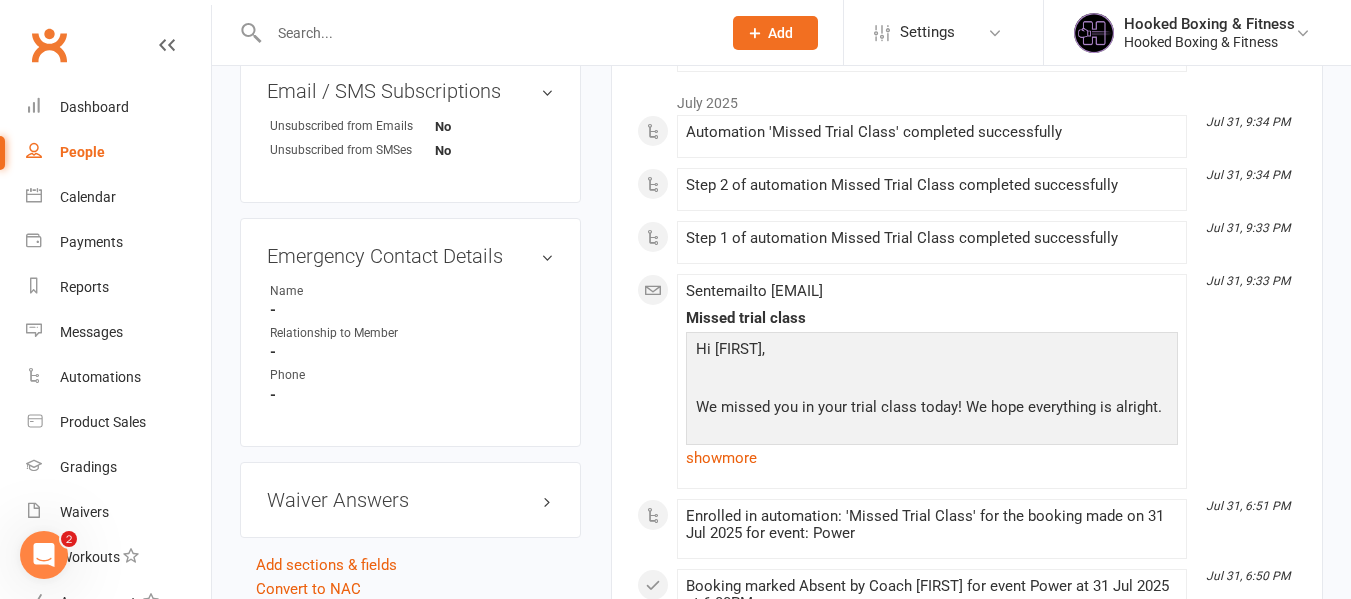 click at bounding box center [485, 33] 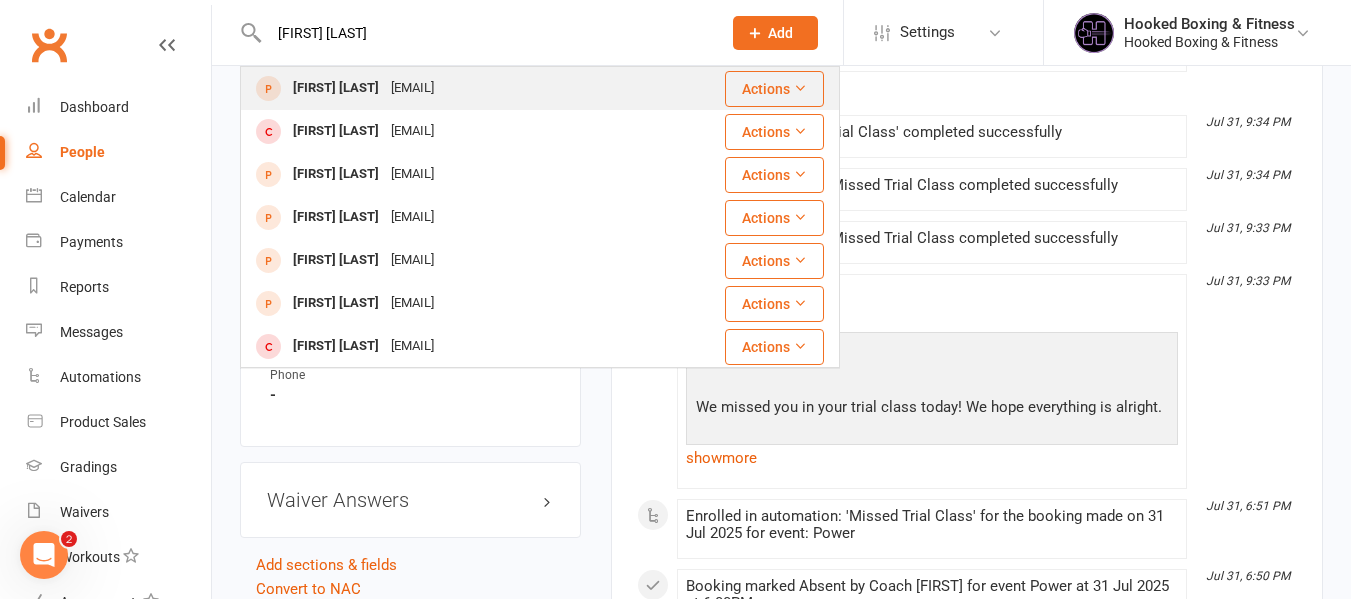 type on "Haseeb Malik" 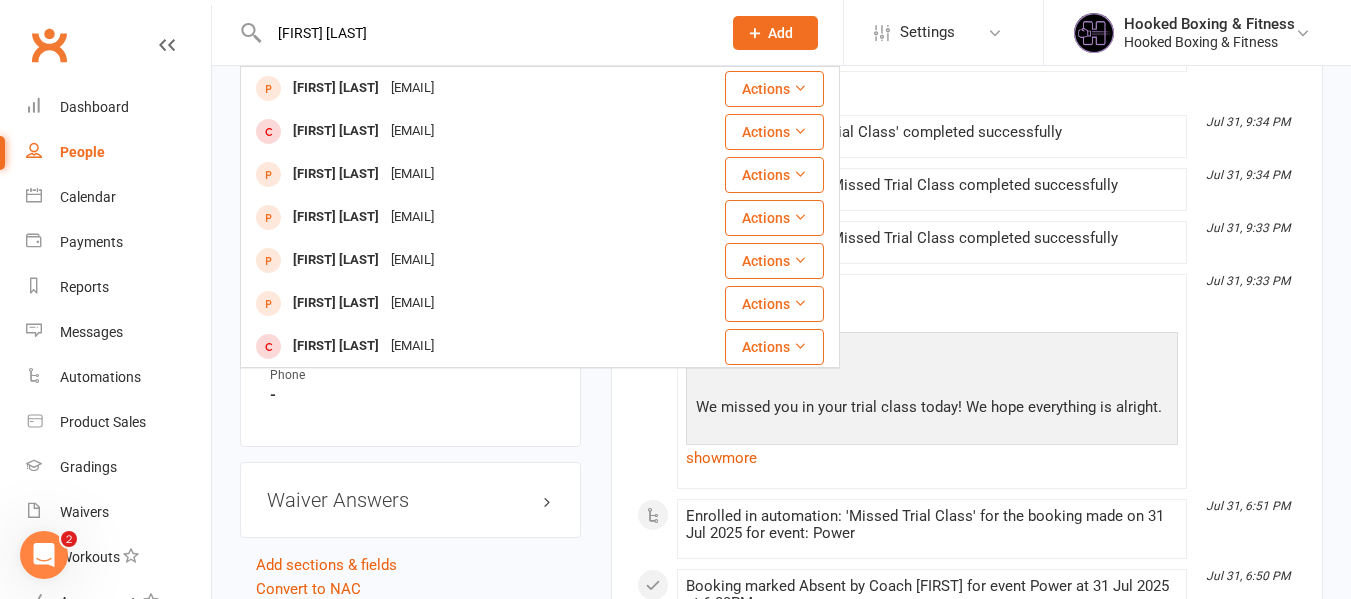 type 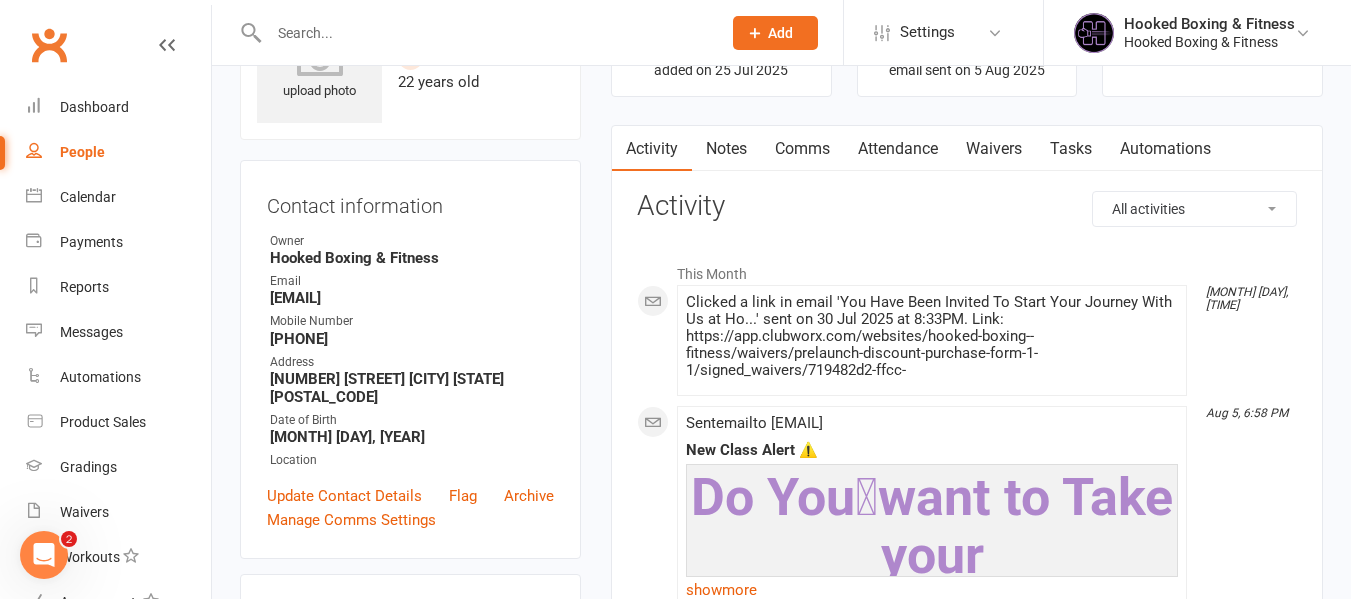 scroll, scrollTop: 100, scrollLeft: 0, axis: vertical 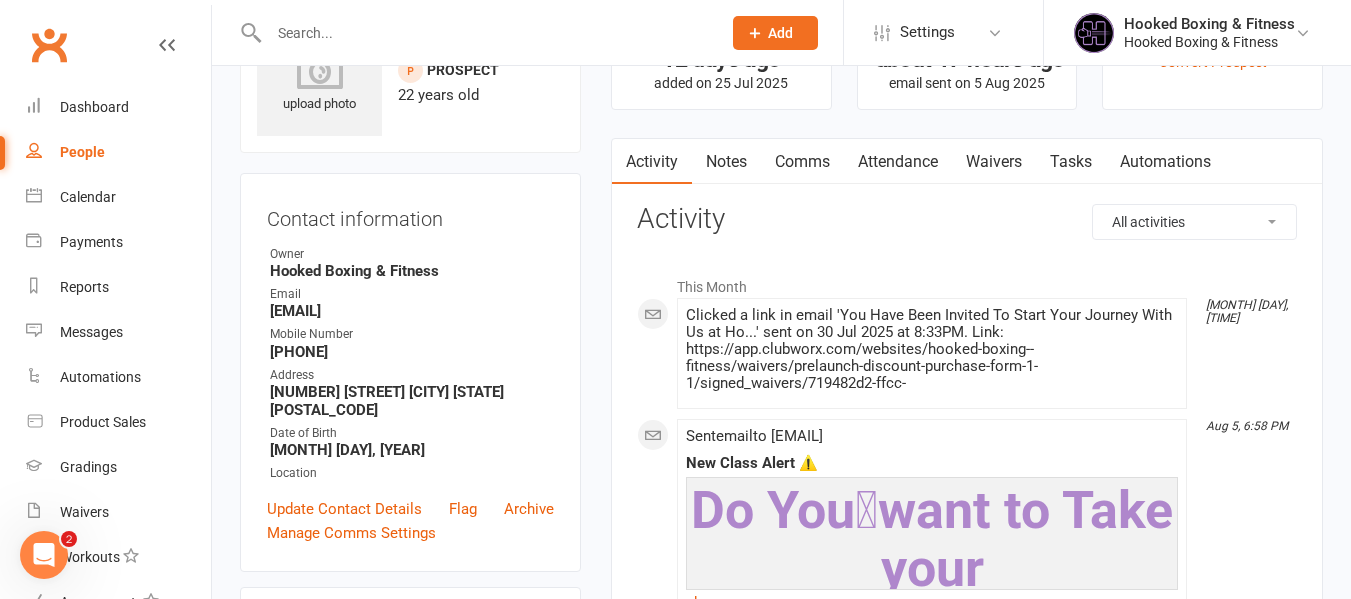 click on "Comms" at bounding box center [802, 162] 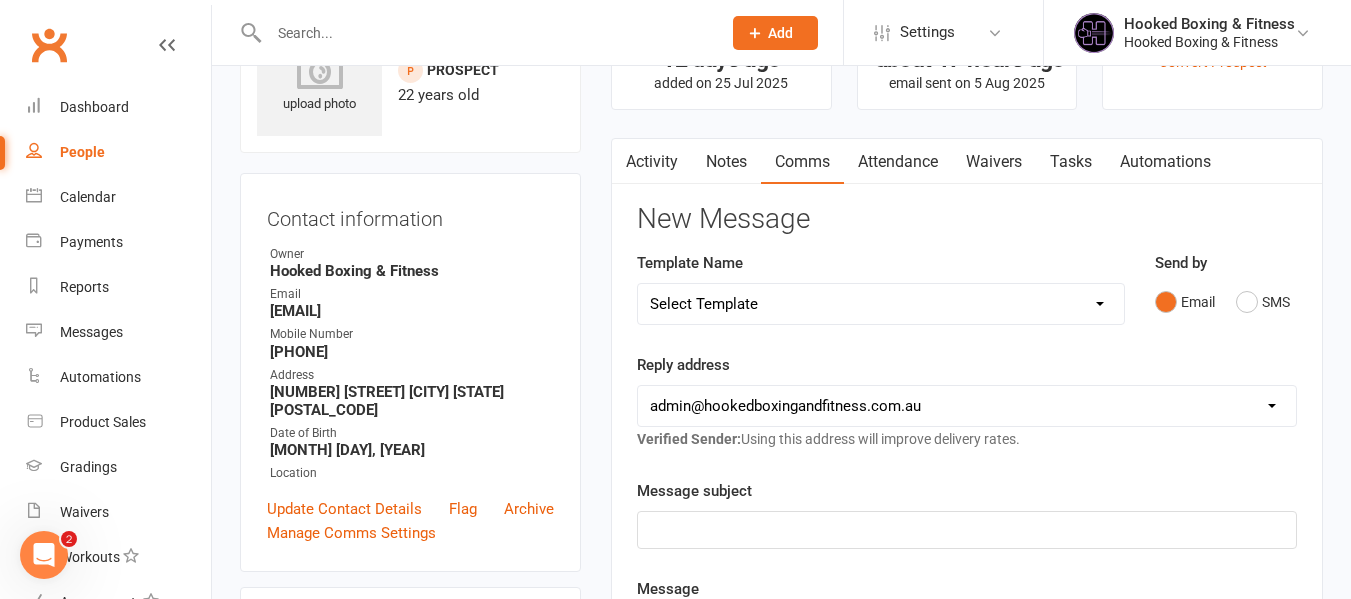 click on "Notes" at bounding box center (726, 162) 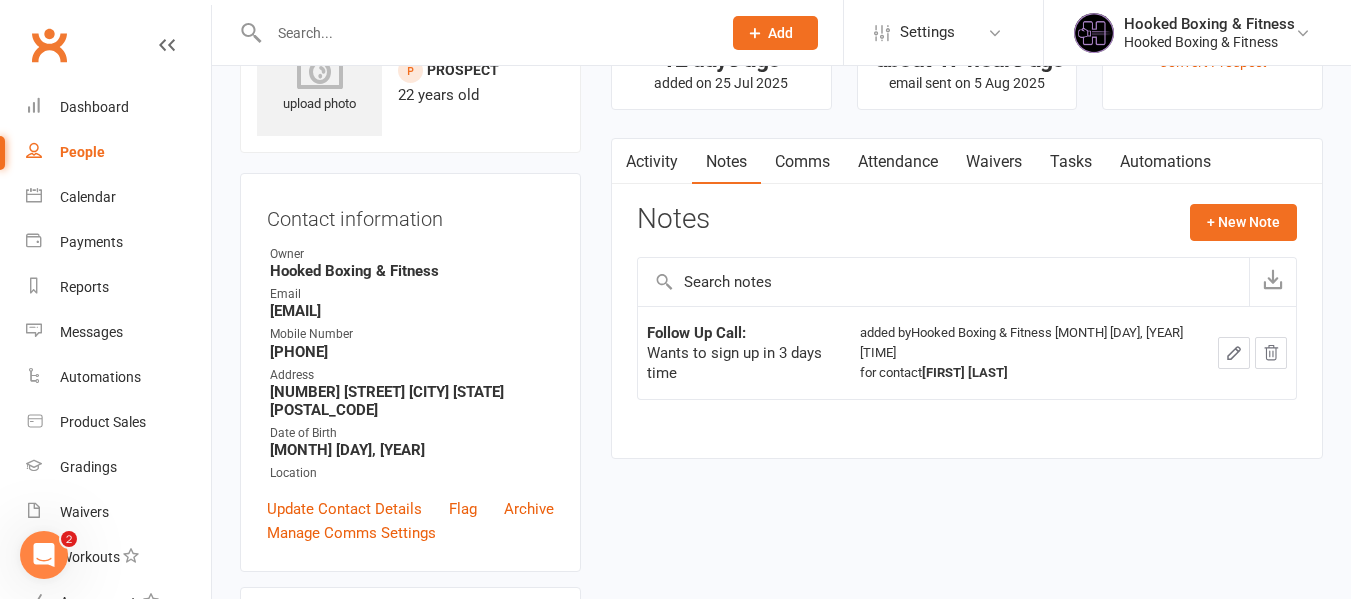 click on "upload photo Haseeb Malik Added 25 July, 2025   prospect 22 years old  Contact information Owner   Hooked Boxing & Fitness Email  haseebbmalik129@gmail.com
Mobile Number  0450268067
Address  177 Gordon Street Footscray Victoria 3011
Date of Birth  April 16, 2003
Location
Update Contact Details Flag Archive Manage Comms Settings
Family Members  No relationships found. Add link to existing contact  Add link to new contact
Marketing Information  edit How did they hear about us? -
How did they contact us? -
What are they interested in? -
Email / SMS Subscriptions  edit Unsubscribed from Emails No
Unsubscribed from SMSes No
Emergency Contact Details  edit Name Dev
Relationship to Member Friend
Phone 0451 100 671
Waiver Answers  edit Add sections & fields Convert to NAC Signed up 12 days ago added on 25 Jul 2025 Last contacted about 17 hours ago email sent on 5 Aug 2025 Convert to Member Convert Prospect
Activity Notes Comms Attendance Waivers Tasks Automations
Notes" at bounding box center (781, 756) 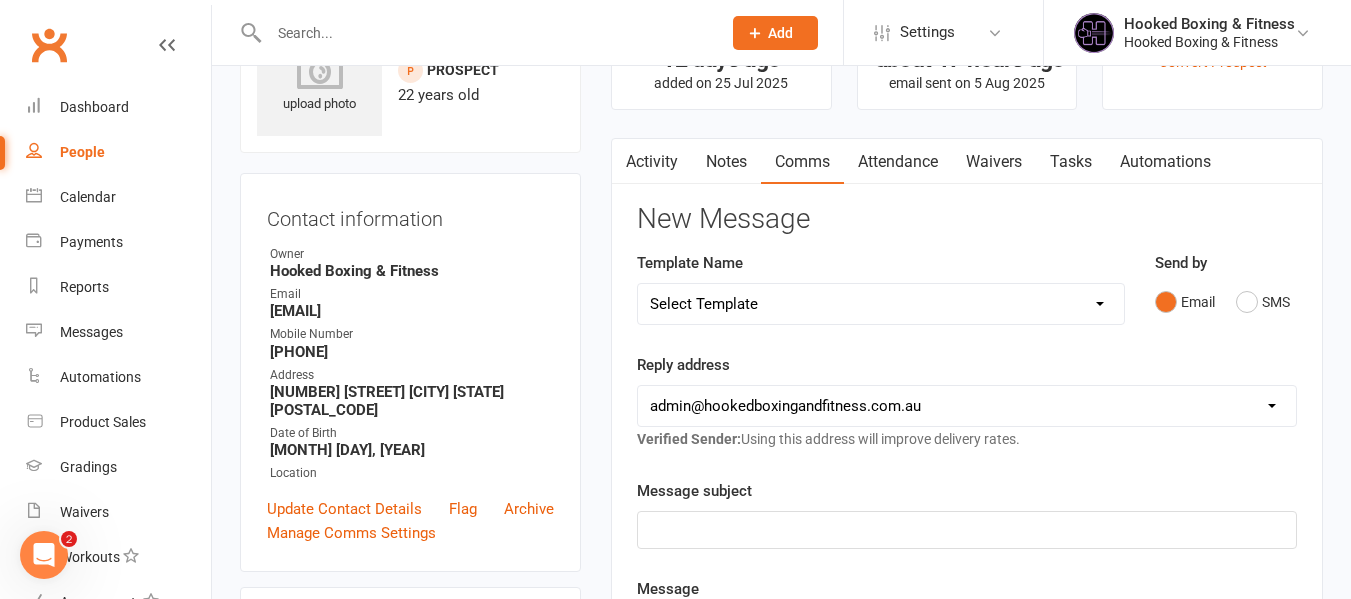 click on "Notes" at bounding box center (726, 162) 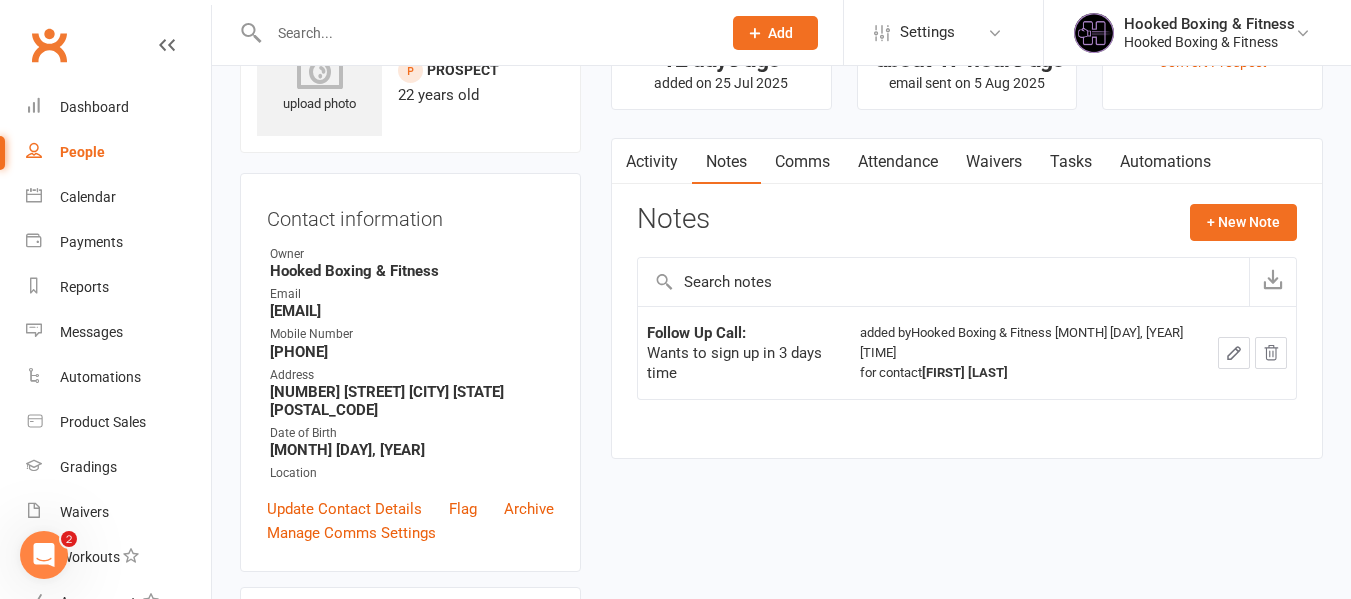 scroll, scrollTop: 0, scrollLeft: 0, axis: both 